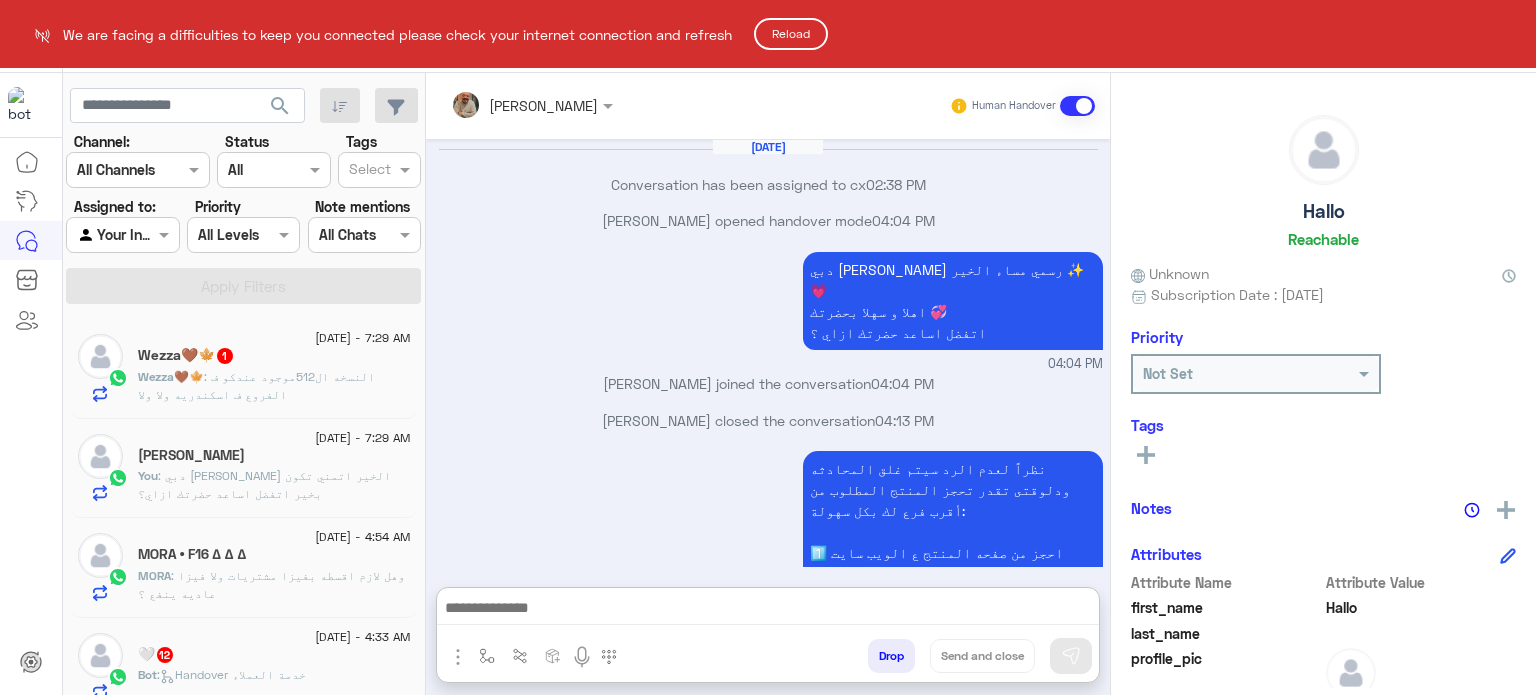 scroll, scrollTop: 0, scrollLeft: 0, axis: both 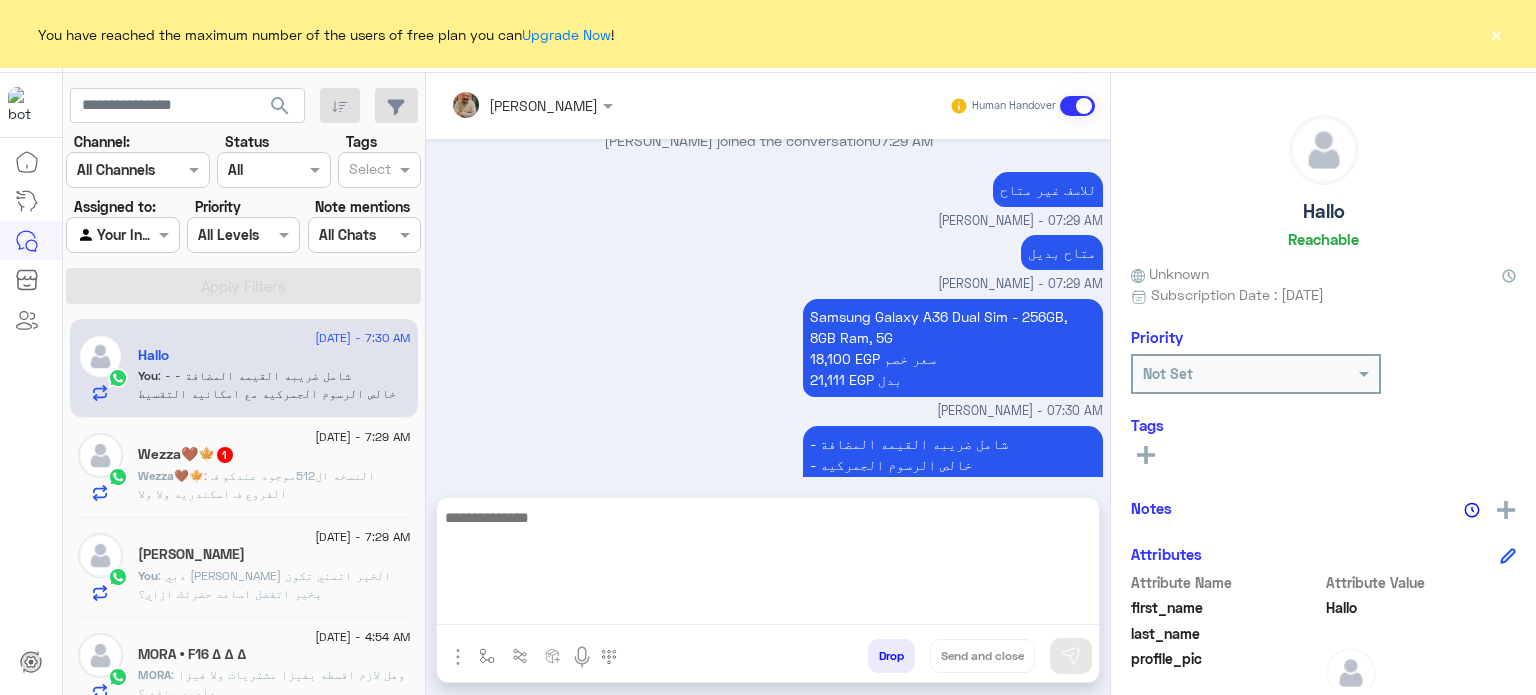 click at bounding box center [768, 565] 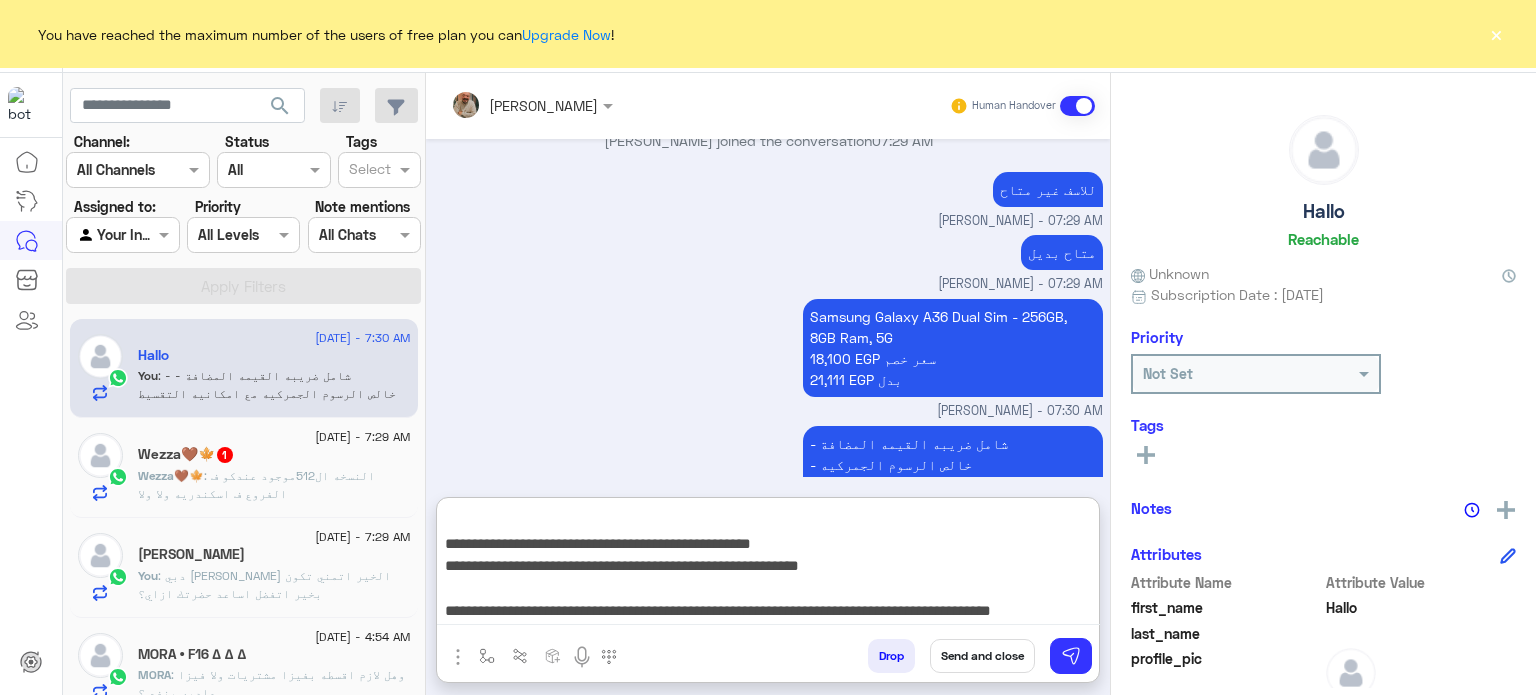 scroll, scrollTop: 200, scrollLeft: 0, axis: vertical 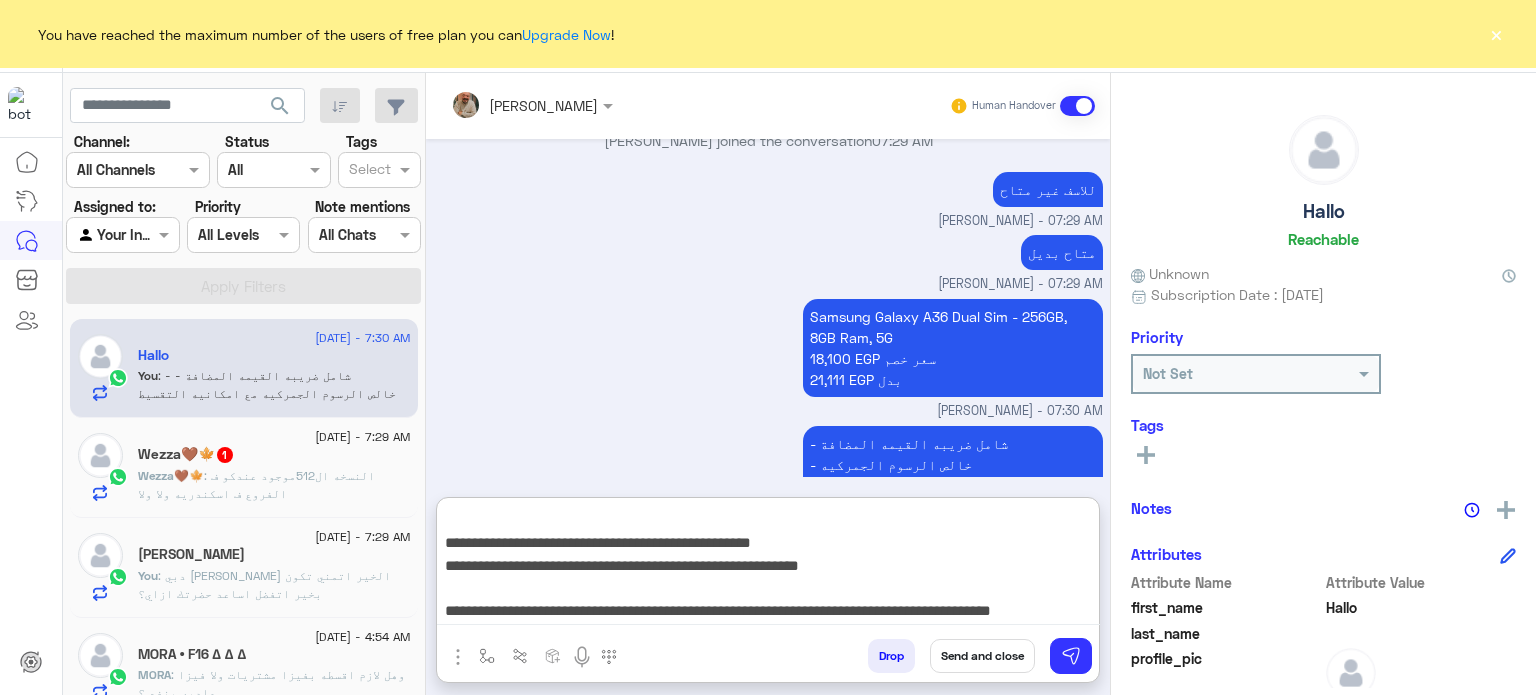 type on "**********" 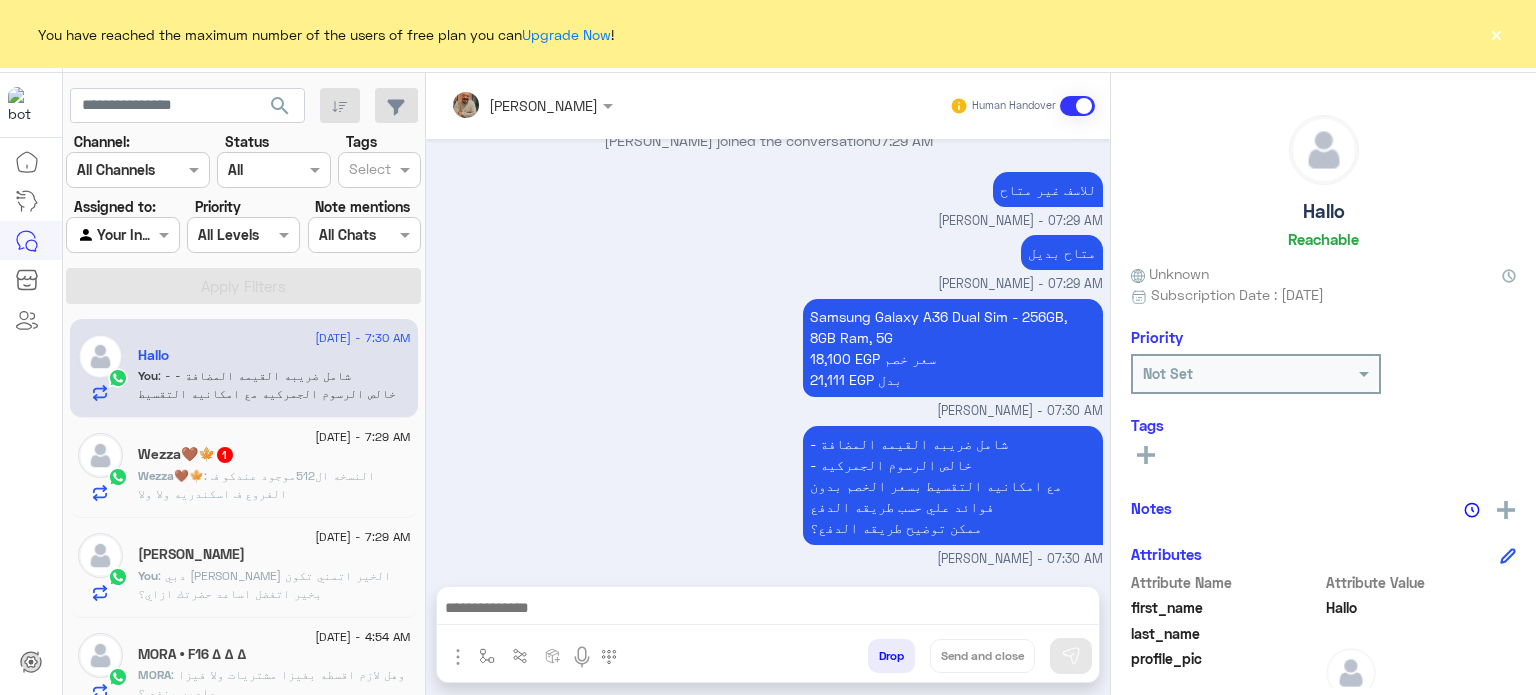 scroll, scrollTop: 0, scrollLeft: 0, axis: both 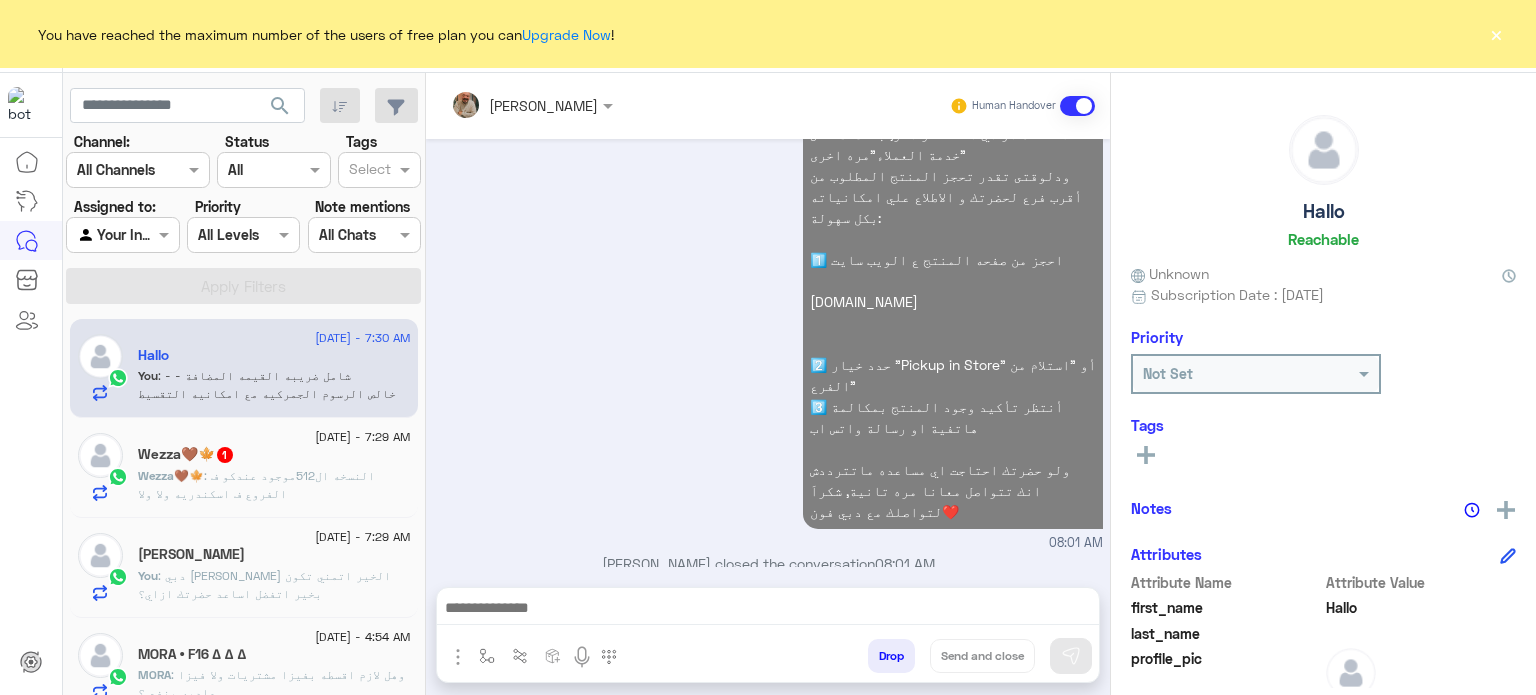 click on "5 July - 7:29 AM  samah shawky   You  : دبي فون عمر مهدي
صباح الخير
اتمني تكون بخير
اتفضل اساعد حضرتك ازاي؟" 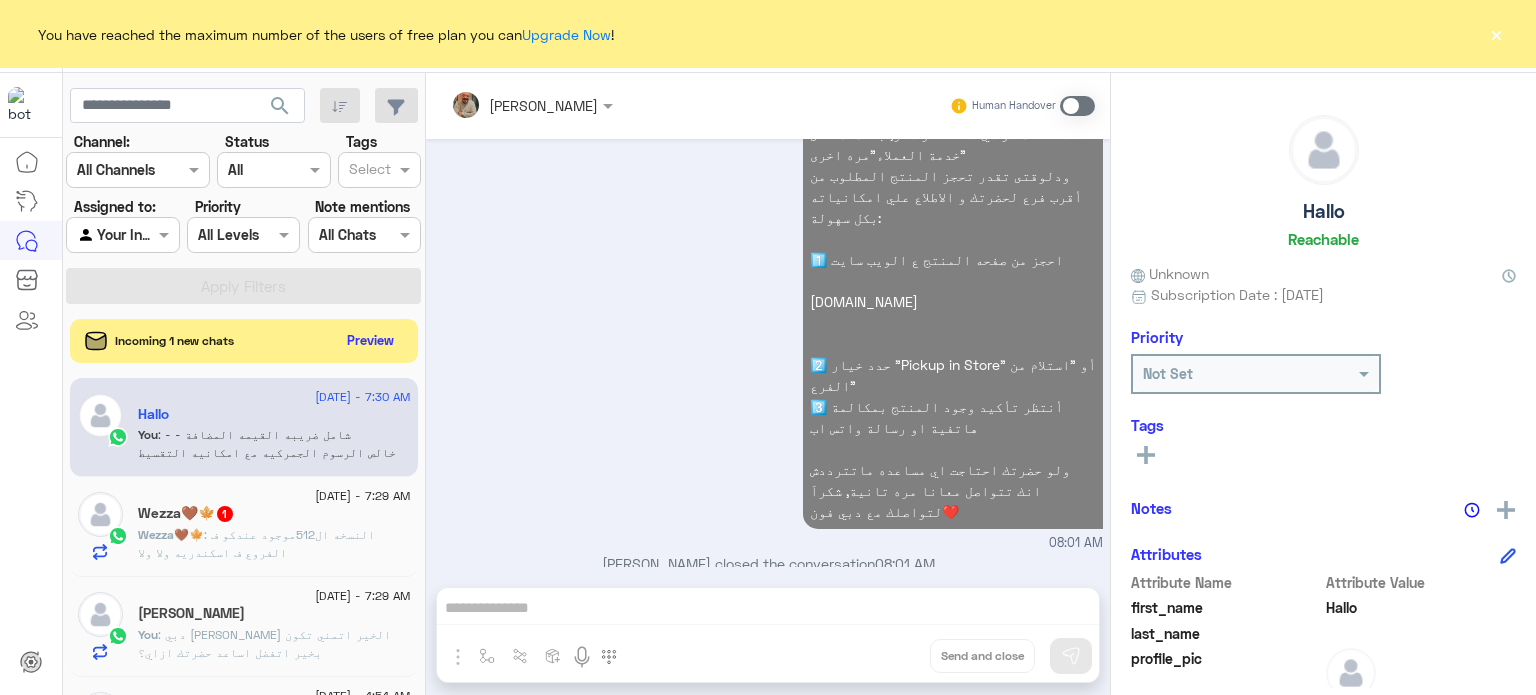 click on ": دبي [PERSON_NAME] الخير
اتمني تكون بخير
اتفضل اساعد حضرتك ازاي؟" 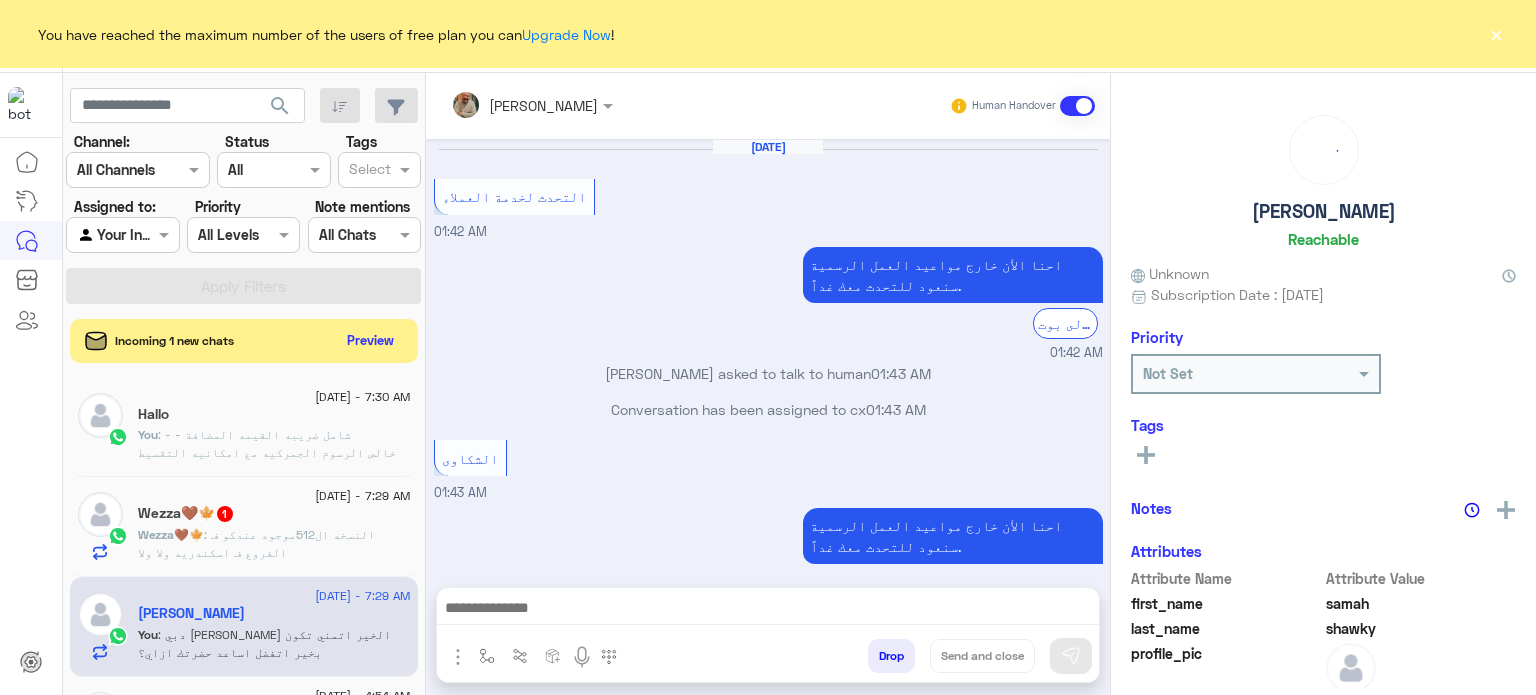 scroll, scrollTop: 334, scrollLeft: 0, axis: vertical 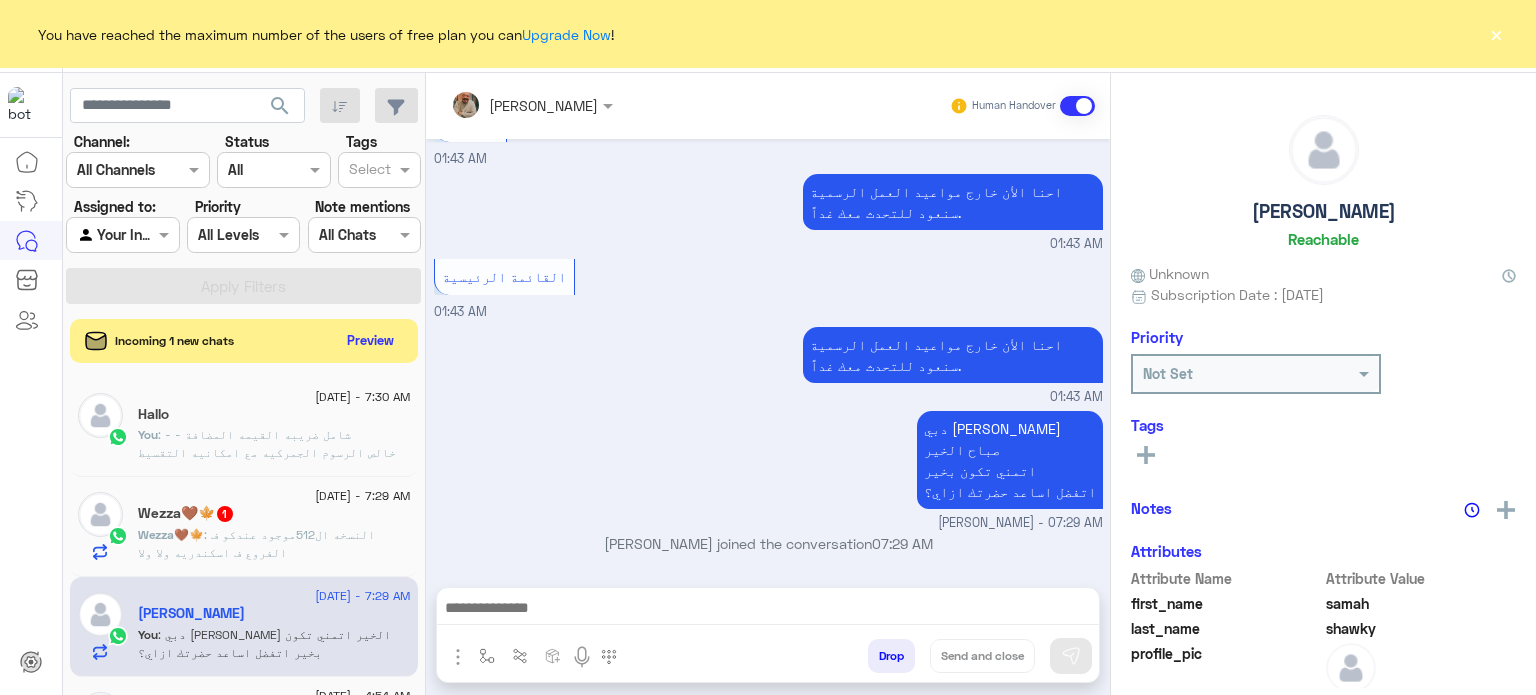 click at bounding box center (768, 610) 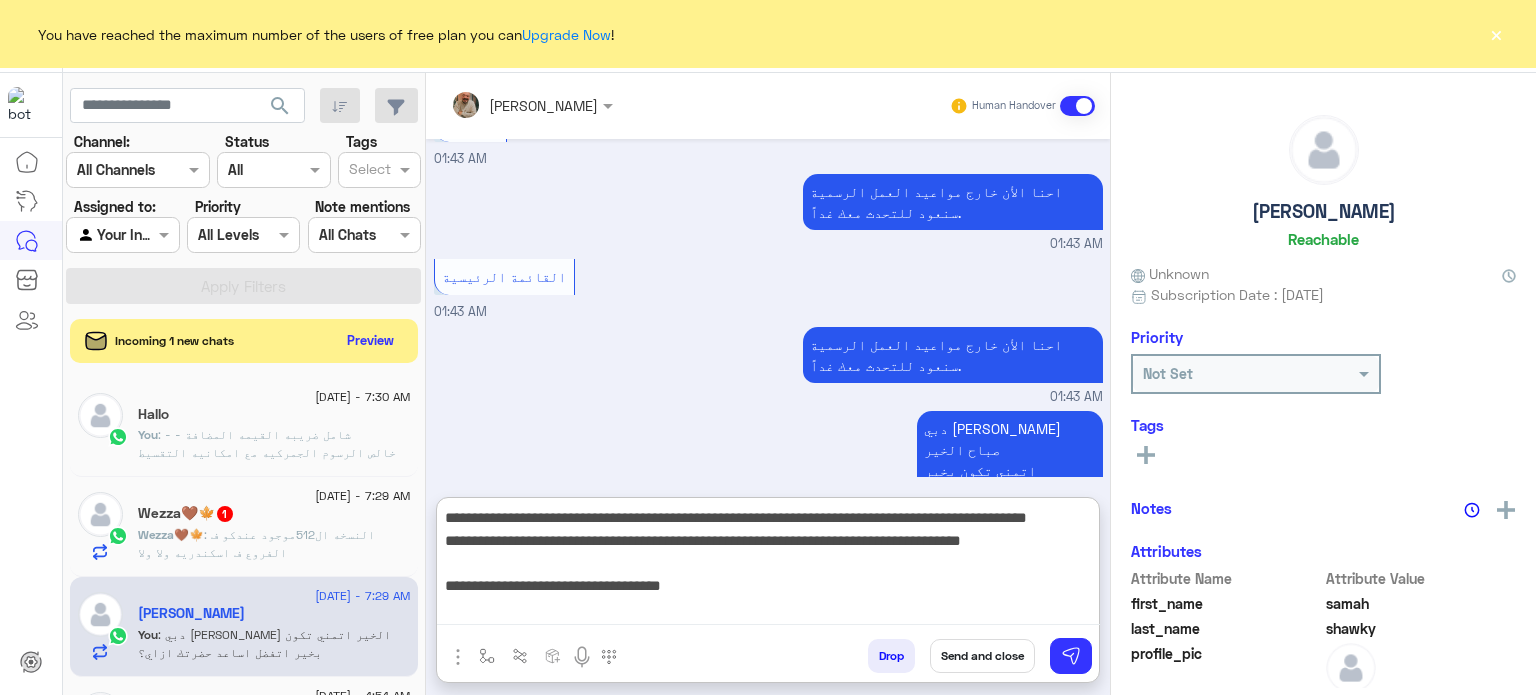 scroll, scrollTop: 200, scrollLeft: 0, axis: vertical 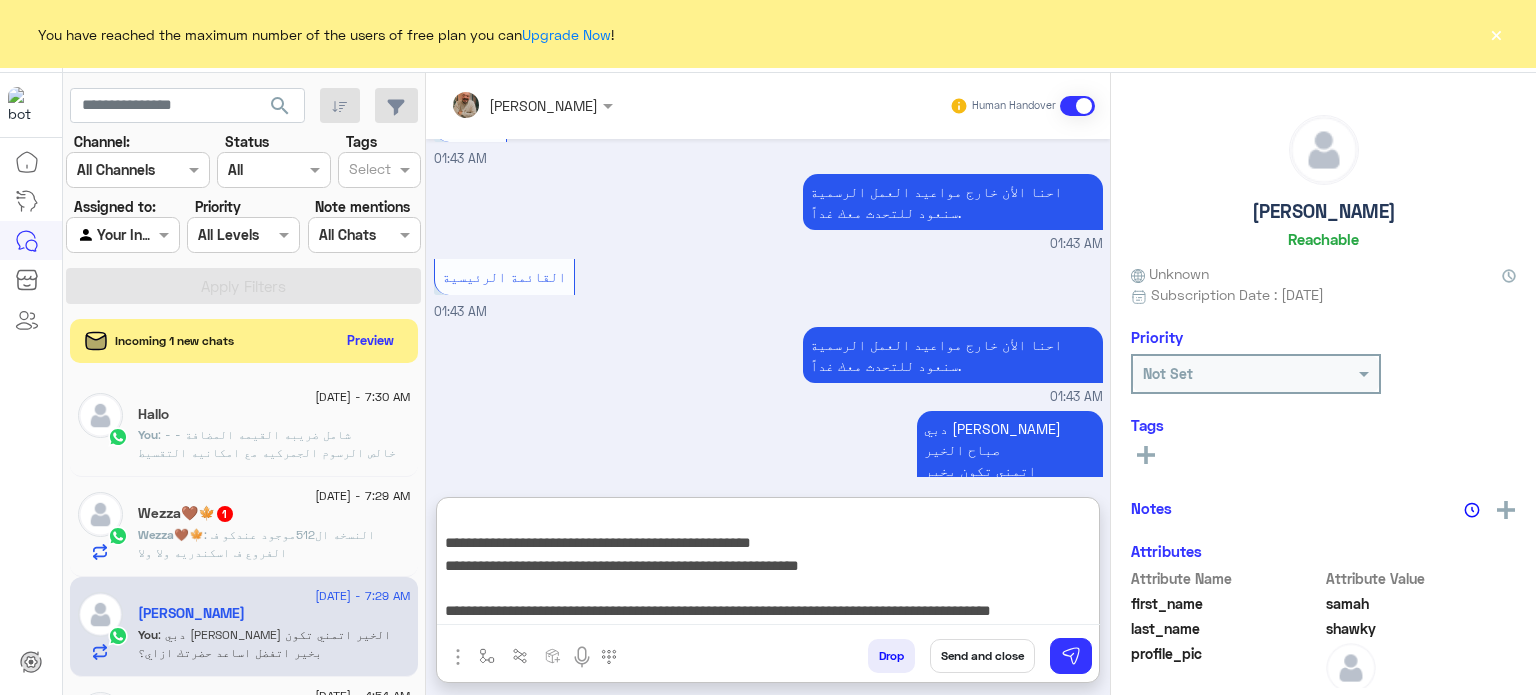 type on "**********" 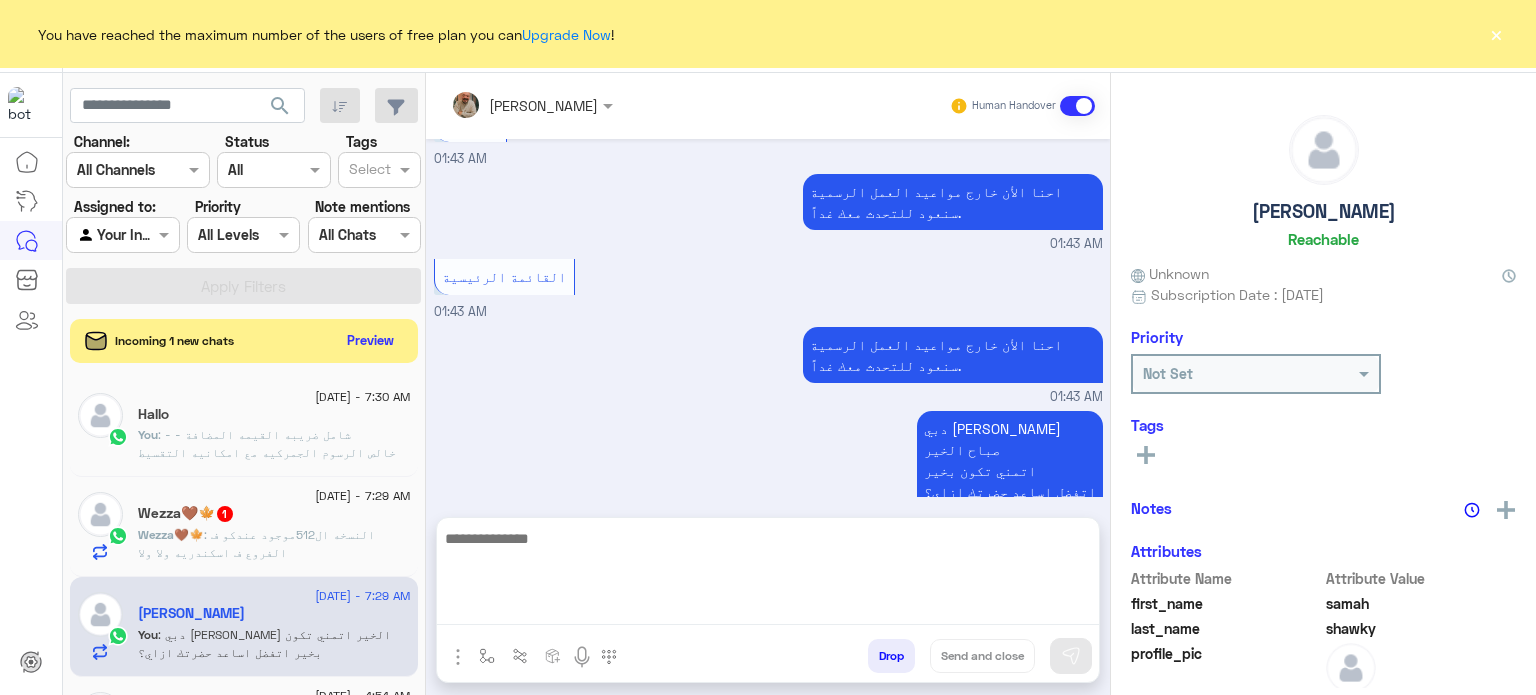 scroll, scrollTop: 0, scrollLeft: 0, axis: both 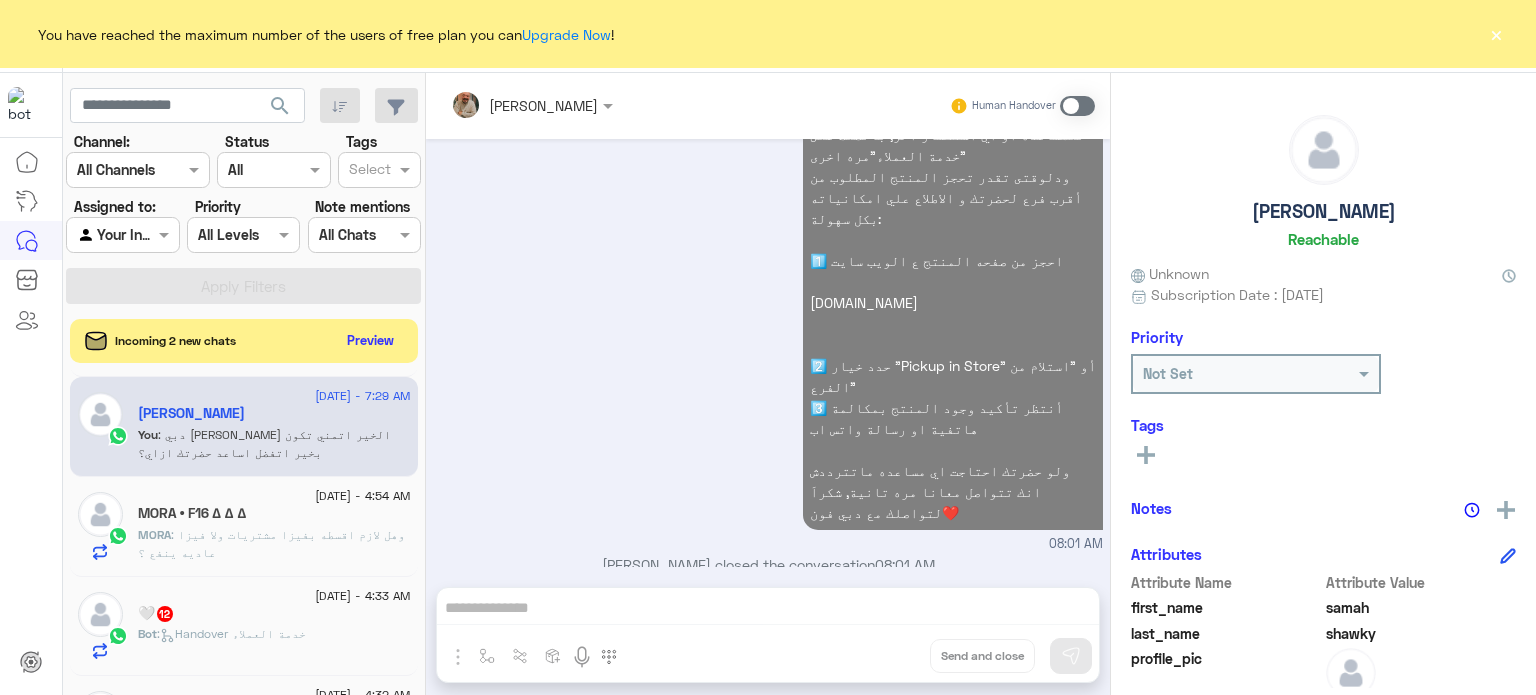 click on ": وهل لازم اقسطه بفيزا مشتريات ولا فيزا عاديه ينفع ؟" 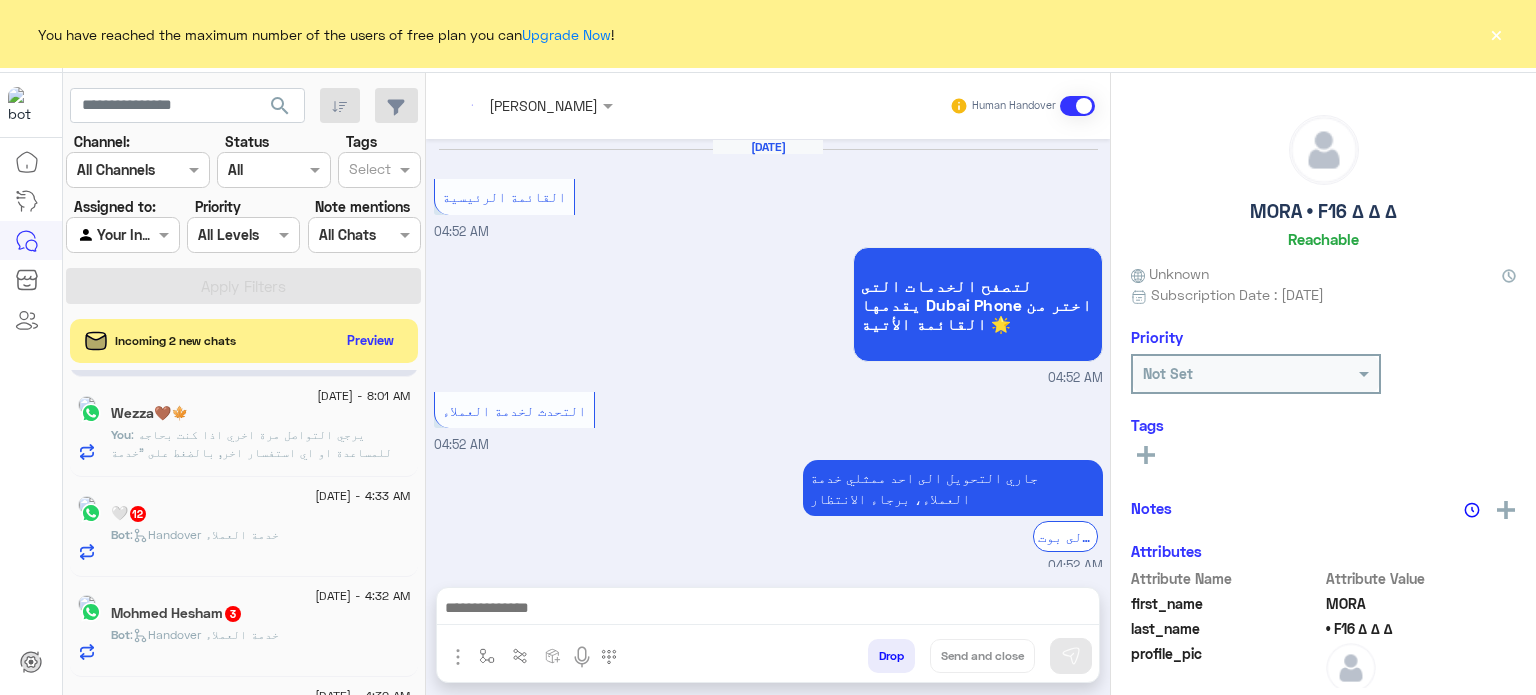 scroll, scrollTop: 401, scrollLeft: 0, axis: vertical 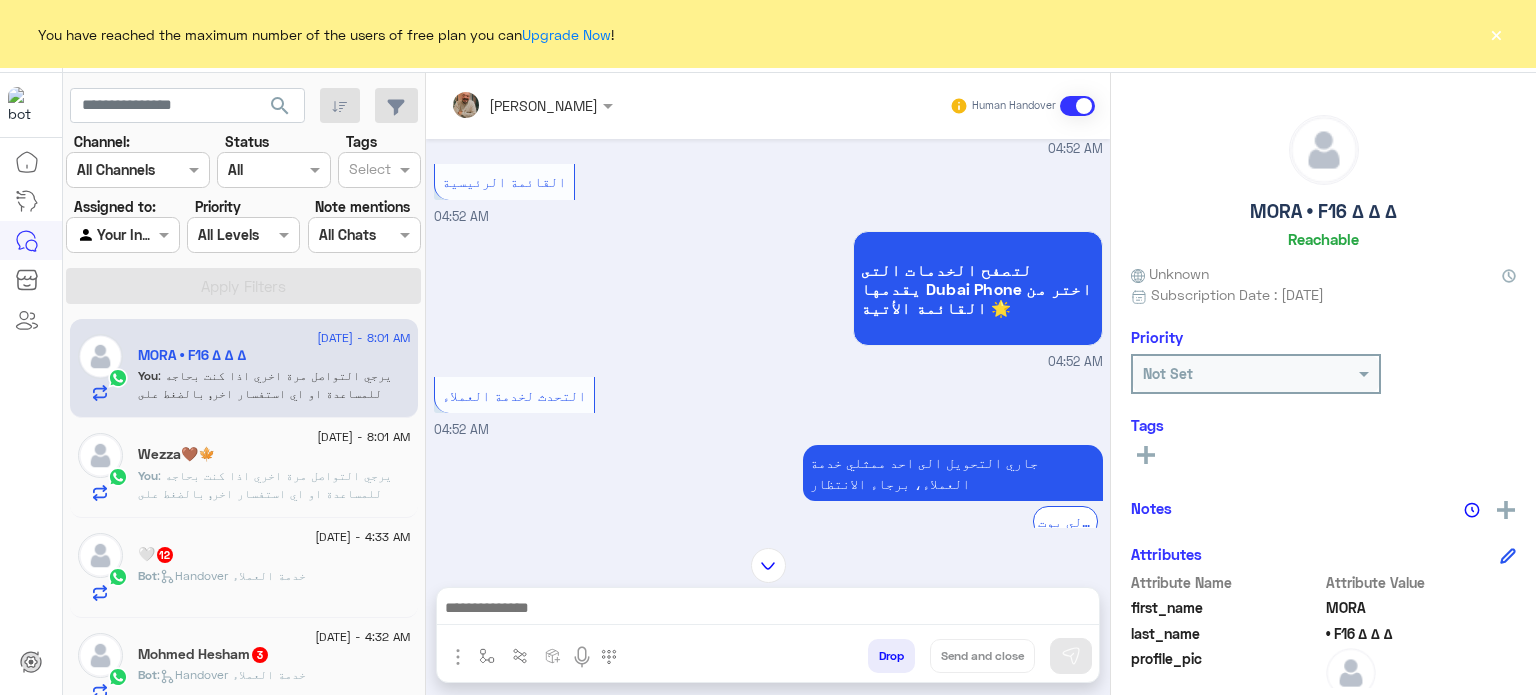 click on "5 July - 8:01 AM  MORA • F16 ∆ ∆ ∆   You  : يرجي التواصل مرة اخري اذا كنت بحاجه للمساعدة او اي استفسار اخر, بالضغط على "خدمة العملاء"مره اخرى
ودلوقتى تقدر تحجز المنتج المطلوب من أقرب فرع لحضرتك و الاطلاع علي امكانياته بكل سهولة:
1️⃣ احجز من صفحه المنتج ع الويب سايت
Www.dubaiphone.net
2️⃣ حدد خيار "Pickup in Store" أو "استلام من الفرع"
3️⃣ أنتظر تأكيد وجود المنتج بمكالمة هاتفية او رسالة واتس اب
ولو حضرتك احتاجت اي مساعده ماتترددش انك تتواصل معانا مره تانية, شكراَ لتواصلك مع دبي فون❤️" 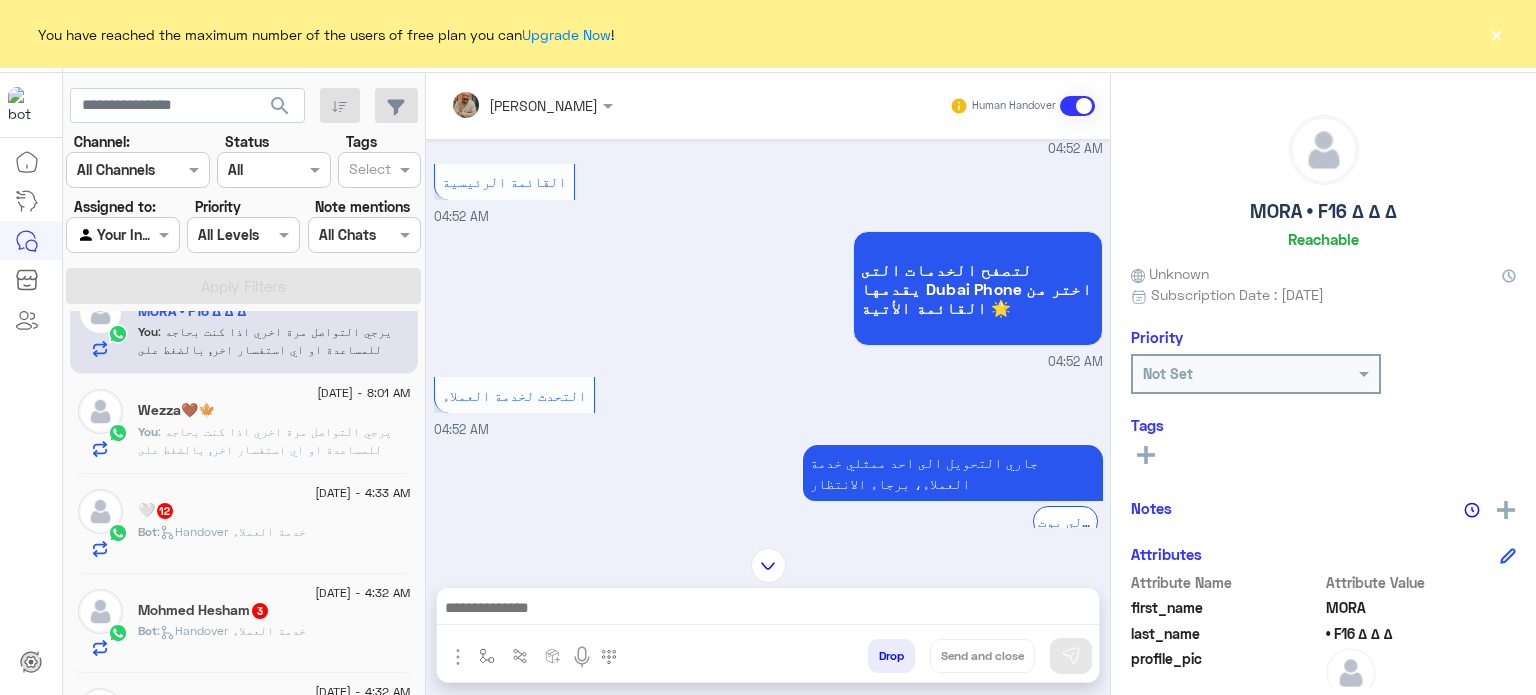 scroll, scrollTop: 0, scrollLeft: 0, axis: both 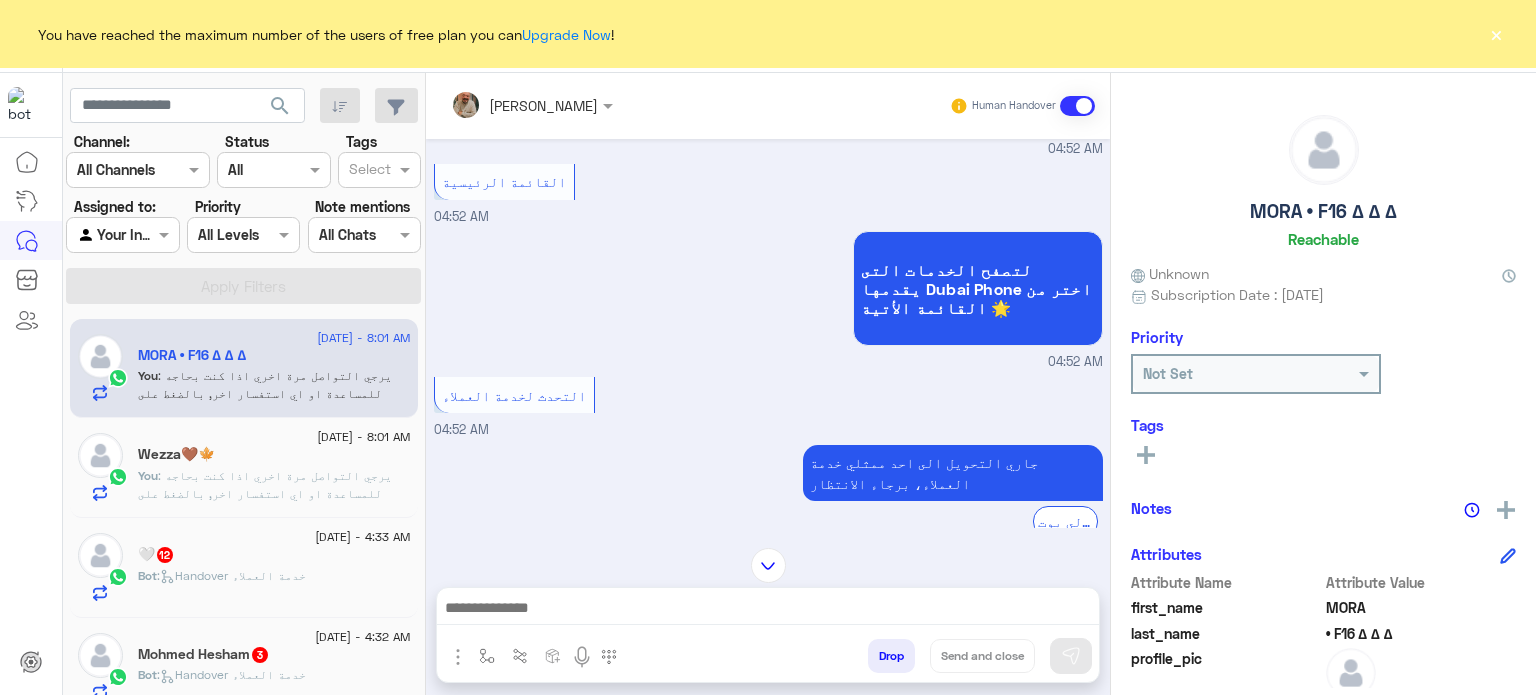 click on ": يرجي التواصل مرة اخري اذا كنت بحاجه للمساعدة او اي استفسار اخر, بالضغط على "خدمة العملاء"مره اخرى
ودلوقتى تقدر تحجز المنتج المطلوب من أقرب فرع لحضرتك و الاطلاع علي امكانياته بكل سهولة:
1️⃣ احجز من صفحه المنتج ع الويب سايت
Www.dubaiphone.net
2️⃣ حدد خيار "Pickup in Store" أو "استلام من الفرع"
3️⃣ أنتظر تأكيد وجود المنتج بمكالمة هاتفية او رسالة واتس اب
ولو حضرتك احتاجت اي مساعده ماتترددش انك تتواصل معانا مره تانية, شكراَ لتواصلك مع دبي فون❤️" 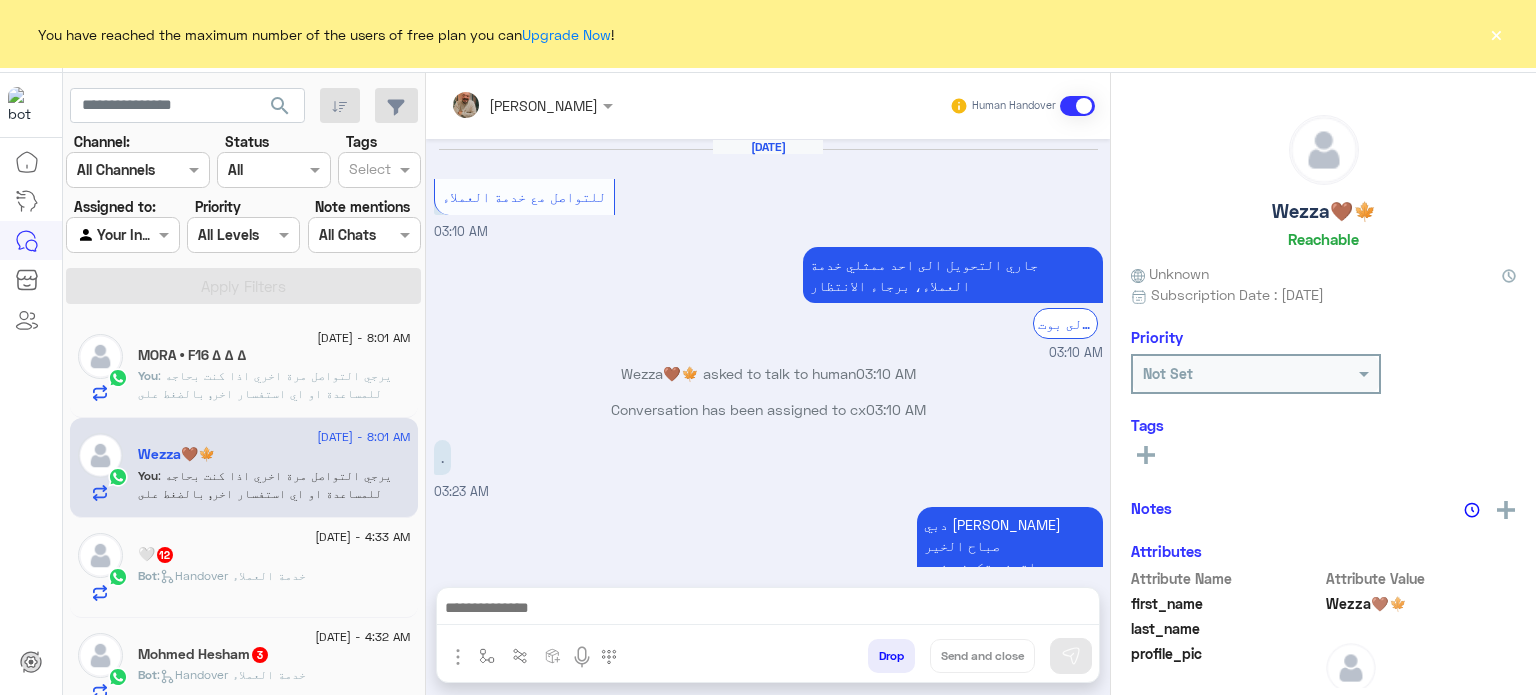 scroll, scrollTop: 337, scrollLeft: 0, axis: vertical 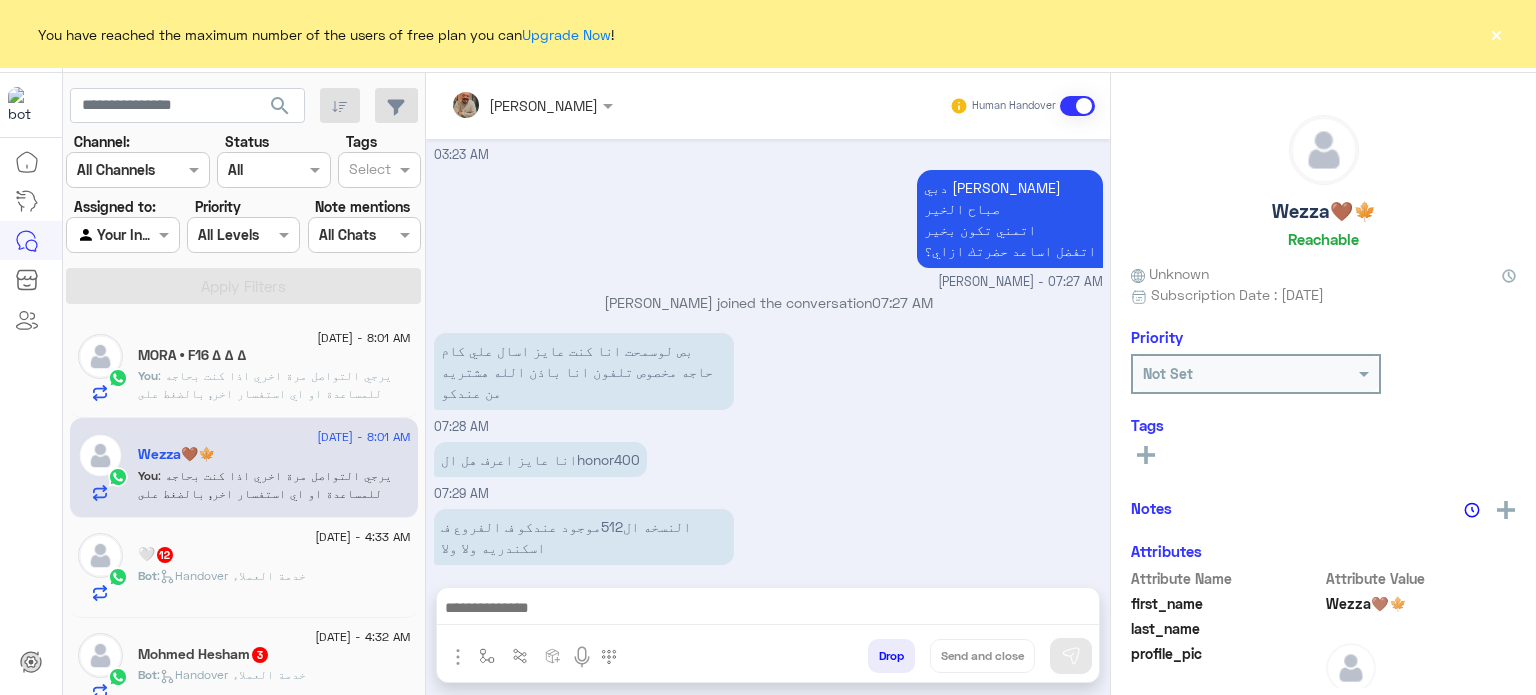 click on "5 July - 8:01 AM  MORA • F16 ∆ ∆ ∆   You  : يرجي التواصل مرة اخري اذا كنت بحاجه للمساعدة او اي استفسار اخر, بالضغط على "خدمة العملاء"مره اخرى
ودلوقتى تقدر تحجز المنتج المطلوب من أقرب فرع لحضرتك و الاطلاع علي امكانياته بكل سهولة:
1️⃣ احجز من صفحه المنتج ع الويب سايت
Www.dubaiphone.net
2️⃣ حدد خيار "Pickup in Store" أو "استلام من الفرع"
3️⃣ أنتظر تأكيد وجود المنتج بمكالمة هاتفية او رسالة واتس اب
ولو حضرتك احتاجت اي مساعده ماتترددش انك تتواصل معانا مره تانية, شكراَ لتواصلك مع دبي فون❤️" 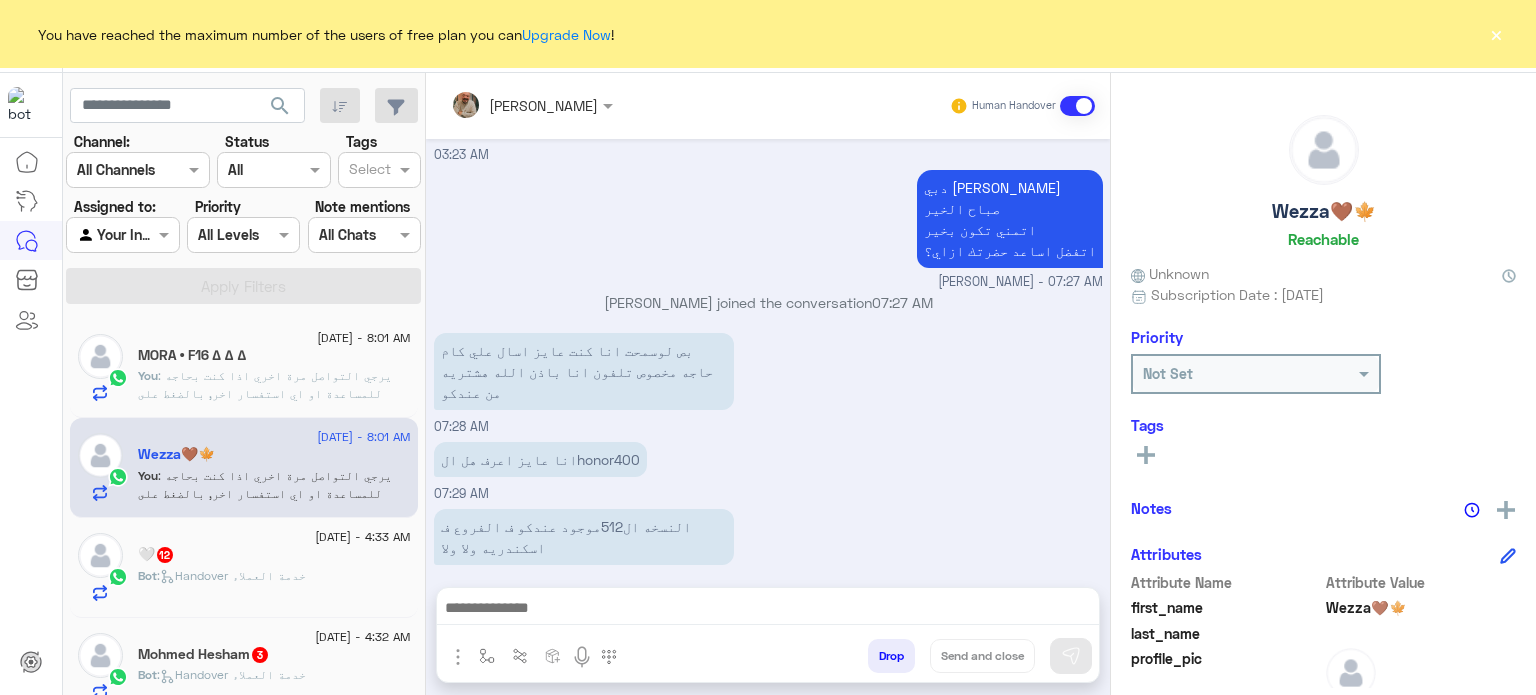 click on ": يرجي التواصل مرة اخري اذا كنت بحاجه للمساعدة او اي استفسار اخر, بالضغط على "خدمة العملاء"مره اخرى
ودلوقتى تقدر تحجز المنتج المطلوب من أقرب فرع لحضرتك و الاطلاع علي امكانياته بكل سهولة:
1️⃣ احجز من صفحه المنتج ع الويب سايت
Www.dubaiphone.net
2️⃣ حدد خيار "Pickup in Store" أو "استلام من الفرع"
3️⃣ أنتظر تأكيد وجود المنتج بمكالمة هاتفية او رسالة واتس اب
ولو حضرتك احتاجت اي مساعده ماتترددش انك تتواصل معانا مره تانية, شكراَ لتواصلك مع دبي فون❤️" 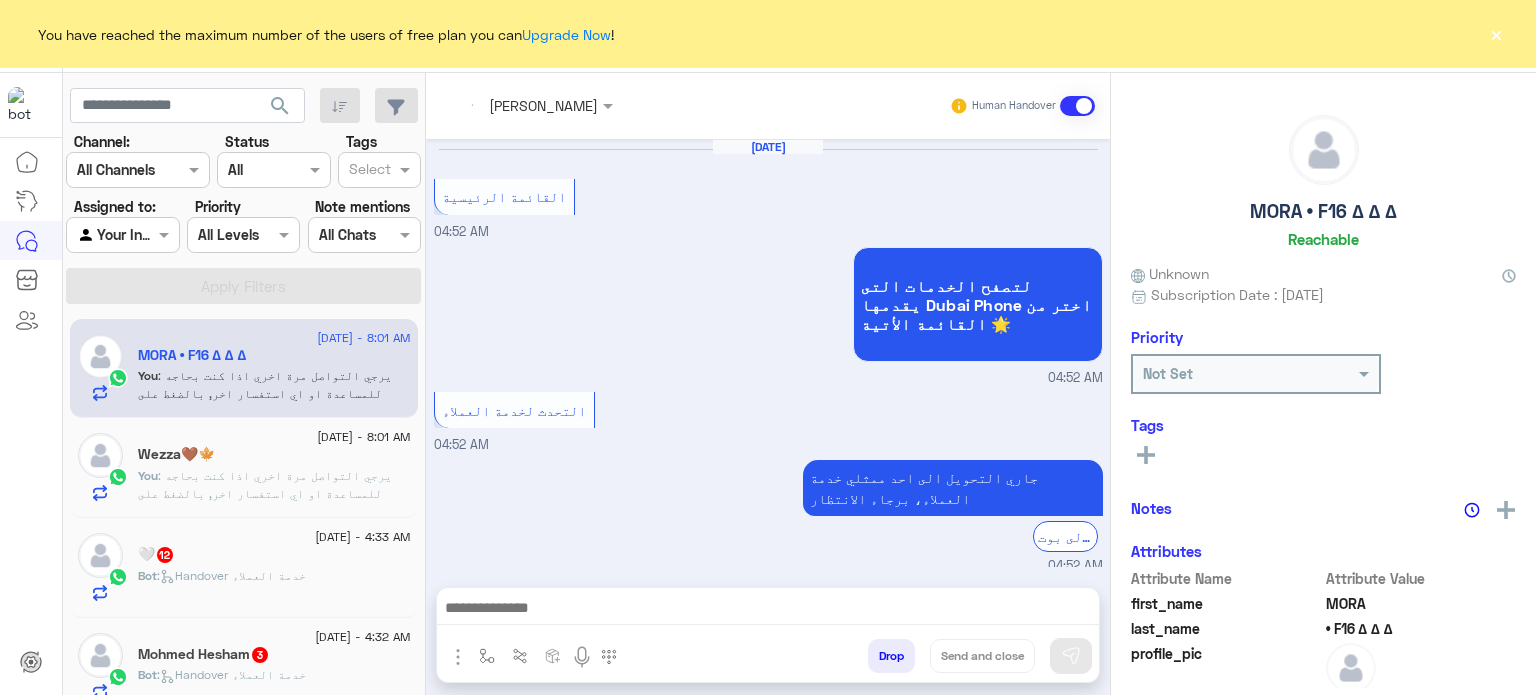 scroll, scrollTop: 401, scrollLeft: 0, axis: vertical 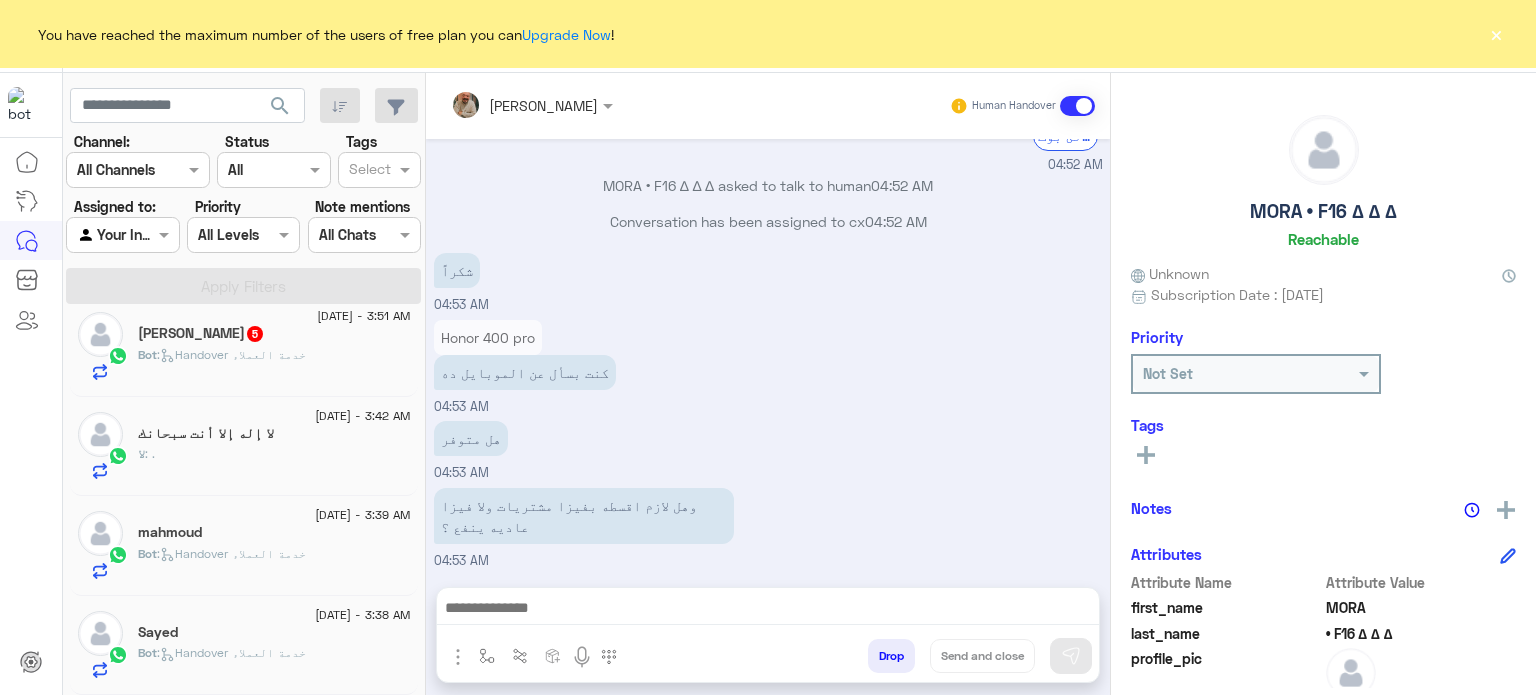 click on "Bot :   Handover خدمة العملاء" 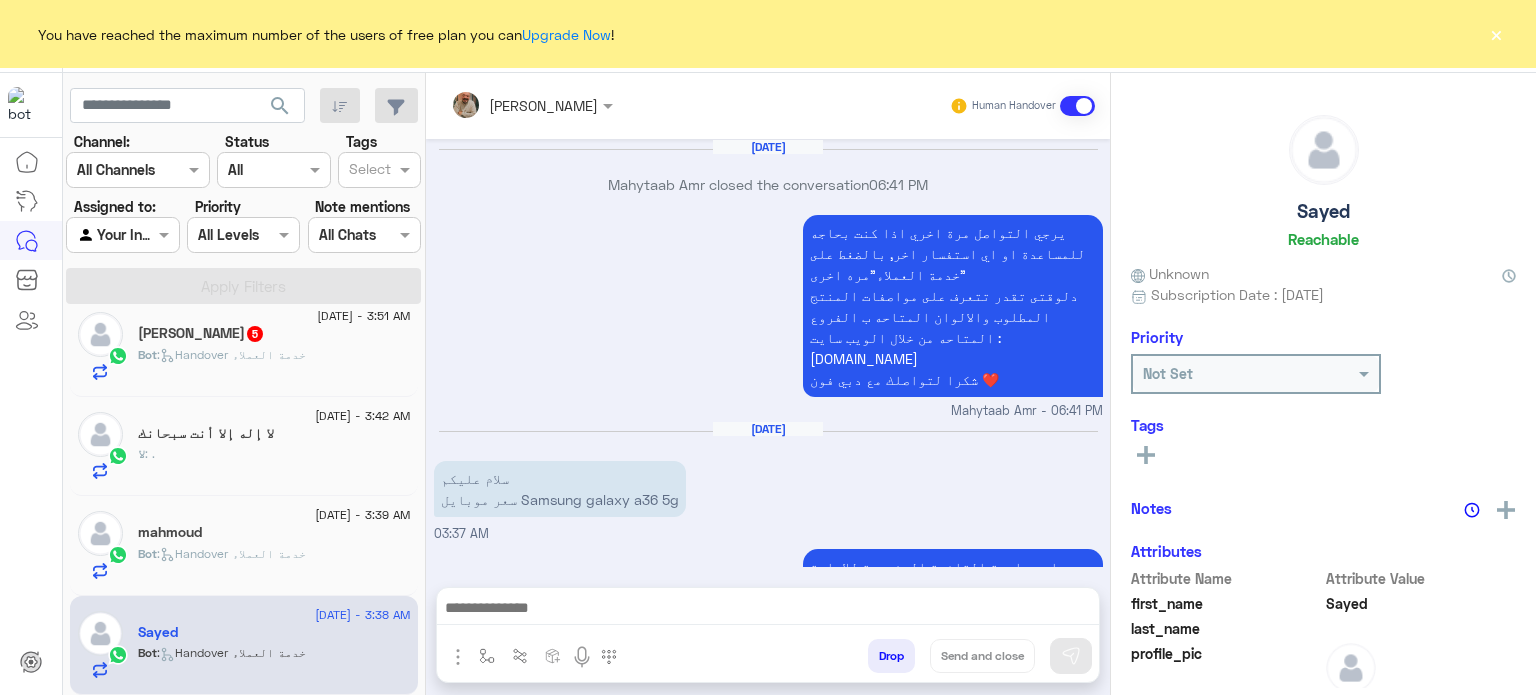 scroll, scrollTop: 570, scrollLeft: 0, axis: vertical 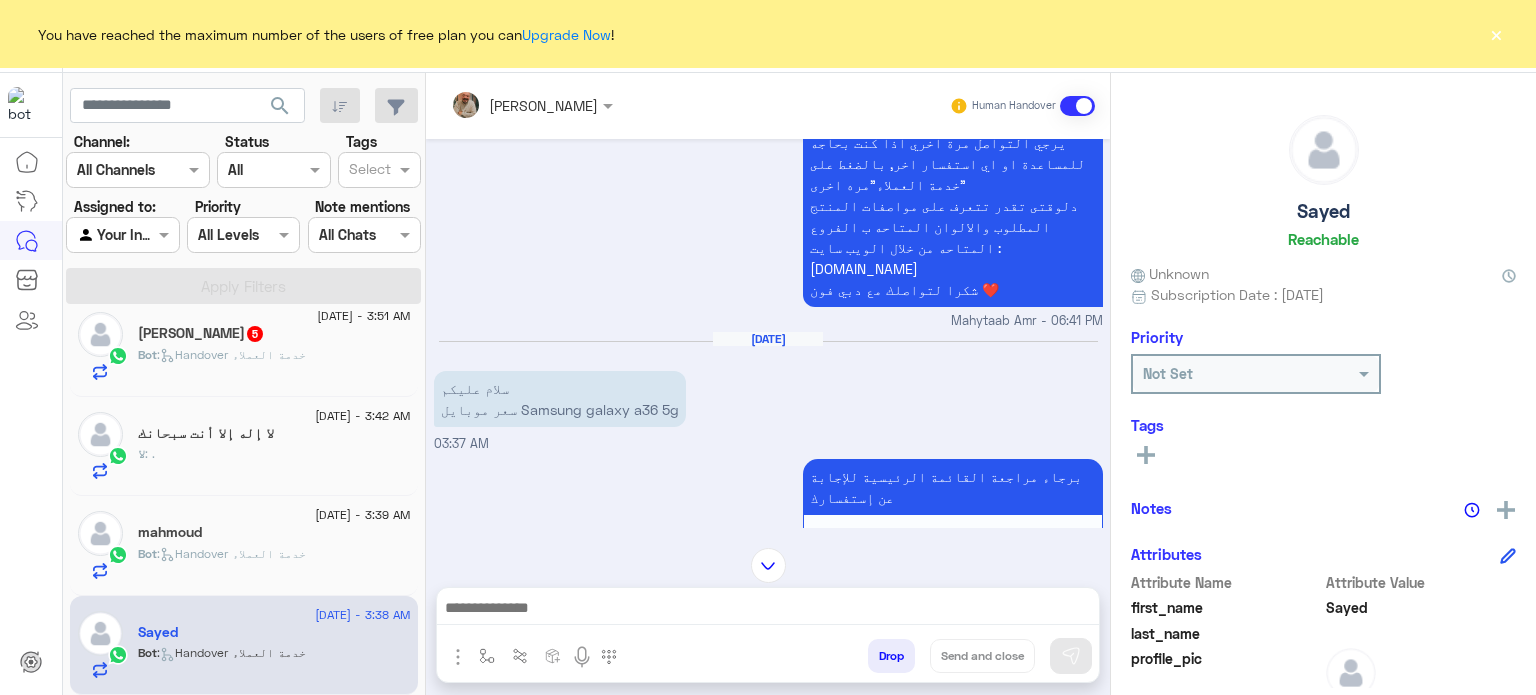 click at bounding box center [768, 610] 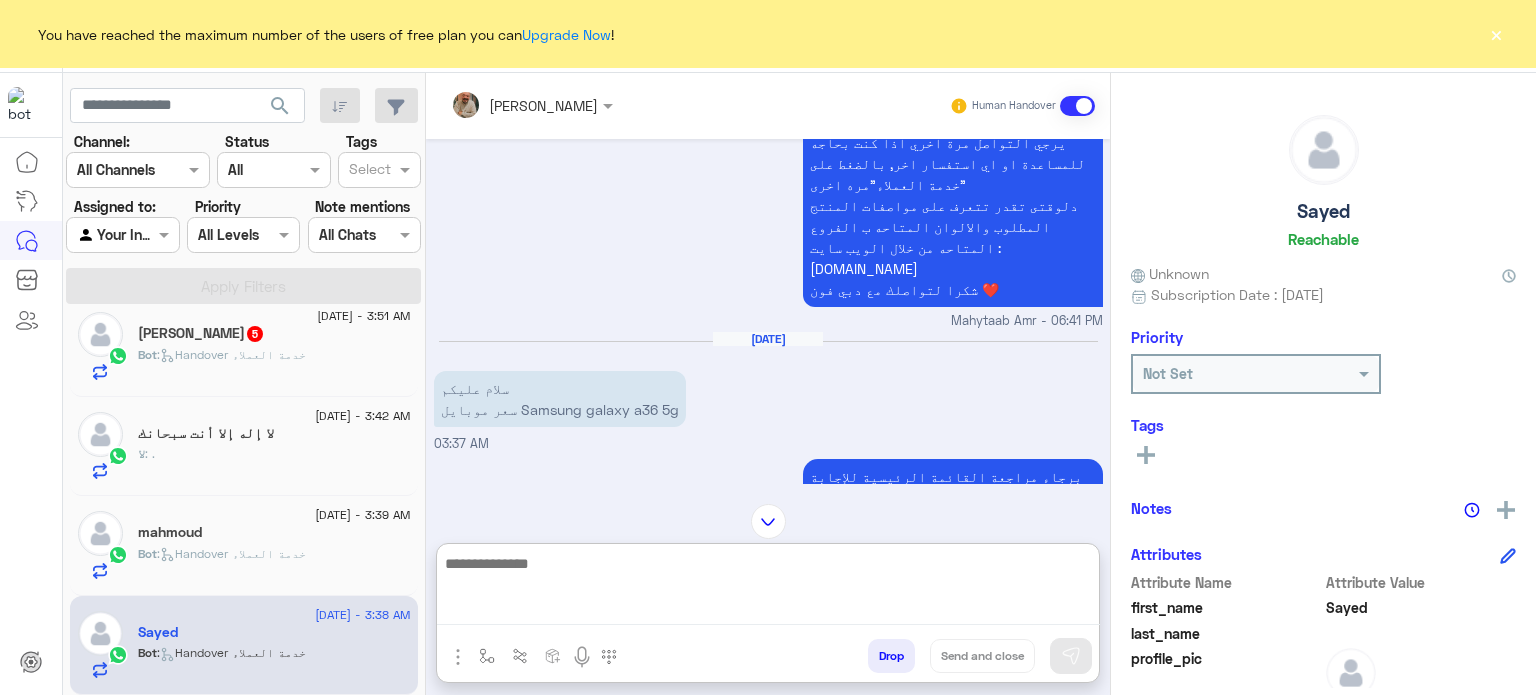 paste on "**********" 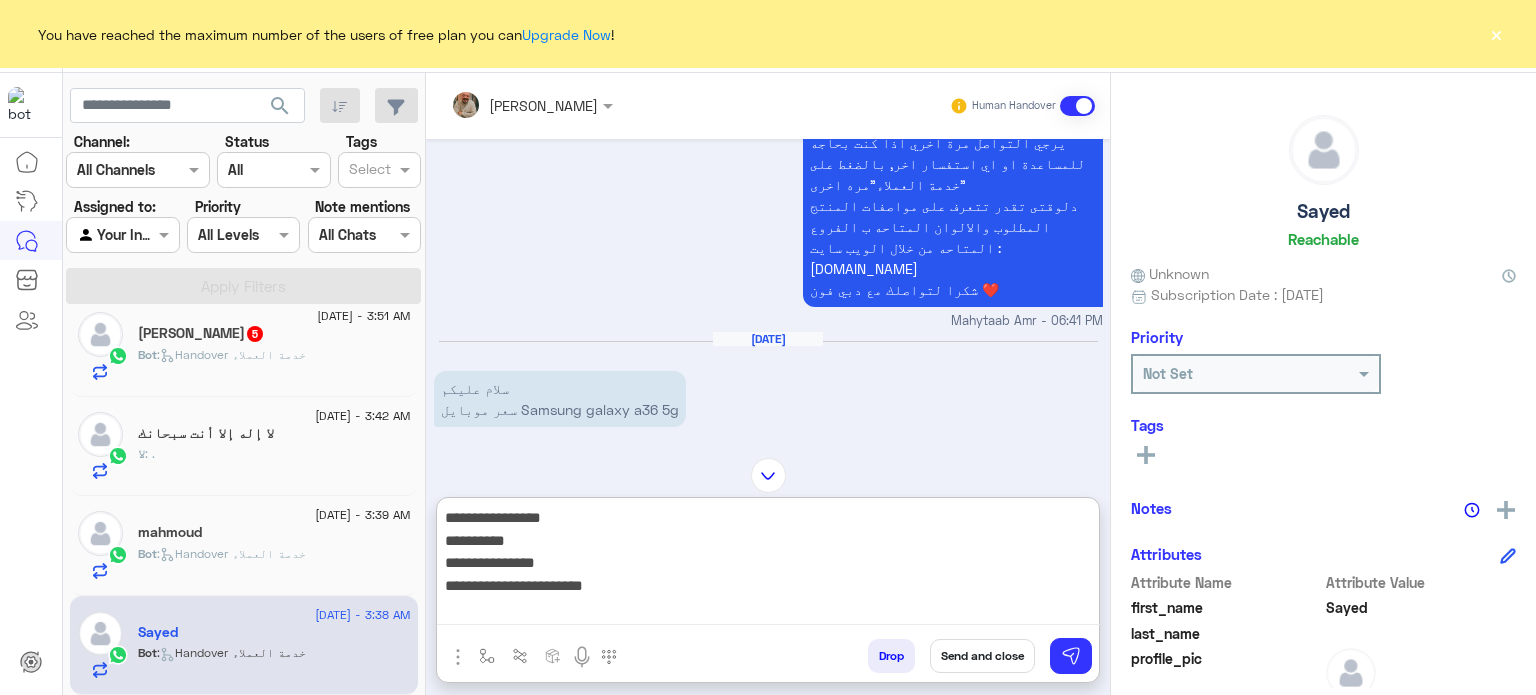 click on "**********" at bounding box center [768, 565] 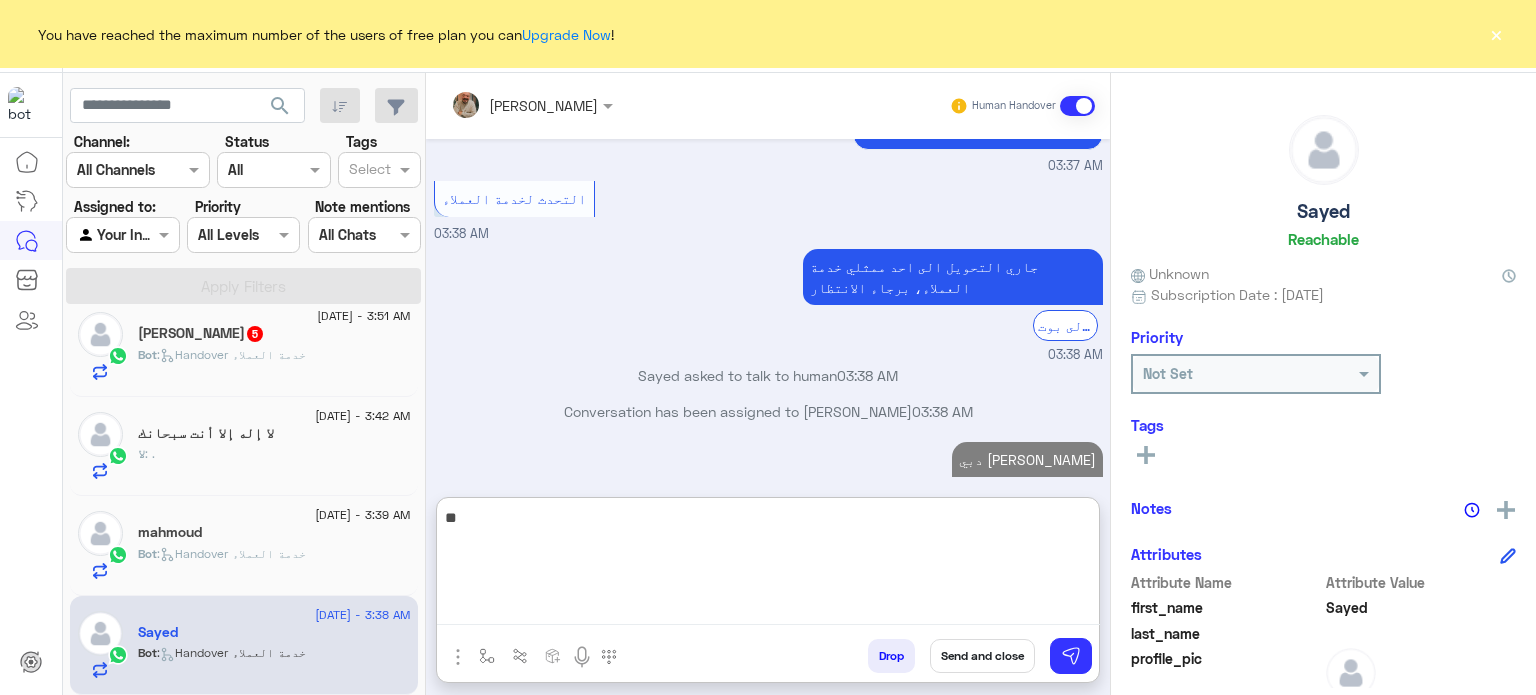 type on "*" 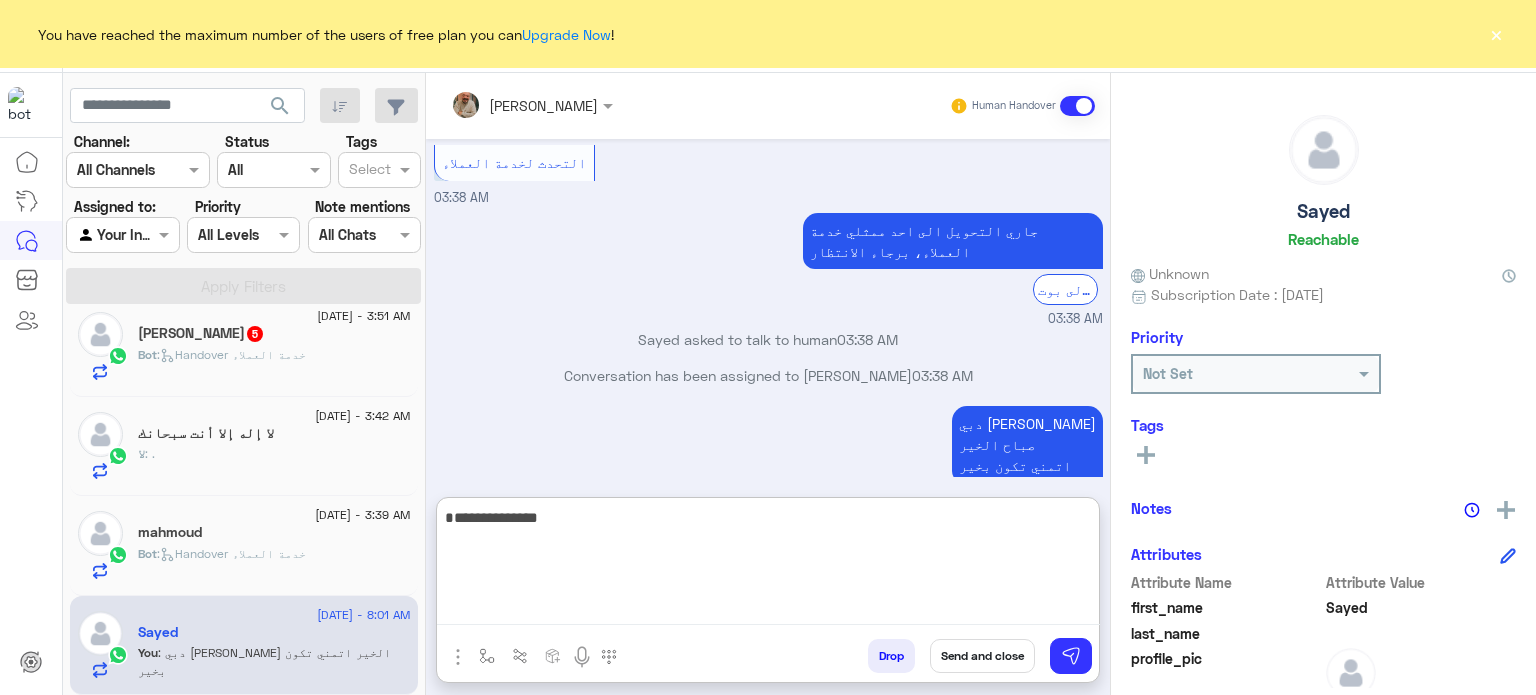 type on "**********" 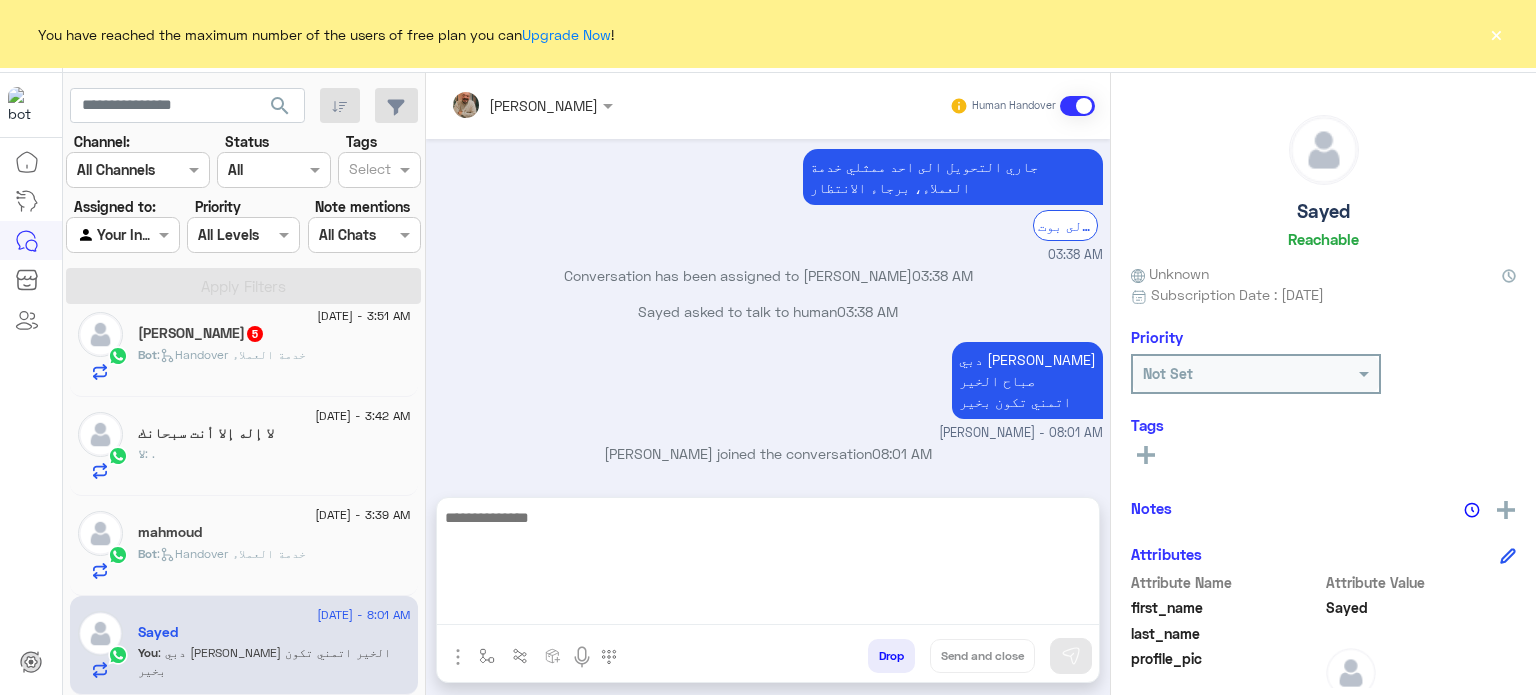 click on ":   Handover خدمة العملاء" 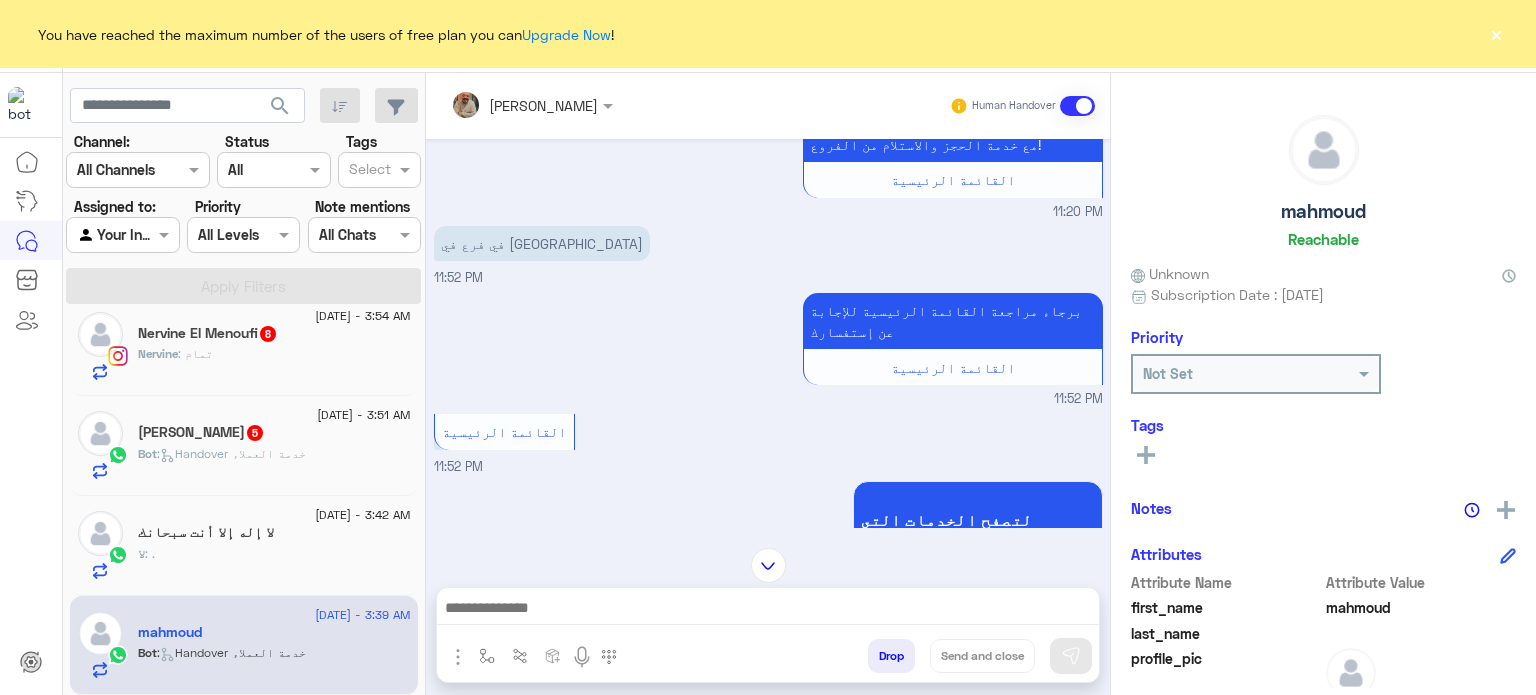 click at bounding box center [768, 610] 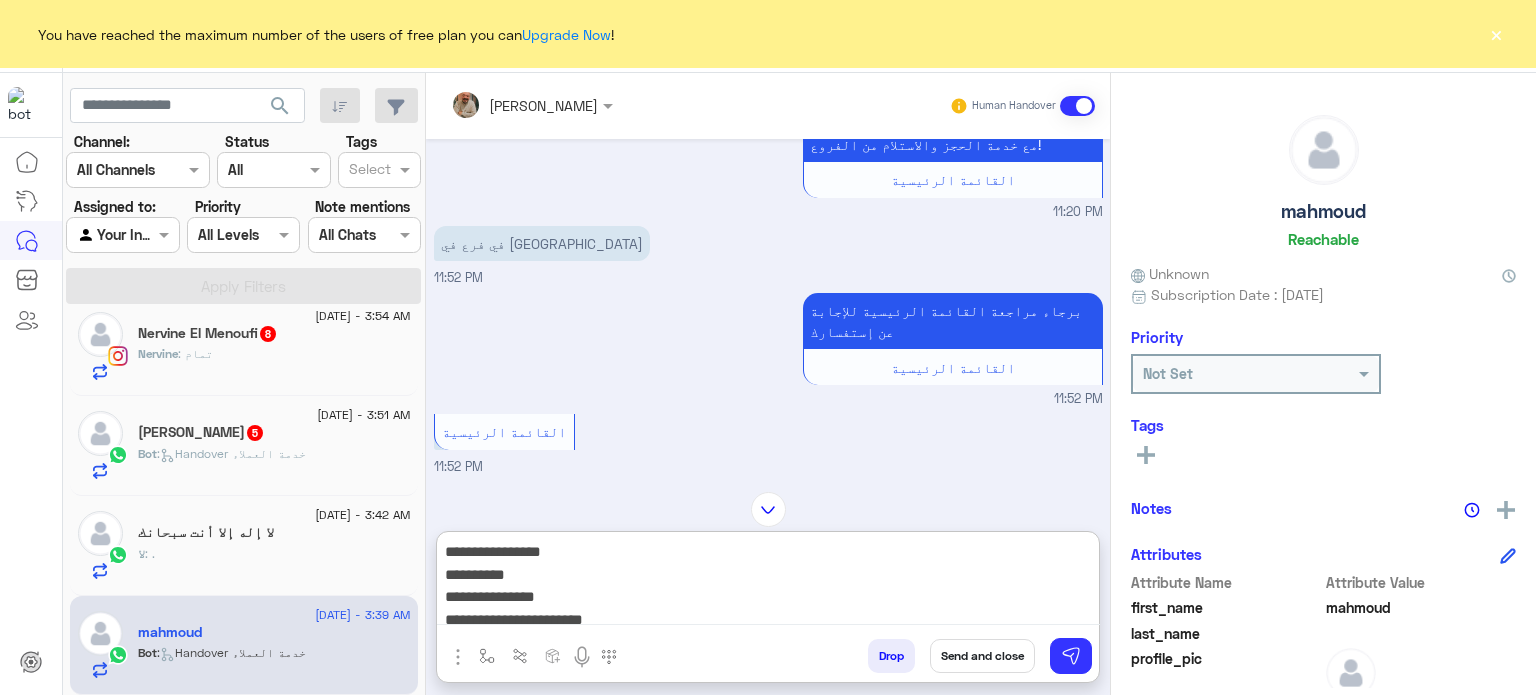 click on "**********" at bounding box center (768, 582) 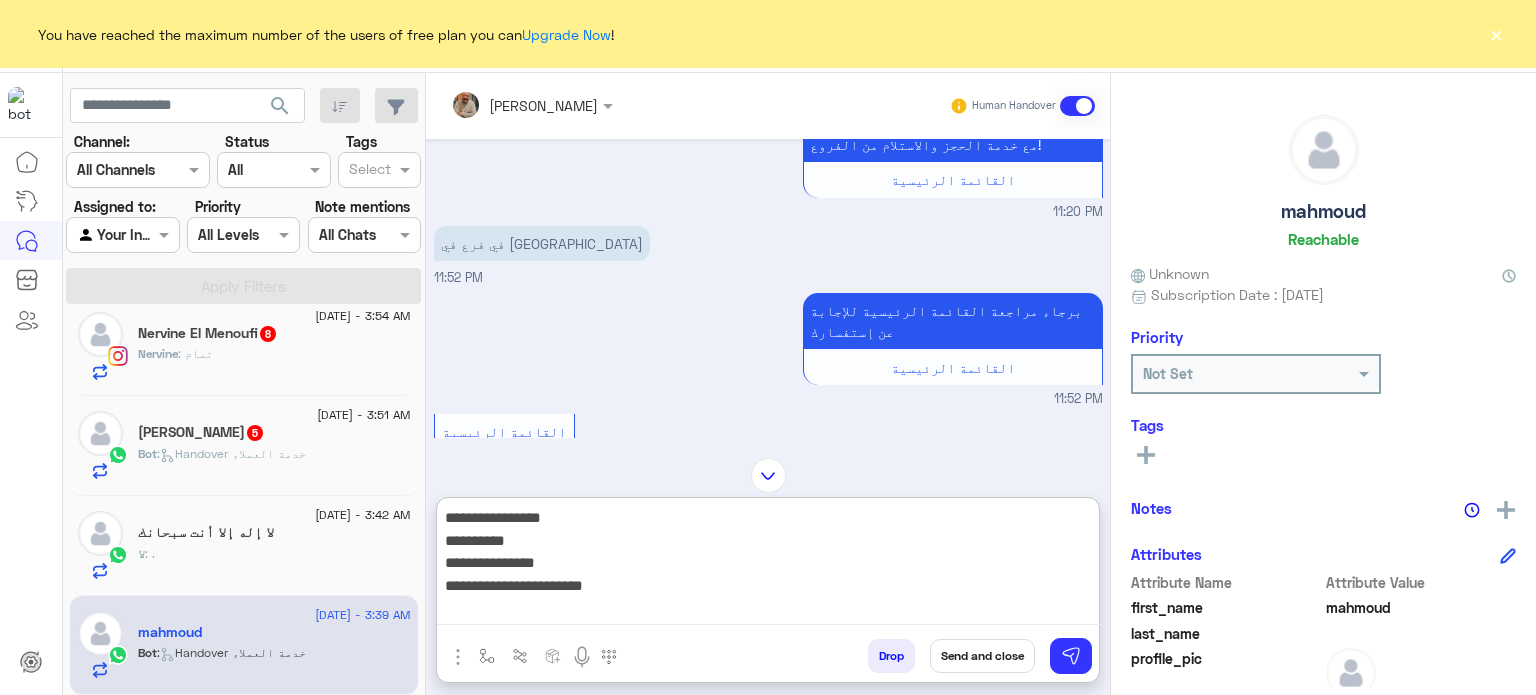 click on "**********" at bounding box center (768, 565) 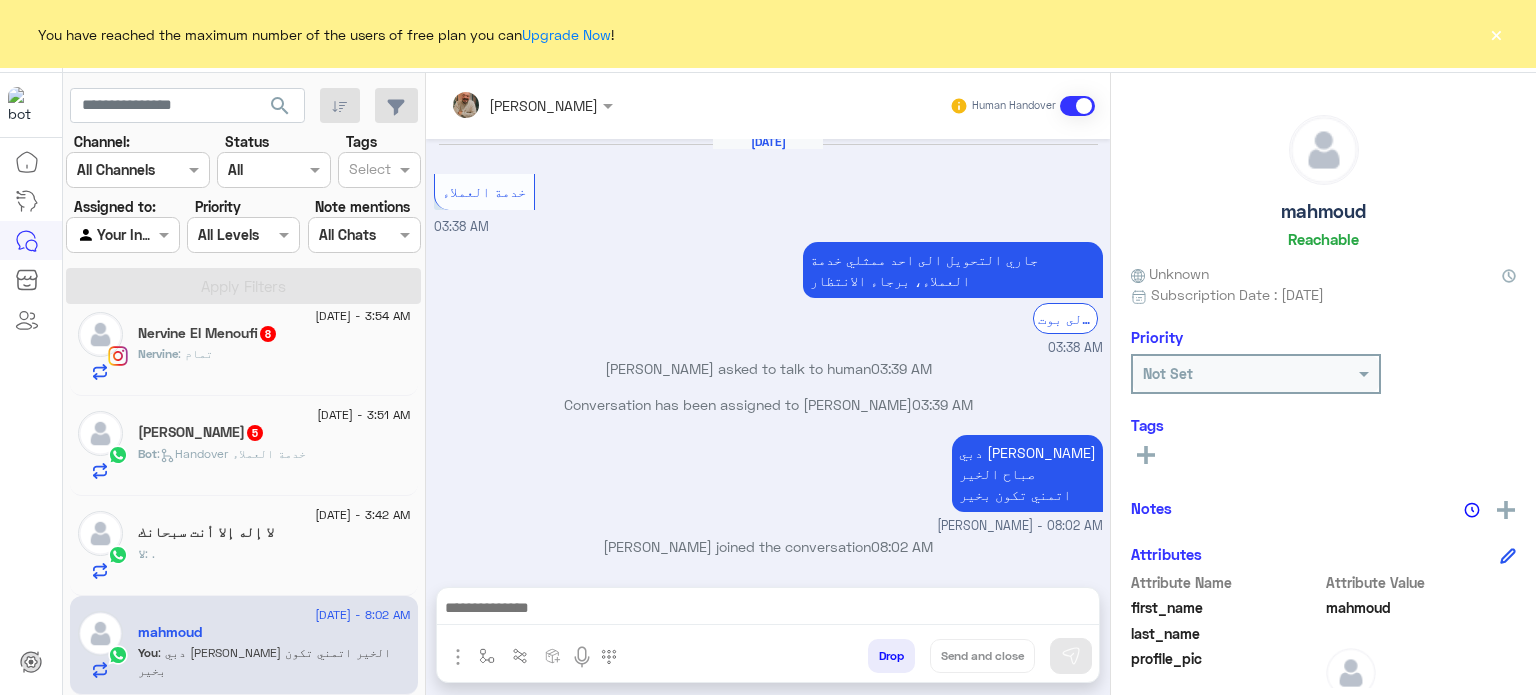 click at bounding box center (768, 613) 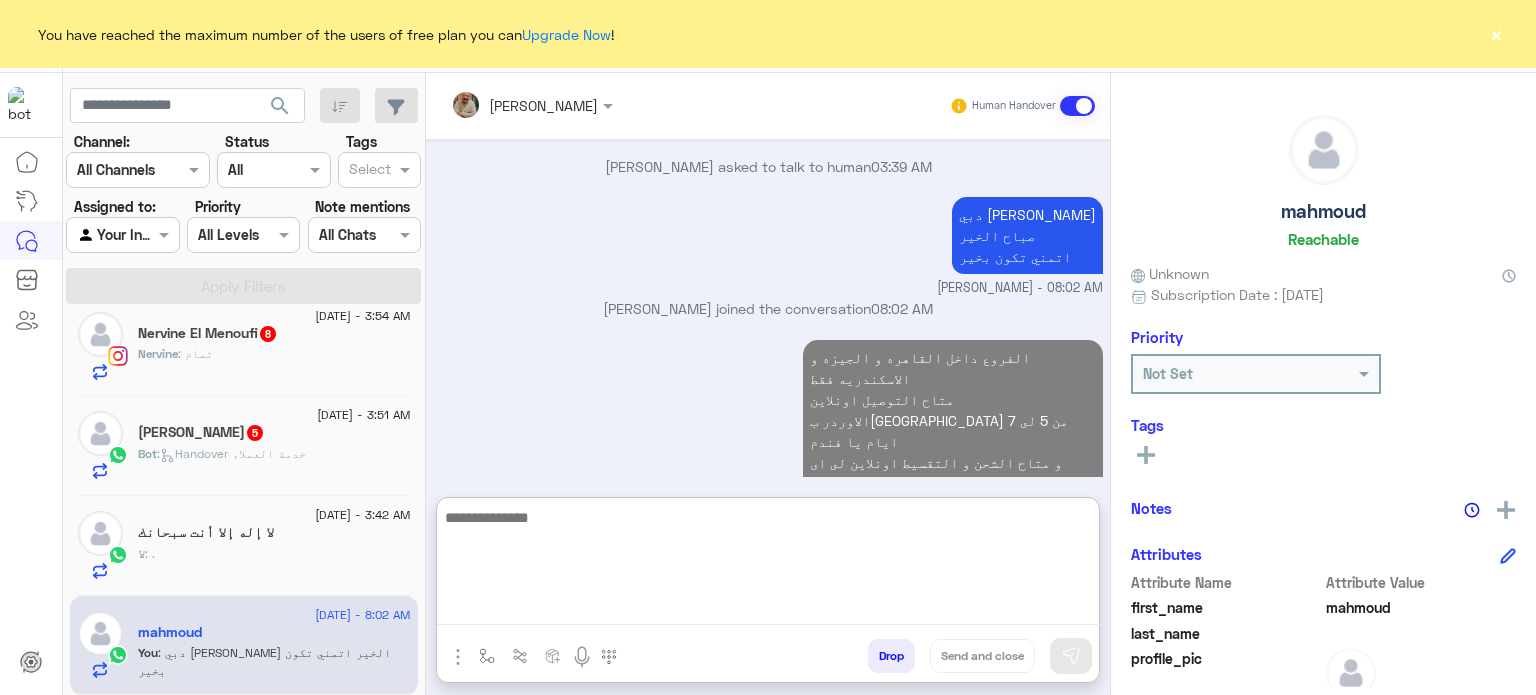 drag, startPoint x: 615, startPoint y: 541, endPoint x: 632, endPoint y: 541, distance: 17 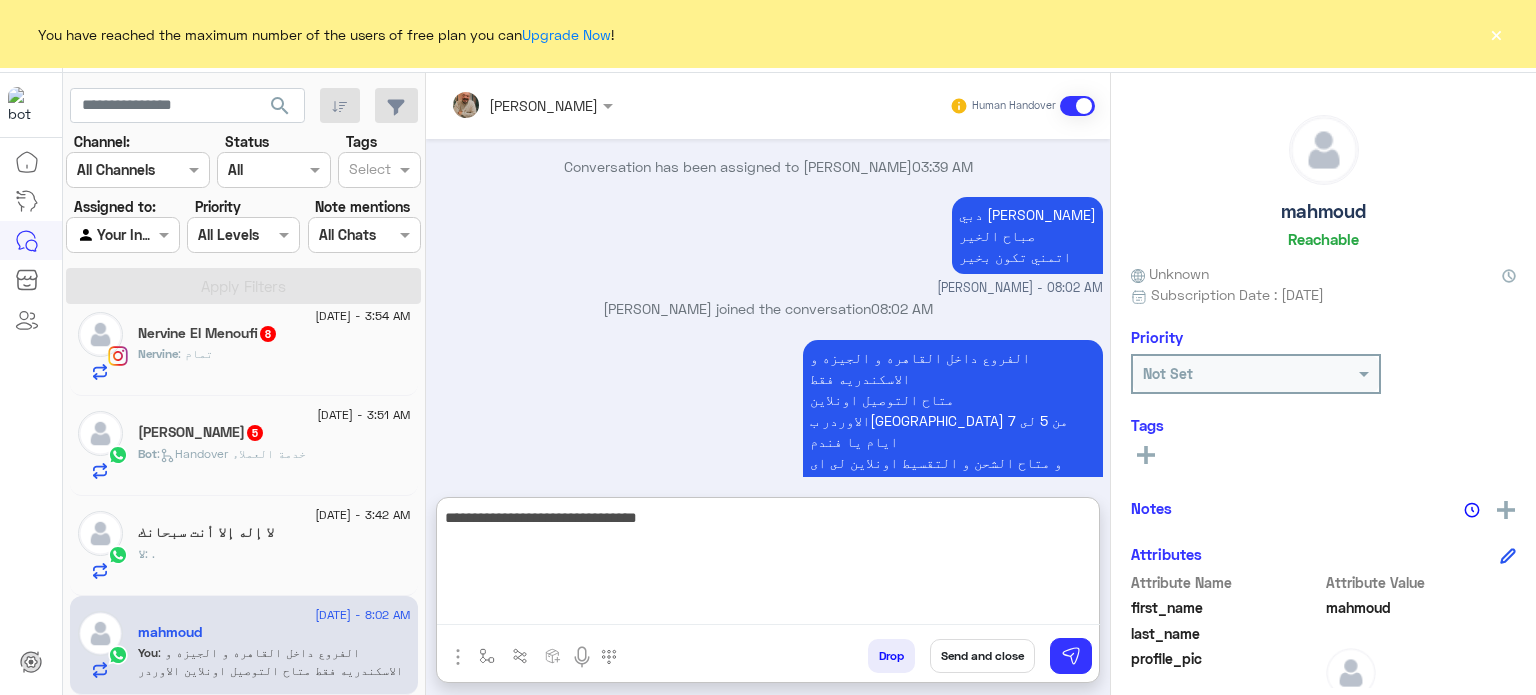 type on "**********" 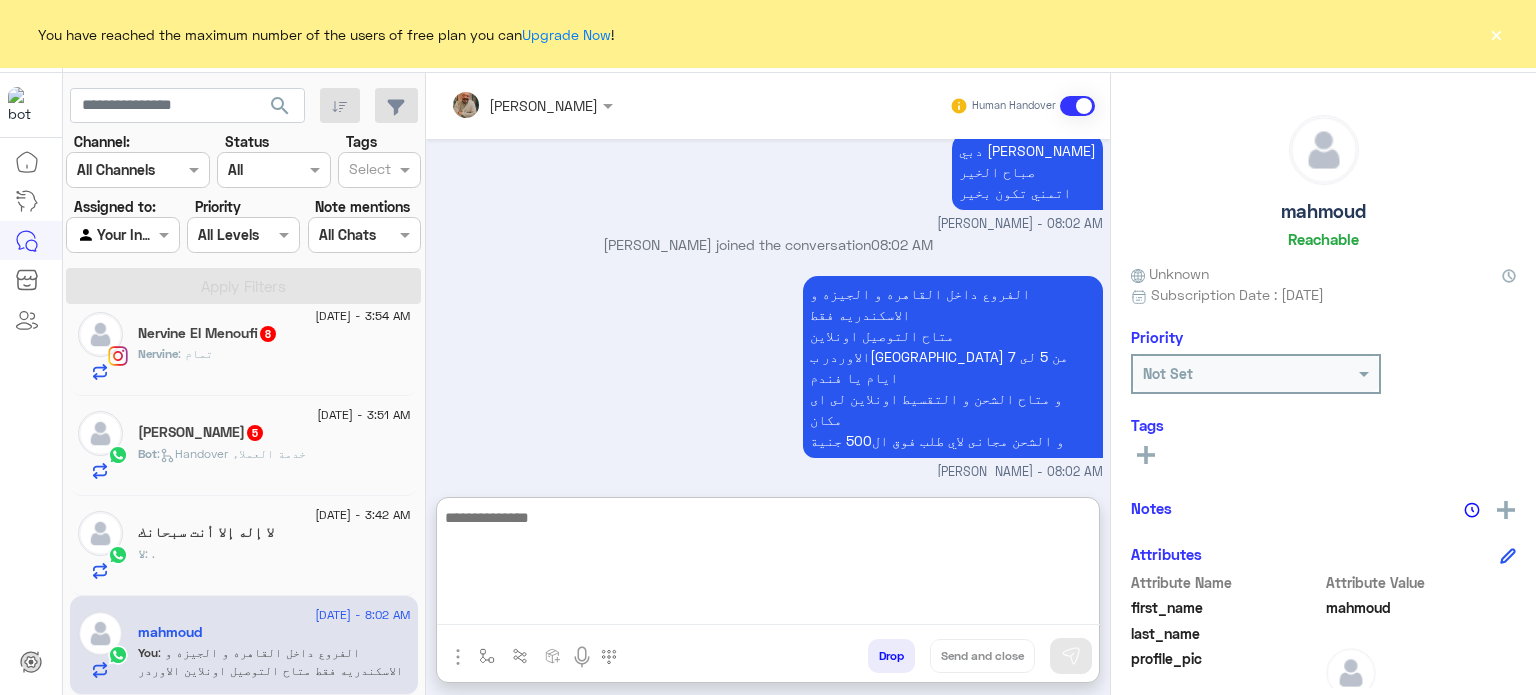 click on "لا إله إلا أنت سبحانك" 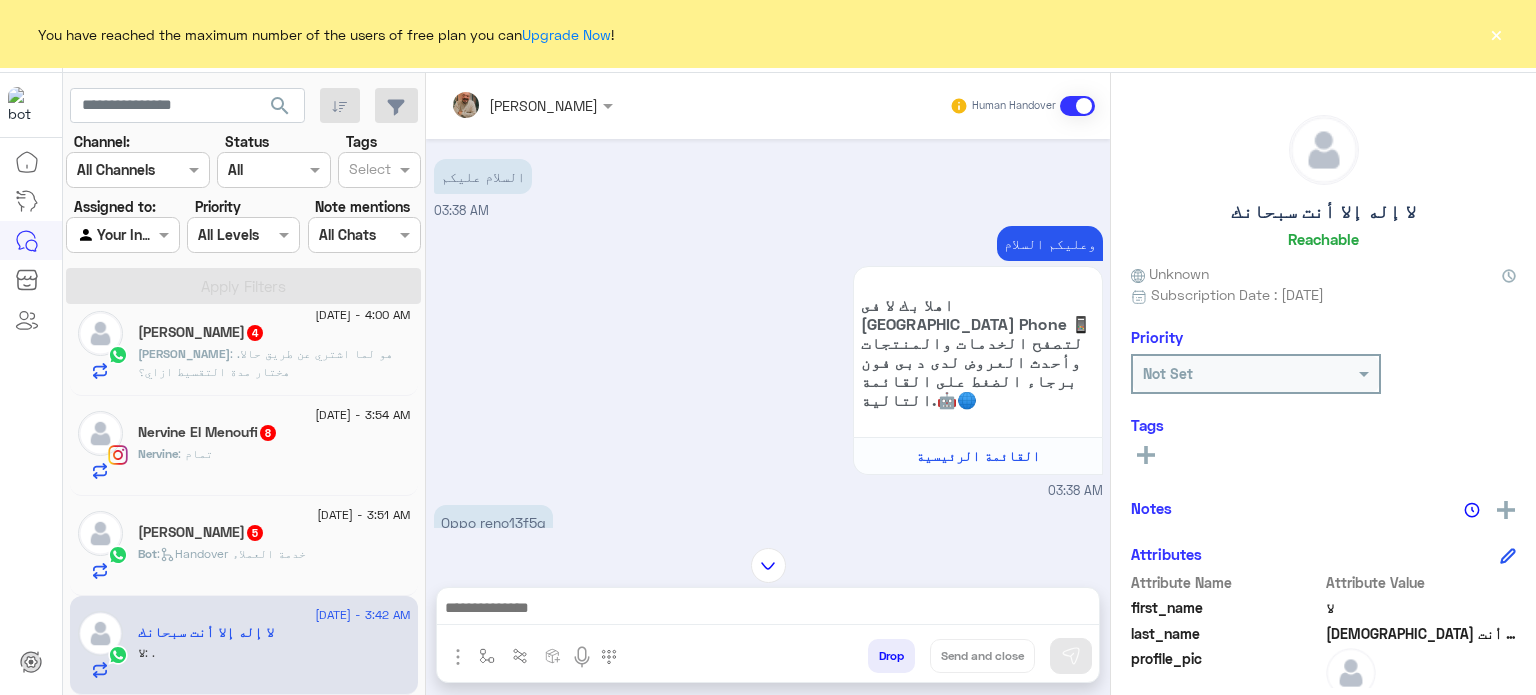 drag, startPoint x: 847, startPoint y: 636, endPoint x: 847, endPoint y: 611, distance: 25 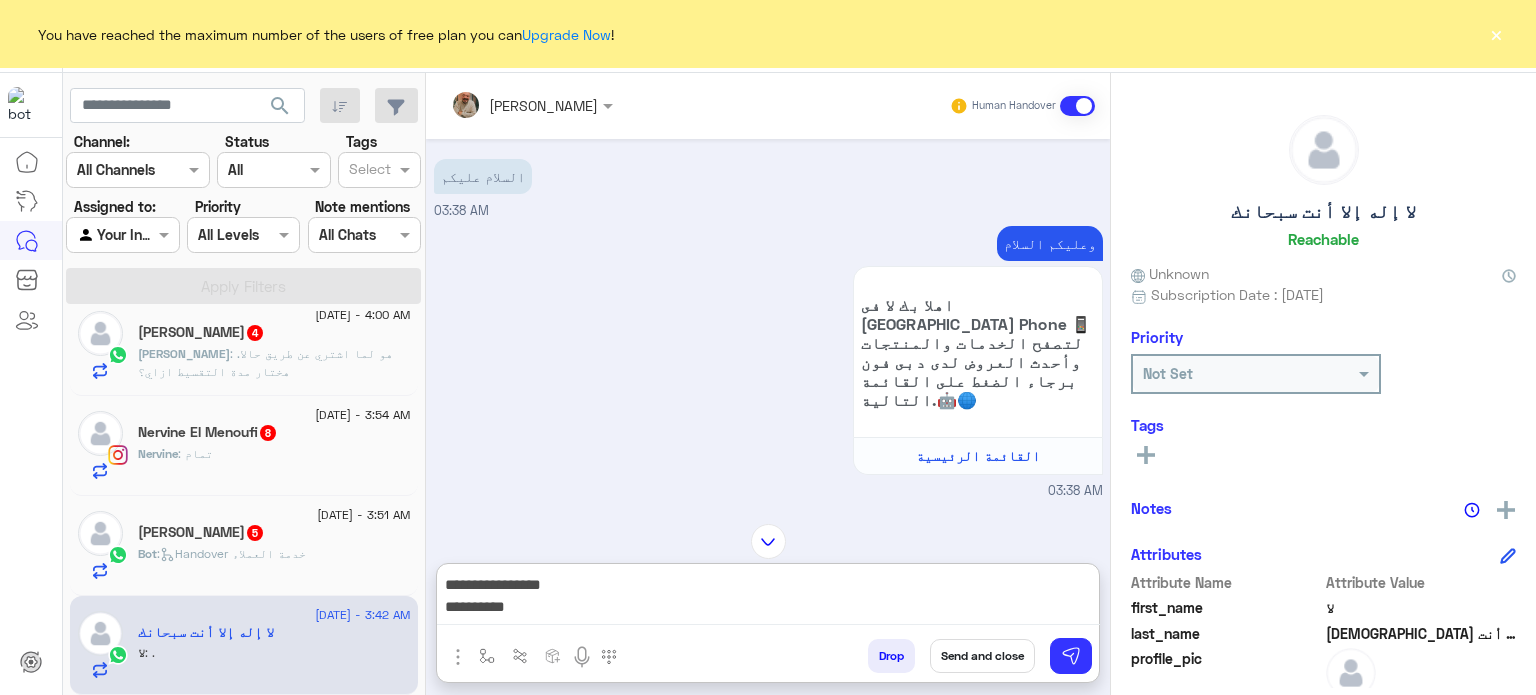 click on "**********" at bounding box center [768, 599] 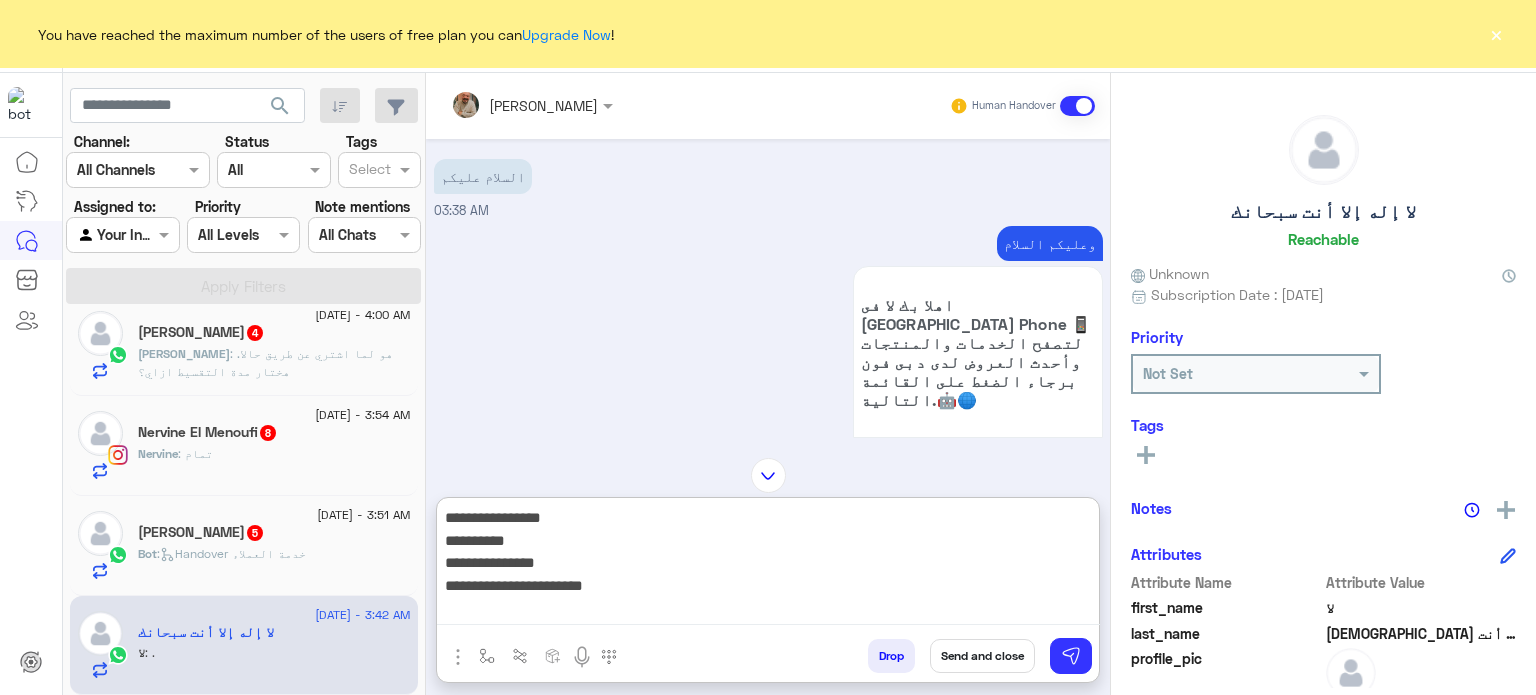 click on "**********" at bounding box center [768, 565] 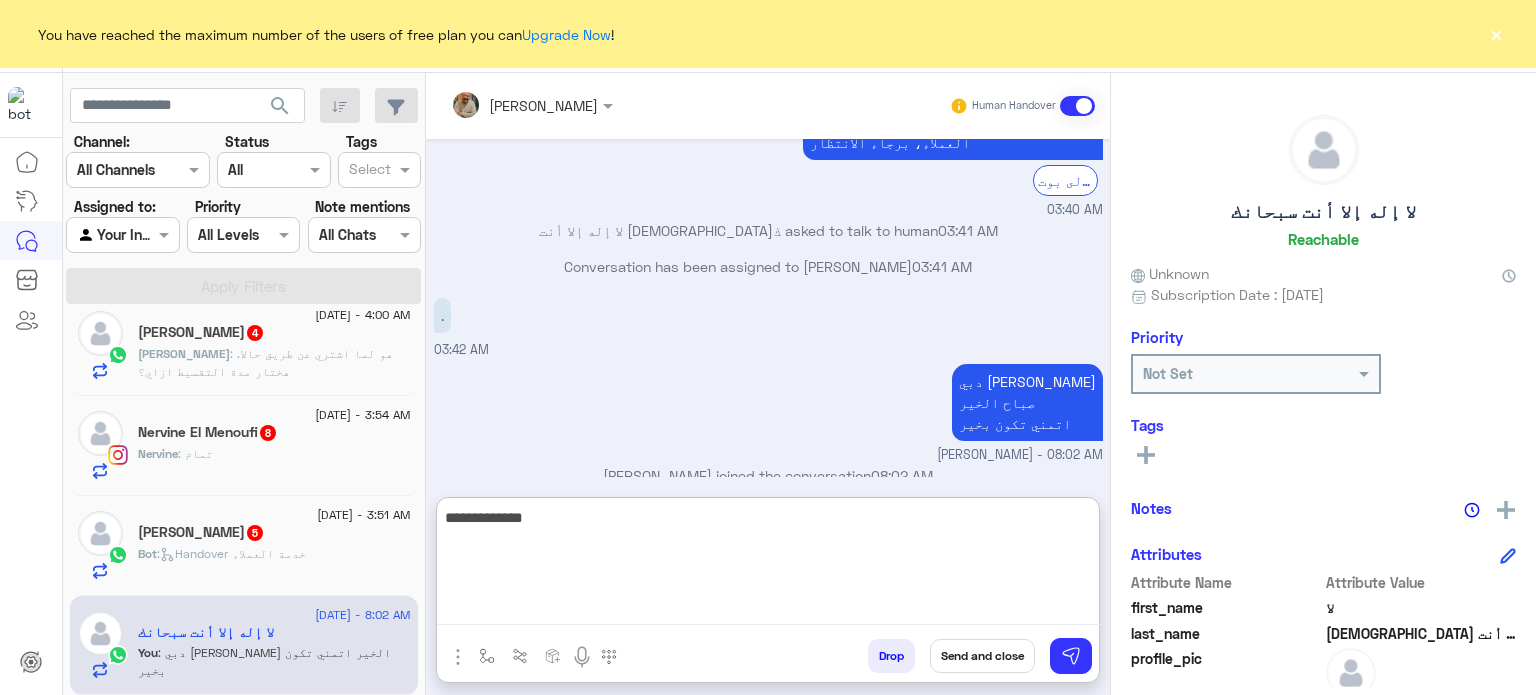 type on "**********" 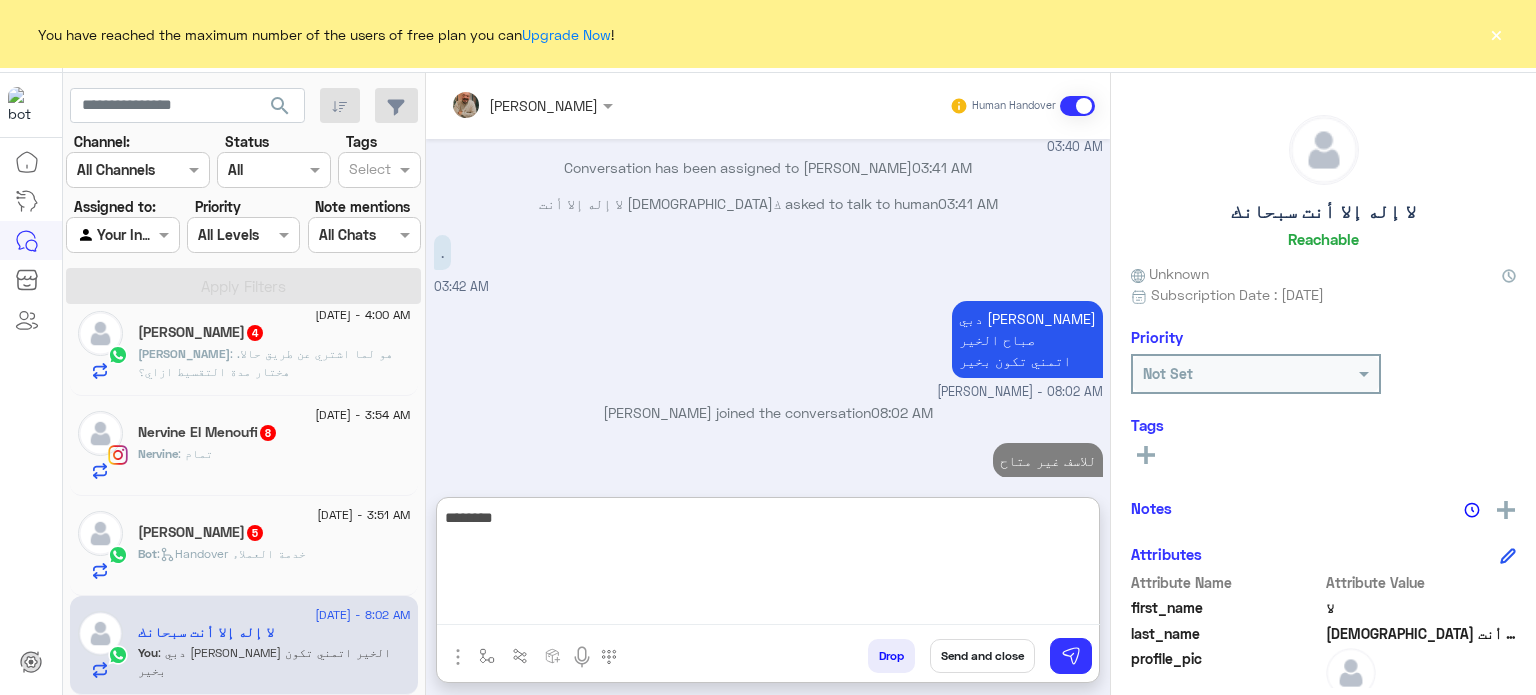type on "*********" 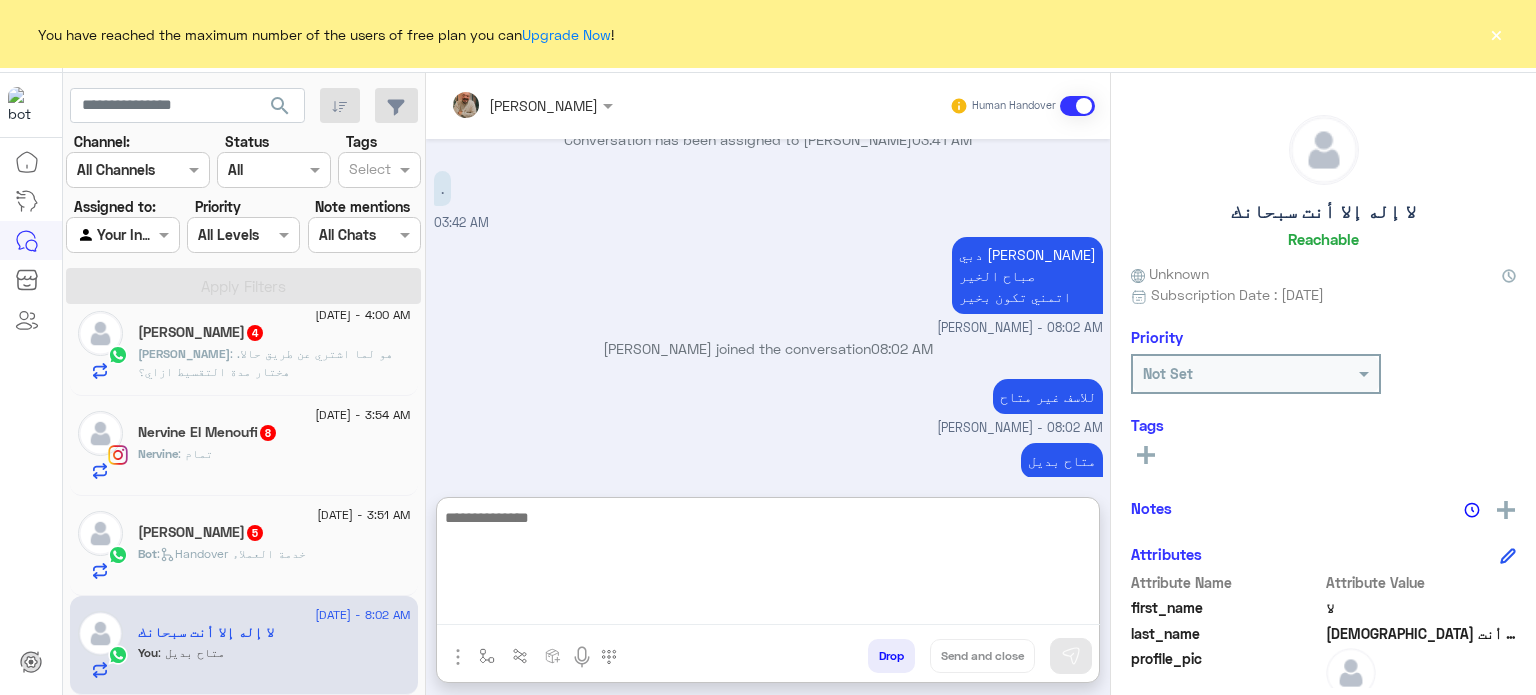 paste on "**********" 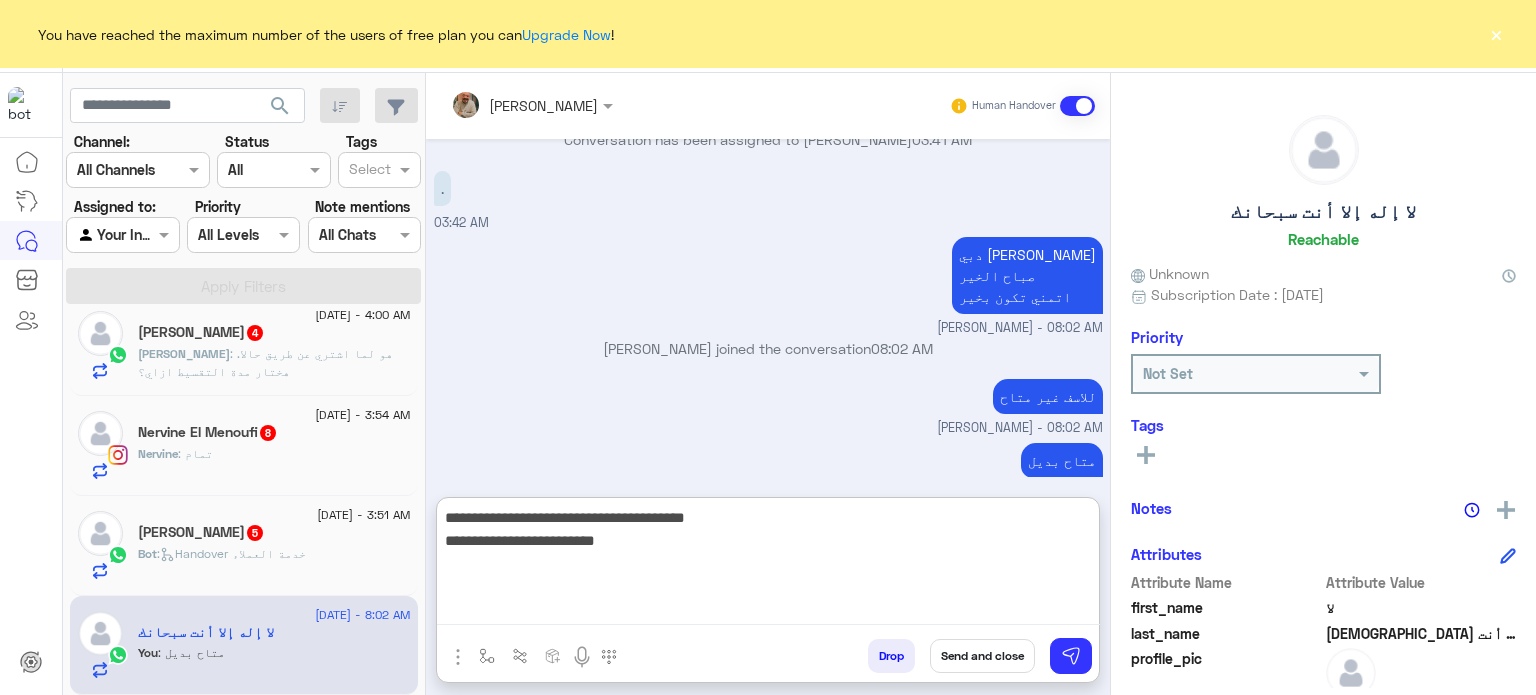 click on "**********" at bounding box center [768, 565] 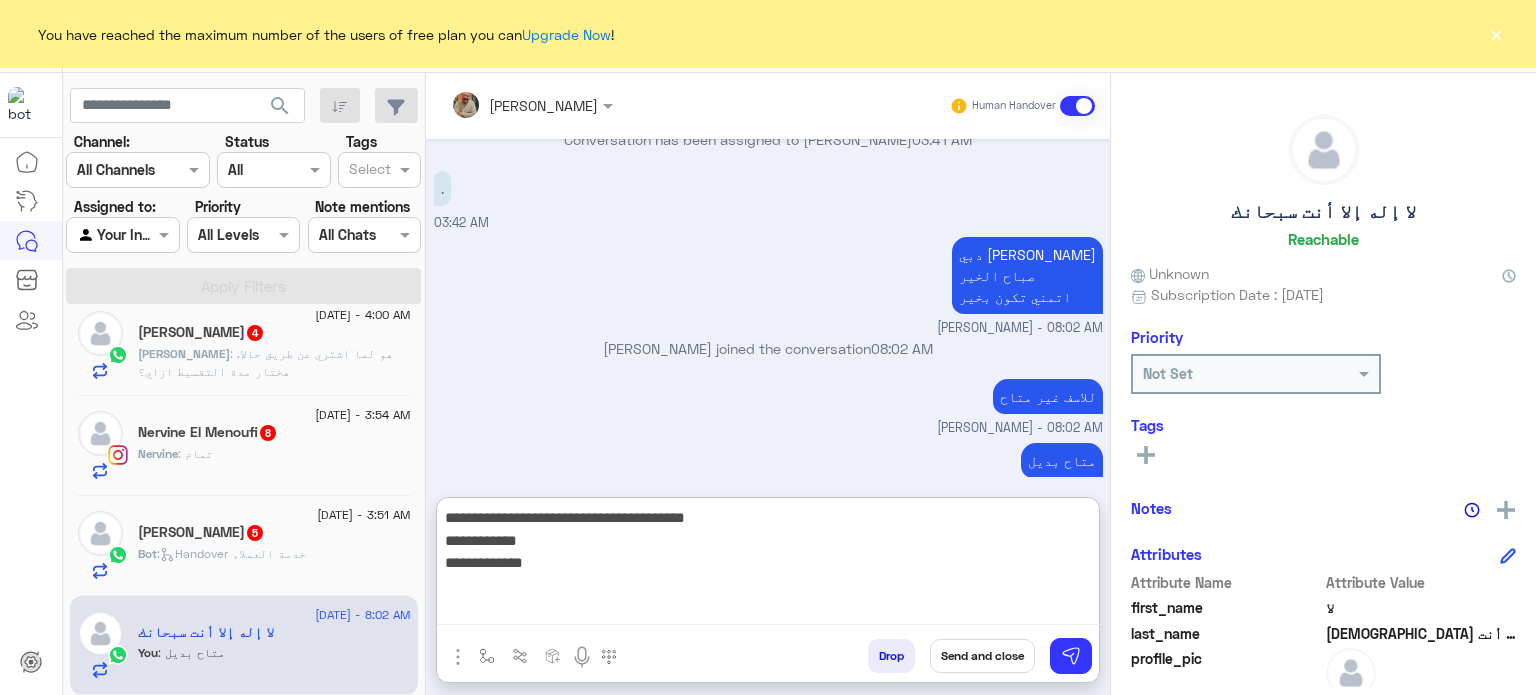 click on "**********" at bounding box center [768, 565] 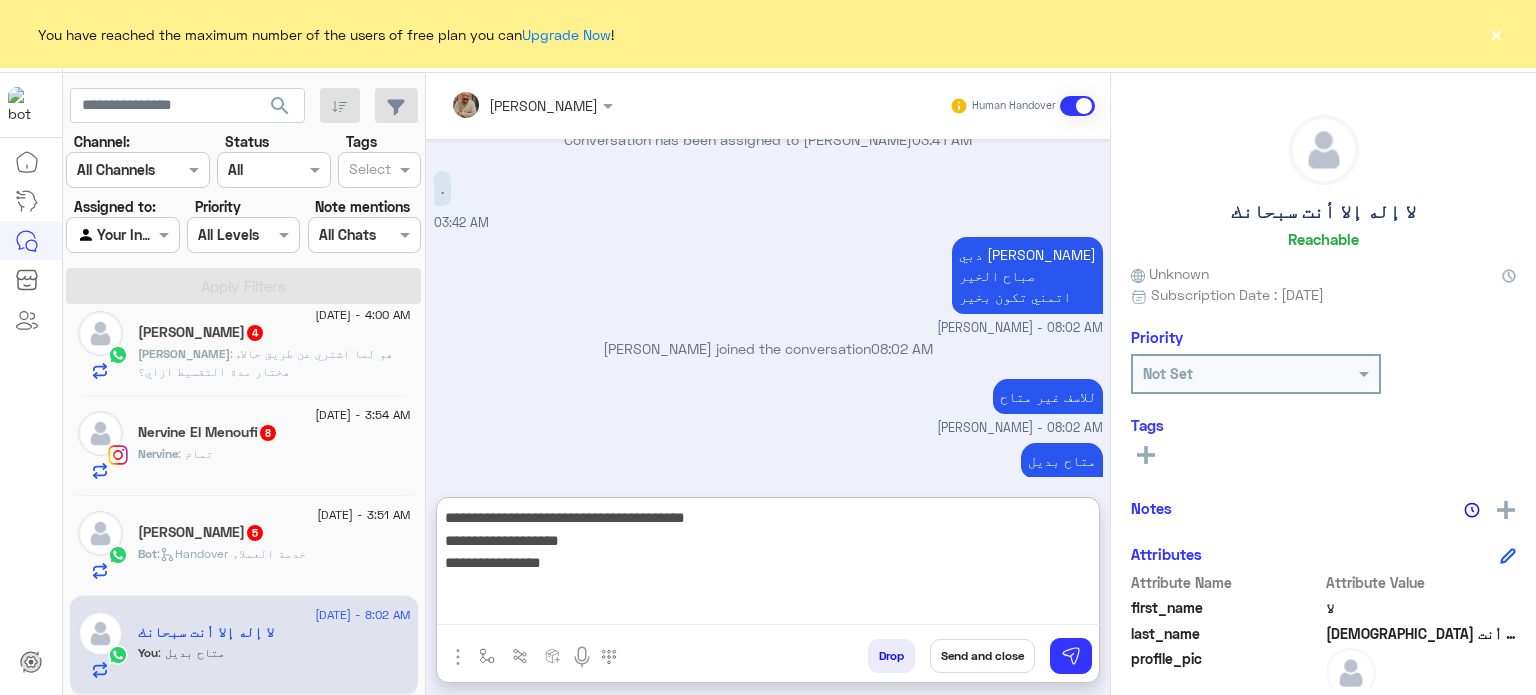 type on "**********" 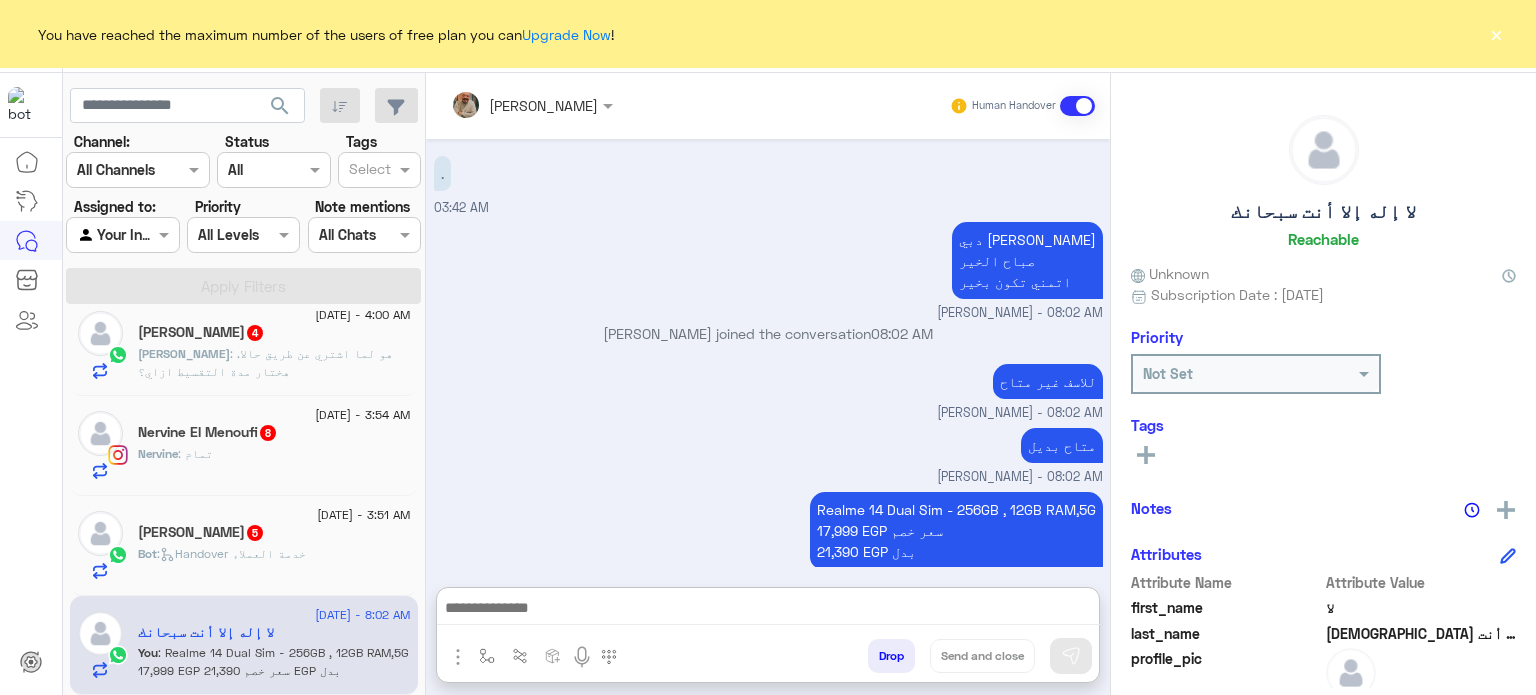 paste on "**********" 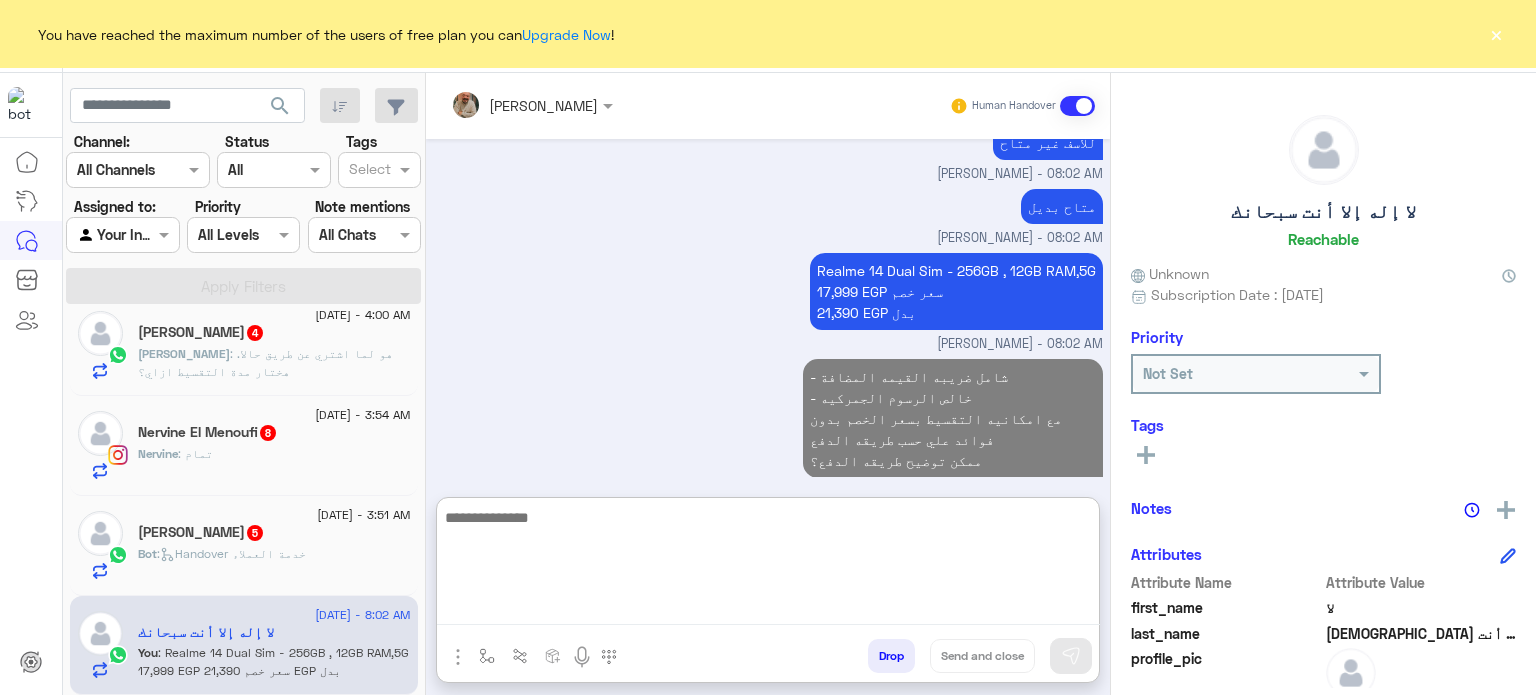 click on ":   Handover خدمة العملاء" 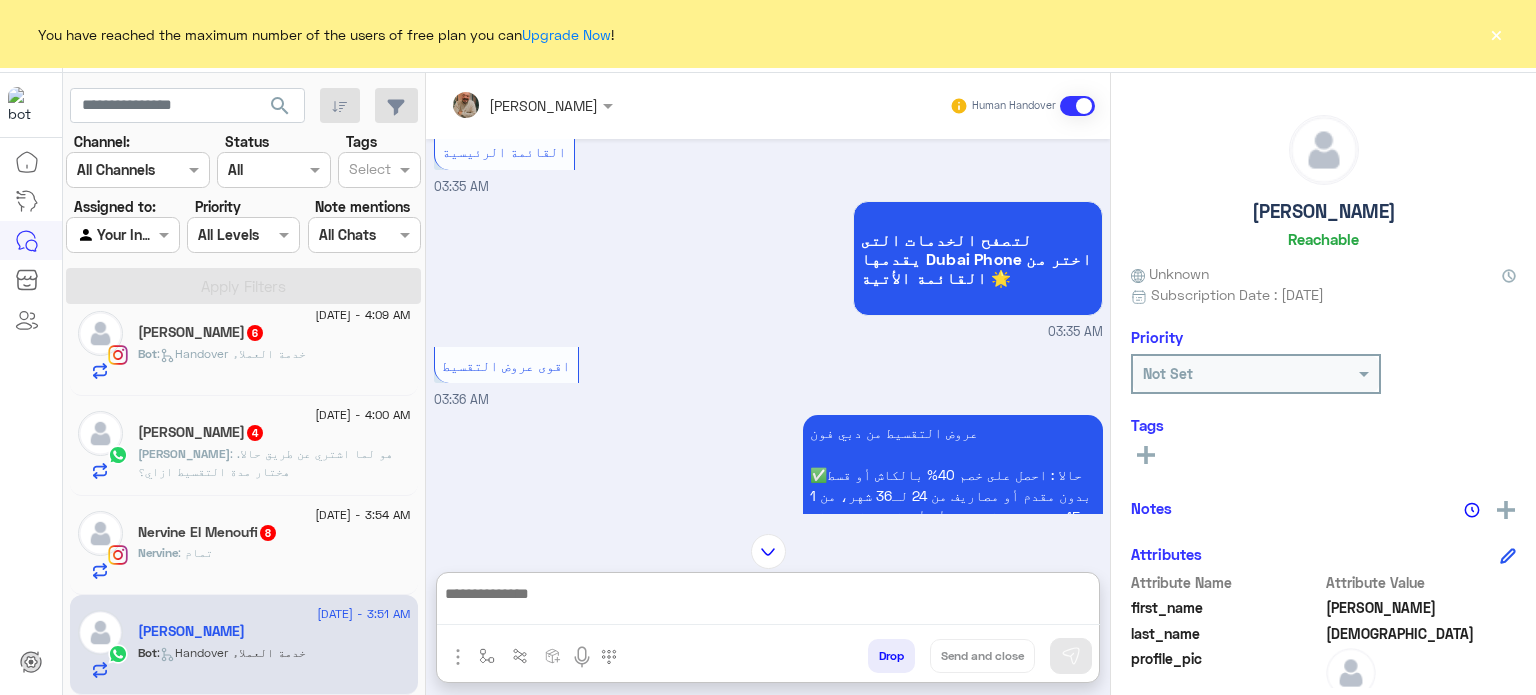 click at bounding box center (768, 603) 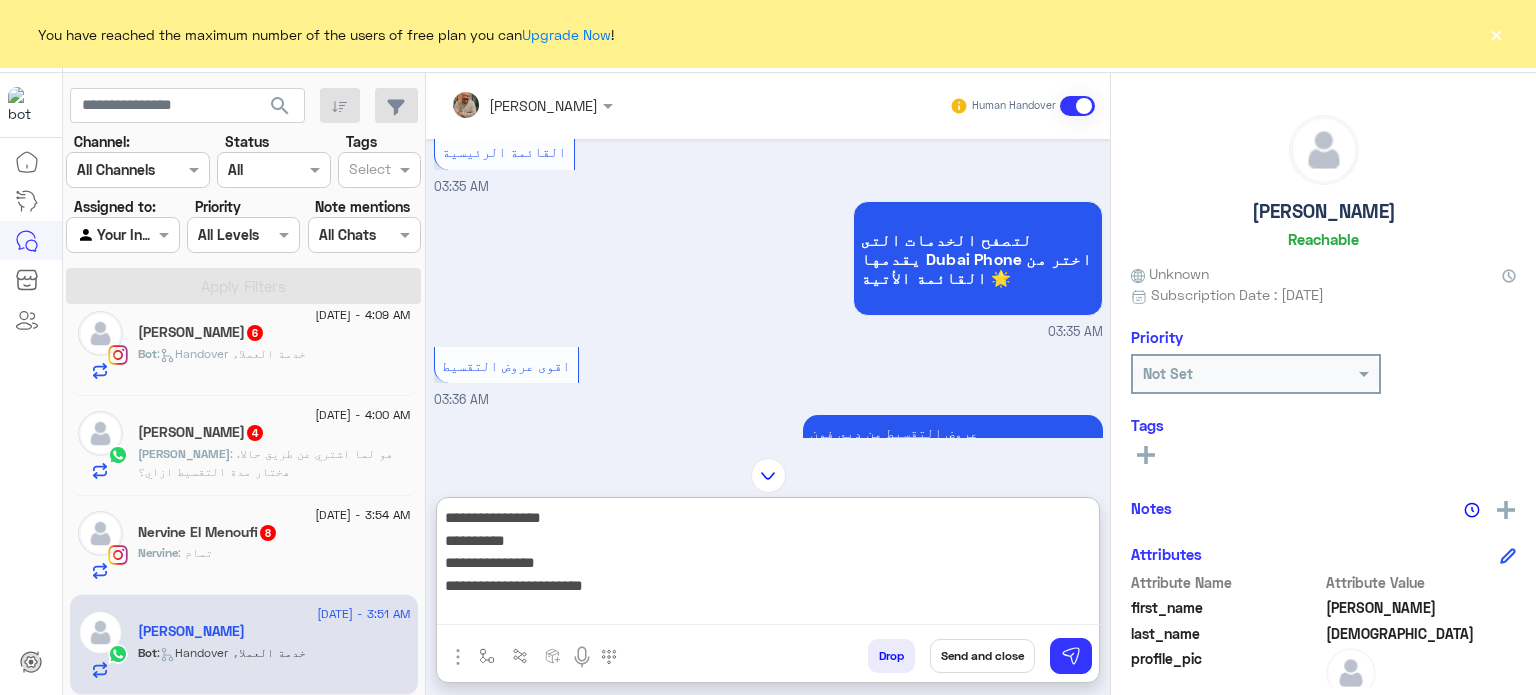 click on "**********" at bounding box center [768, 565] 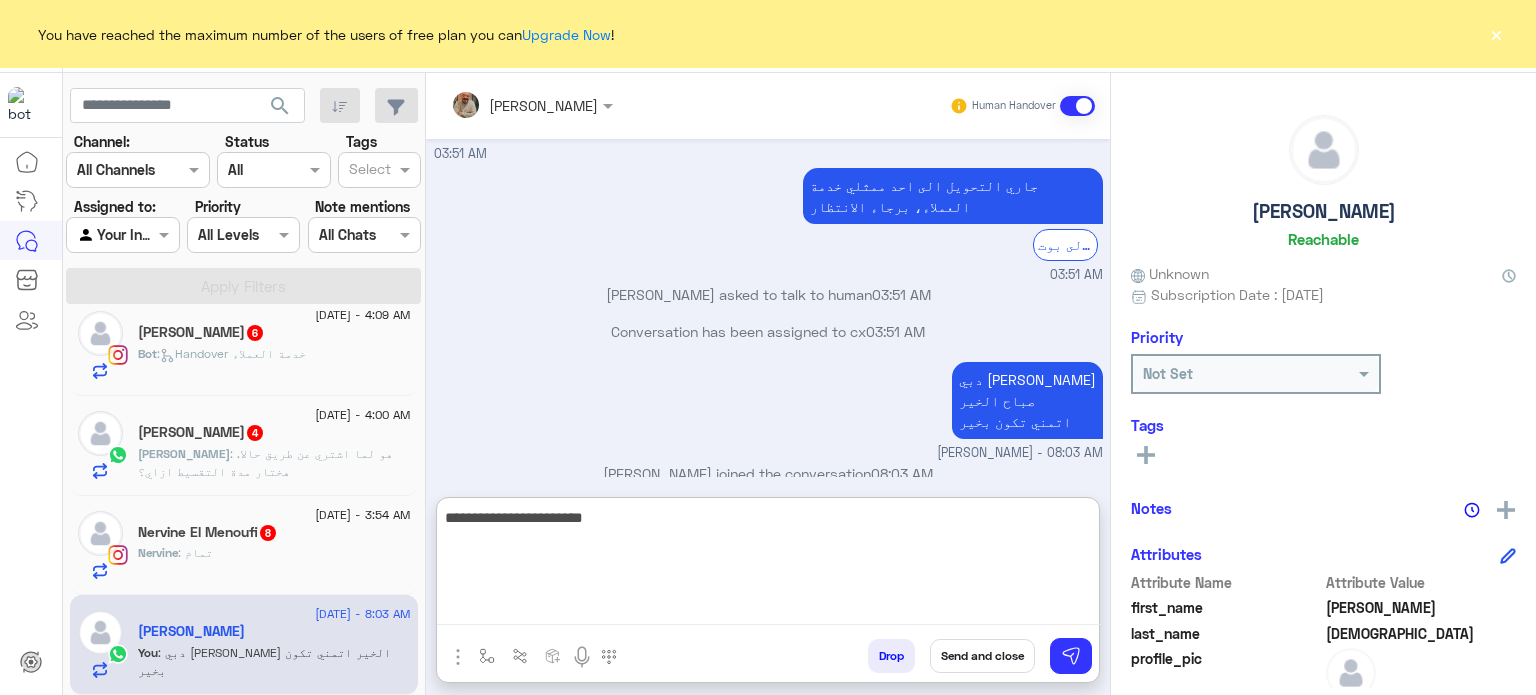 type on "**********" 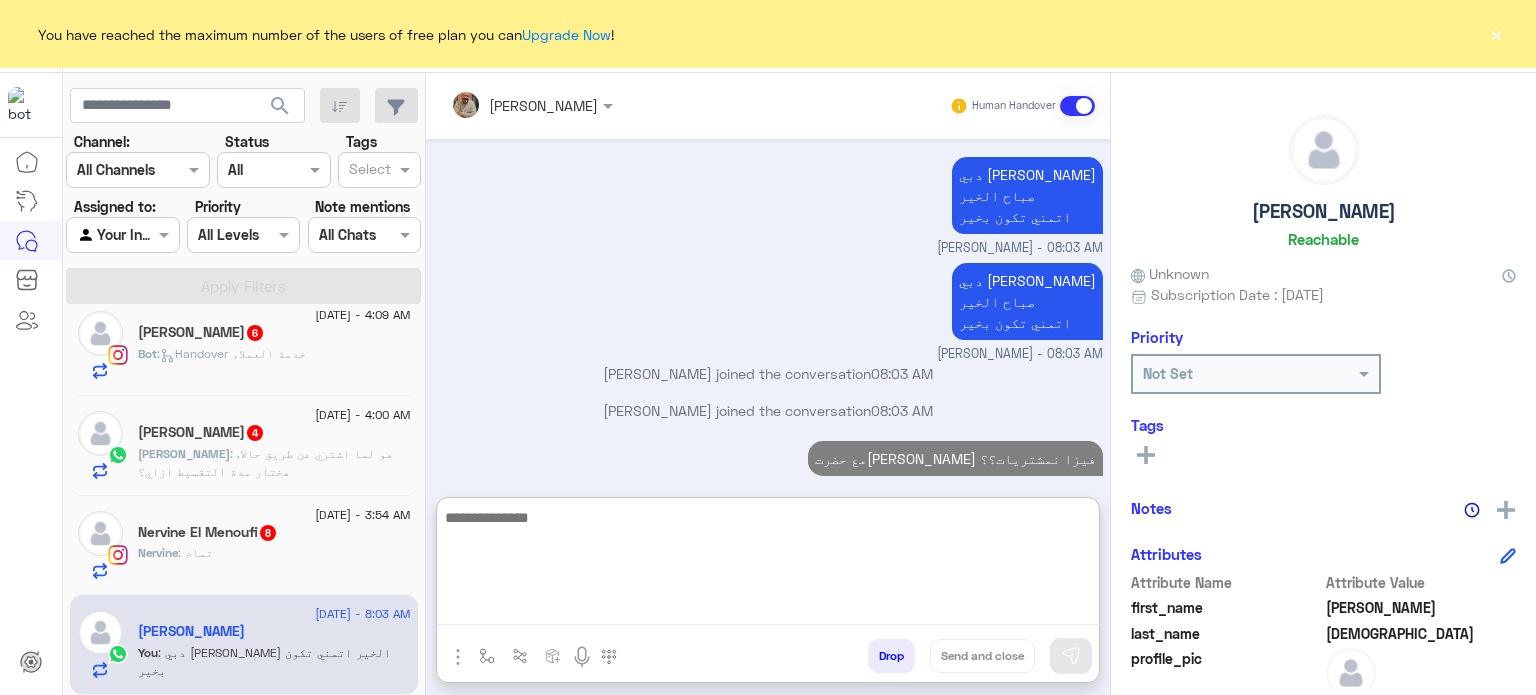 drag, startPoint x: 263, startPoint y: 623, endPoint x: 276, endPoint y: 554, distance: 70.21396 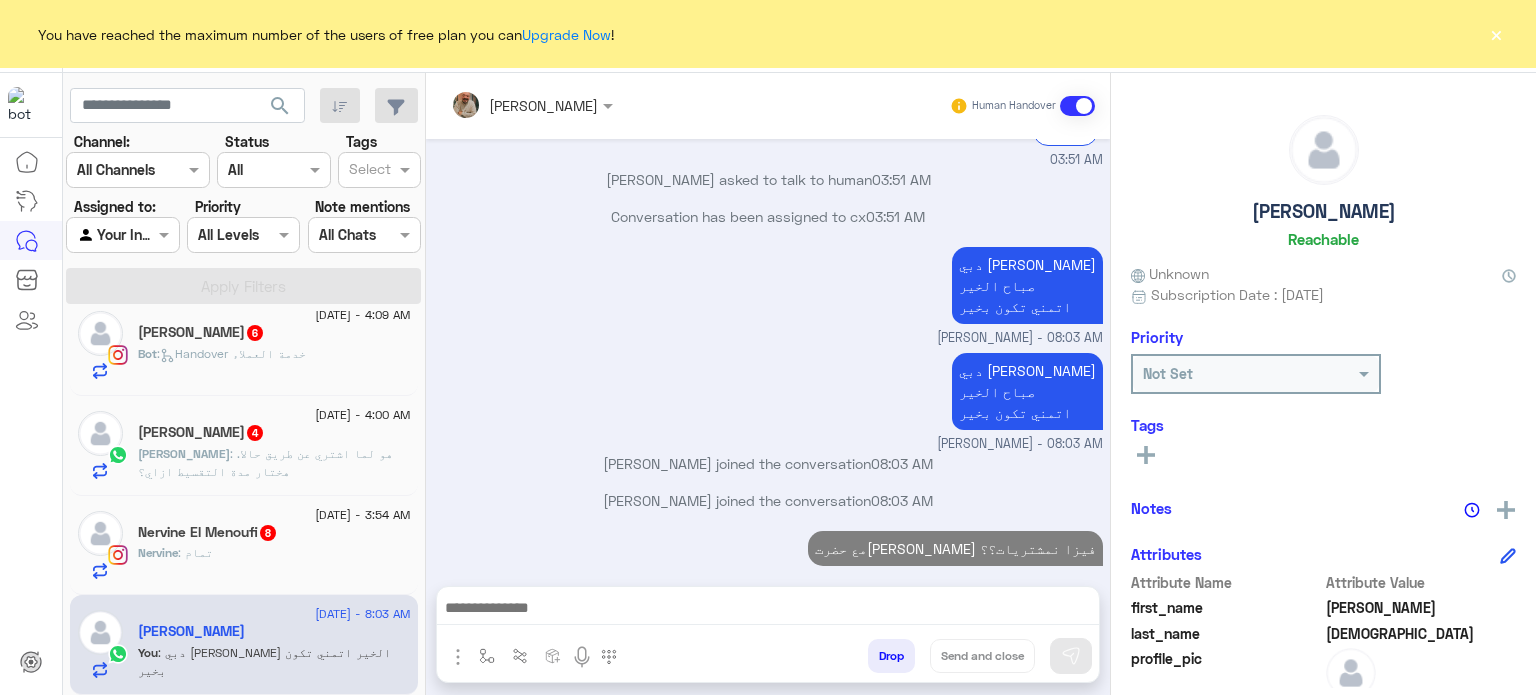 click on "Nervine : تمام" 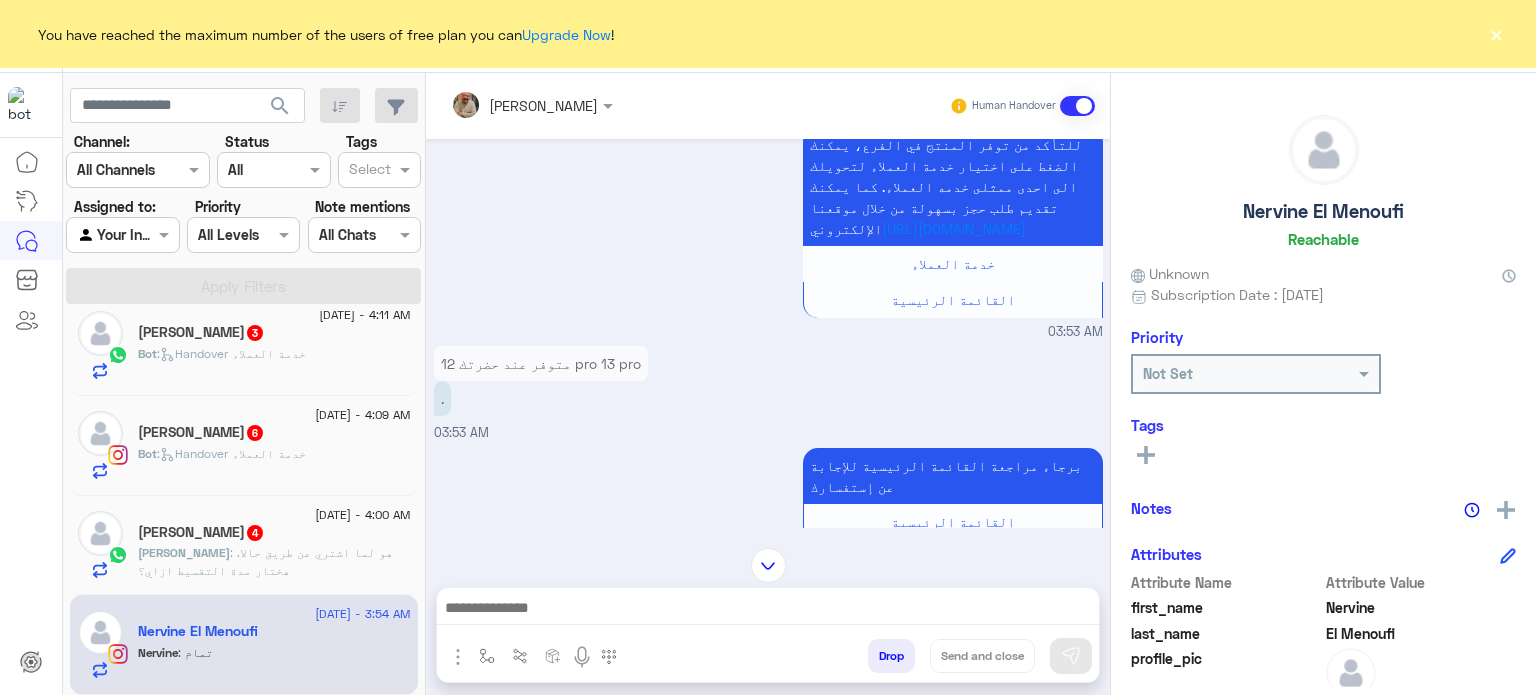 click at bounding box center [768, 610] 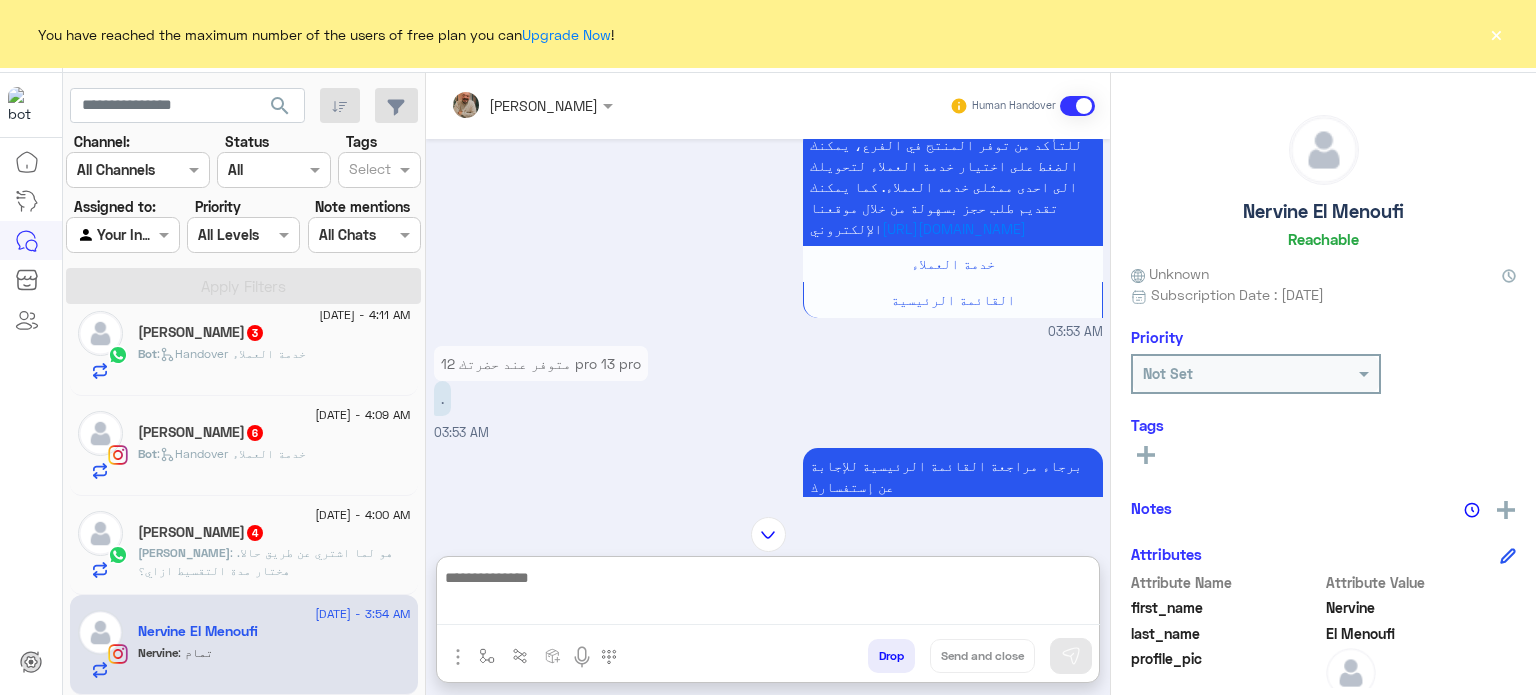 paste on "**********" 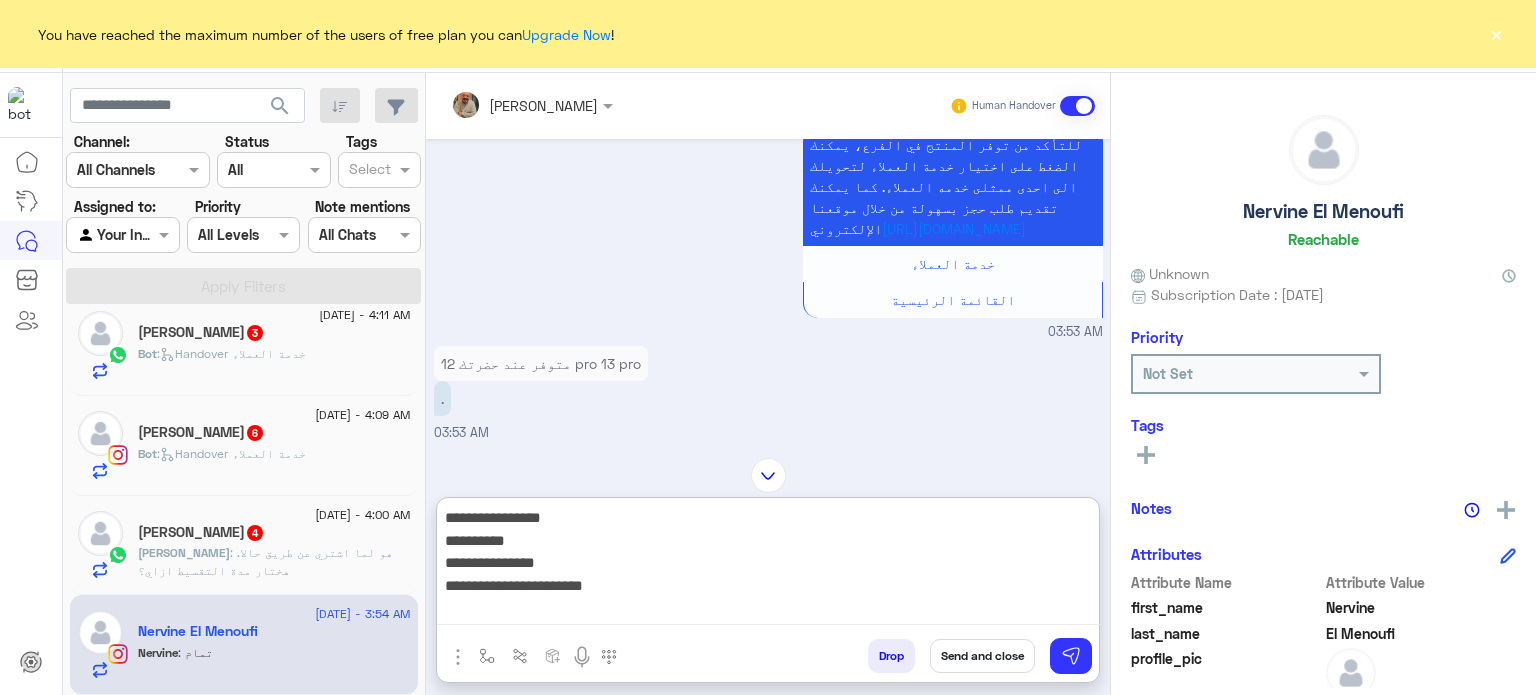 click on "**********" at bounding box center (768, 565) 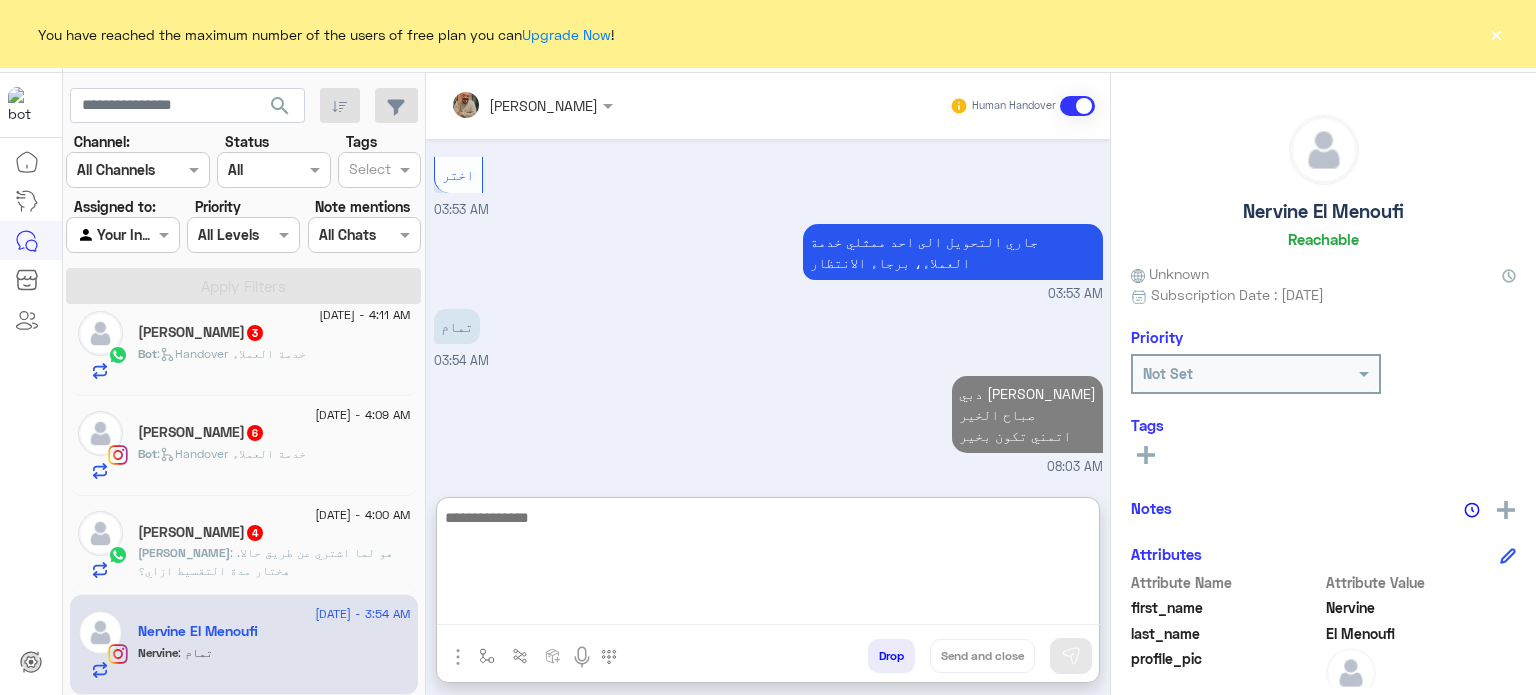 scroll, scrollTop: 1579, scrollLeft: 0, axis: vertical 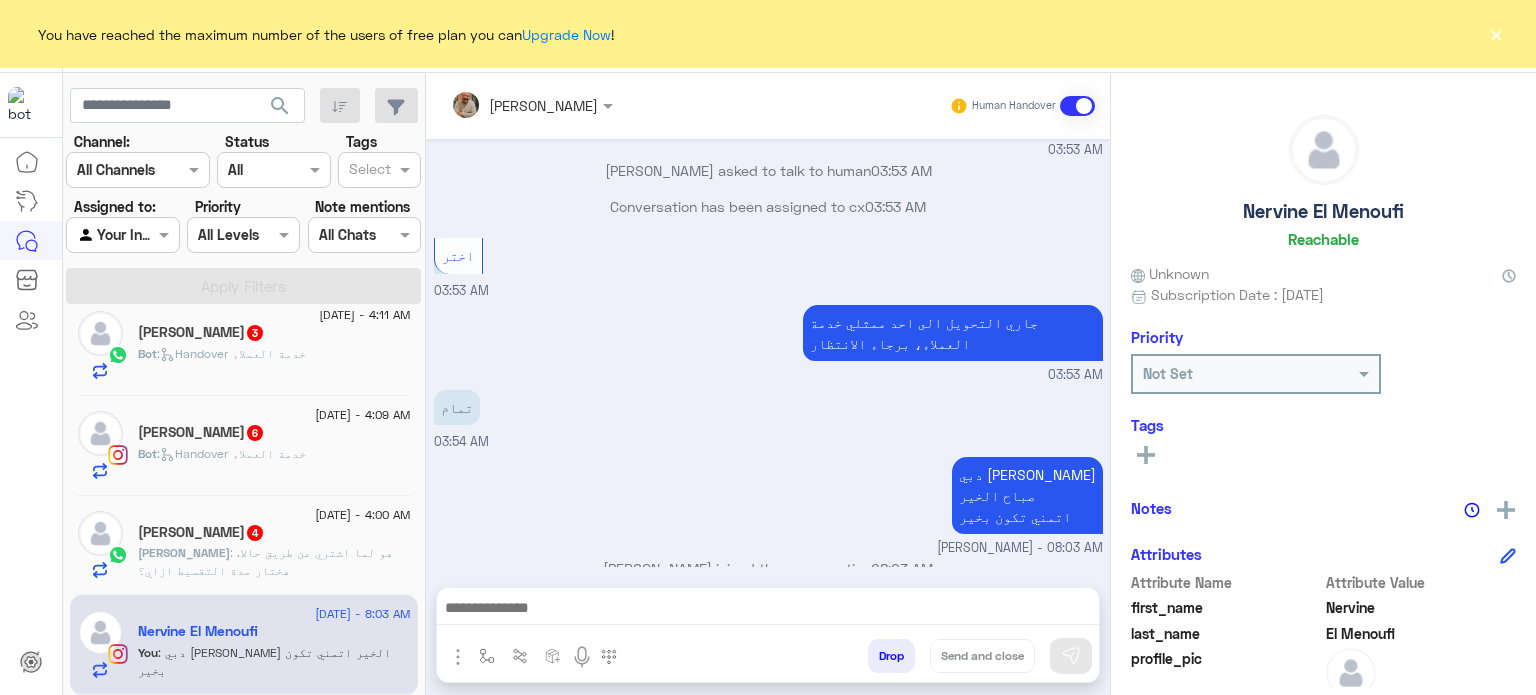 click at bounding box center [768, 610] 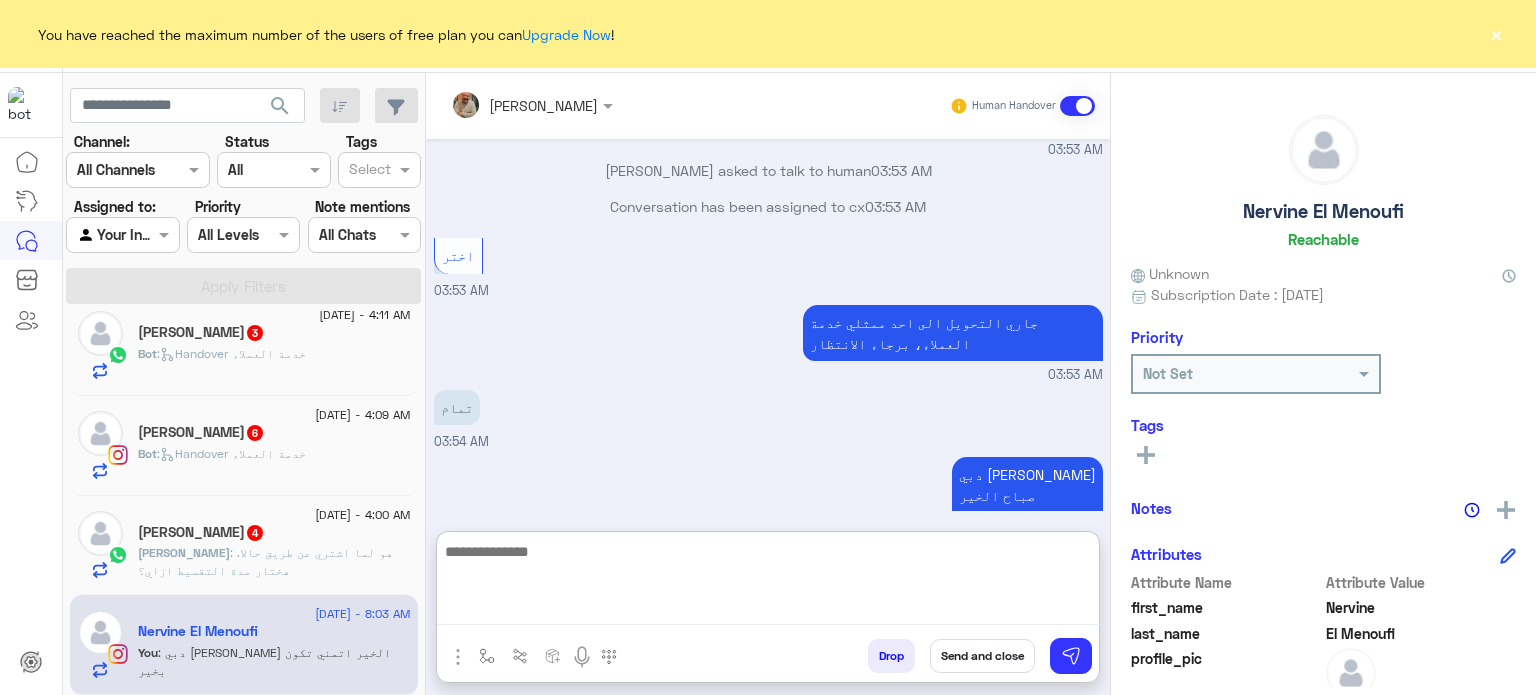 type on "**********" 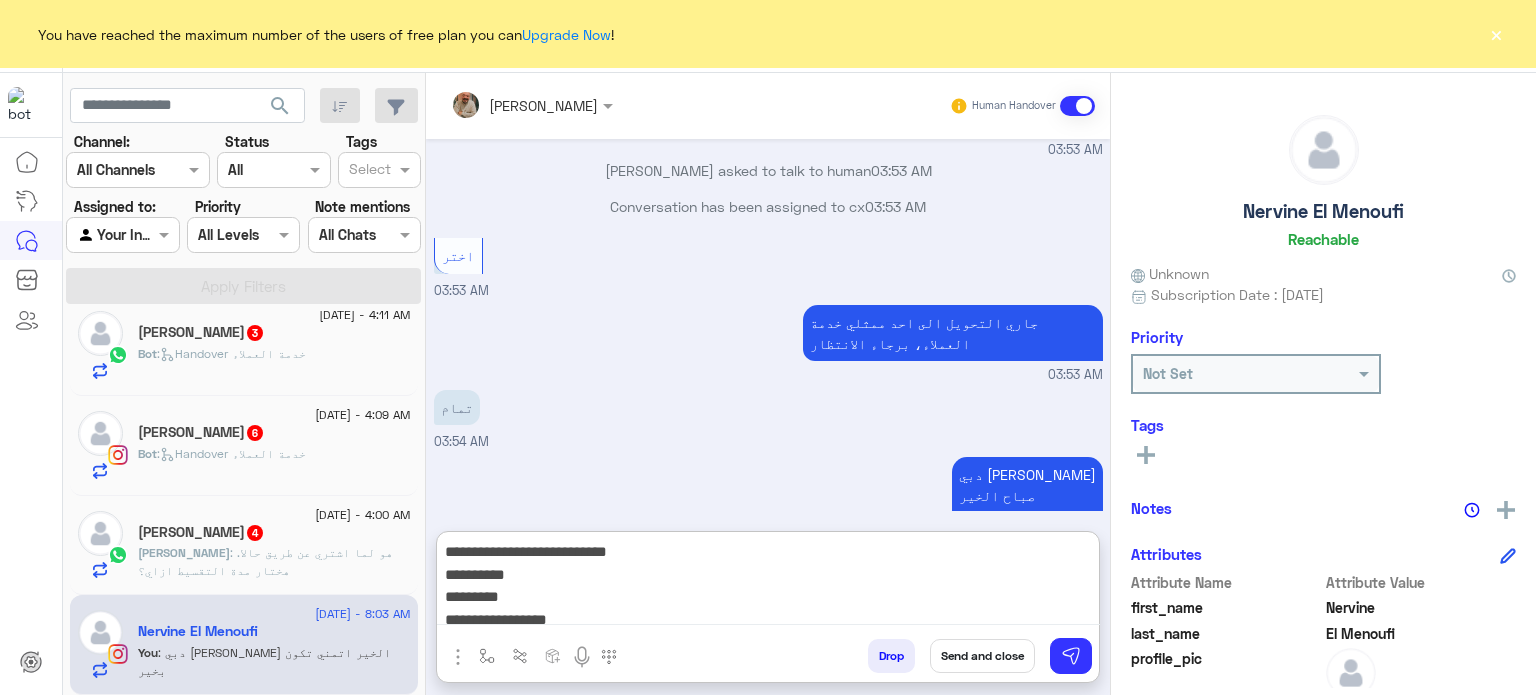 scroll, scrollTop: 1611, scrollLeft: 0, axis: vertical 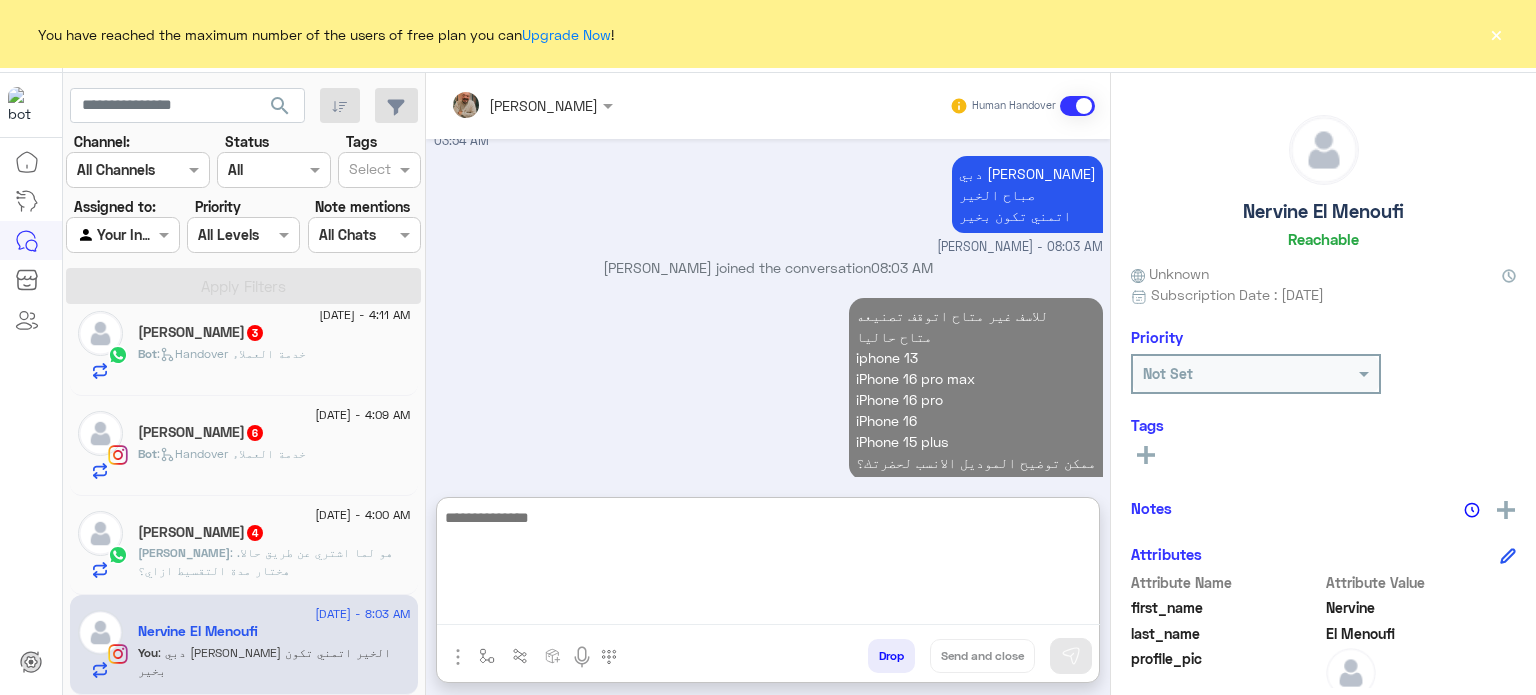 click on ": هو لما اشتري عن طريق حالا. هختار مدة التقسيط ازاي؟" 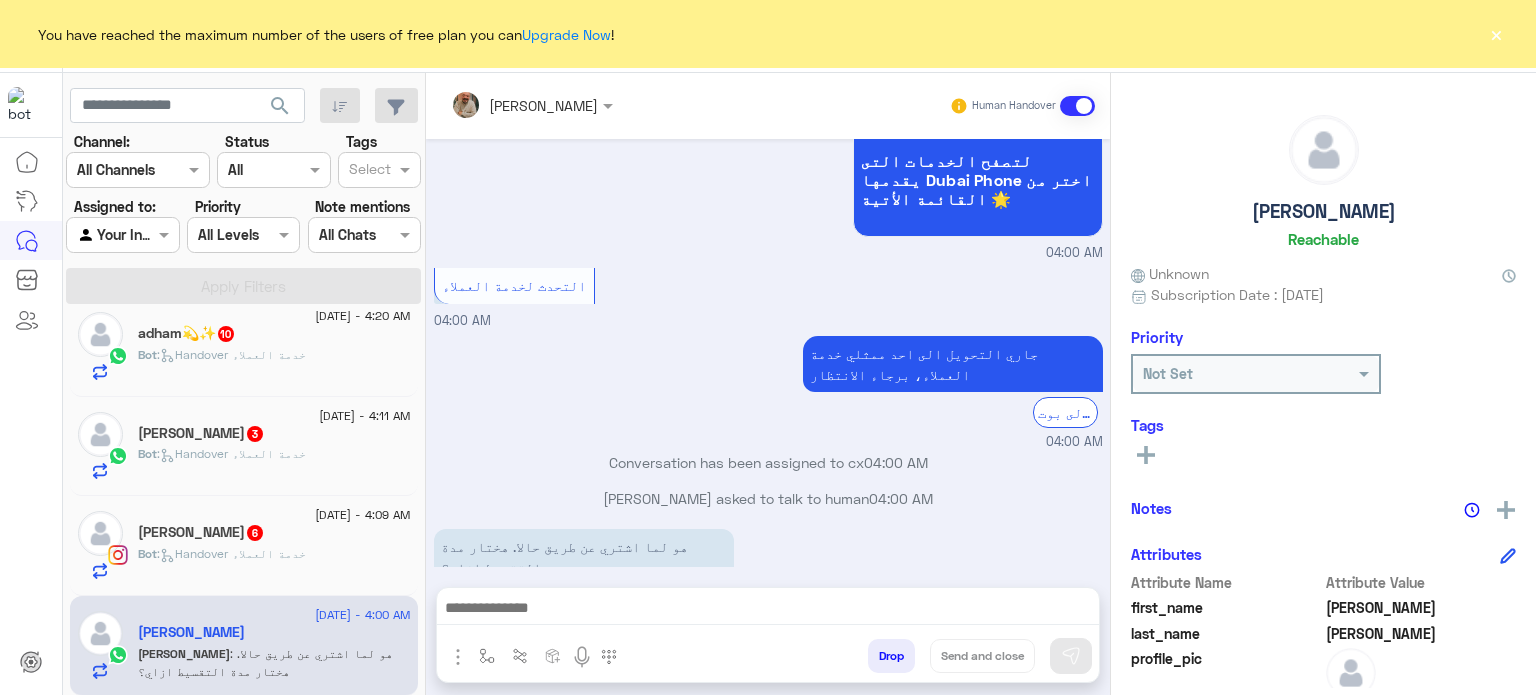 click at bounding box center (768, 610) 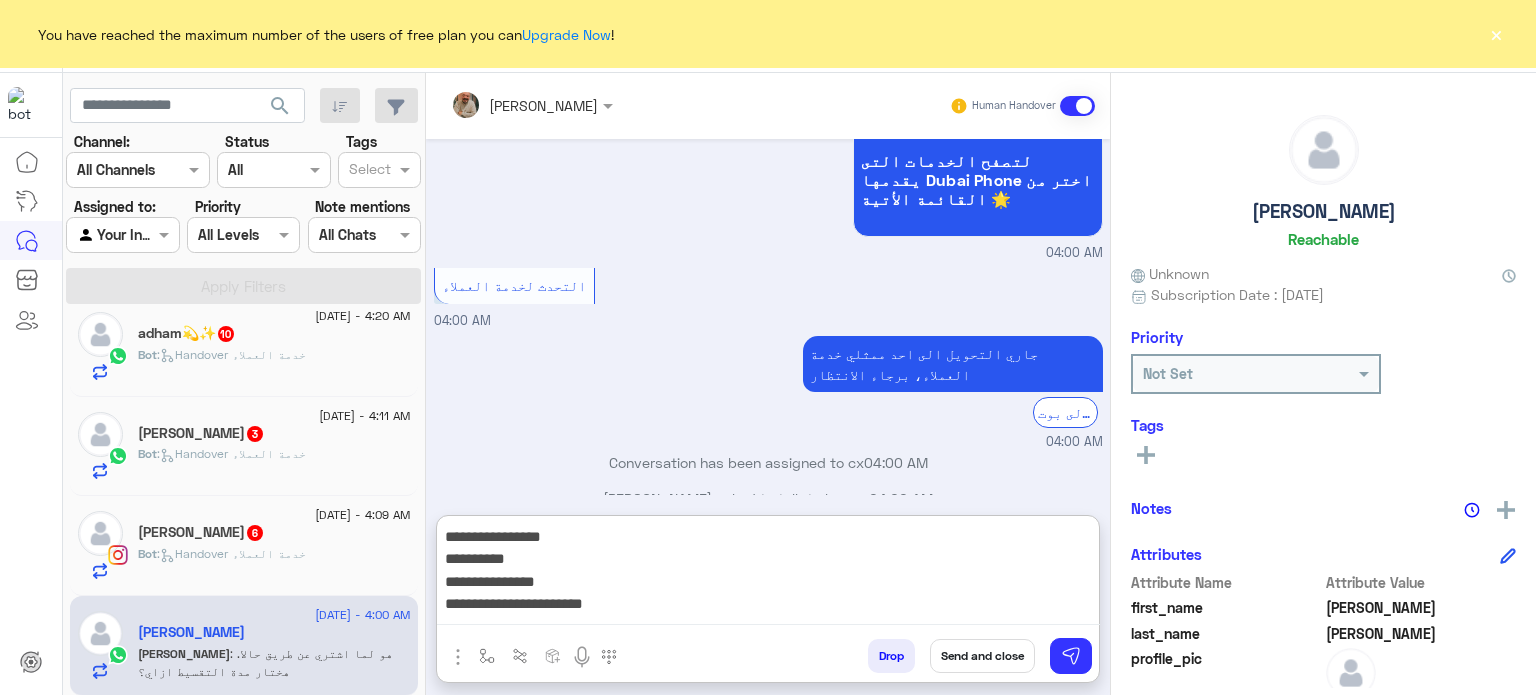 click on "**********" at bounding box center [768, 575] 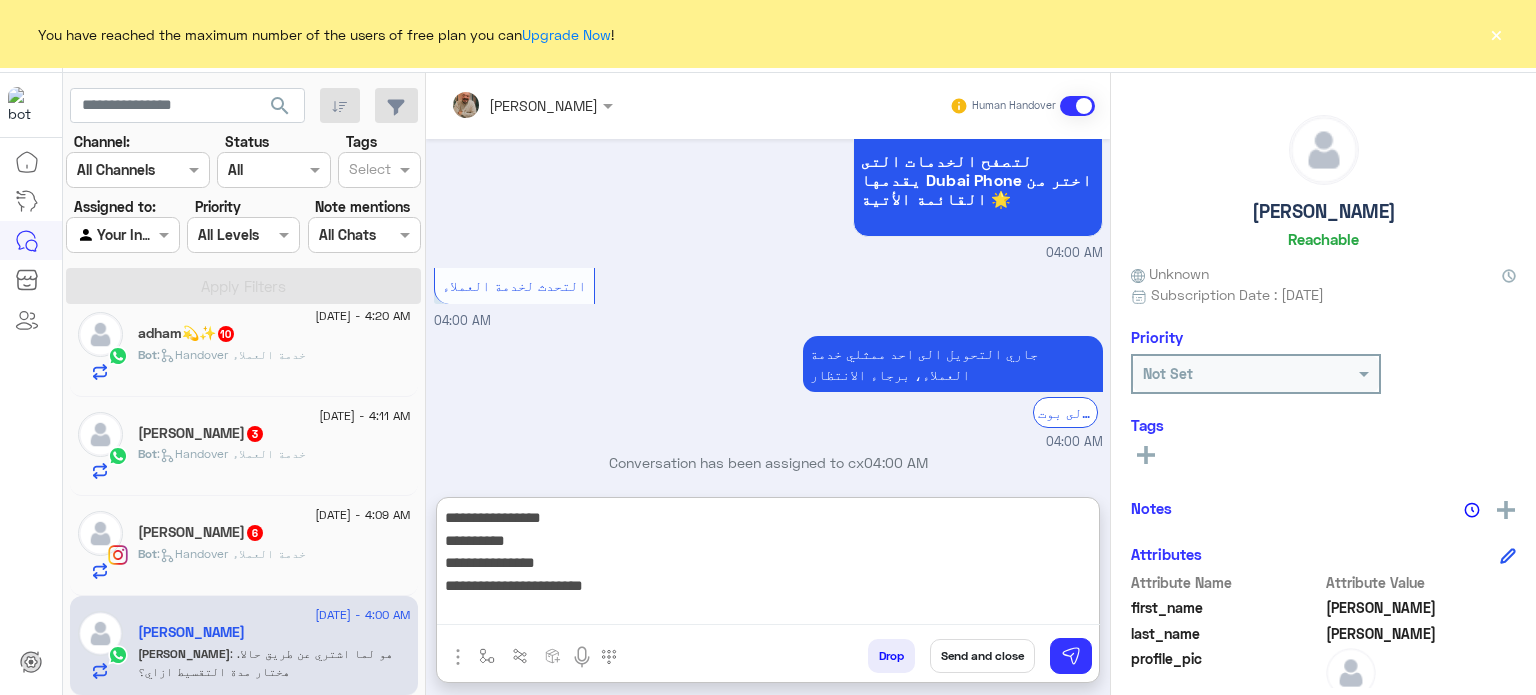 click on "**********" at bounding box center (768, 565) 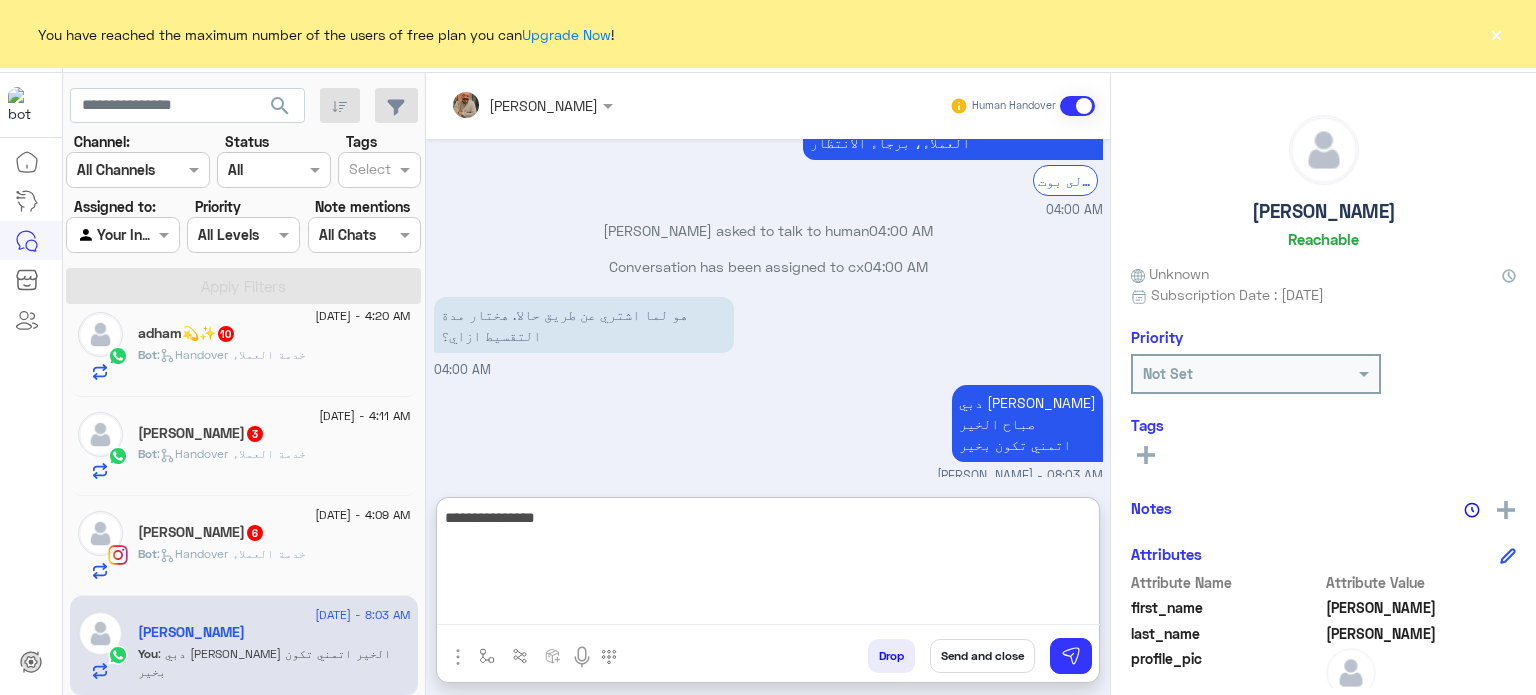 type on "**********" 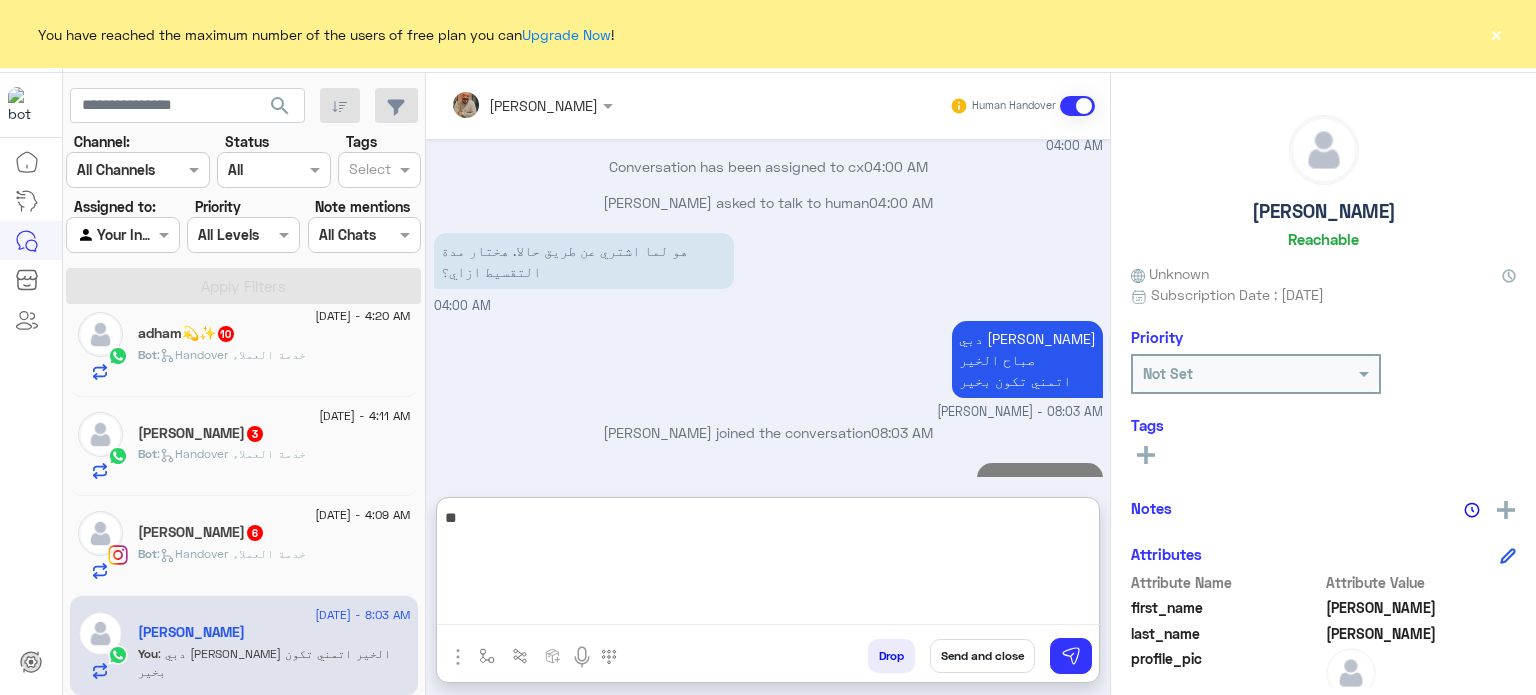 type on "*" 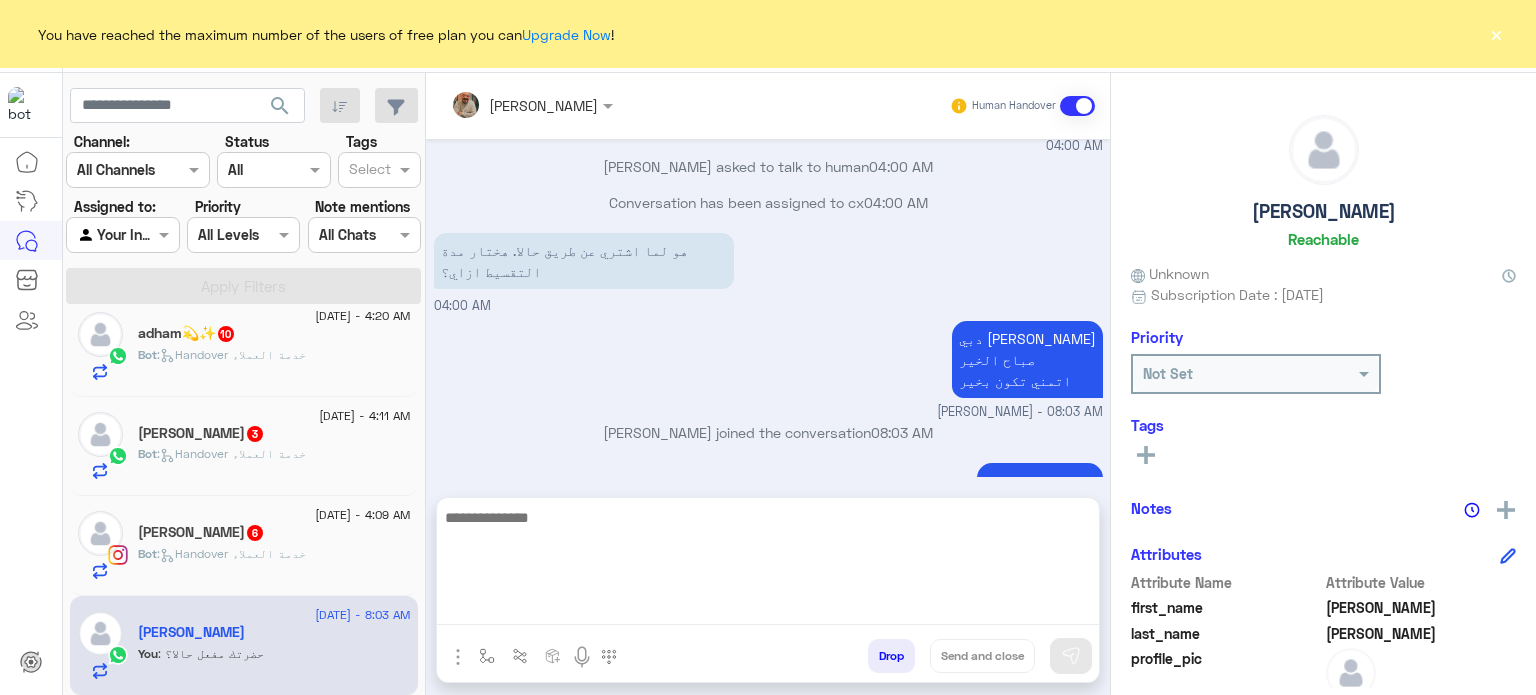 click on "Bot :   Handover خدمة العملاء" 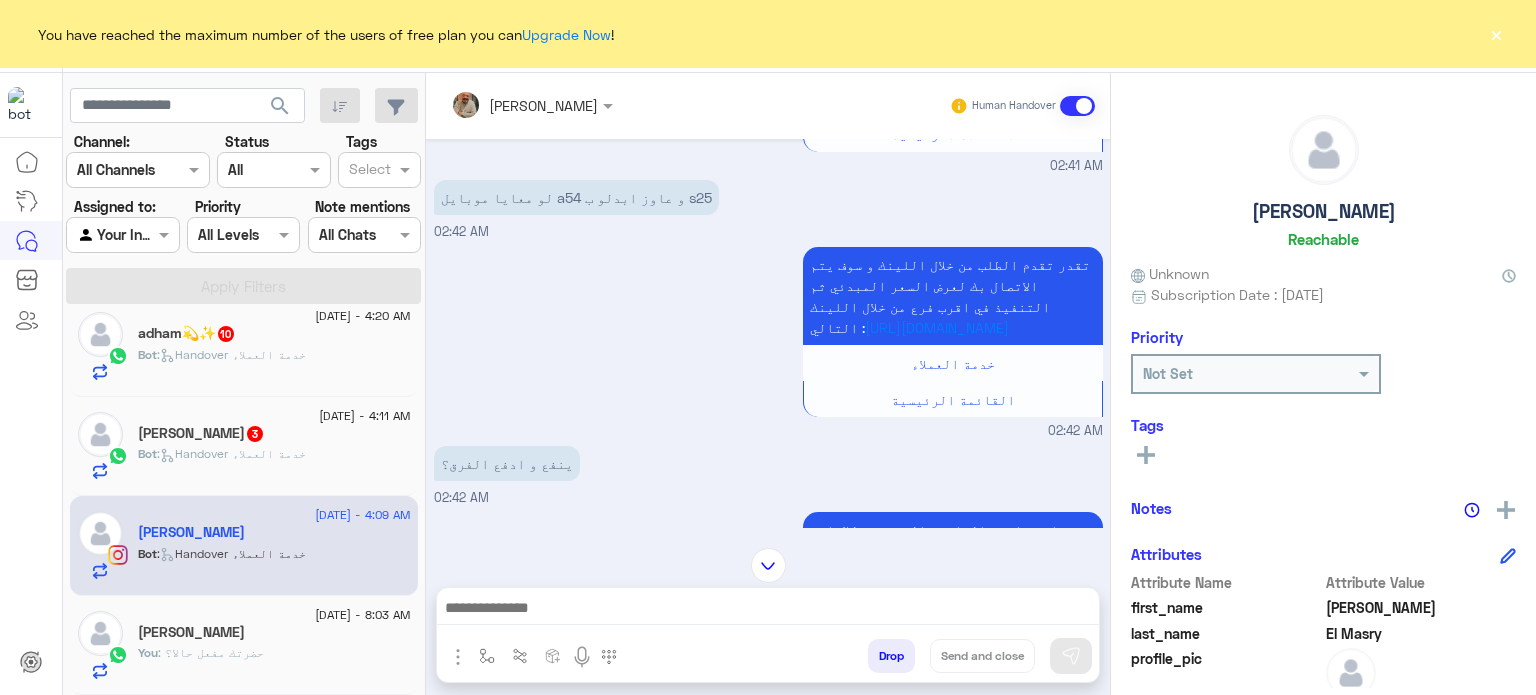 paste on "**********" 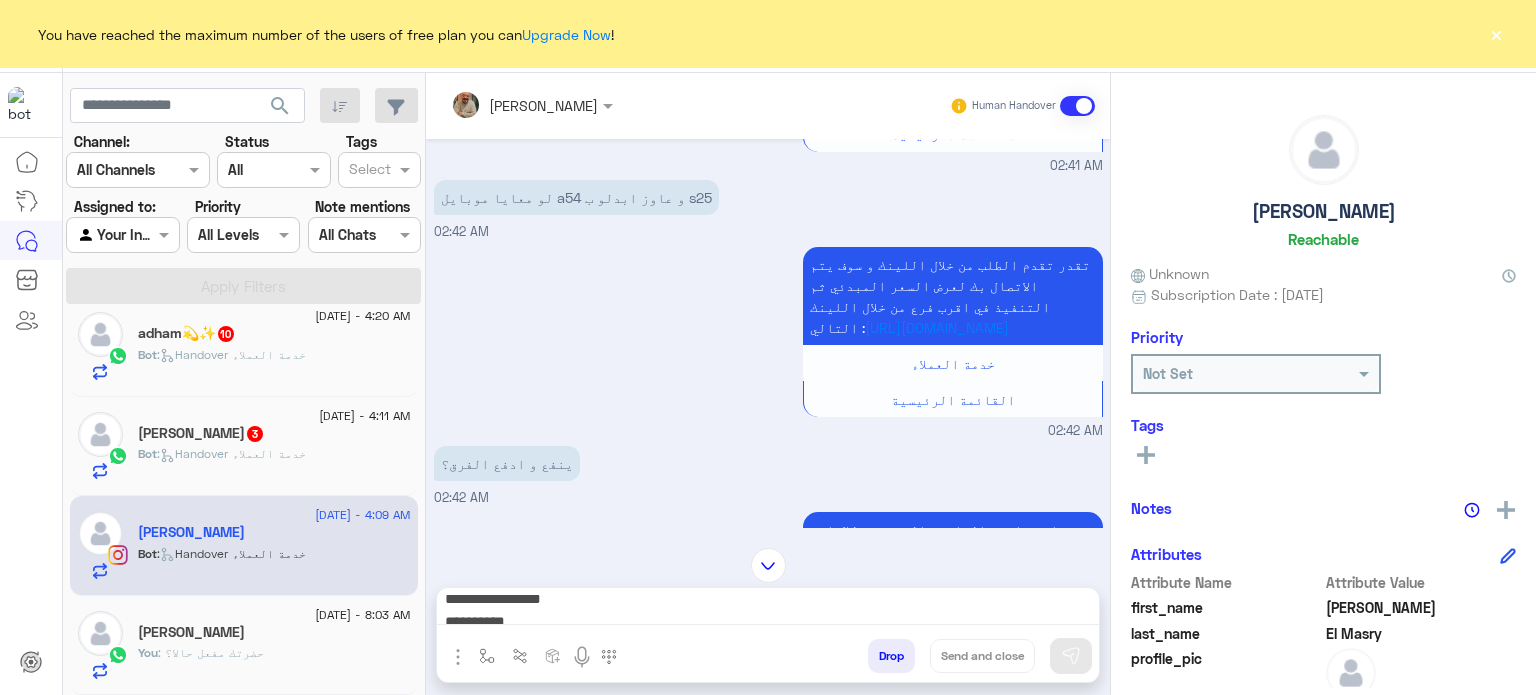 click on "**********" at bounding box center (768, 610) 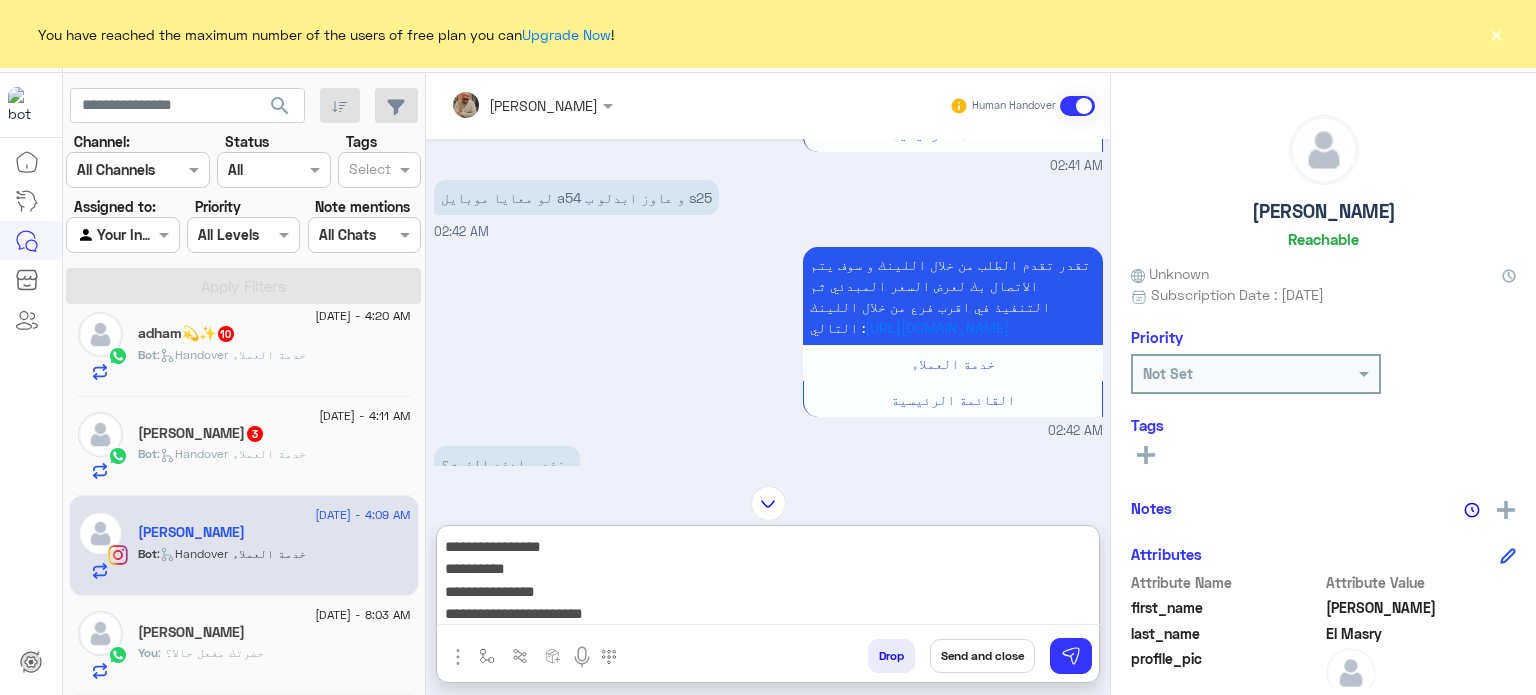 click on "**********" at bounding box center [768, 579] 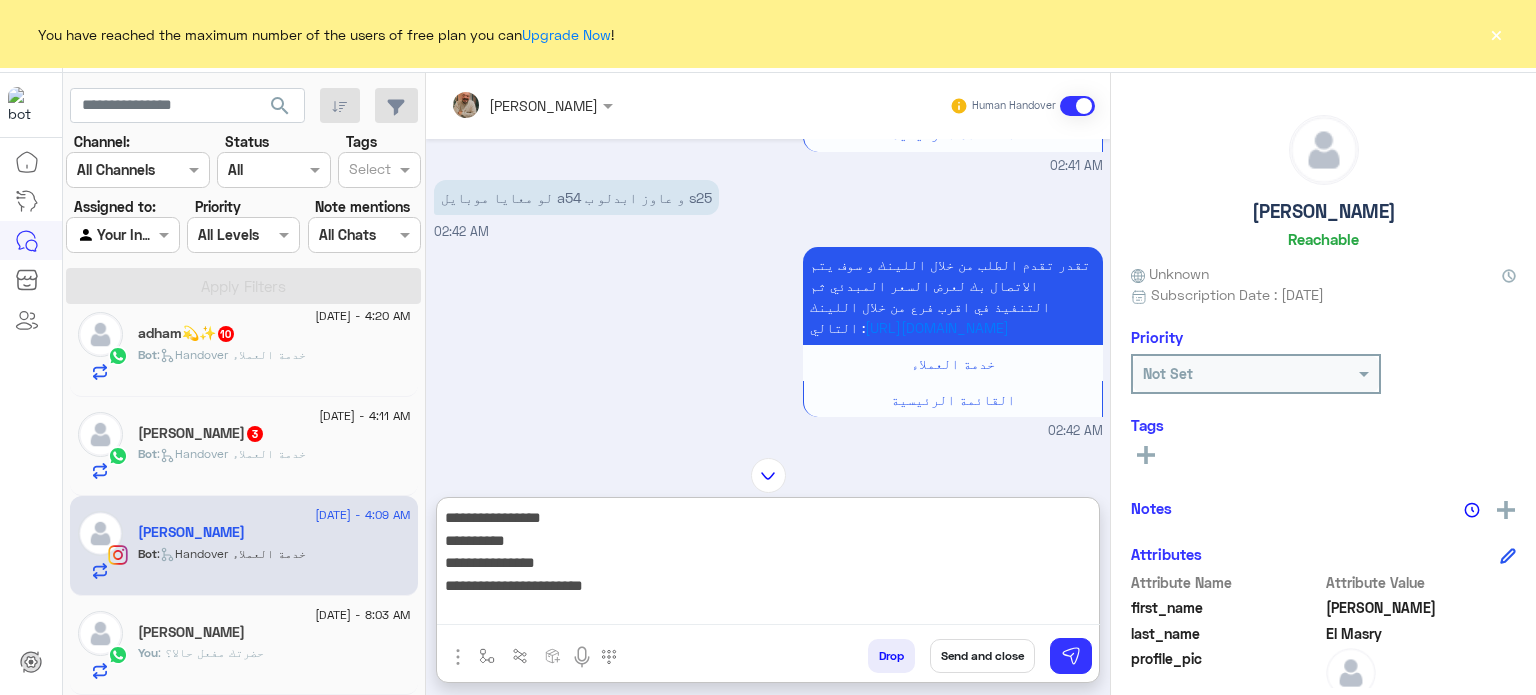 click on "**********" at bounding box center (768, 565) 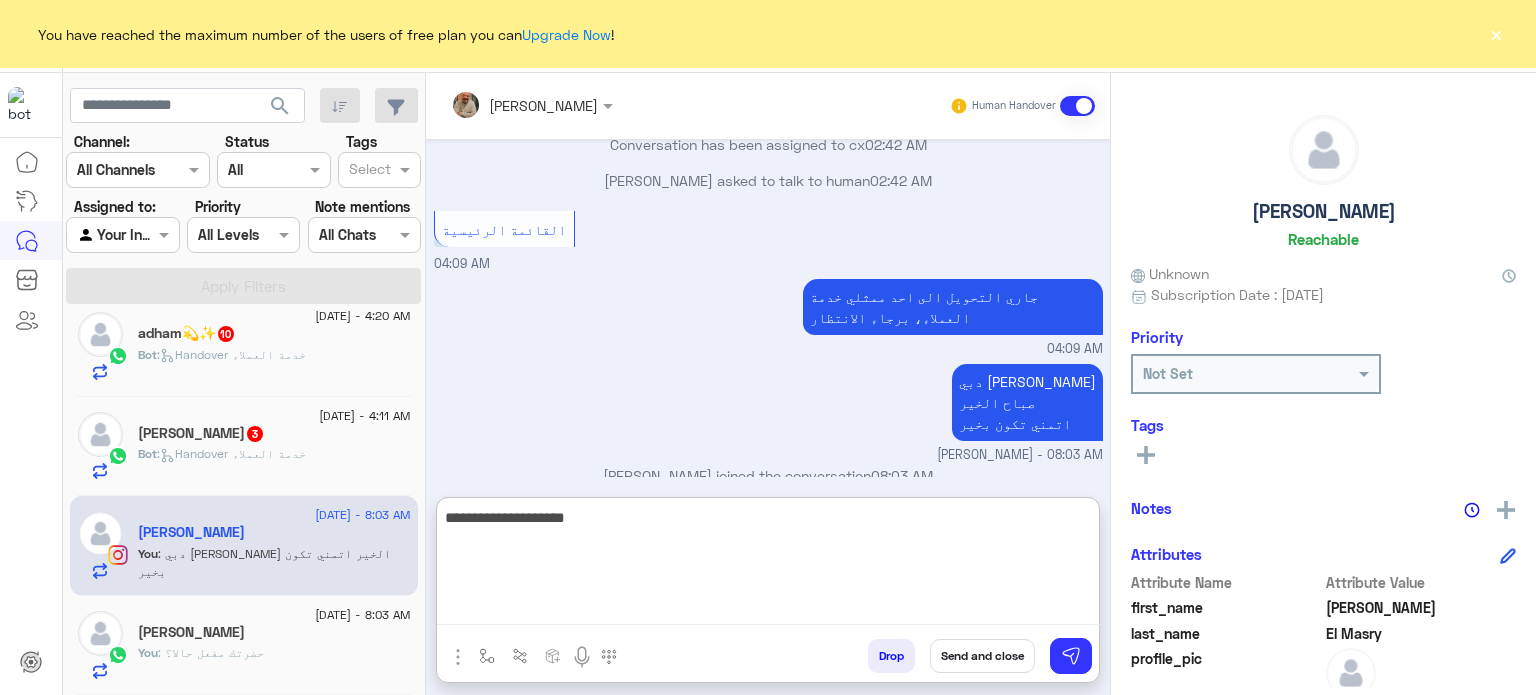 type on "**********" 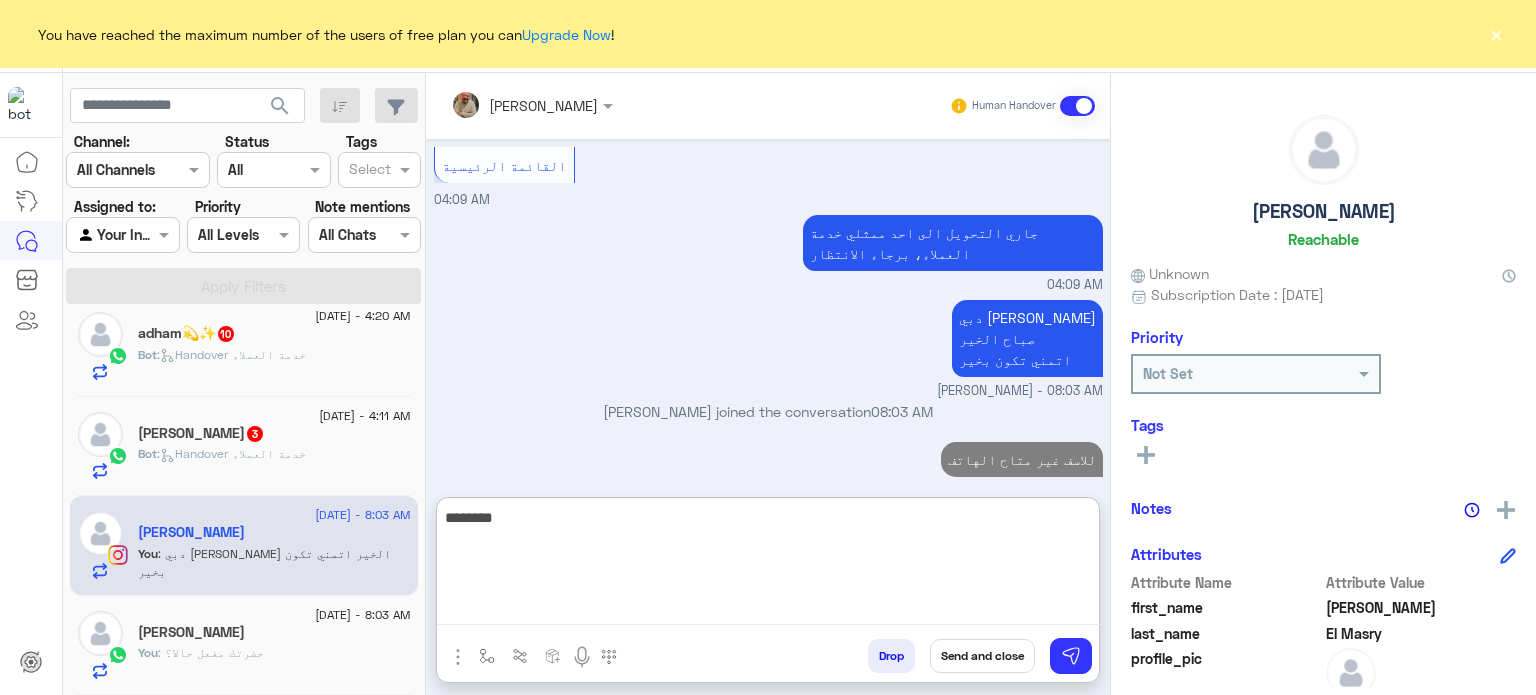 type on "*********" 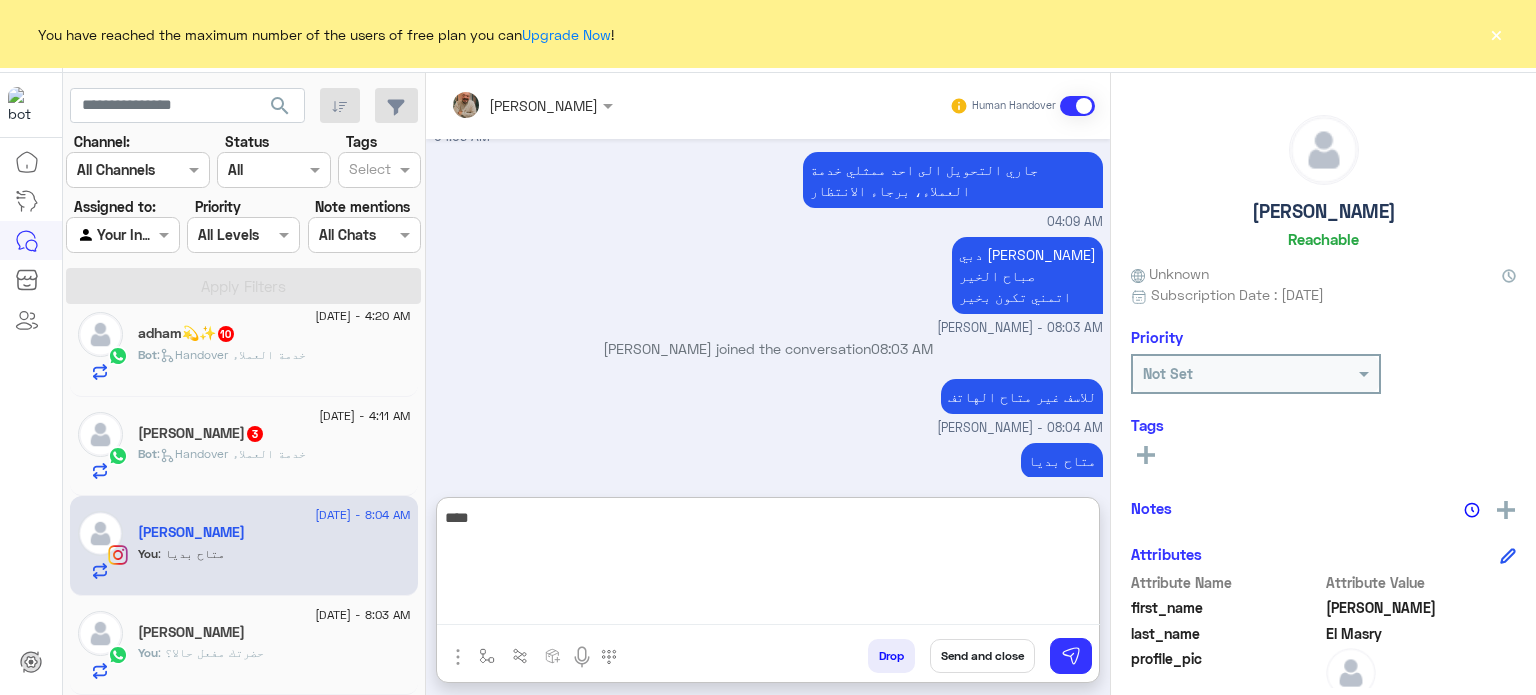 type on "*****" 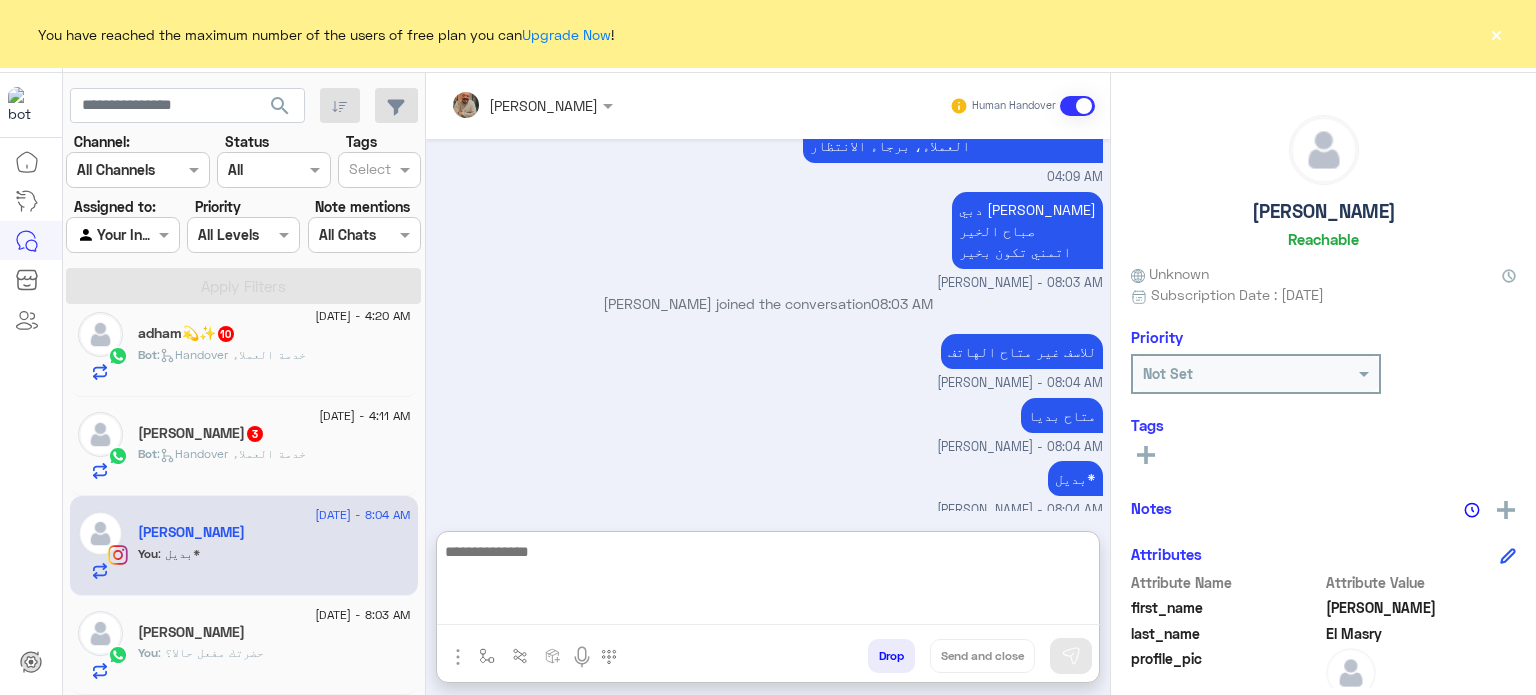 paste on "**********" 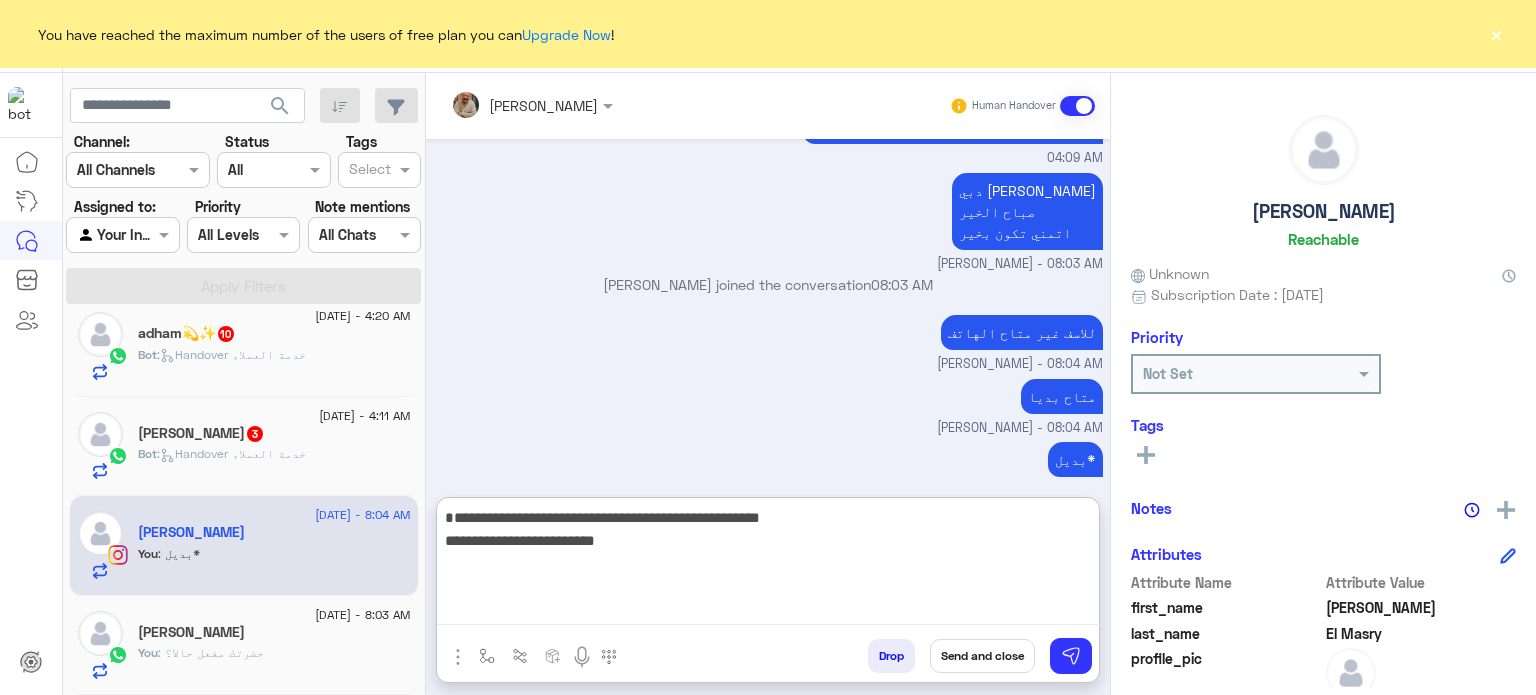 click on "**********" at bounding box center (768, 565) 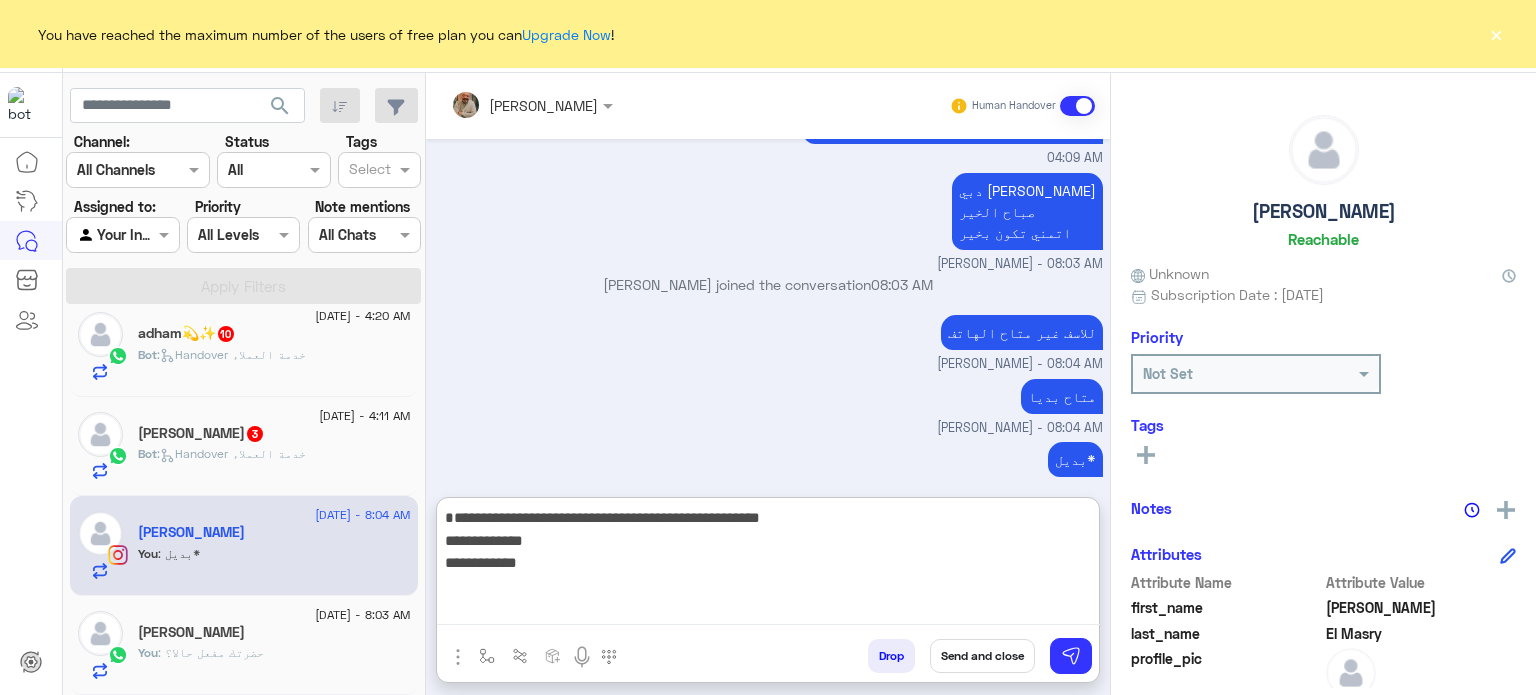 click on "**********" at bounding box center [768, 565] 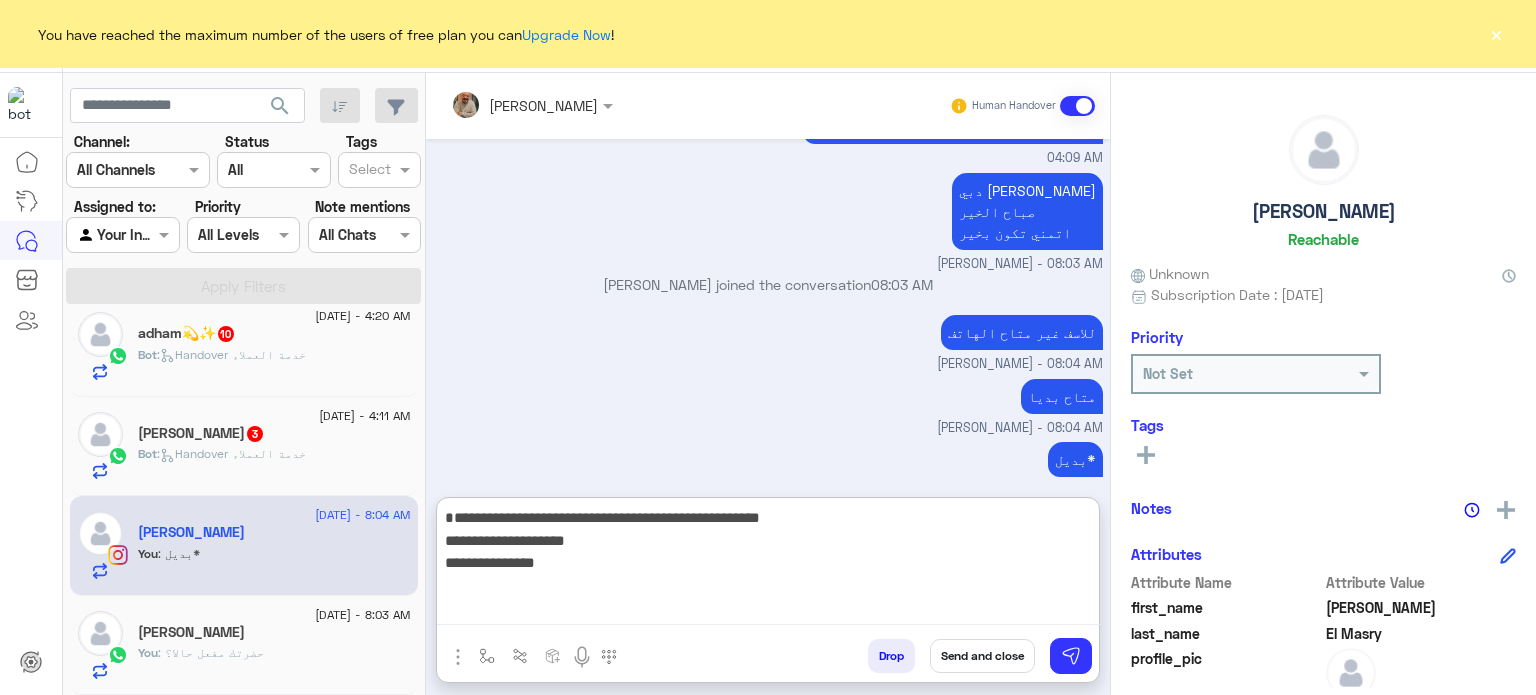type on "**********" 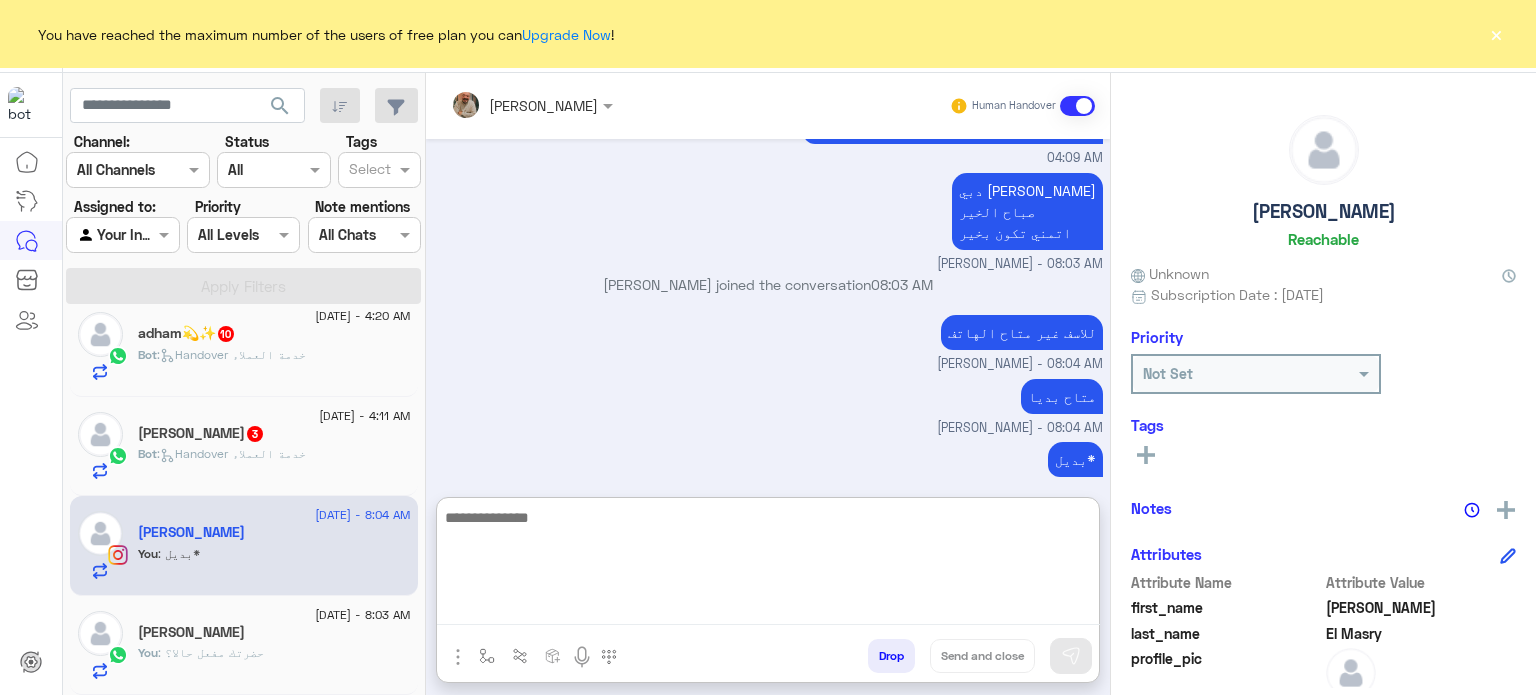 scroll, scrollTop: 1457, scrollLeft: 0, axis: vertical 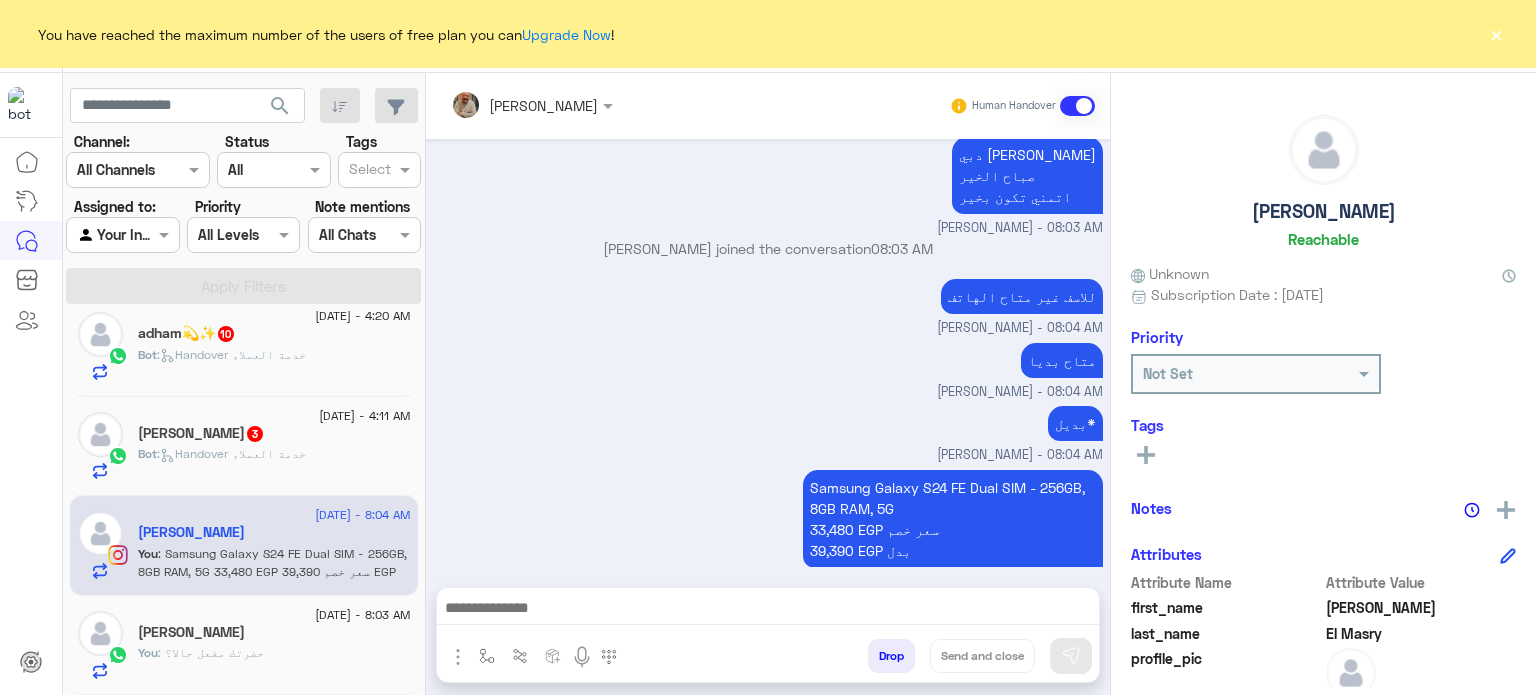 paste on "**********" 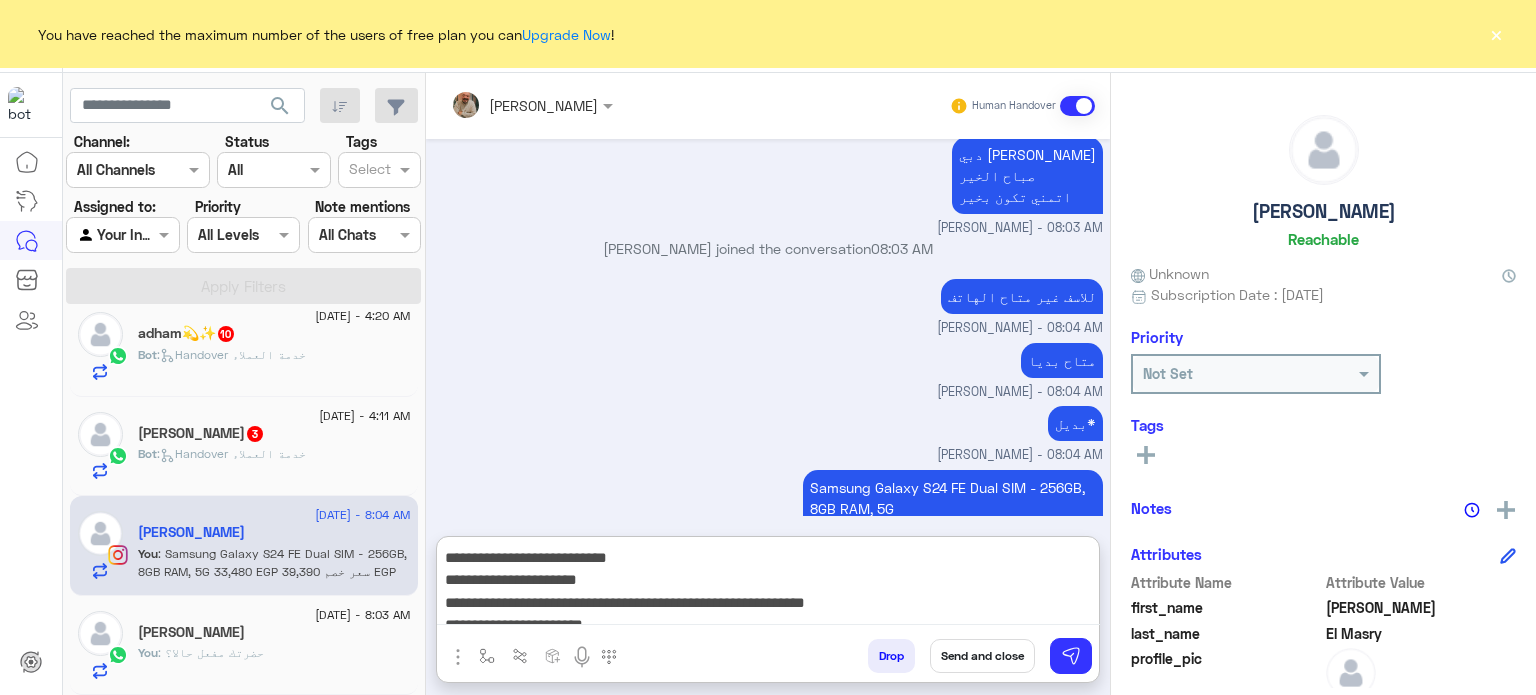 scroll, scrollTop: 1456, scrollLeft: 0, axis: vertical 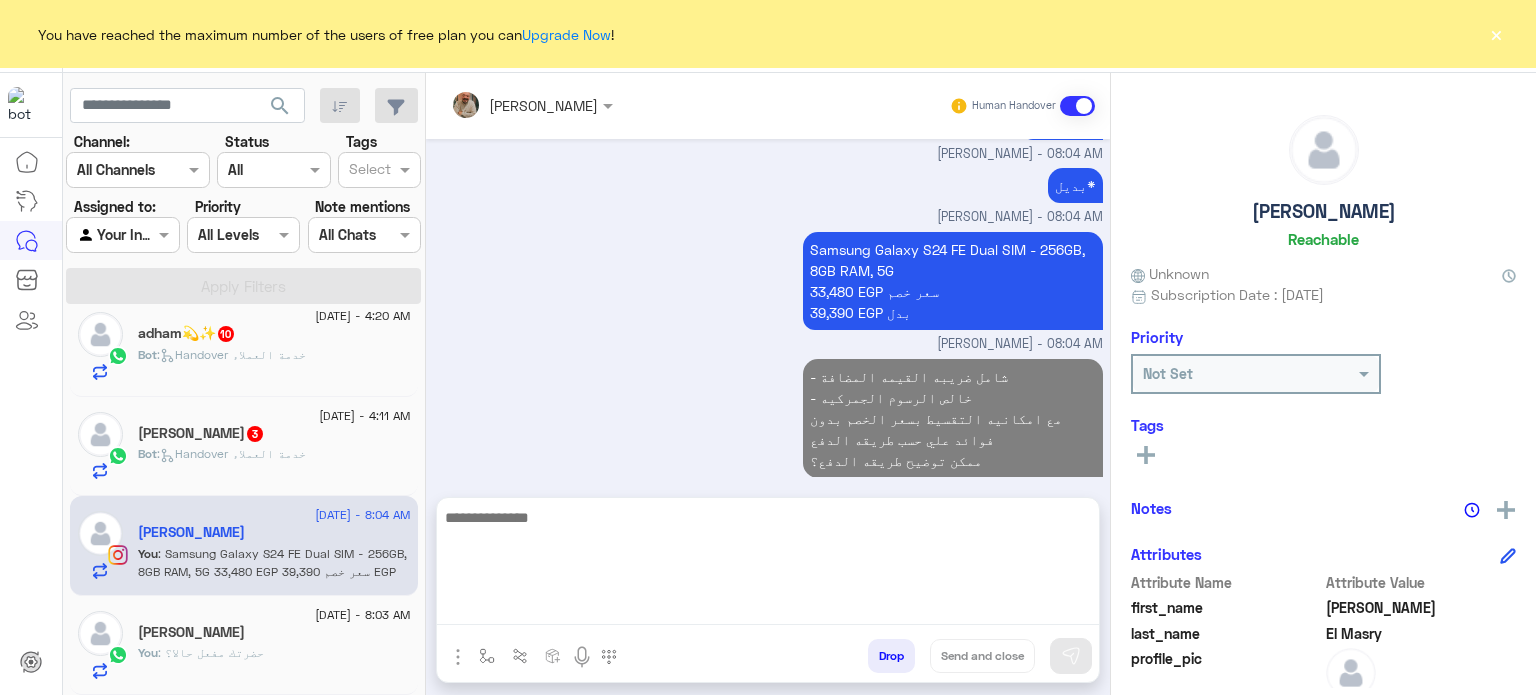 click on "Kariem El-Shenawy  3" 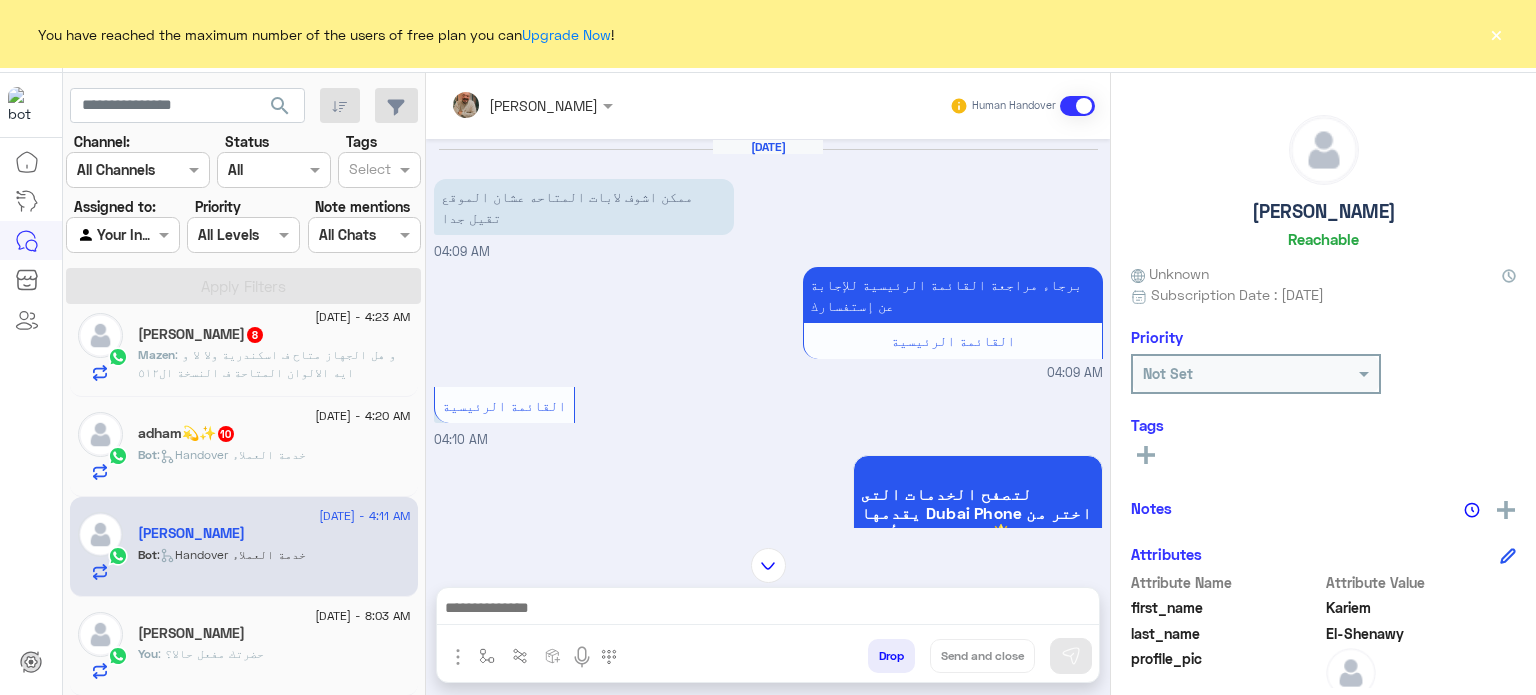 click at bounding box center (768, 610) 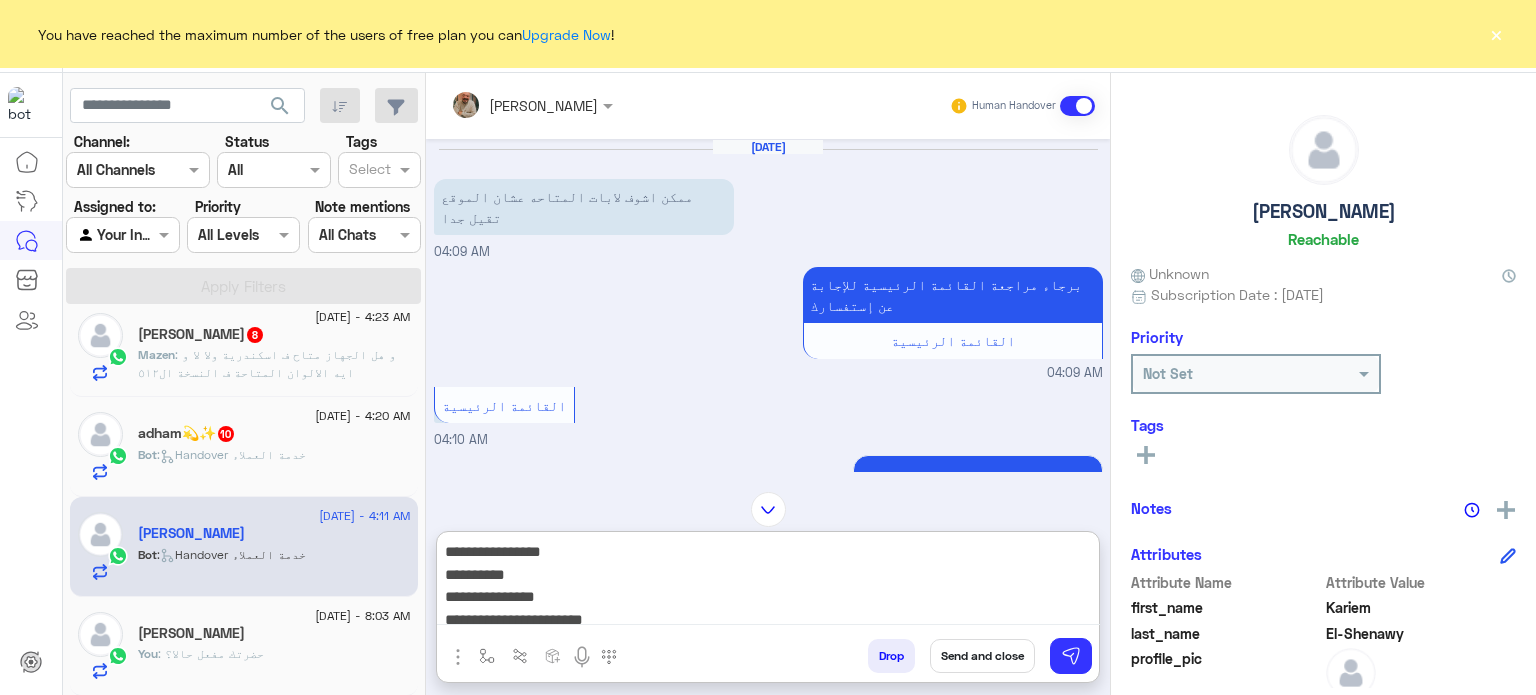 click on "**********" at bounding box center [768, 582] 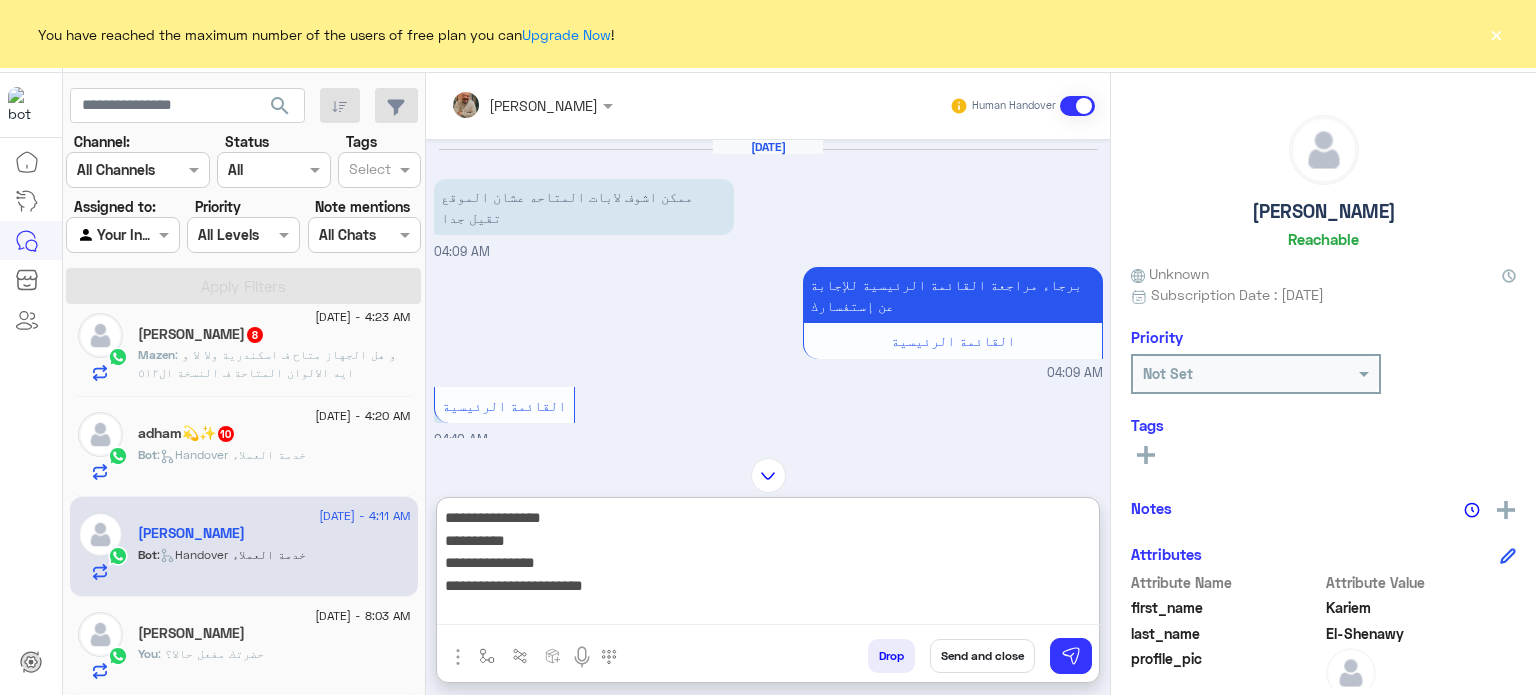 click on "**********" at bounding box center (768, 565) 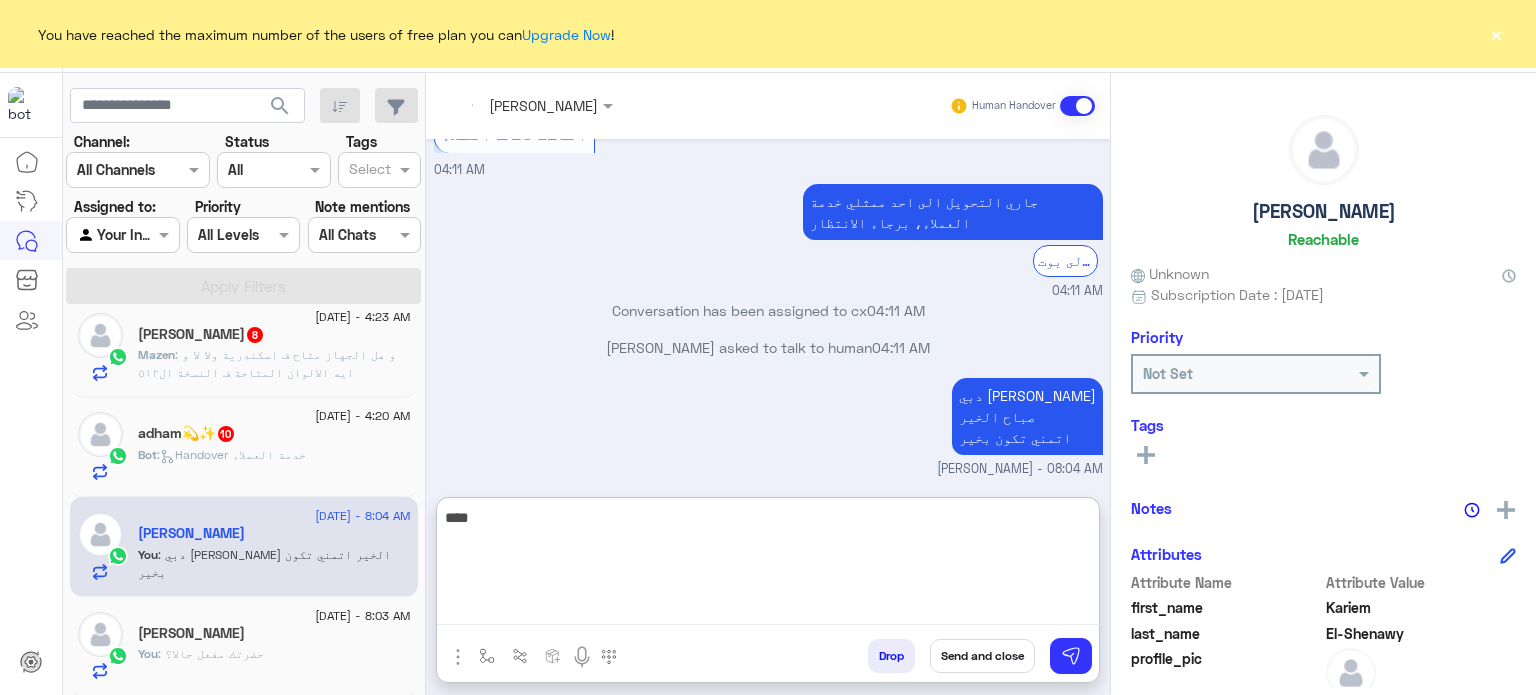 scroll, scrollTop: 520, scrollLeft: 0, axis: vertical 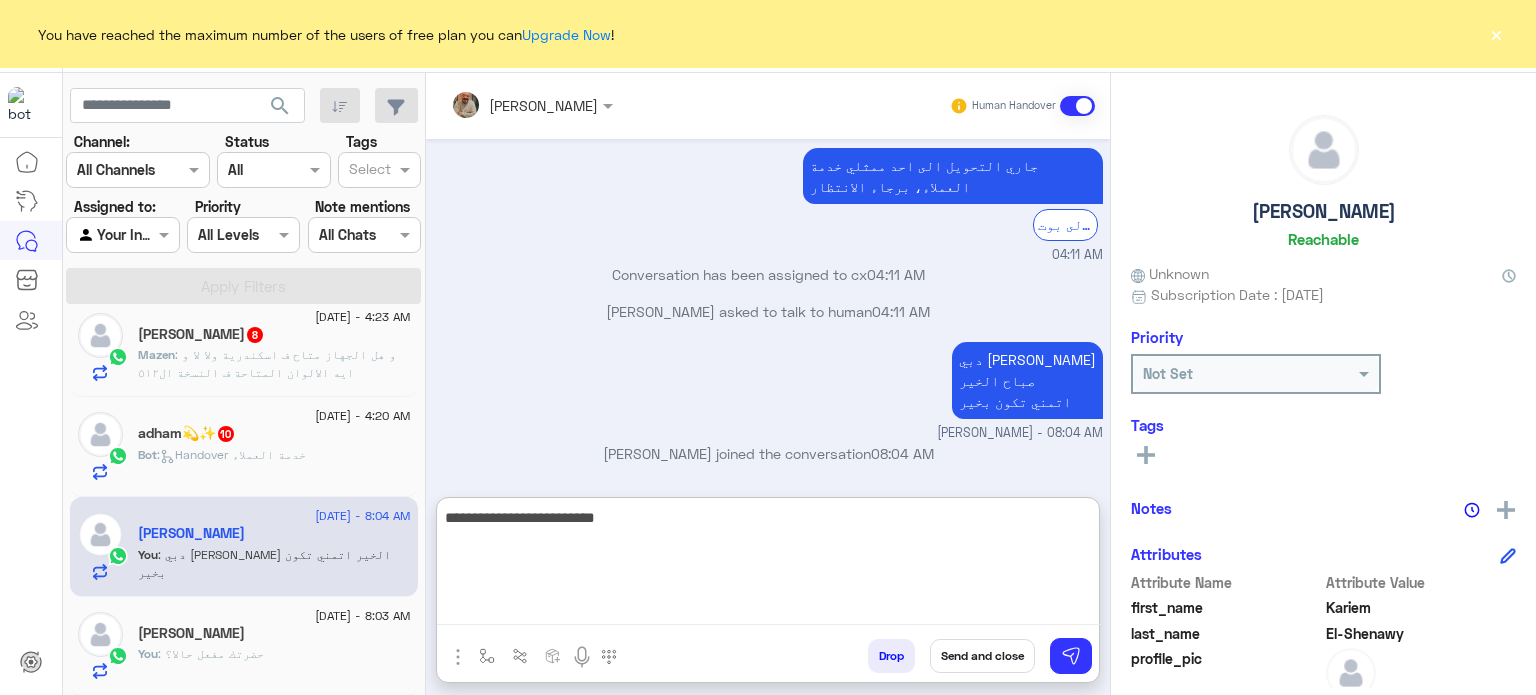type on "**********" 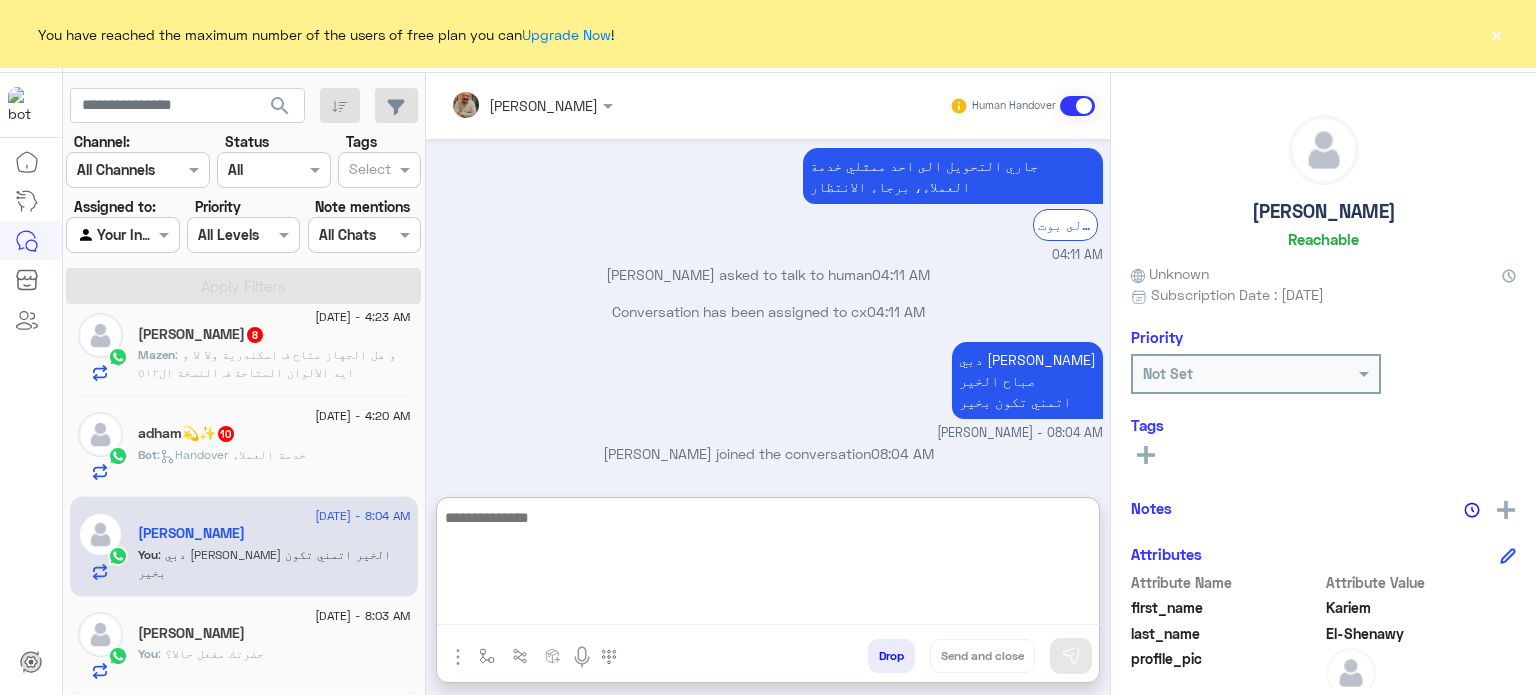 scroll, scrollTop: 584, scrollLeft: 0, axis: vertical 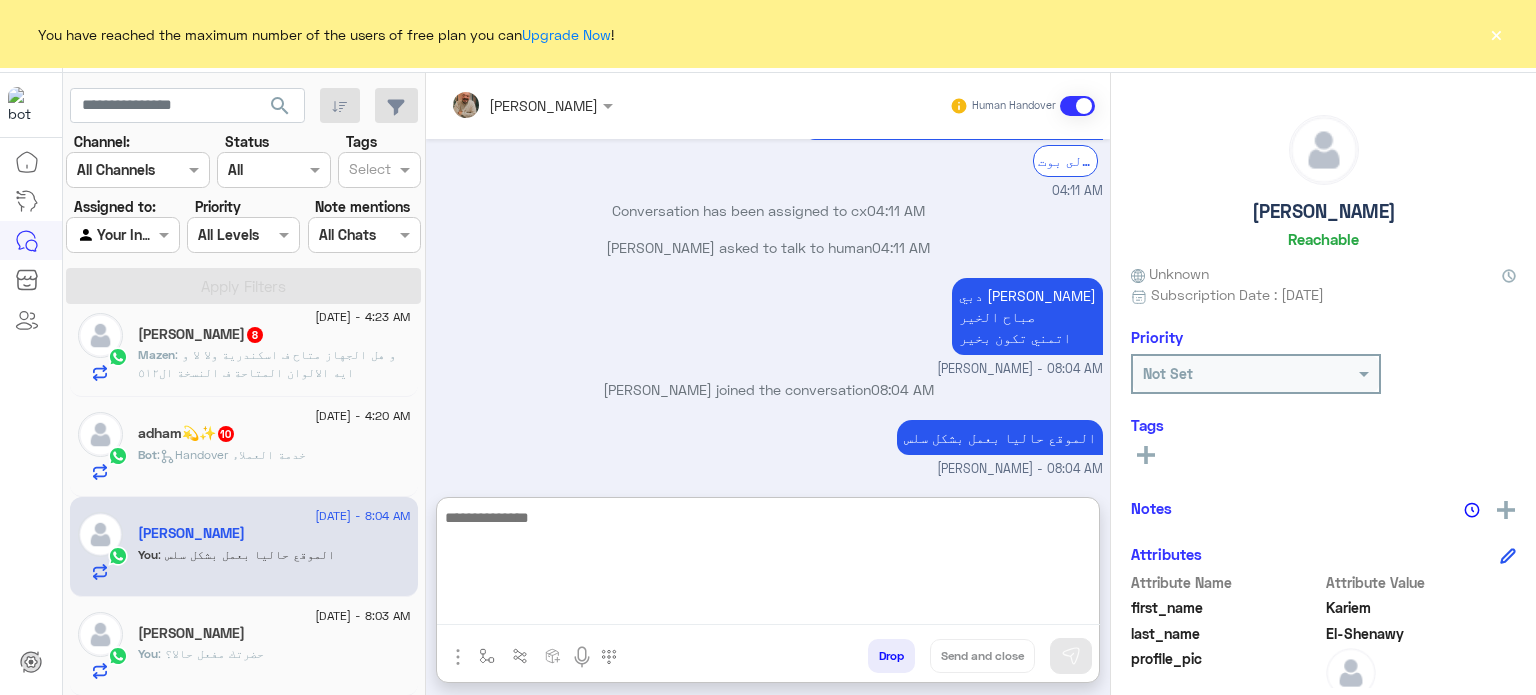 paste on "**********" 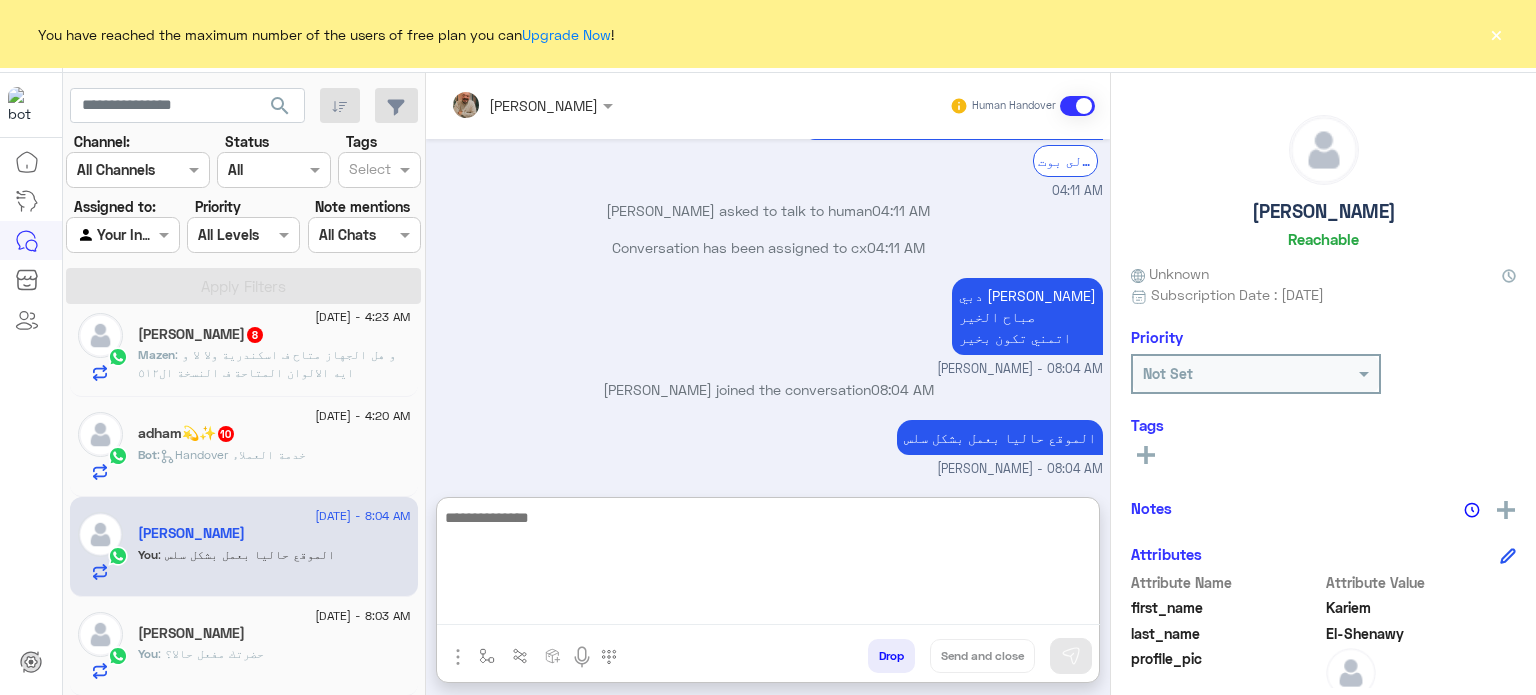 scroll, scrollTop: 668, scrollLeft: 0, axis: vertical 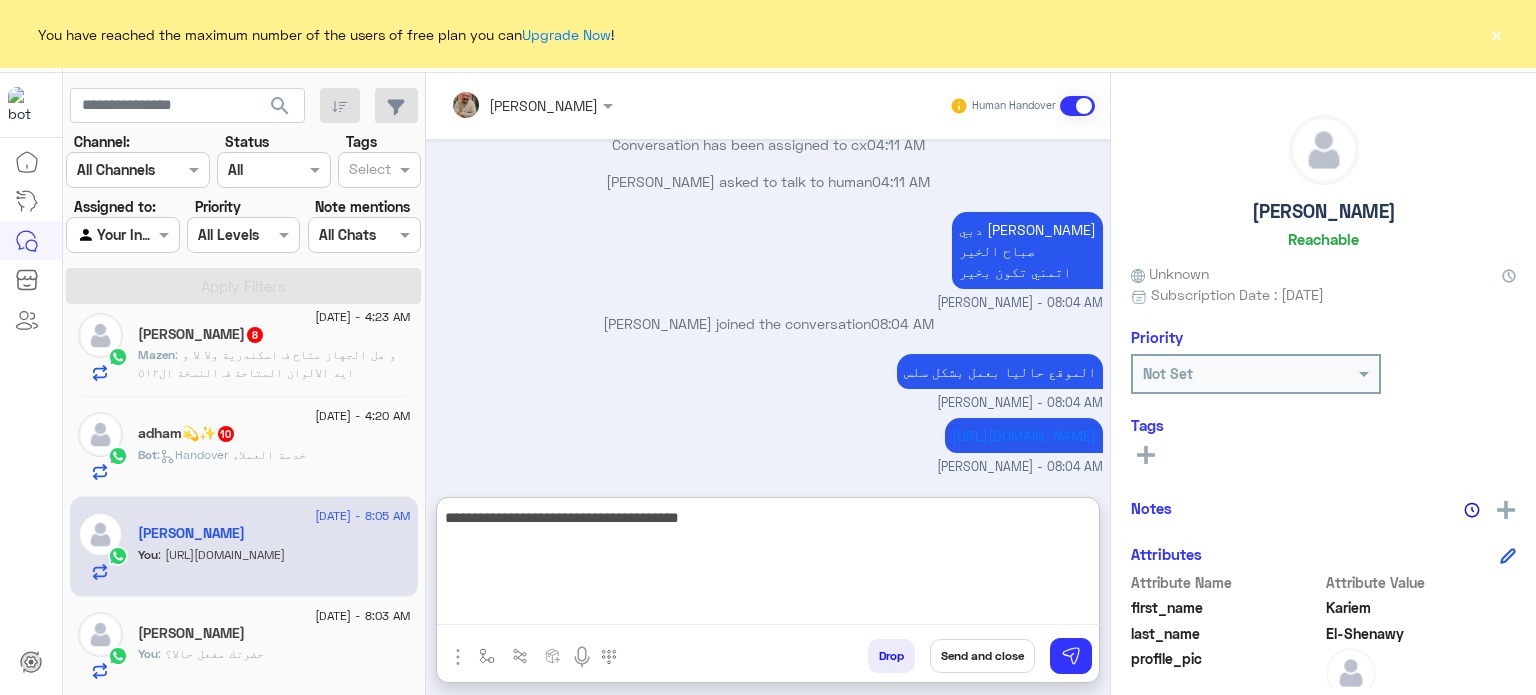 type on "**********" 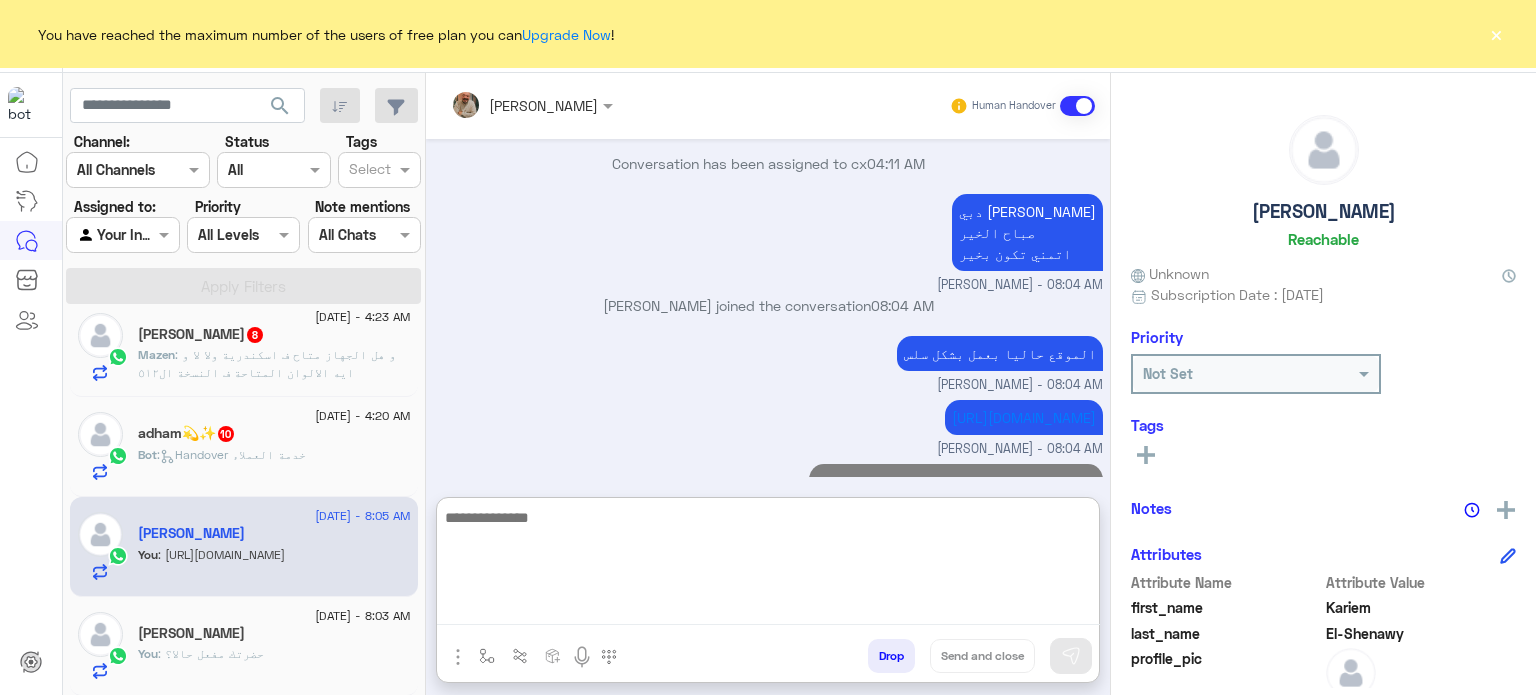 scroll, scrollTop: 732, scrollLeft: 0, axis: vertical 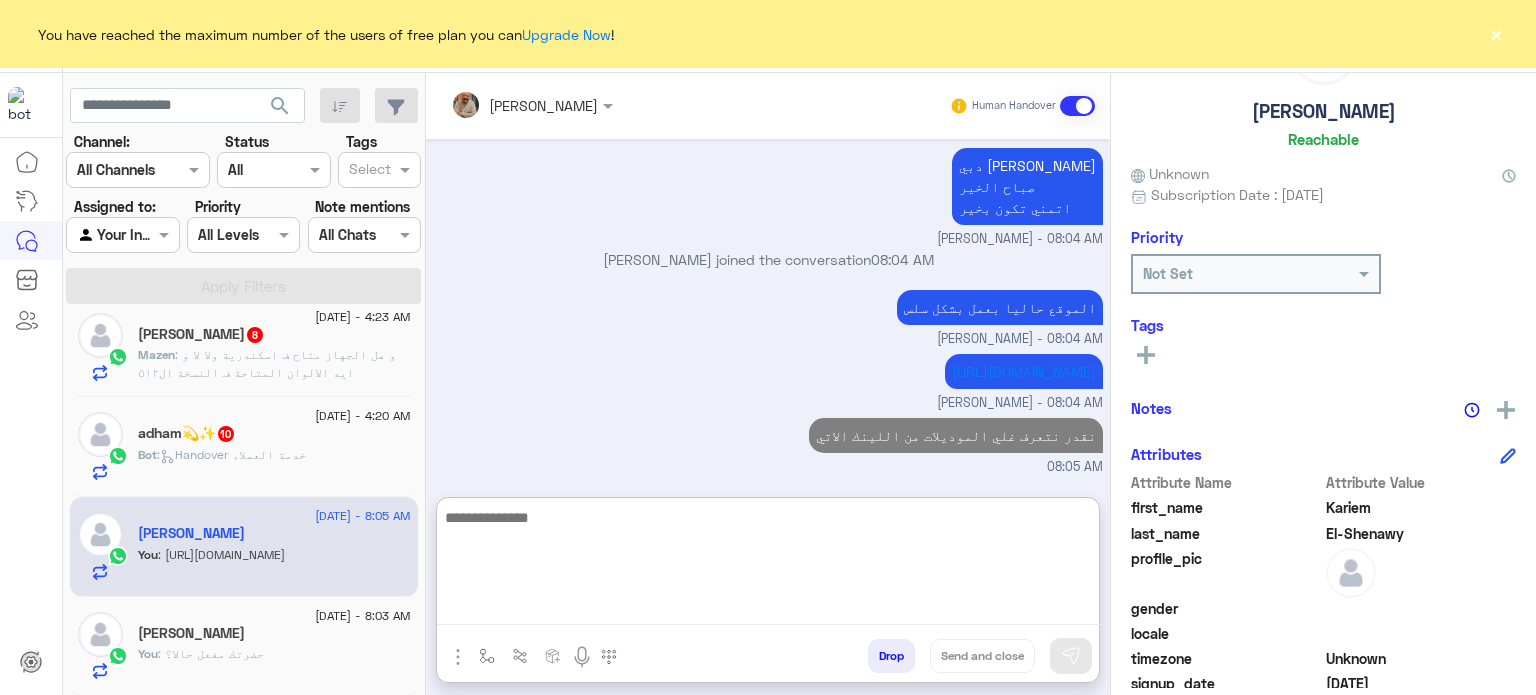 click on "Bot :   Handover خدمة العملاء" 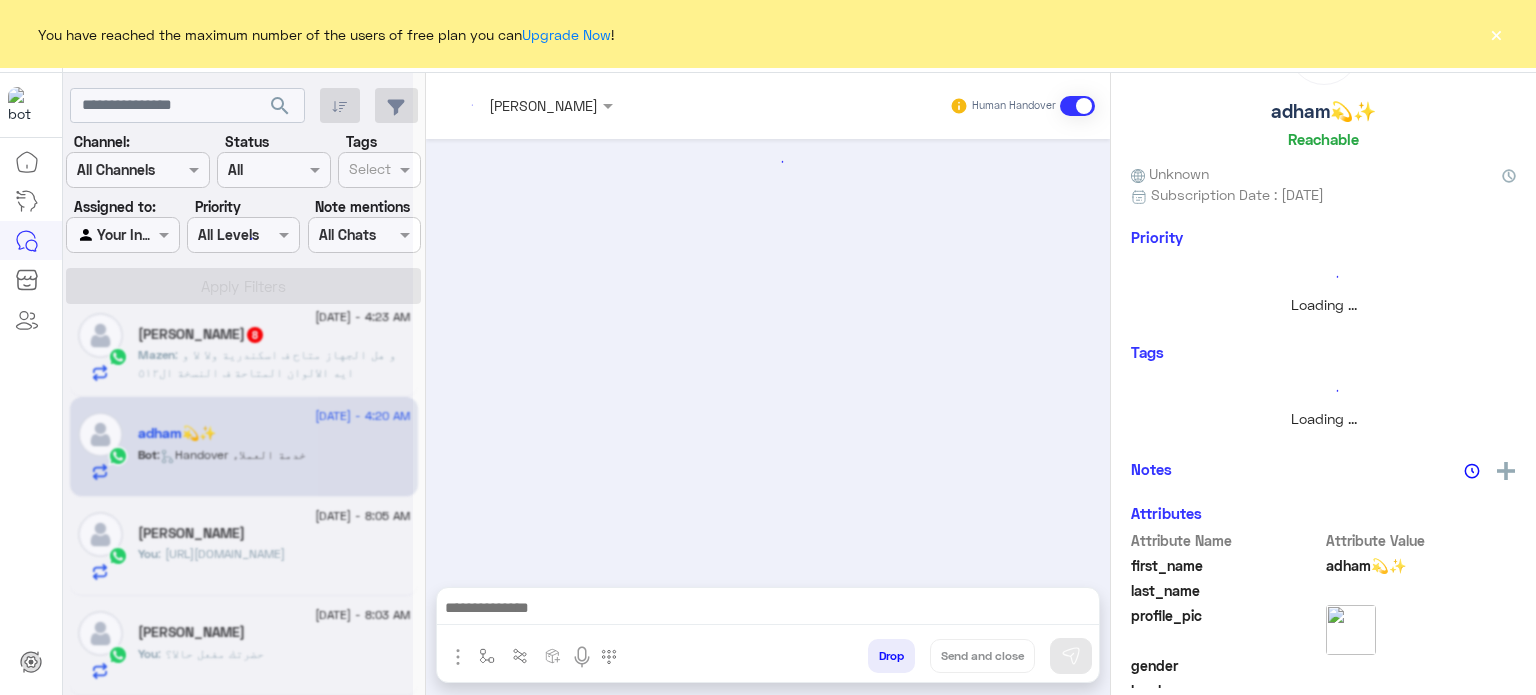 scroll, scrollTop: 0, scrollLeft: 0, axis: both 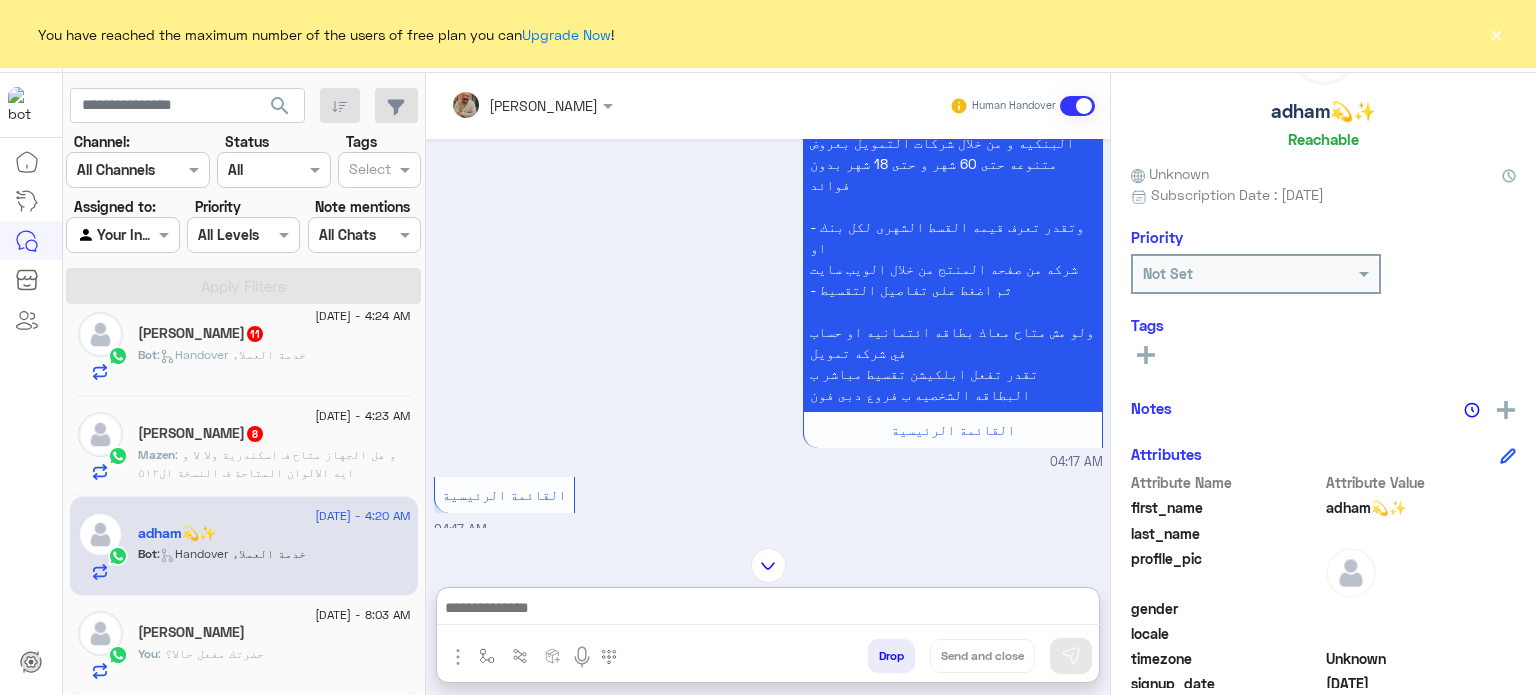 click at bounding box center [768, 610] 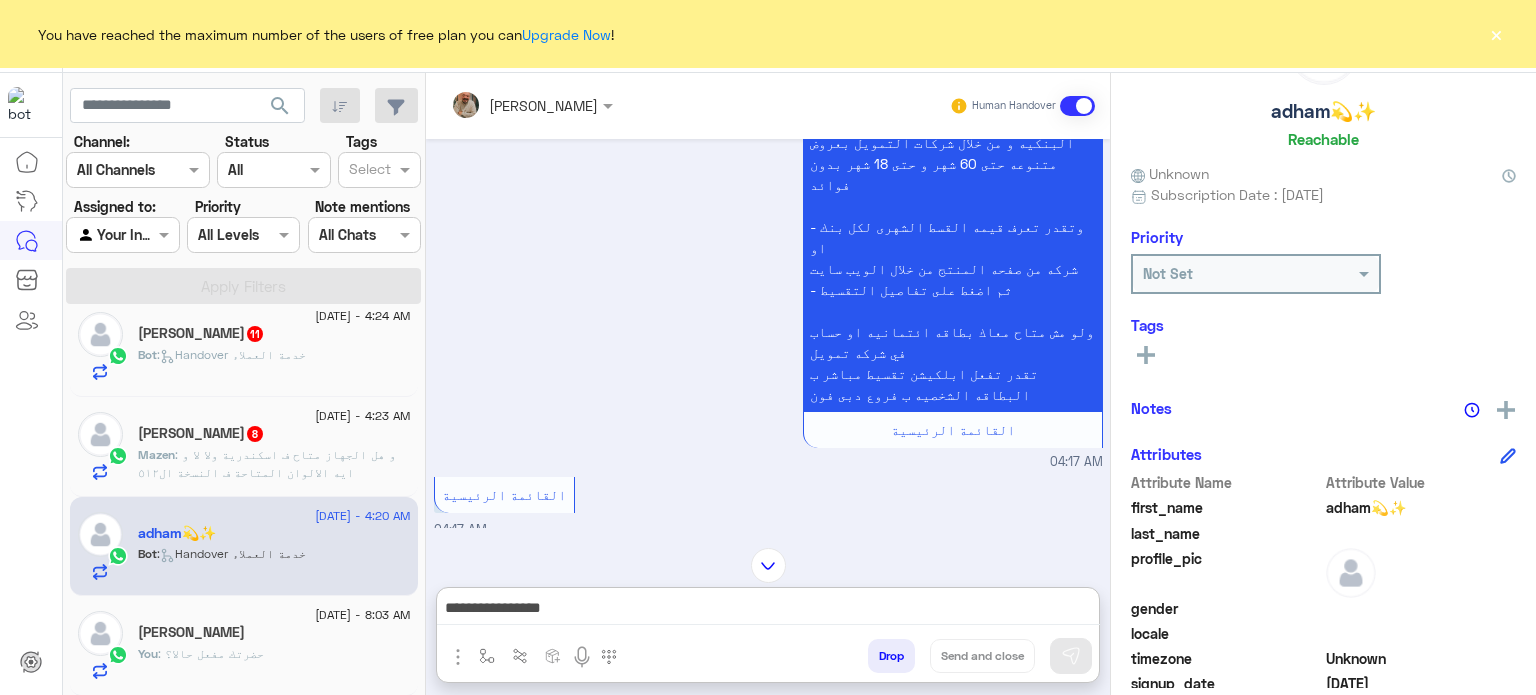 scroll, scrollTop: 0, scrollLeft: 0, axis: both 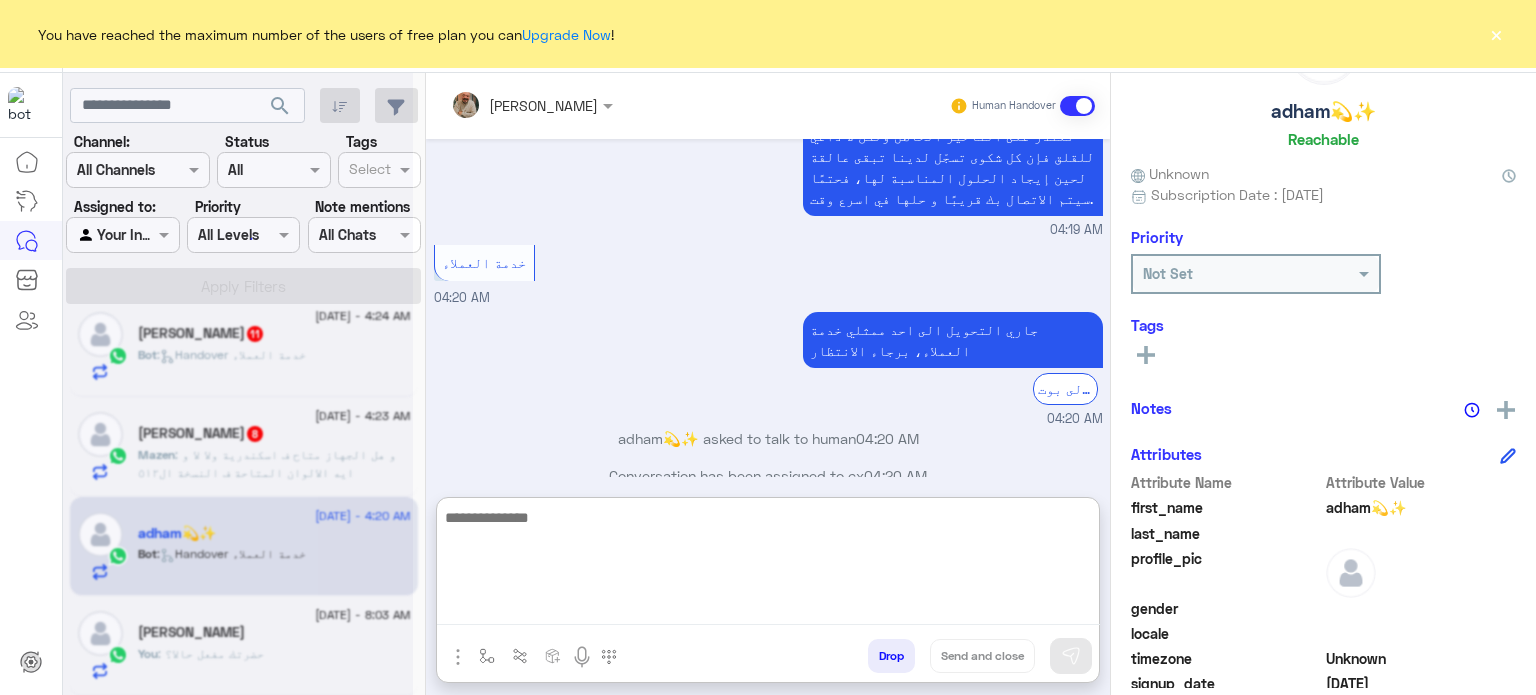 click 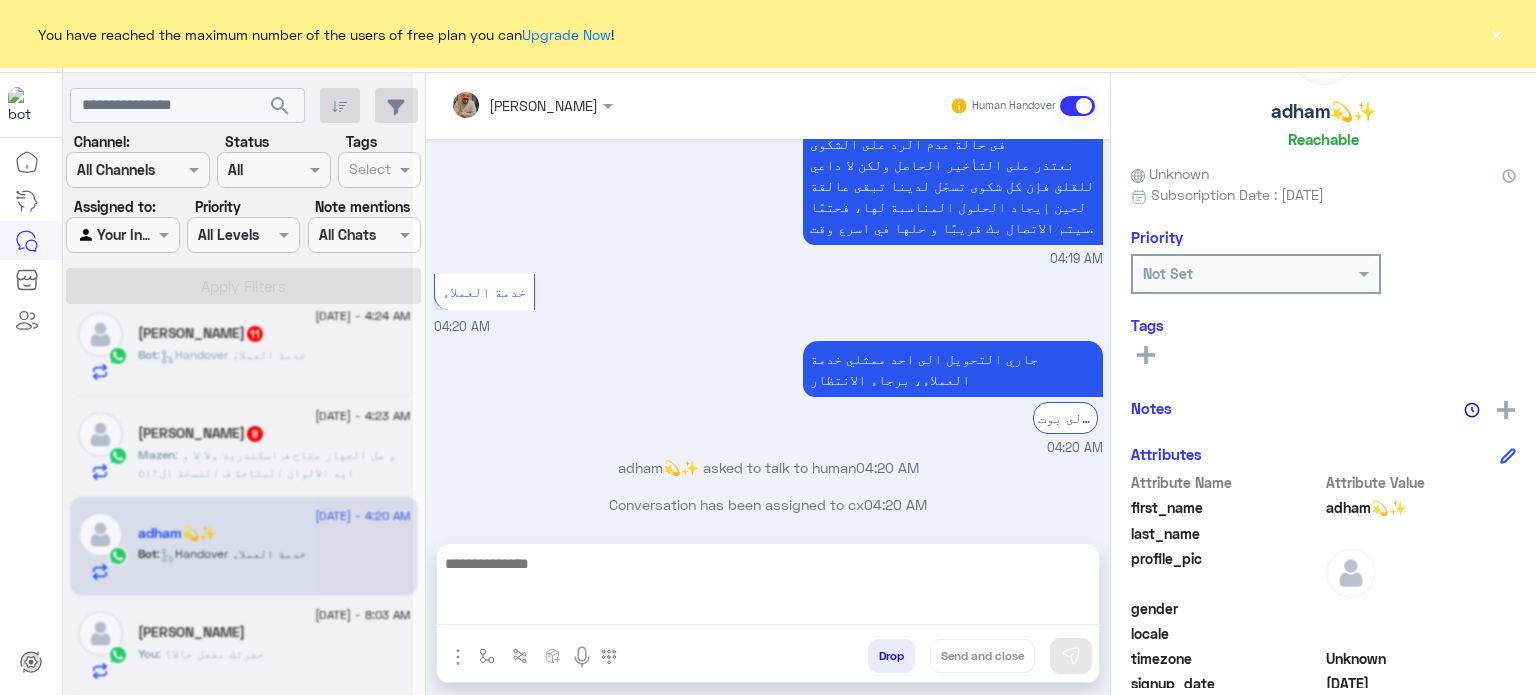 scroll, scrollTop: 3392, scrollLeft: 0, axis: vertical 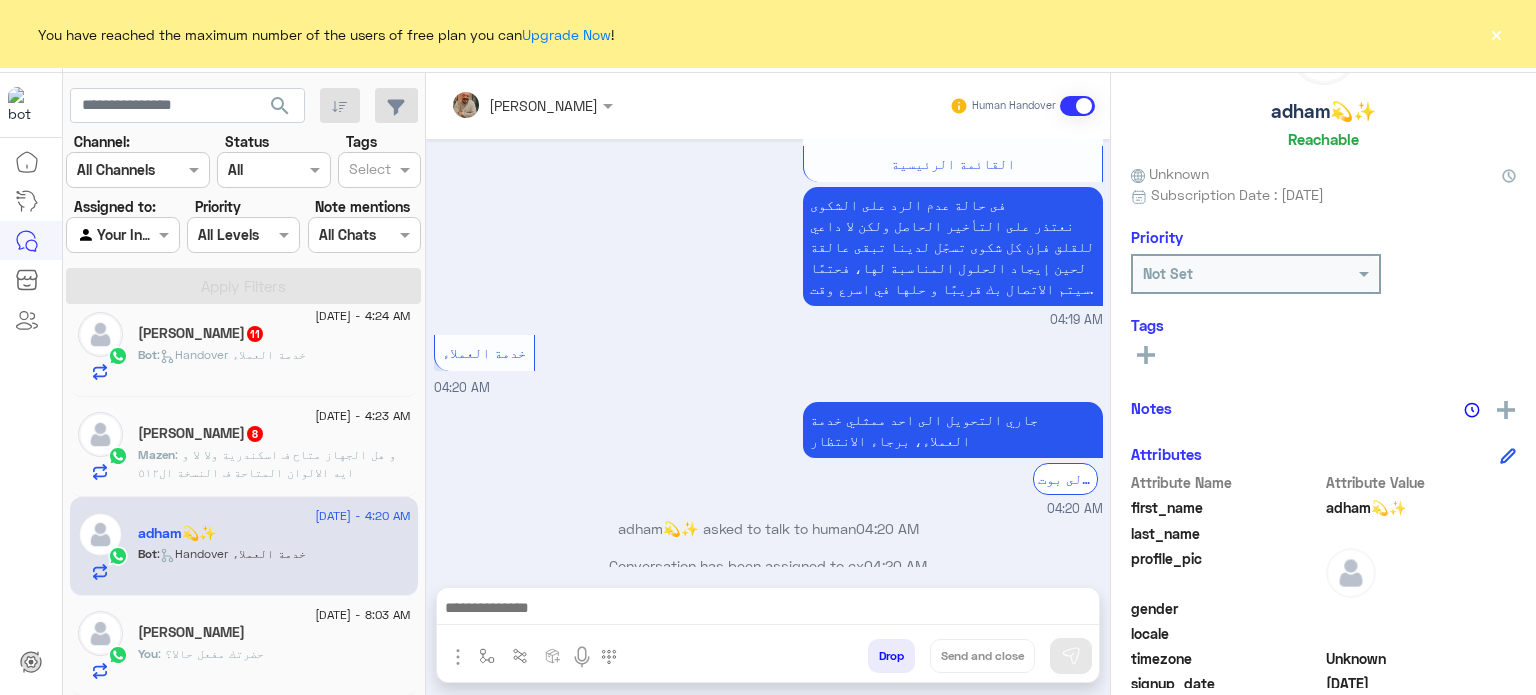 click on ": و هل الجهاز متاح ف اسكندرية ولا لا و ايه الالوان المتاحة ف النسخة ال٥١٢" 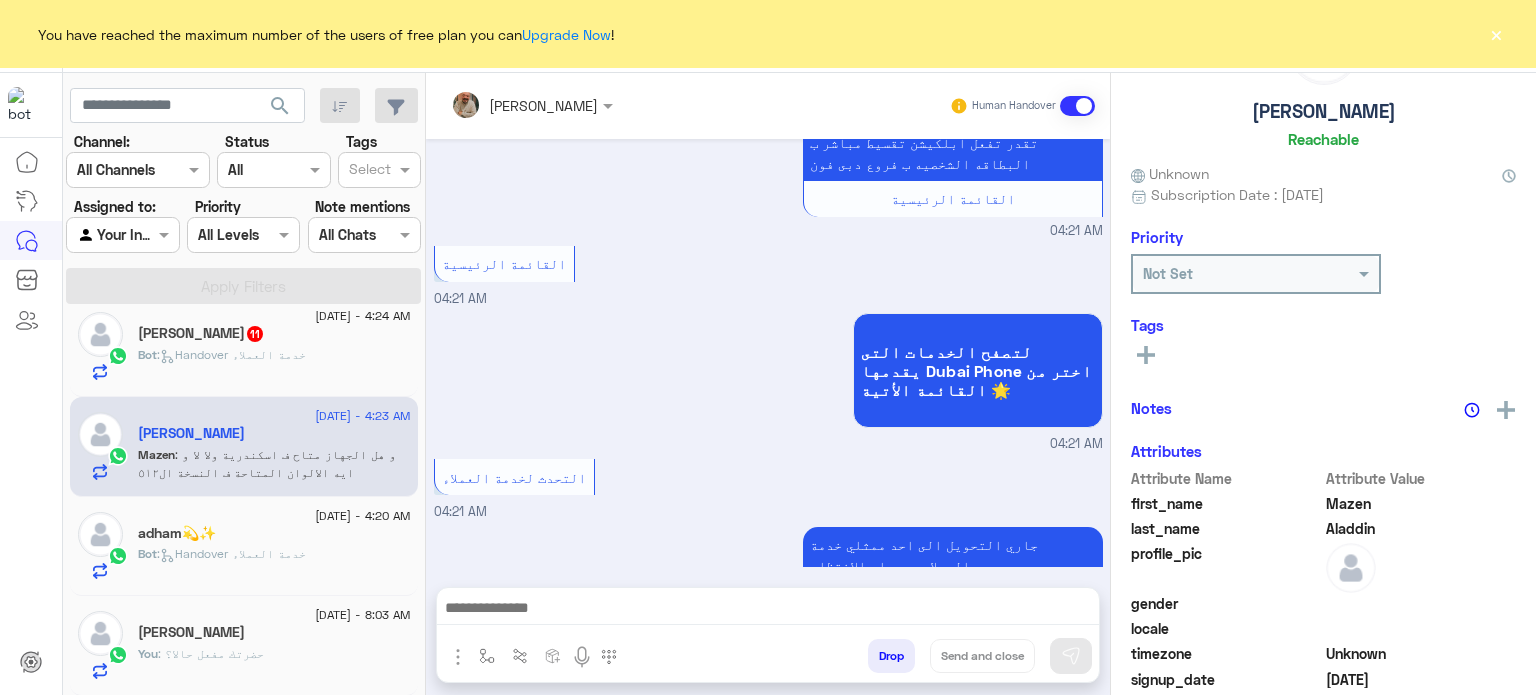 scroll, scrollTop: 706, scrollLeft: 0, axis: vertical 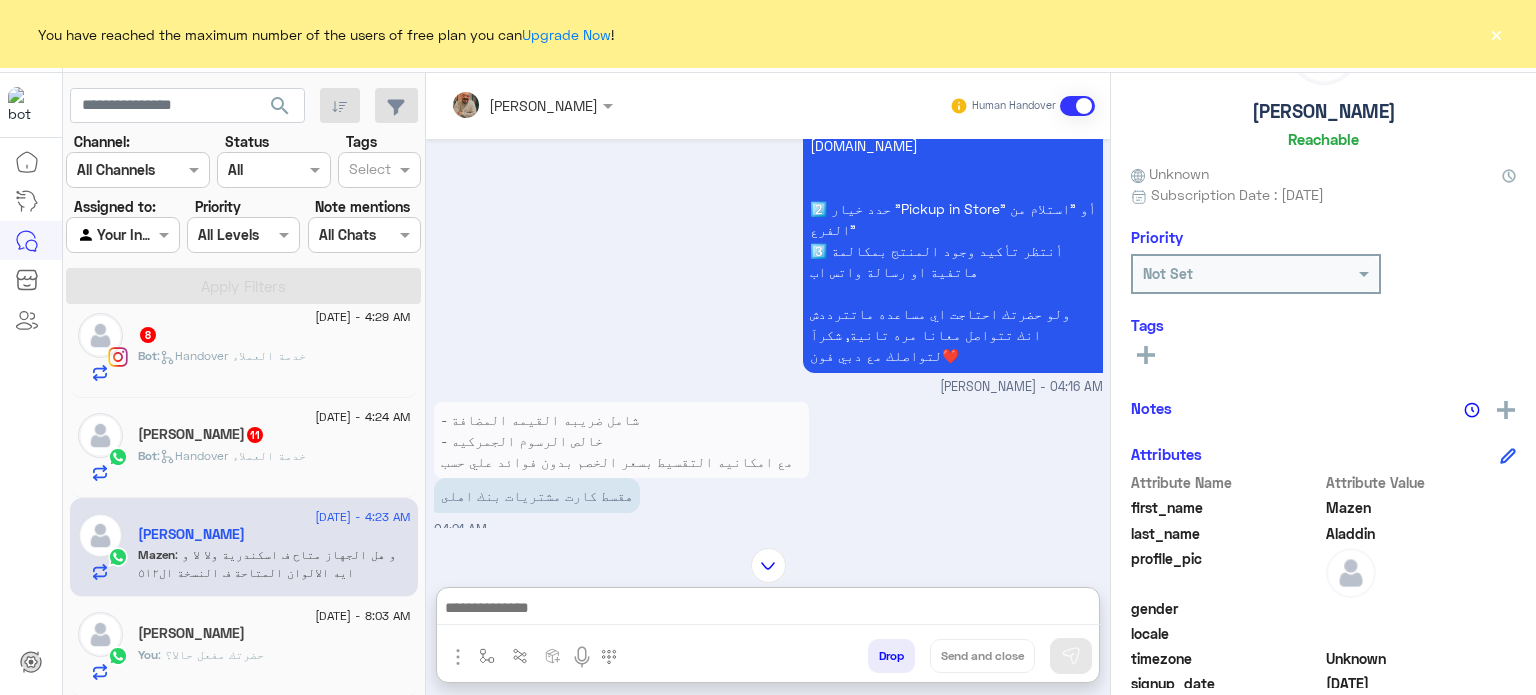 click at bounding box center [768, 610] 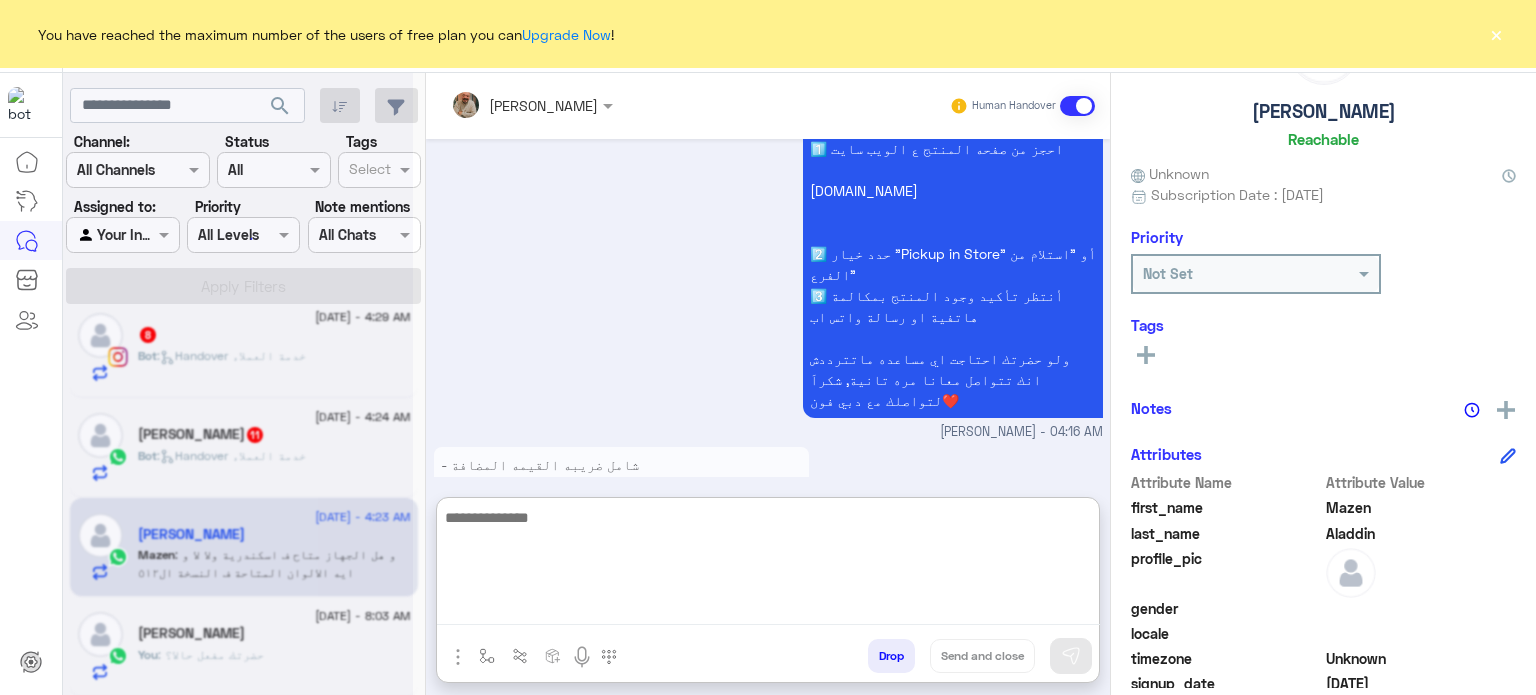 scroll, scrollTop: 0, scrollLeft: 0, axis: both 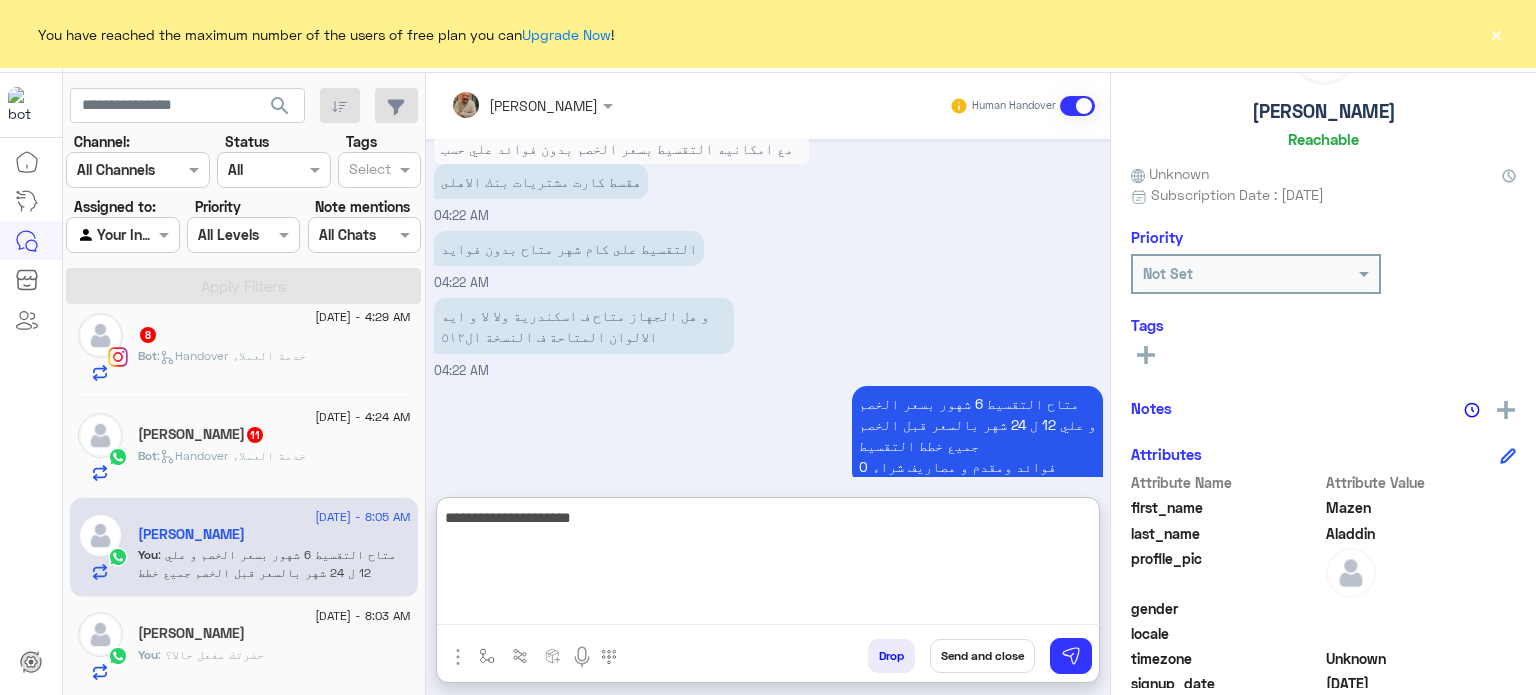 type on "**********" 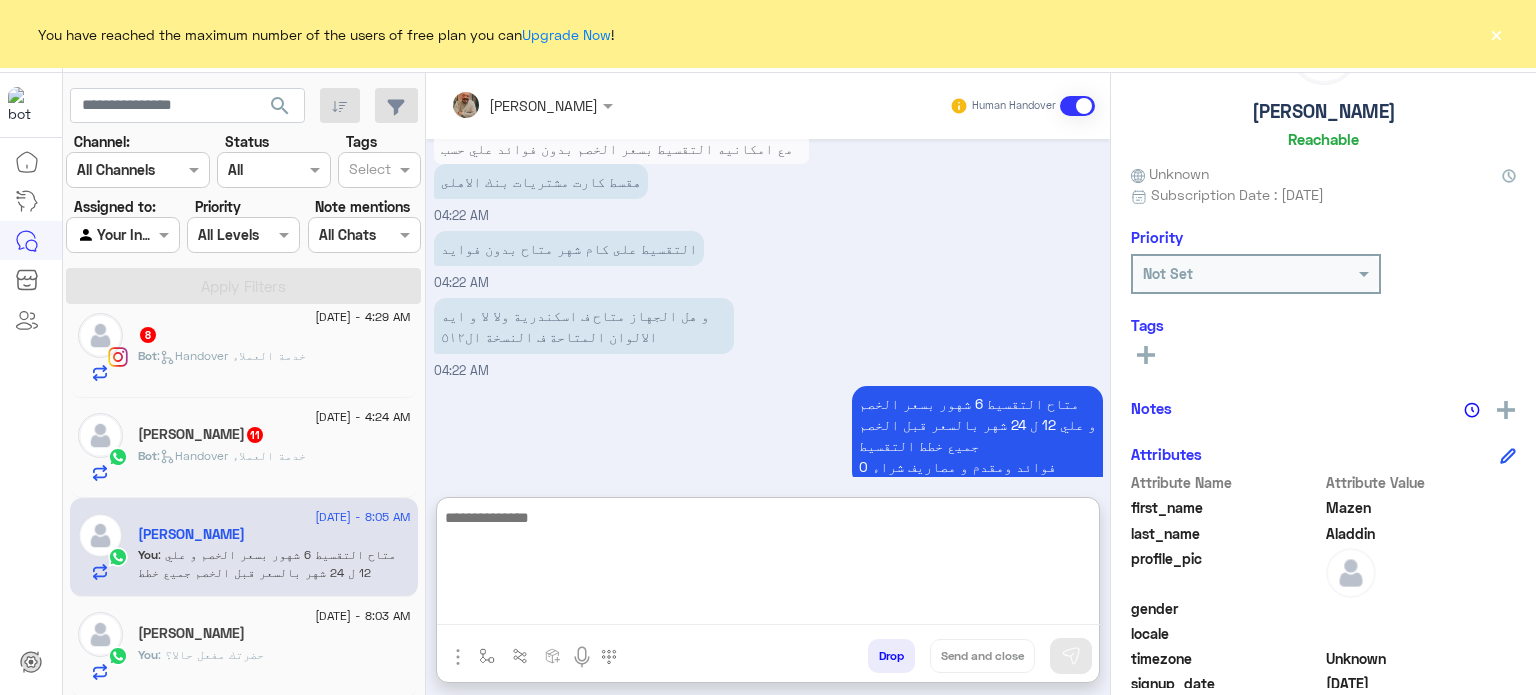scroll, scrollTop: 2403, scrollLeft: 0, axis: vertical 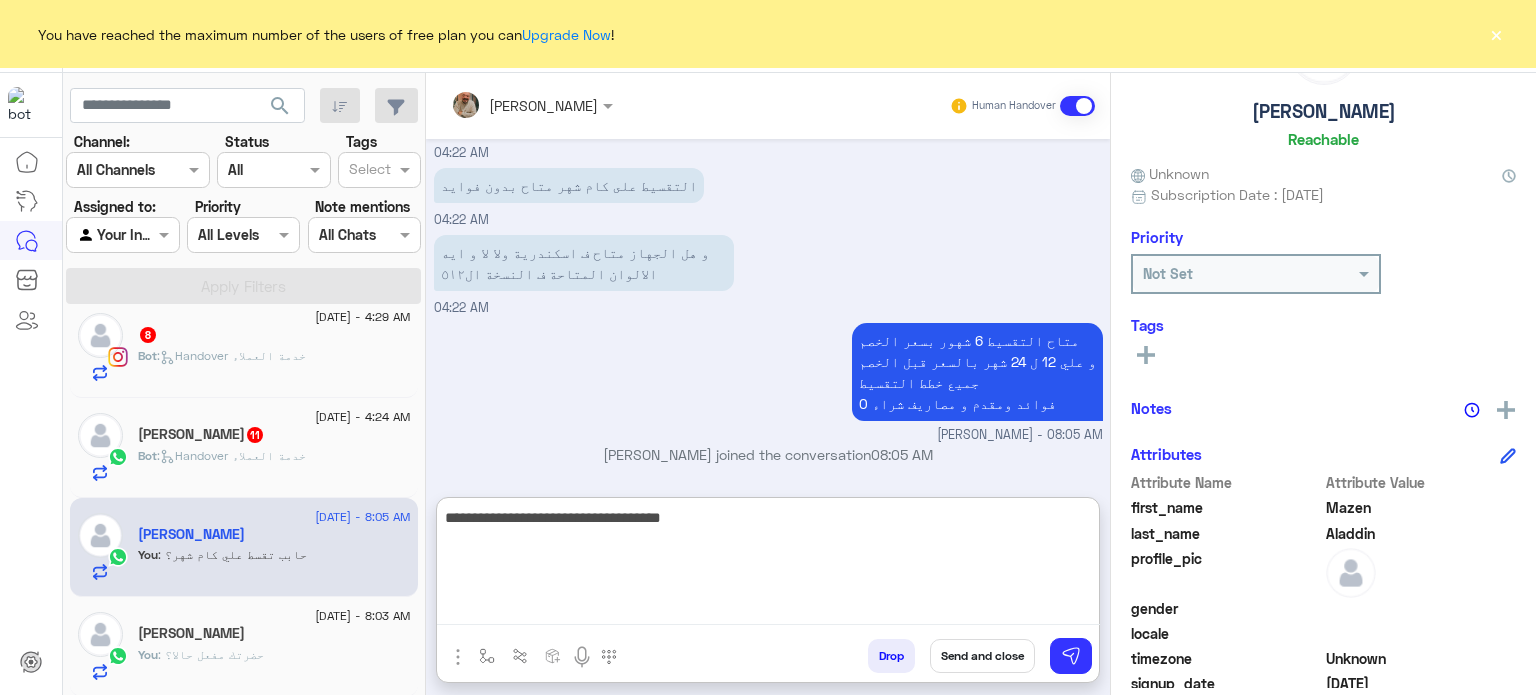 type on "**********" 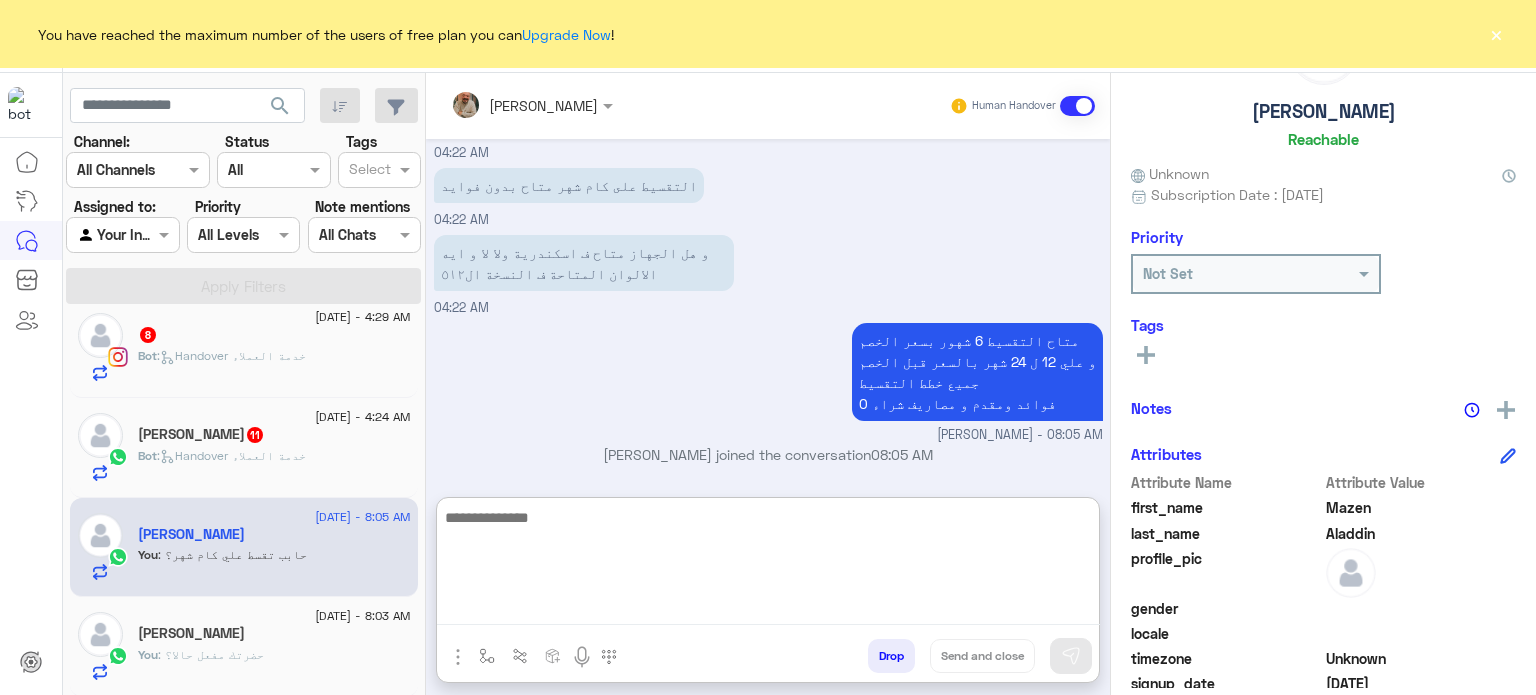 scroll, scrollTop: 2467, scrollLeft: 0, axis: vertical 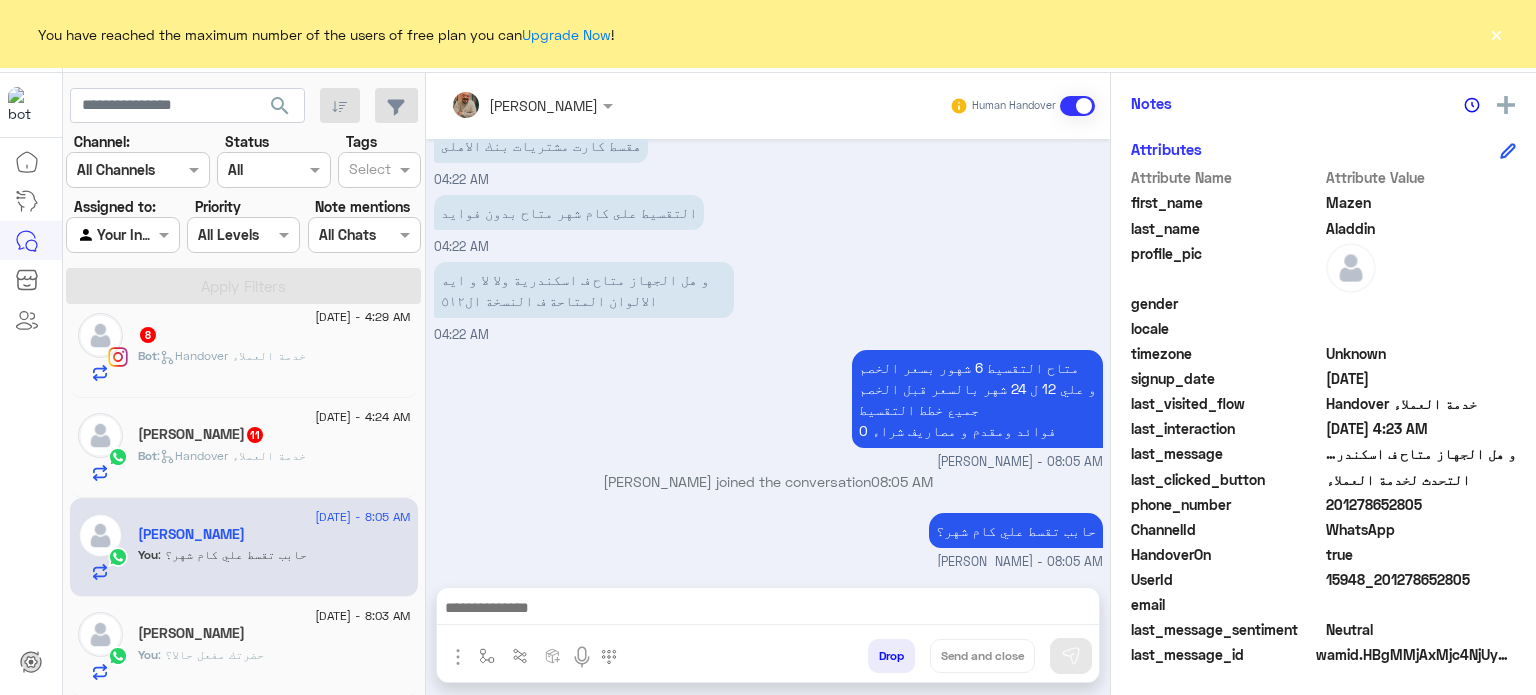 drag, startPoint x: 1329, startPoint y: 502, endPoint x: 3, endPoint y: 16, distance: 1412.2578 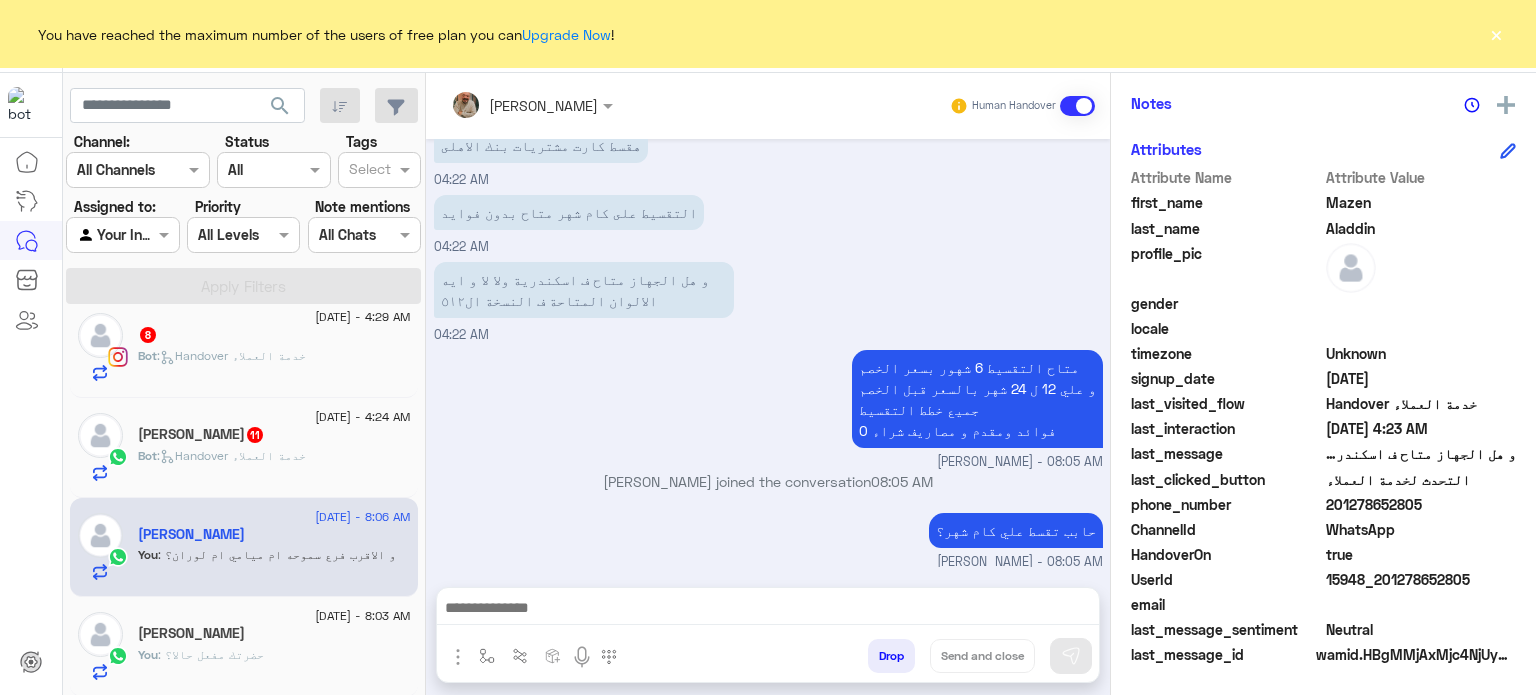 click on ":   Handover خدمة العملاء" 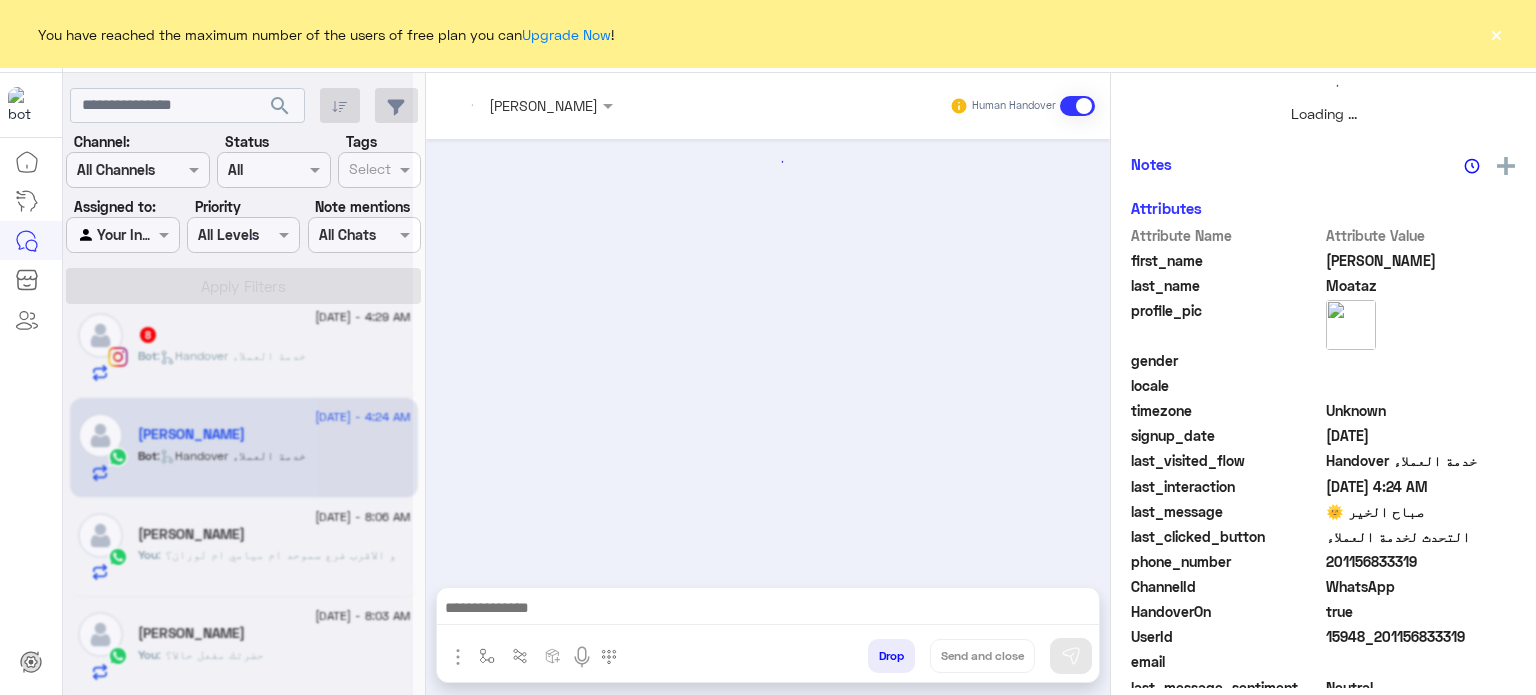 scroll, scrollTop: 464, scrollLeft: 0, axis: vertical 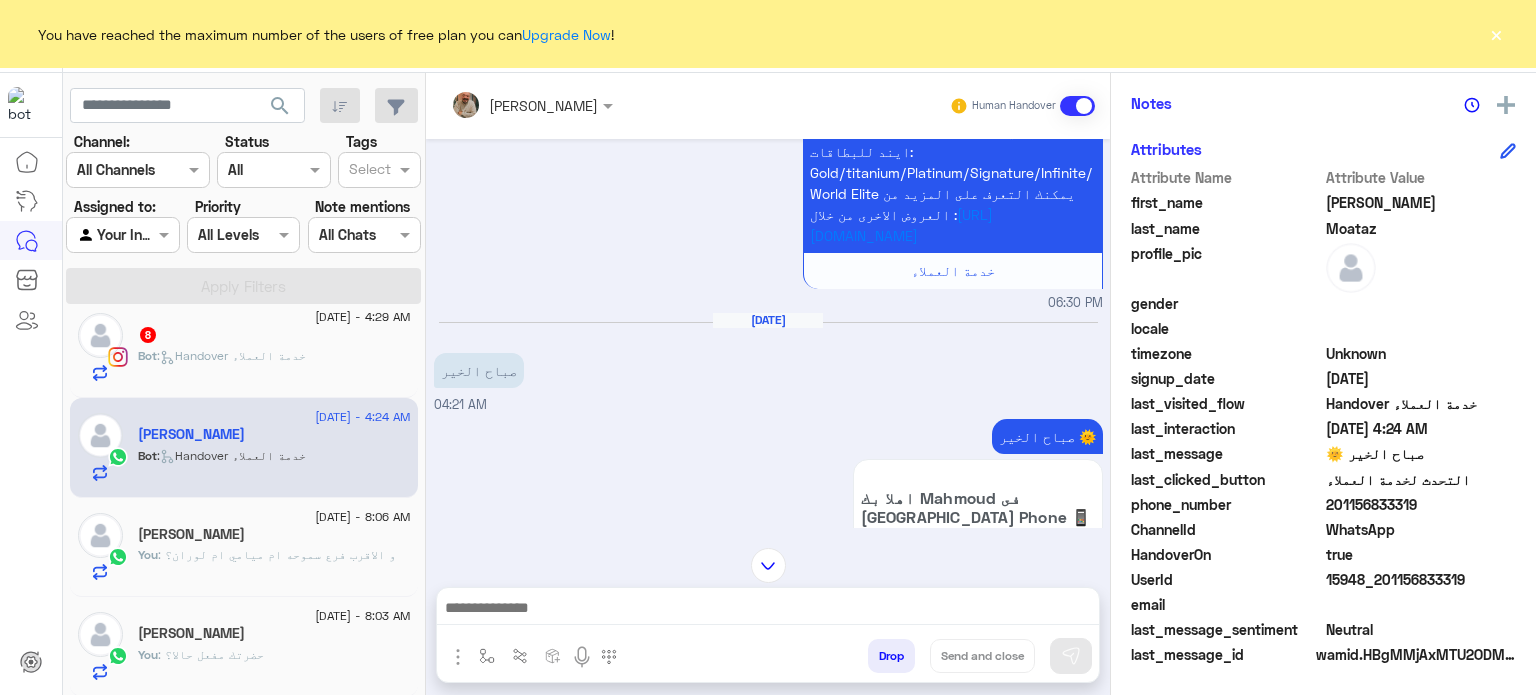 paste on "**********" 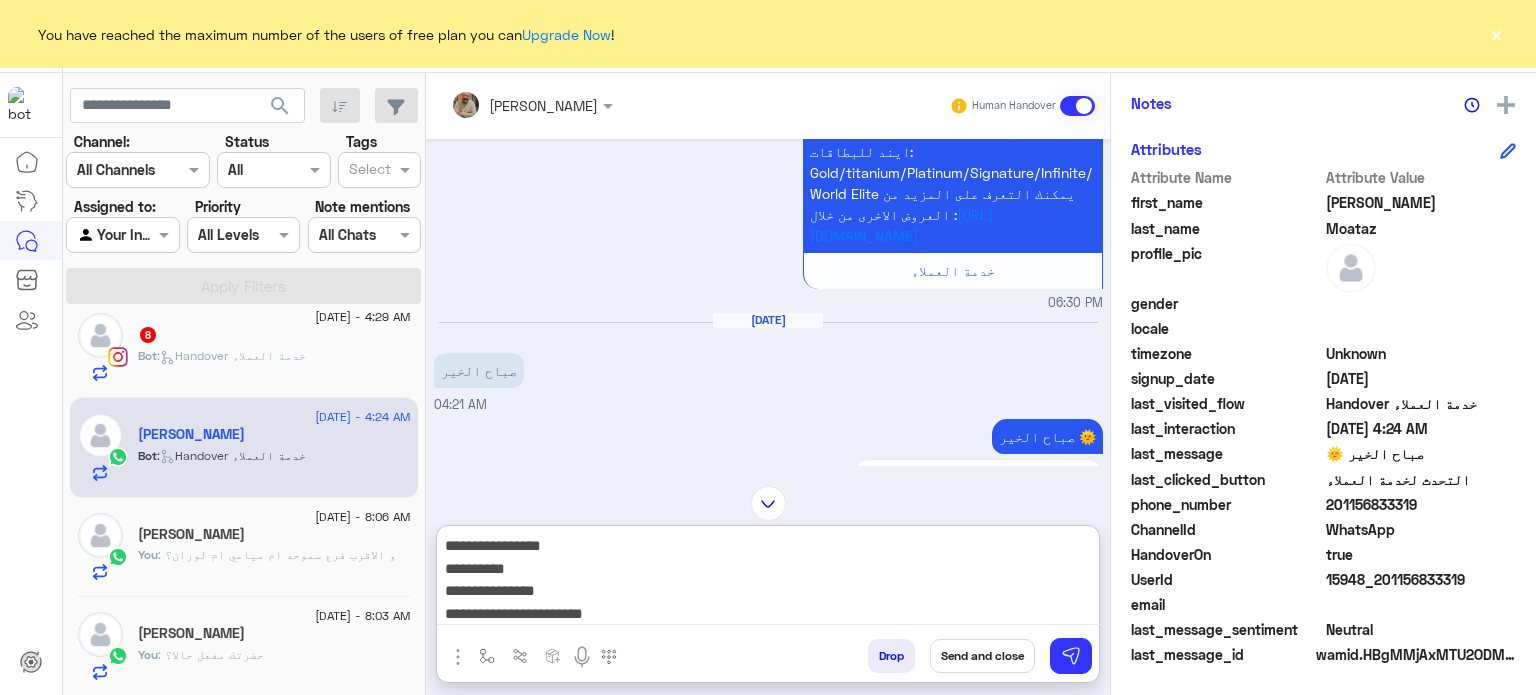 scroll, scrollTop: 0, scrollLeft: 0, axis: both 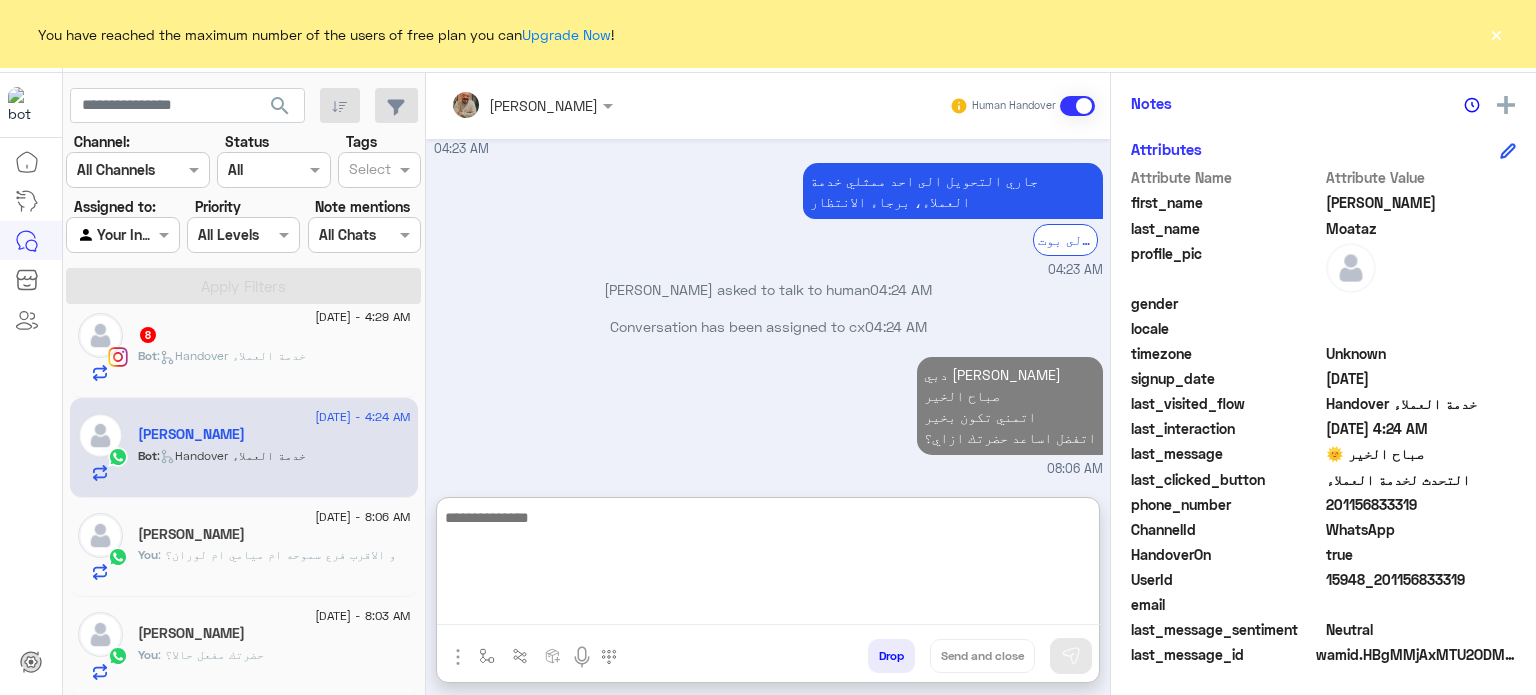 click on "8" 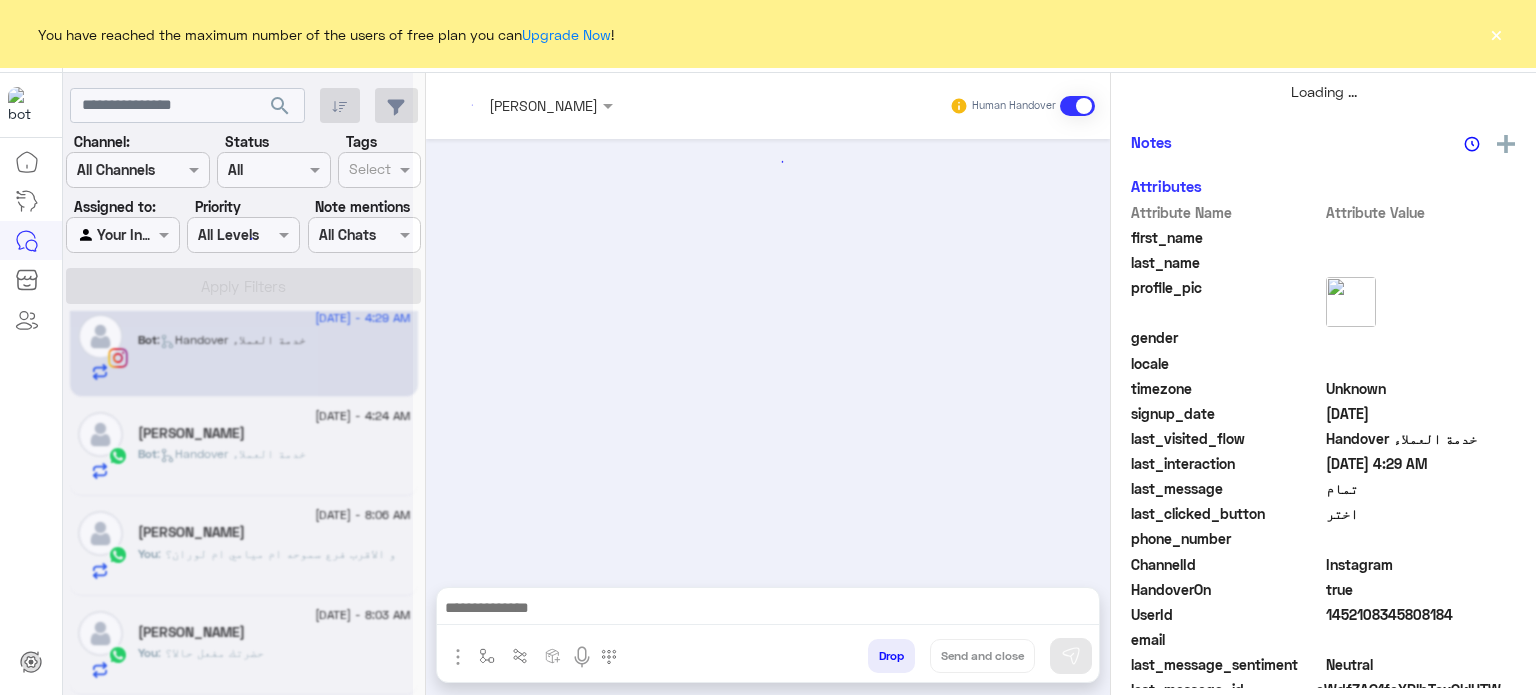 scroll, scrollTop: 0, scrollLeft: 0, axis: both 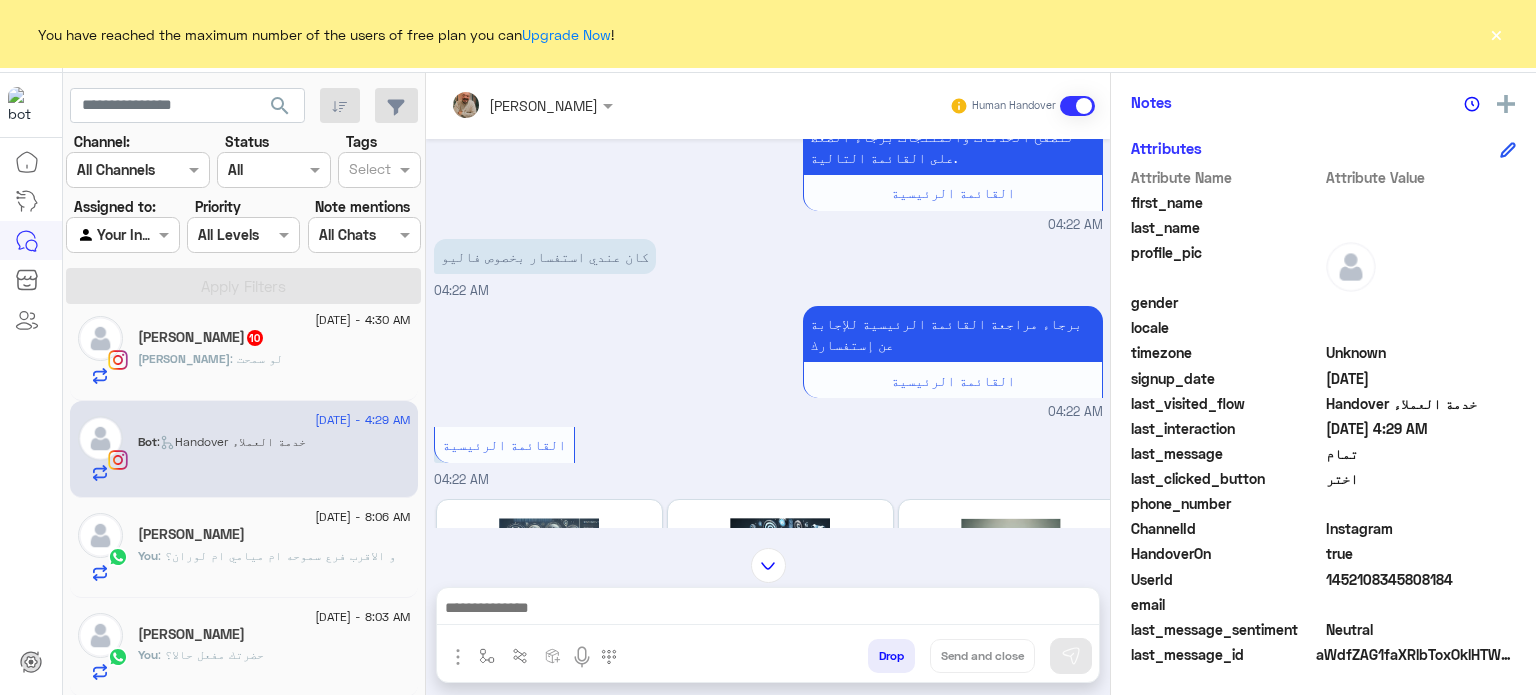 click at bounding box center [768, 610] 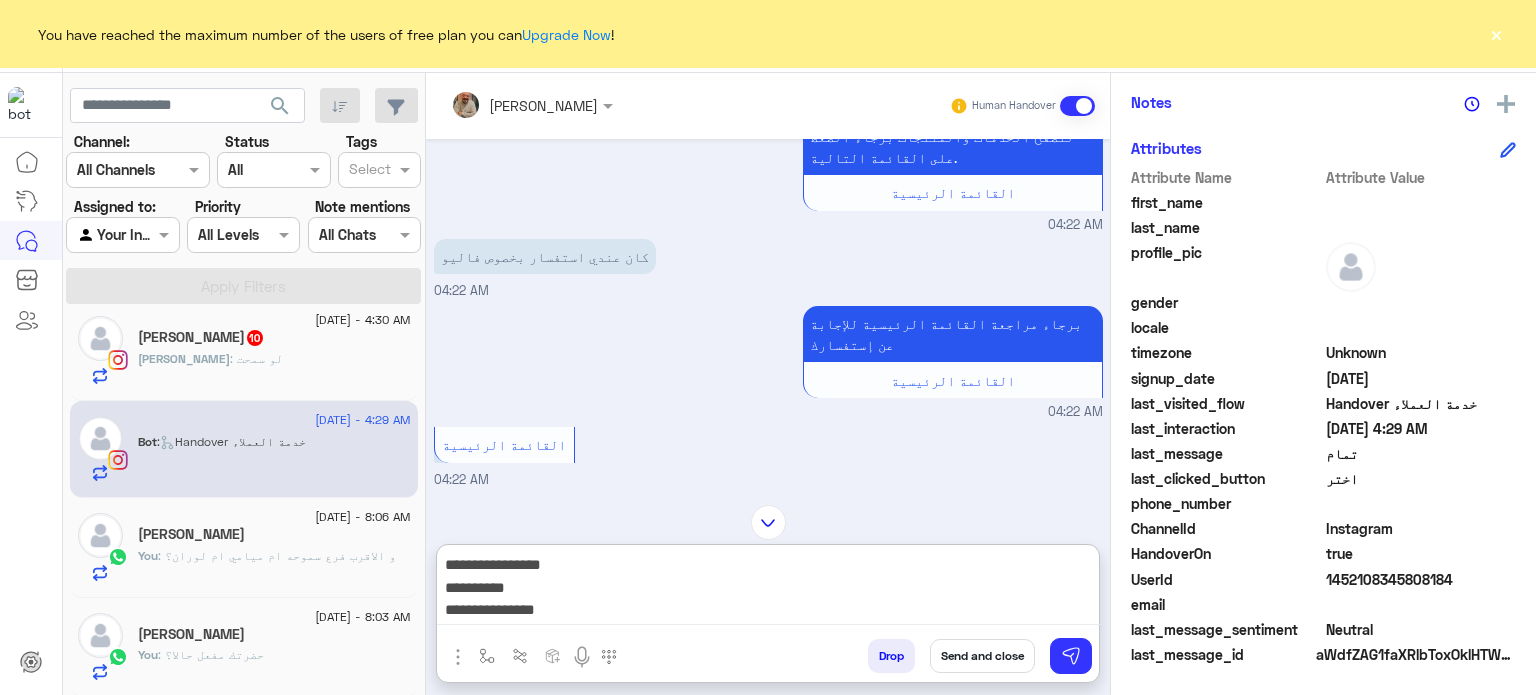 click on "**********" at bounding box center [768, 588] 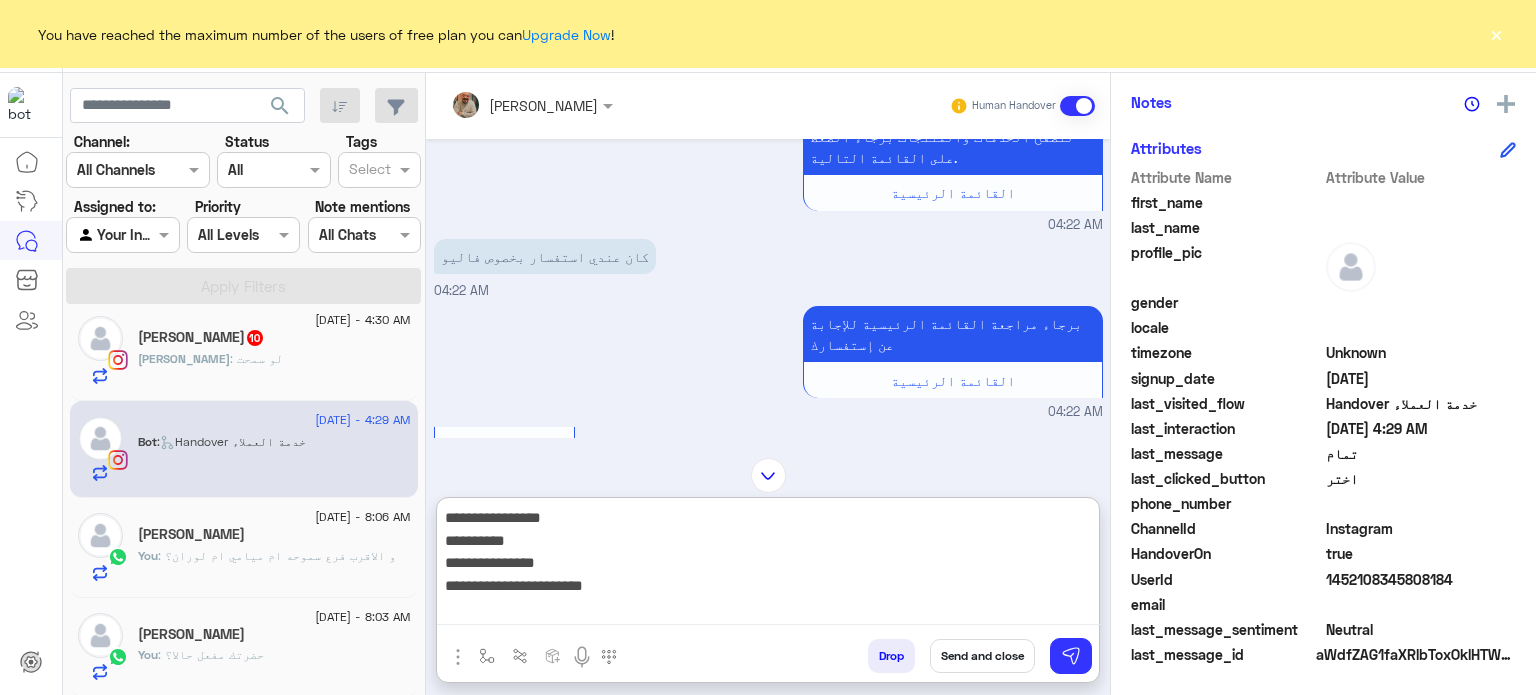 click on "**********" at bounding box center [768, 565] 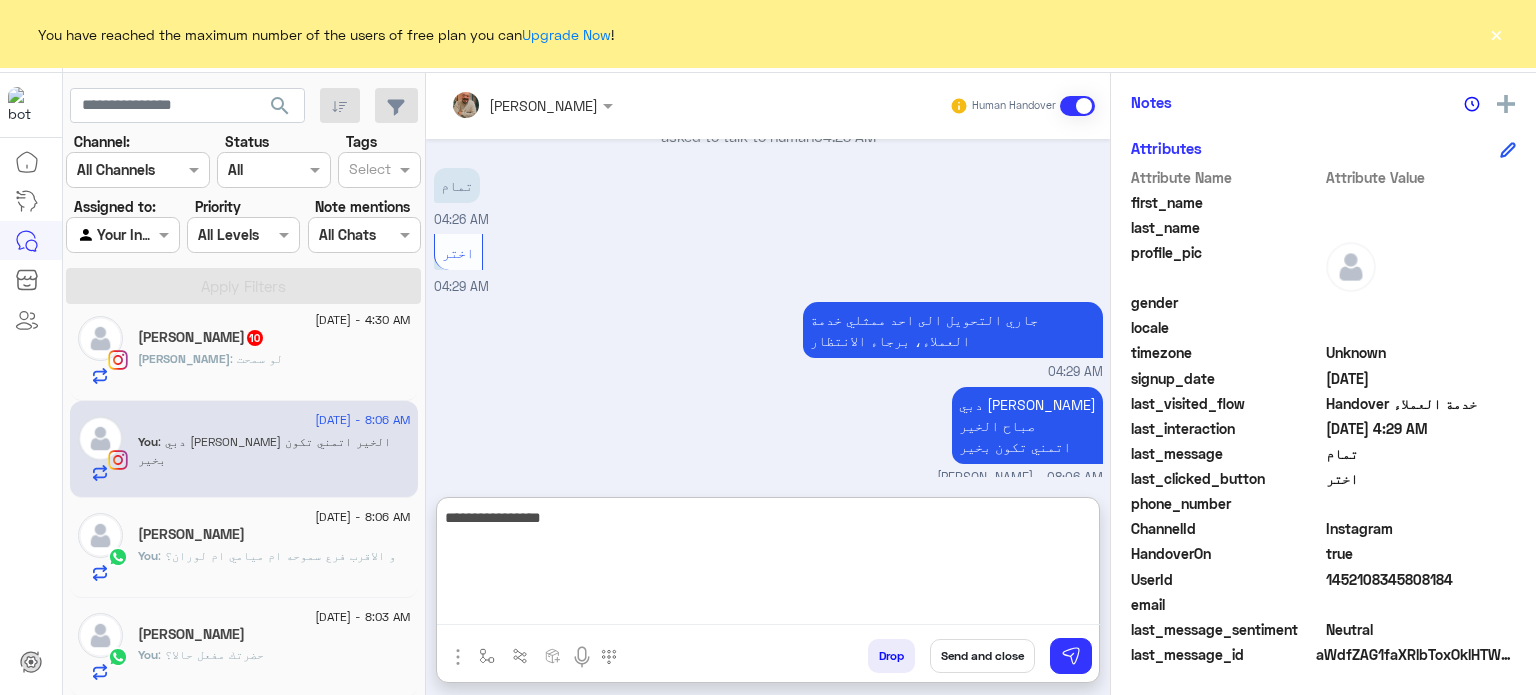type on "**********" 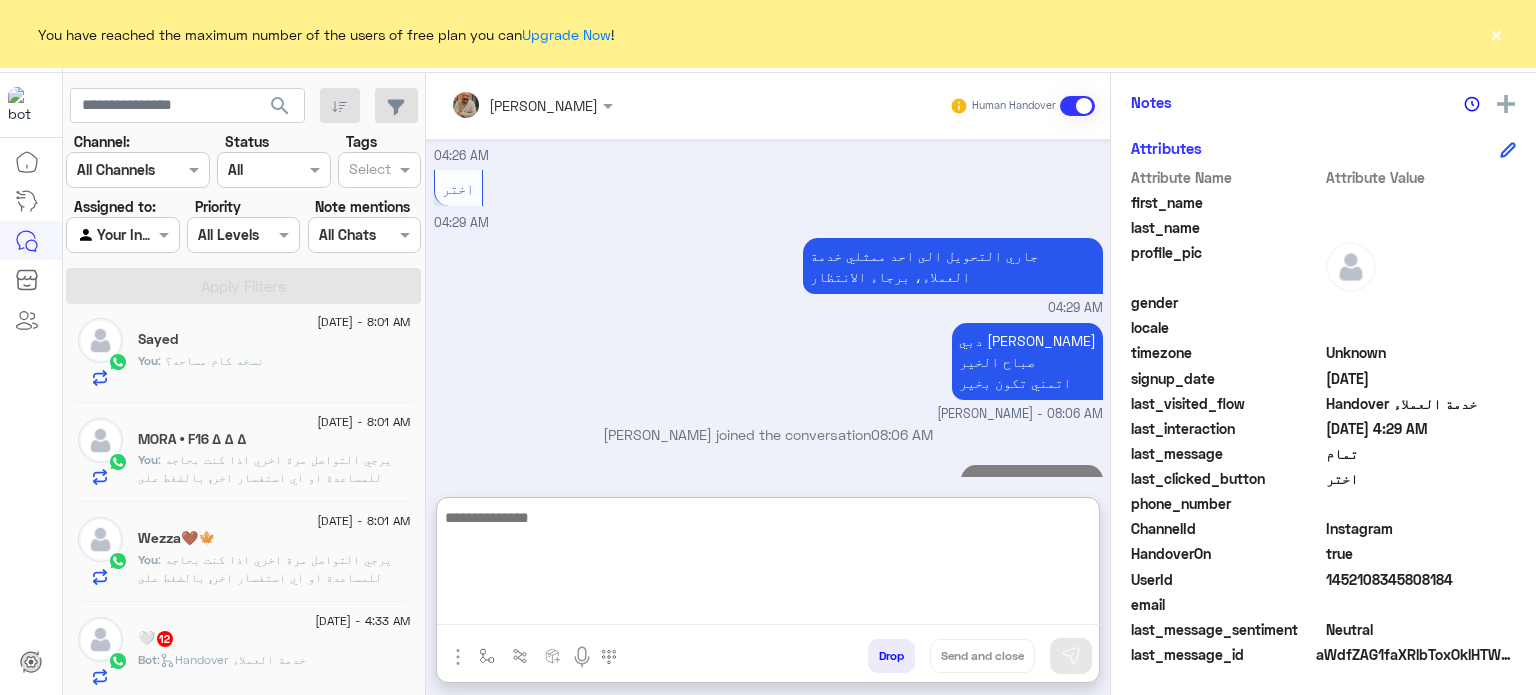 click on ": يرجي التواصل مرة اخري اذا كنت بحاجه للمساعدة او اي استفسار اخر, بالضغط على "خدمة العملاء"مره اخرى
ودلوقتى تقدر تحجز المنتج المطلوب من أقرب فرع لحضرتك و الاطلاع علي امكانياته بكل سهولة:
1️⃣ احجز من صفحه المنتج ع الويب سايت
Www.dubaiphone.net
2️⃣ حدد خيار "Pickup in Store" أو "استلام من الفرع"
3️⃣ أنتظر تأكيد وجود المنتج بمكالمة هاتفية او رسالة واتس اب
ولو حضرتك احتاجت اي مساعده ماتترددش انك تتواصل معانا مره تانية, شكراَ لتواصلك مع دبي فون❤️" 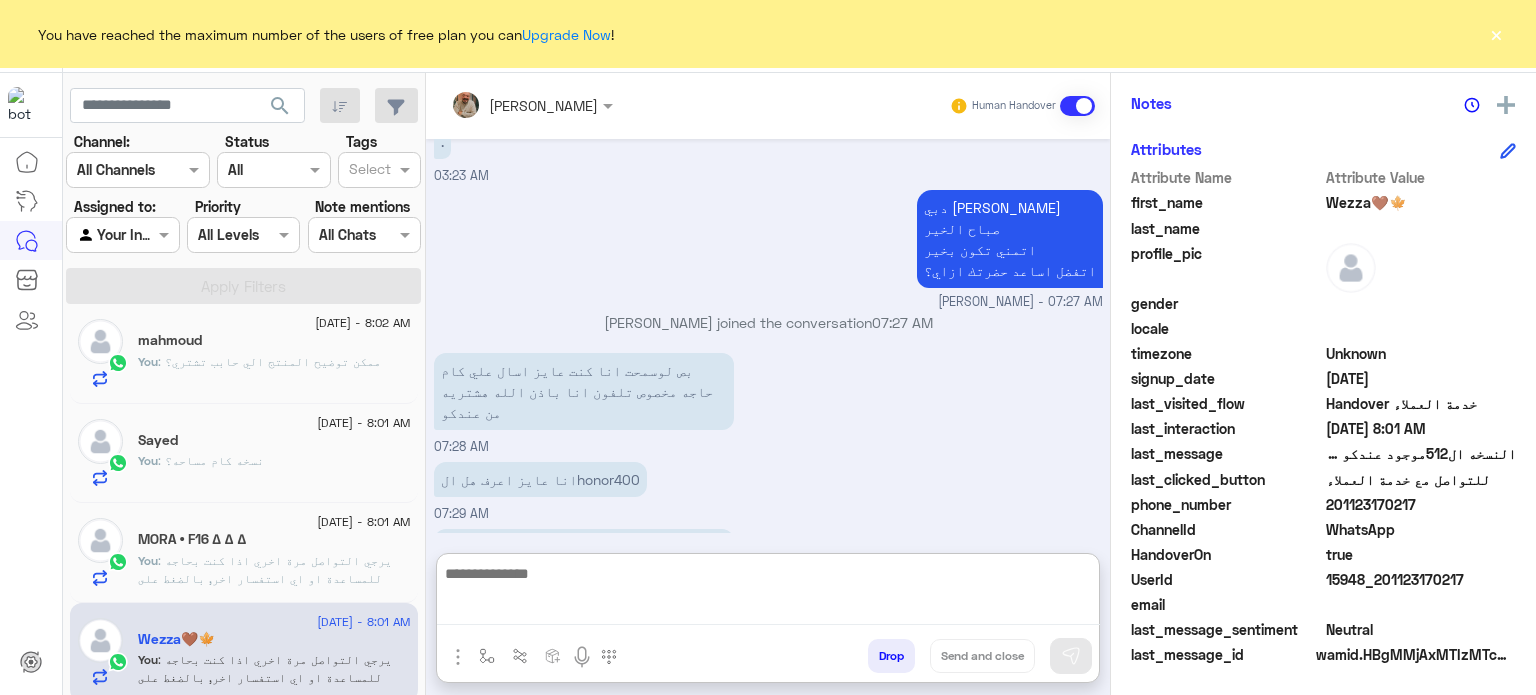 click at bounding box center [768, 593] 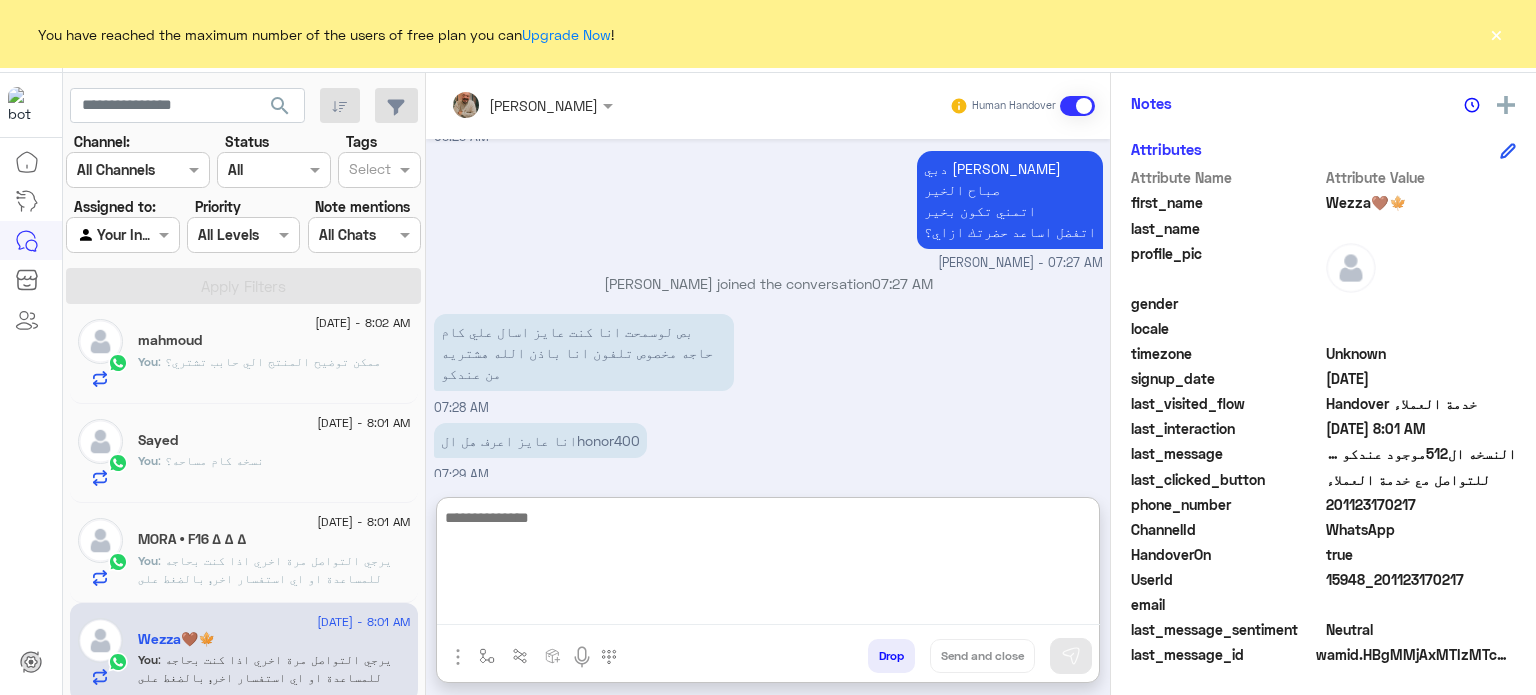 click at bounding box center [768, 565] 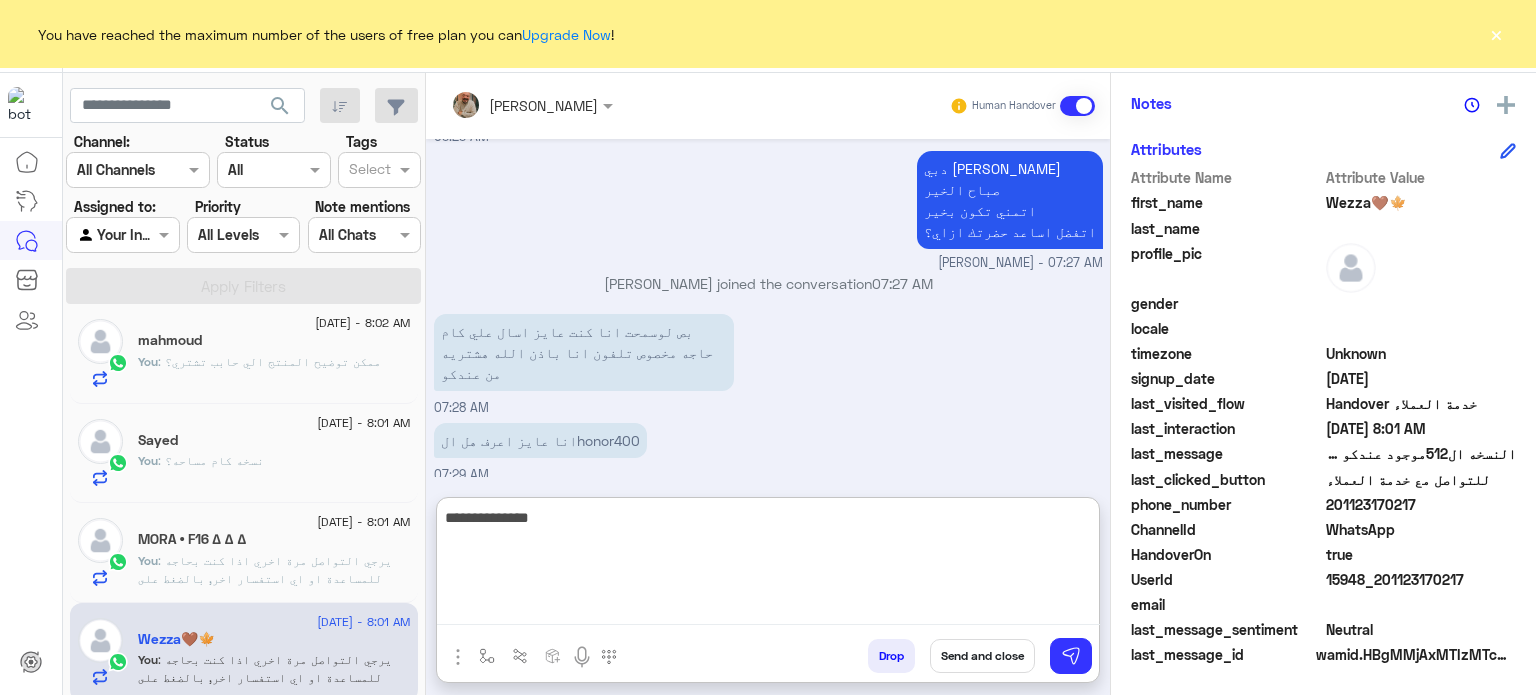 type on "**********" 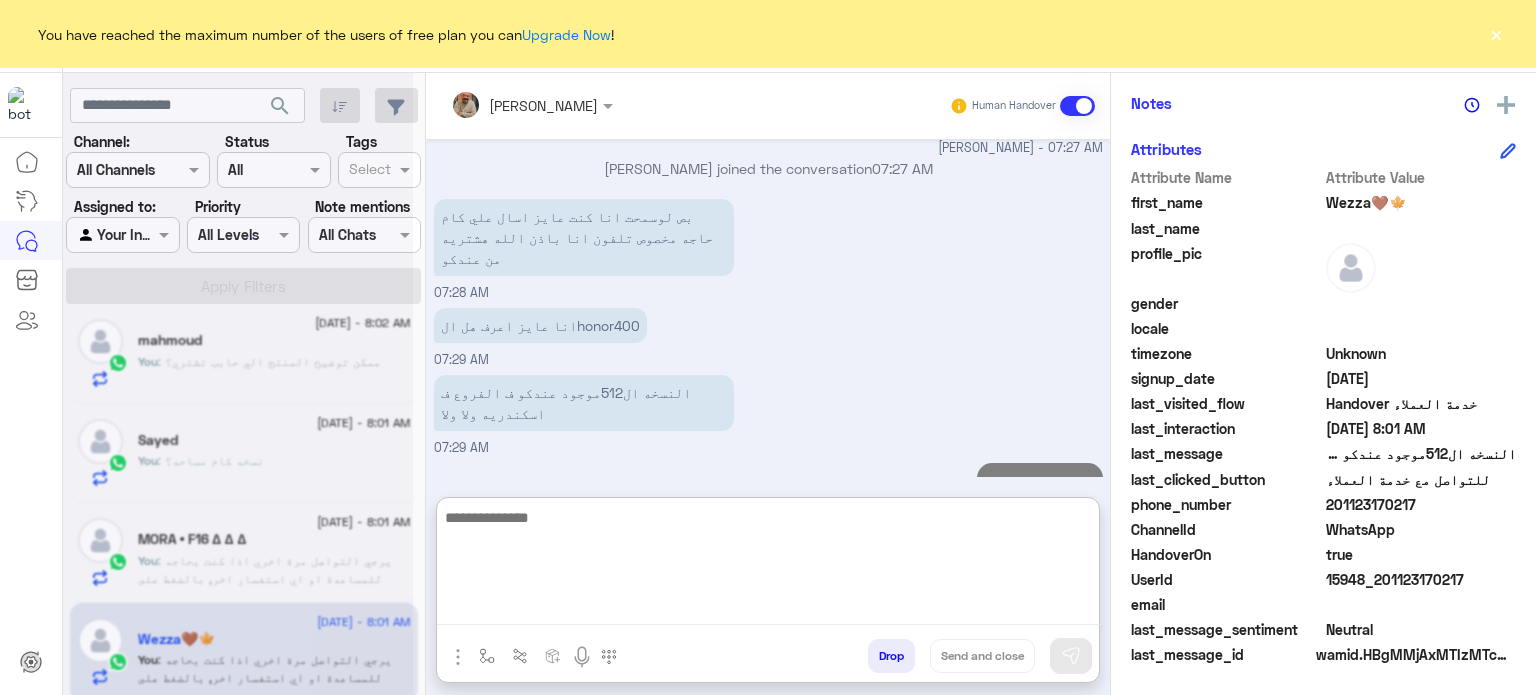 paste on "**********" 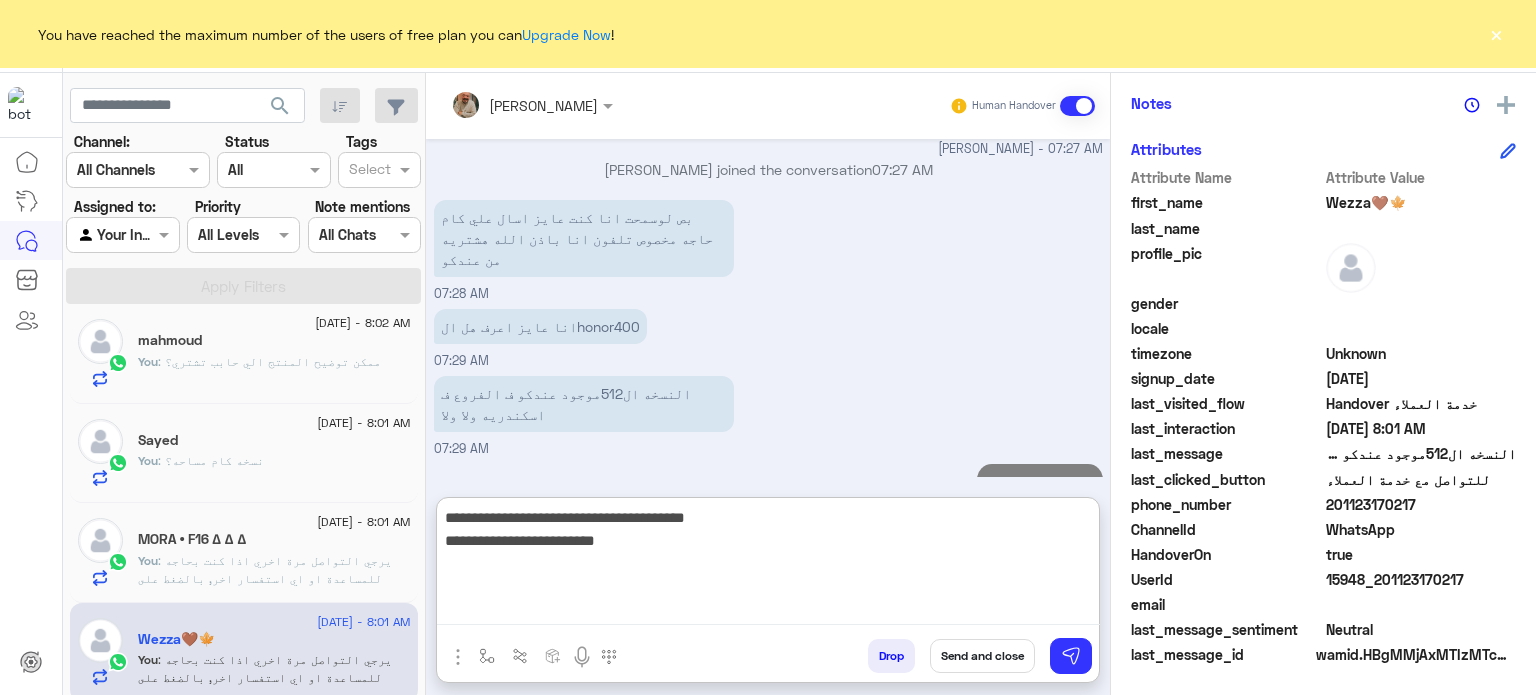 click on "**********" at bounding box center (768, 565) 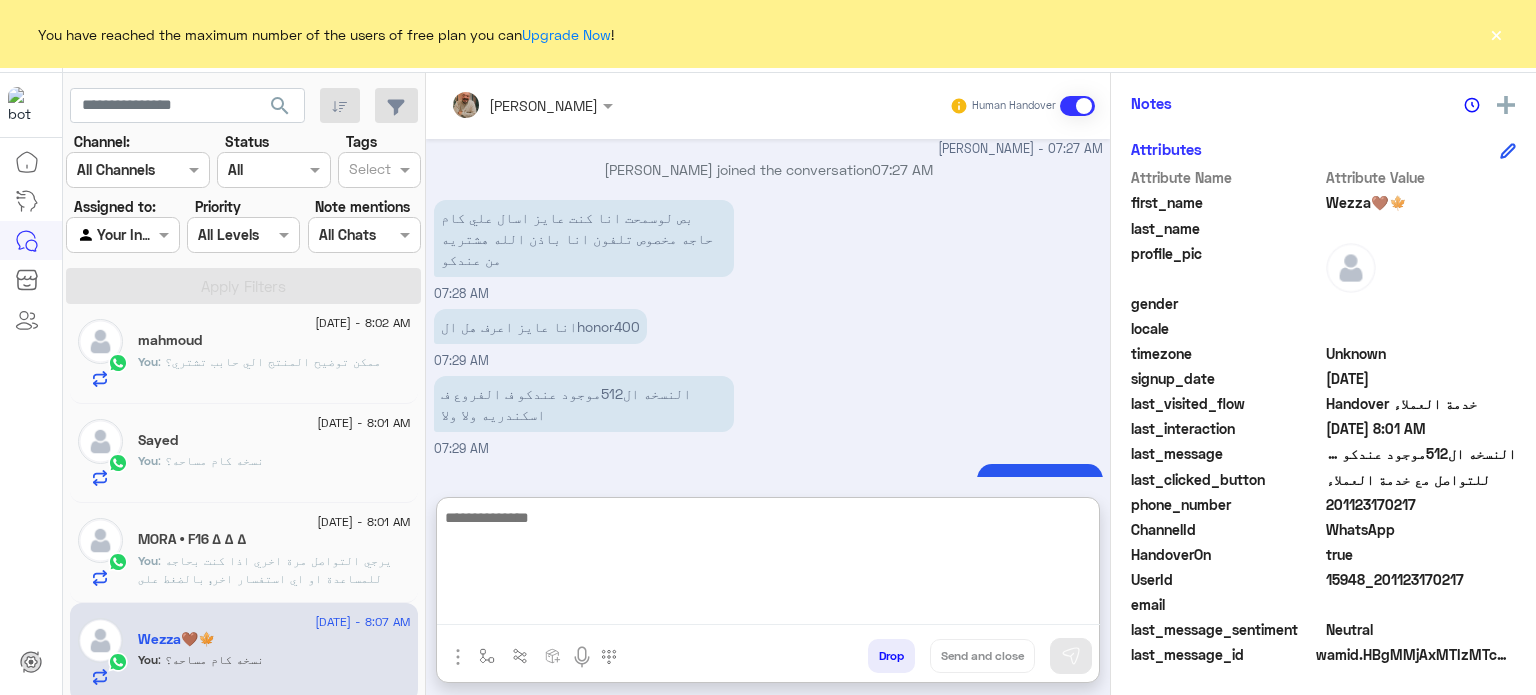 click on ": يرجي التواصل مرة اخري اذا كنت بحاجه للمساعدة او اي استفسار اخر, بالضغط على "خدمة العملاء"مره اخرى
ودلوقتى تقدر تحجز المنتج المطلوب من أقرب فرع لحضرتك و الاطلاع علي امكانياته بكل سهولة:
1️⃣ احجز من صفحه المنتج ع الويب سايت
Www.dubaiphone.net
2️⃣ حدد خيار "Pickup in Store" أو "استلام من الفرع"
3️⃣ أنتظر تأكيد وجود المنتج بمكالمة هاتفية او رسالة واتس اب
ولو حضرتك احتاجت اي مساعده ماتترددش انك تتواصل معانا مره تانية, شكراَ لتواصلك مع دبي فون❤️" 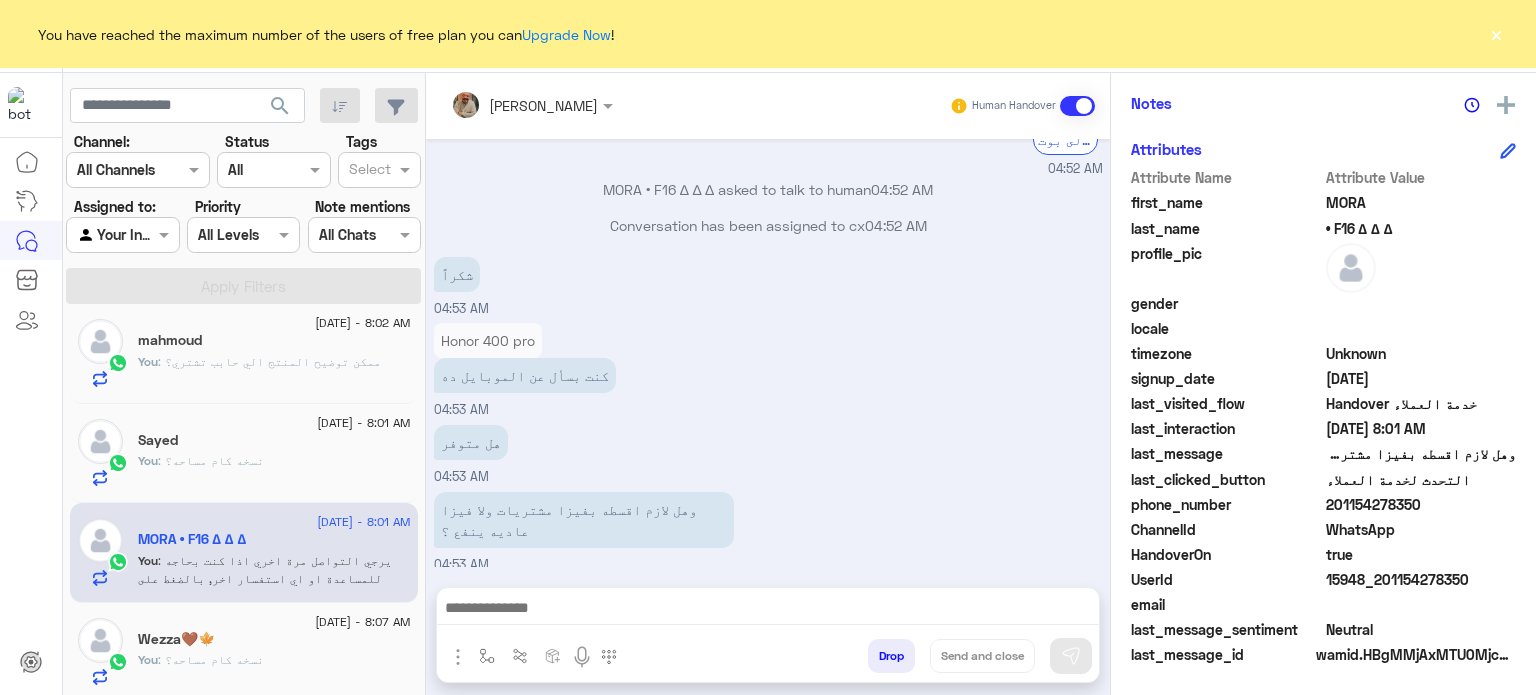 click on "You  :  نسخه كام مساحه؟" 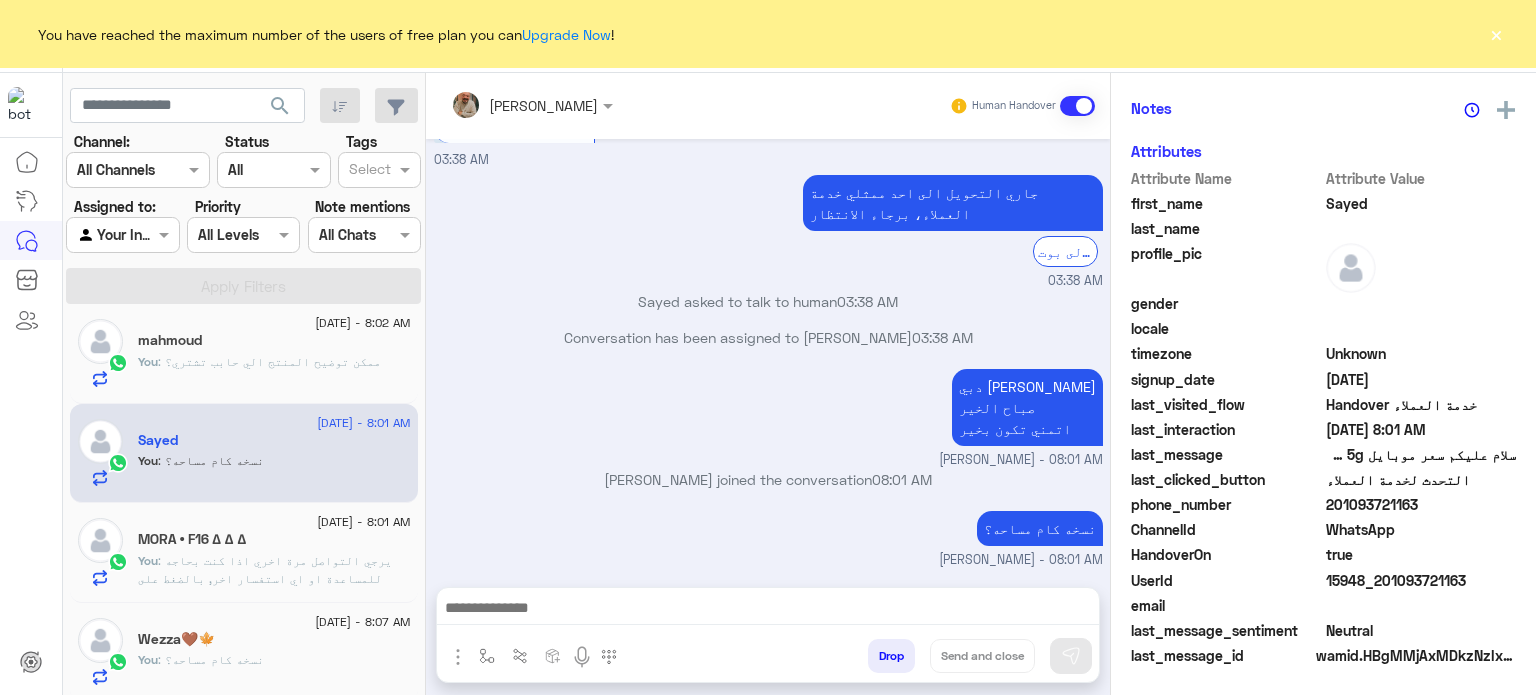 scroll, scrollTop: 405, scrollLeft: 0, axis: vertical 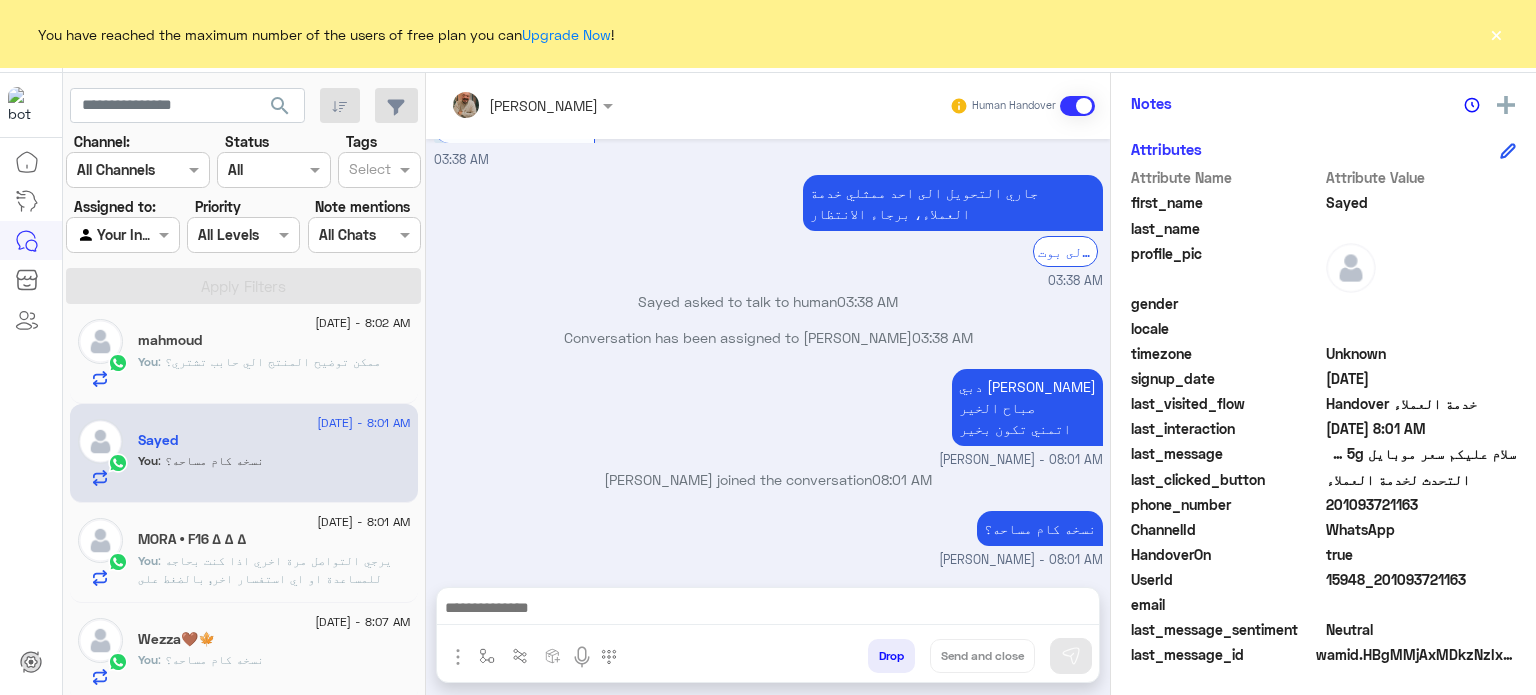 paste on "**********" 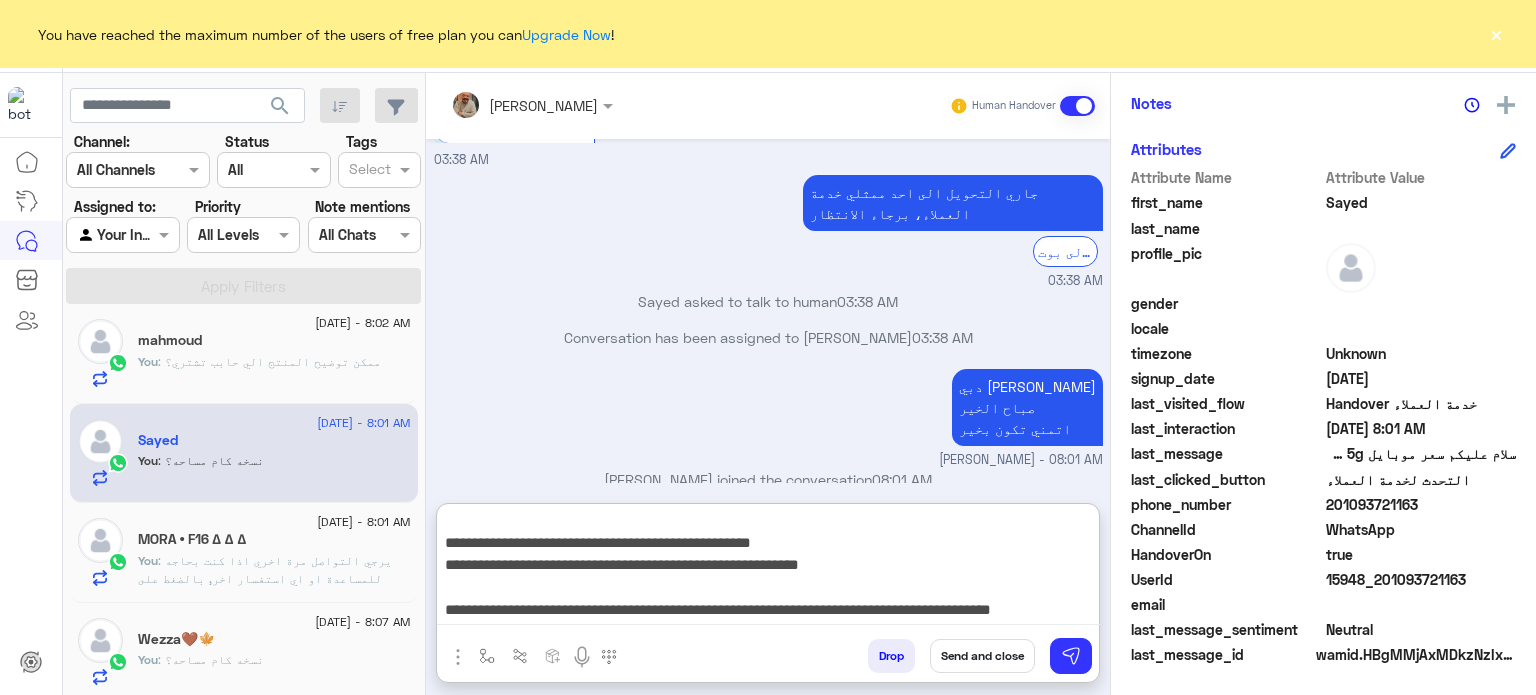 scroll, scrollTop: 200, scrollLeft: 0, axis: vertical 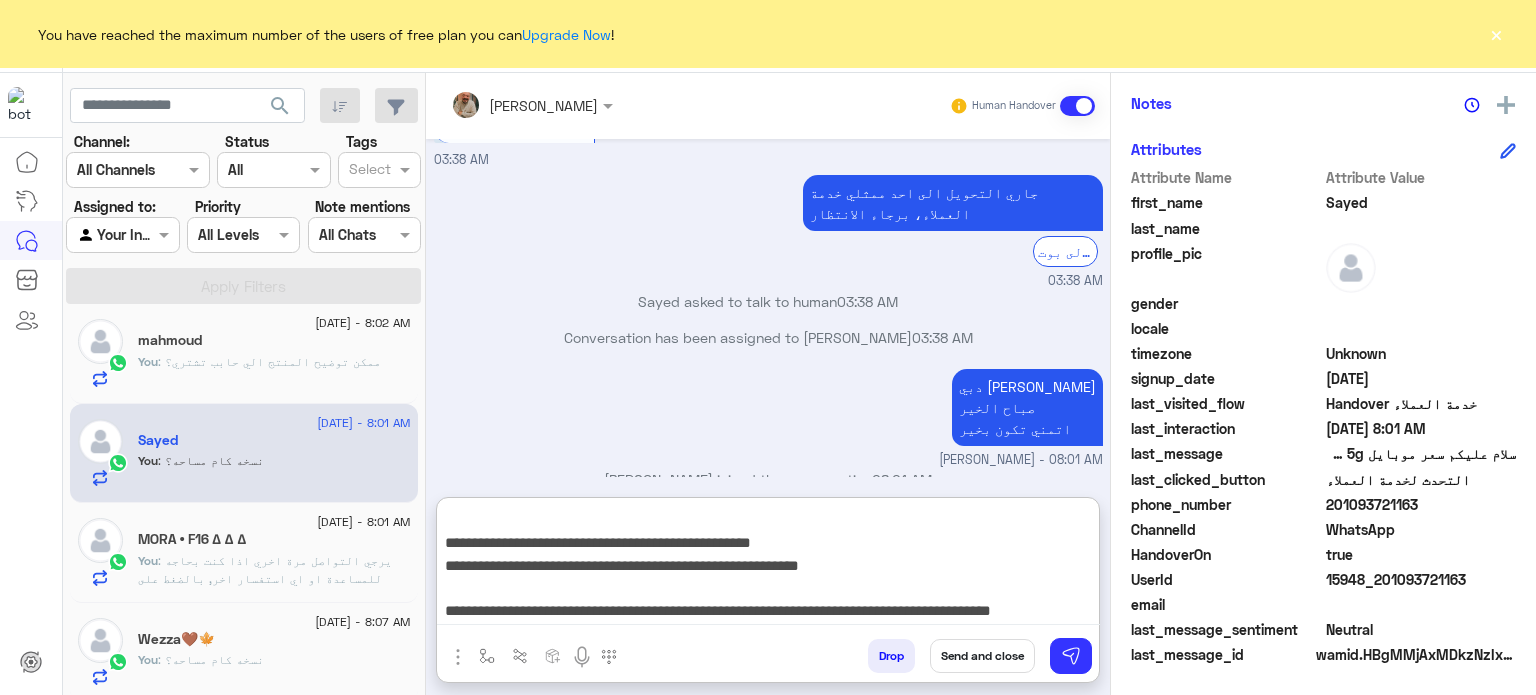 type on "**********" 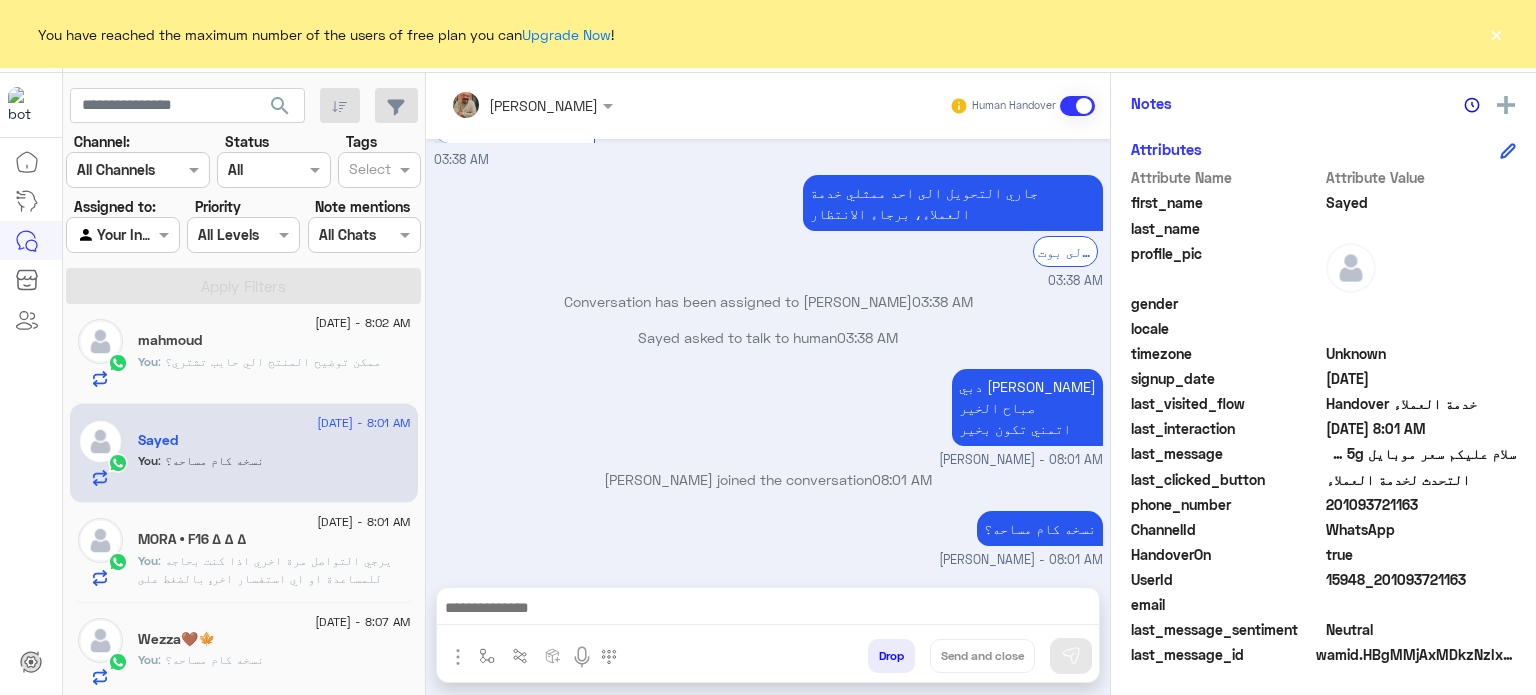 scroll, scrollTop: 0, scrollLeft: 0, axis: both 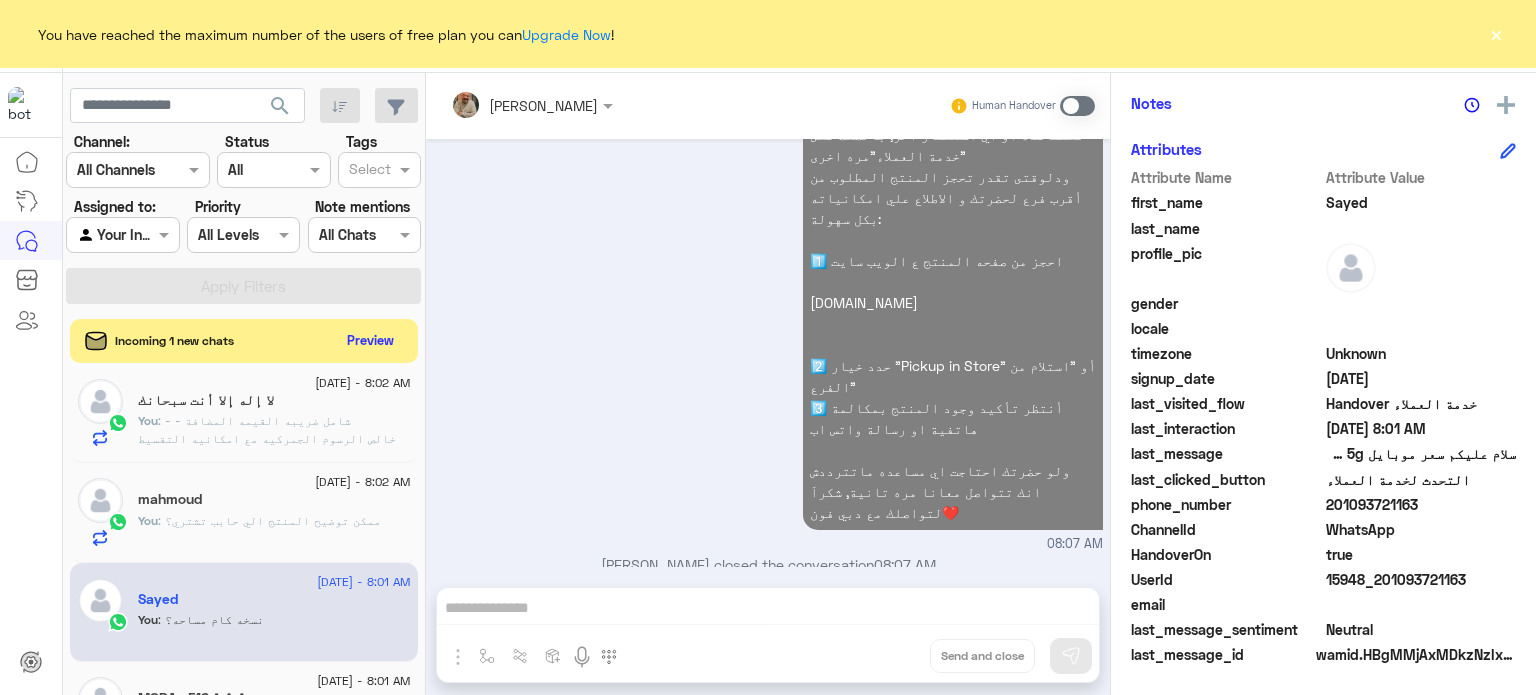 click on ": ممكن توضيح المنتج الي حابب تشتري؟" 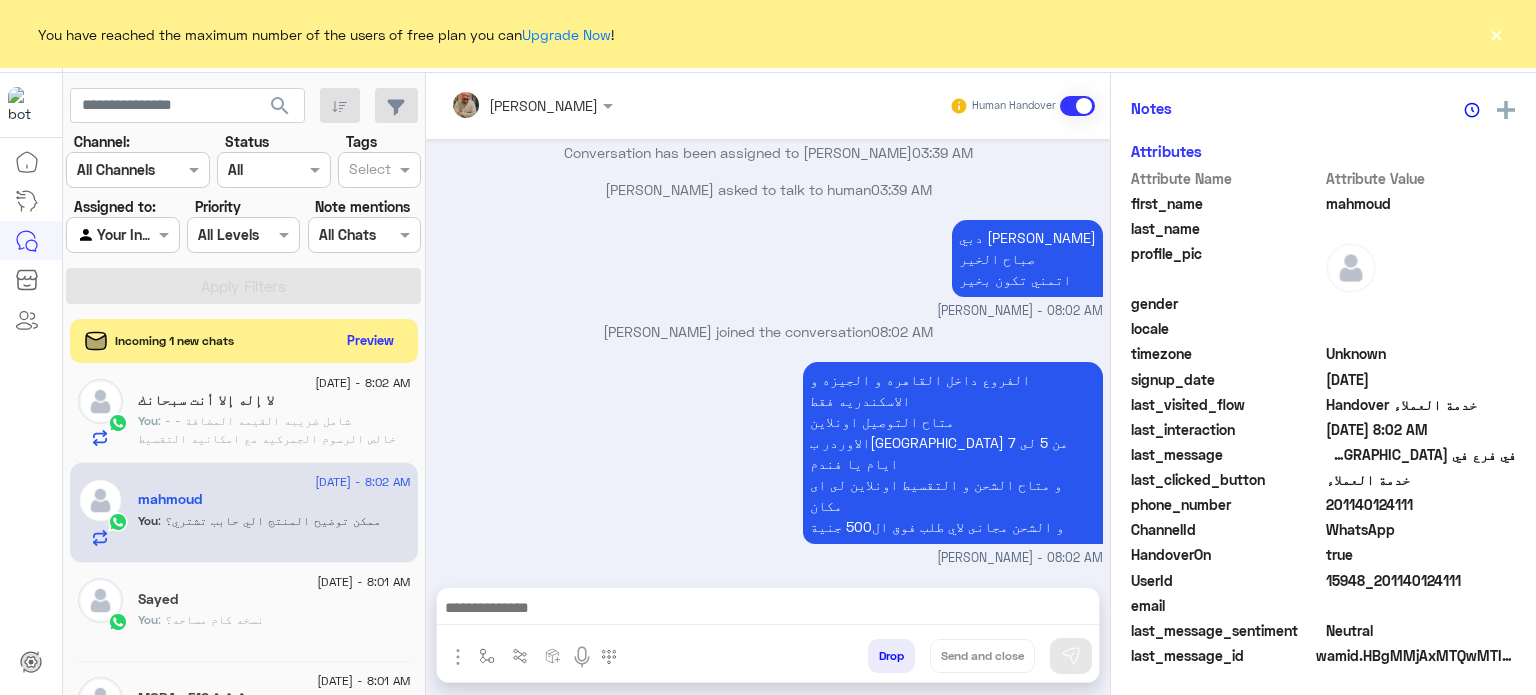 click at bounding box center (768, 610) 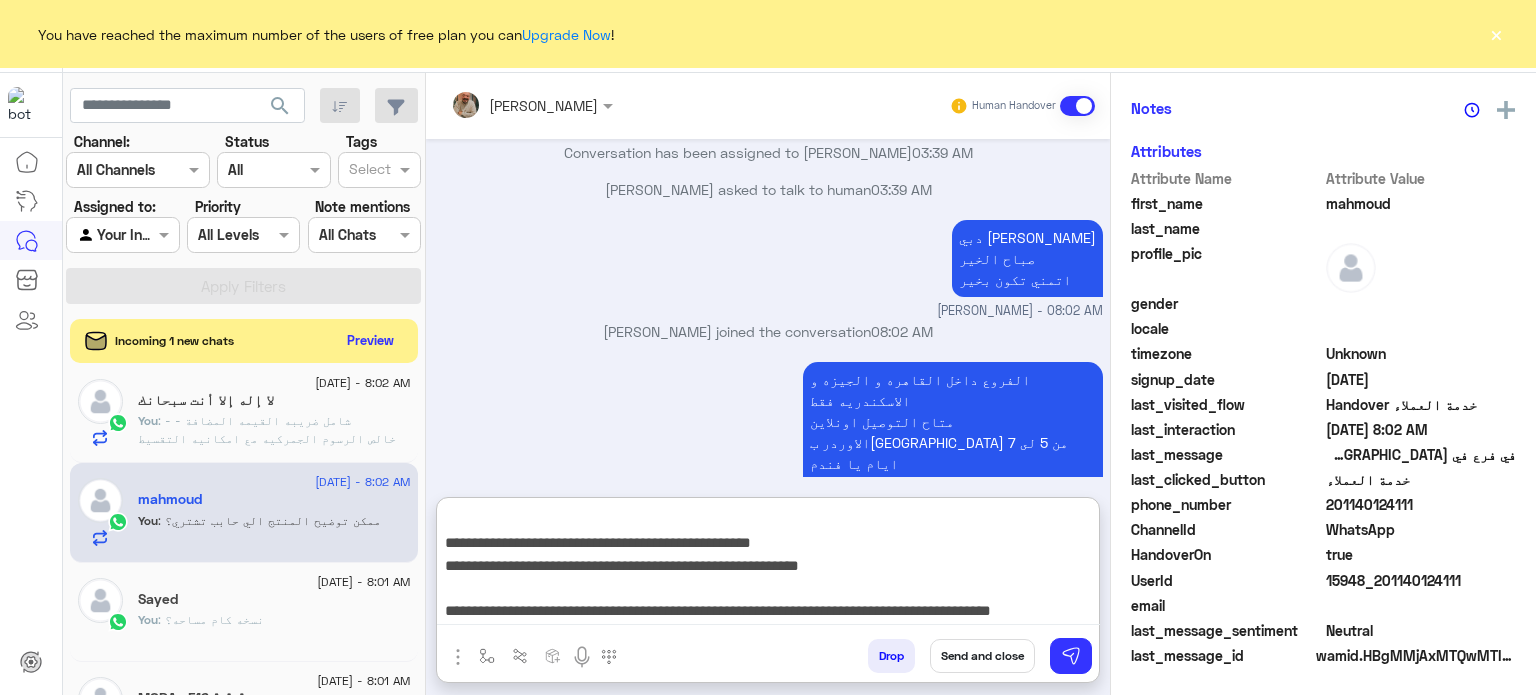 type on "**********" 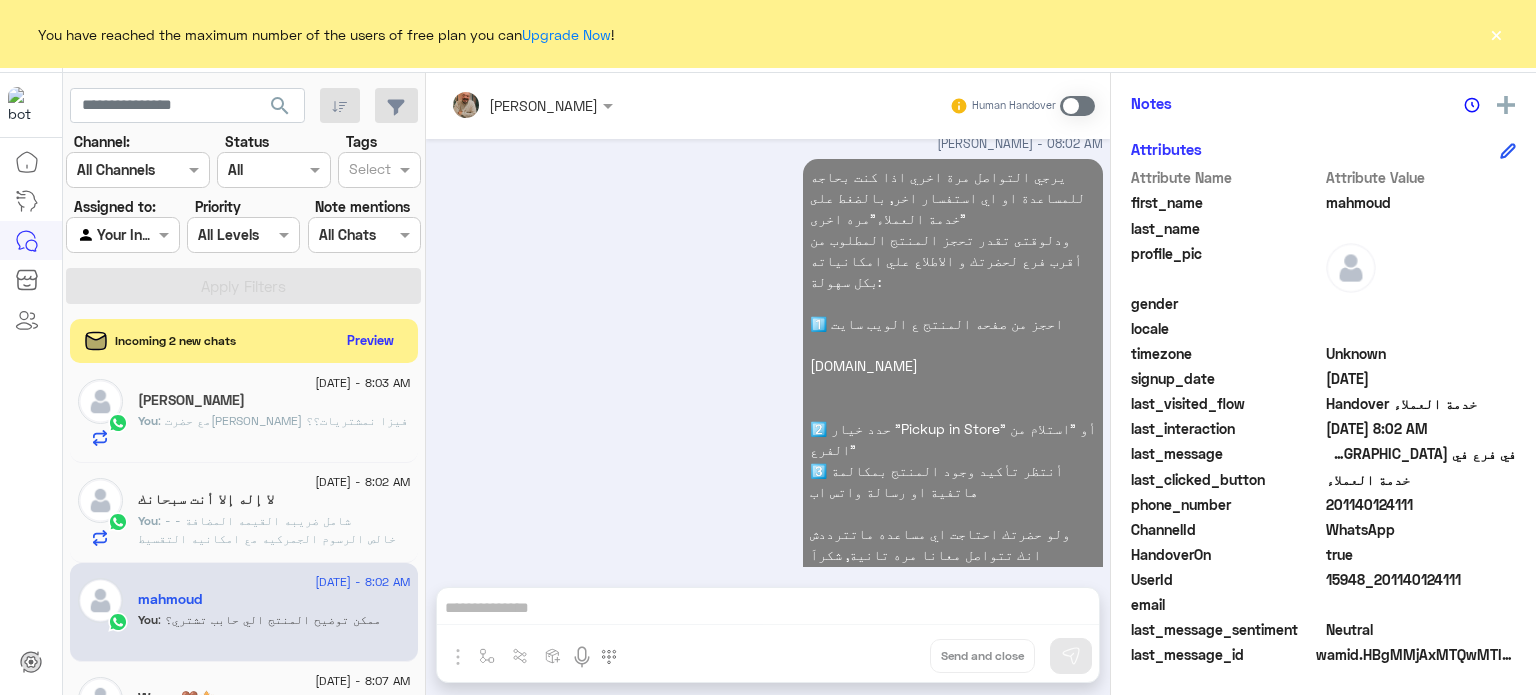 click on "5 July - 8:02 AM  لا إله إلا أنت سبحانك   You  : - شامل ضريبه القيمه المضافة
- خالص الرسوم الجمركيه
مع امكانيه التقسيط بسعر الخصم بدون فوائد علي حسب طريقه الدفع
ممكن توضيح طريقه الدفع؟" 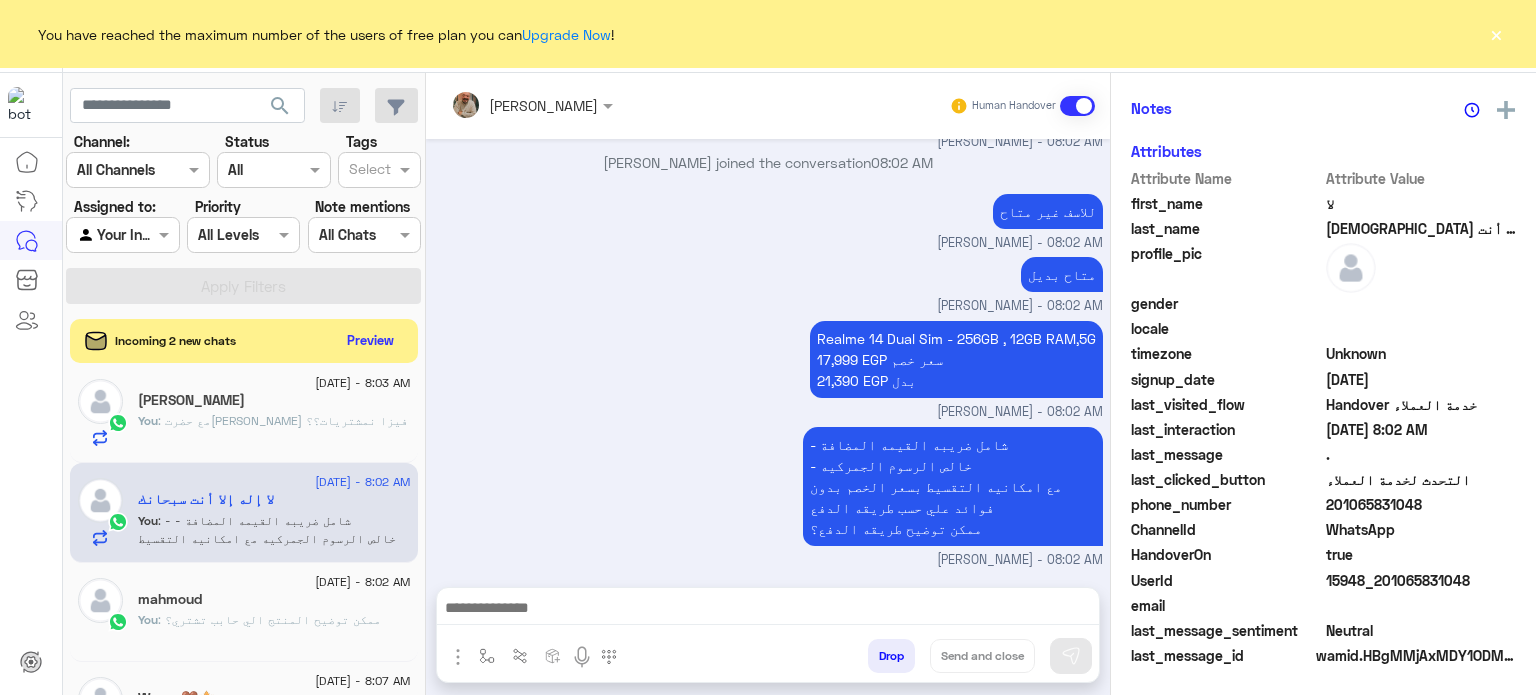 click at bounding box center (768, 610) 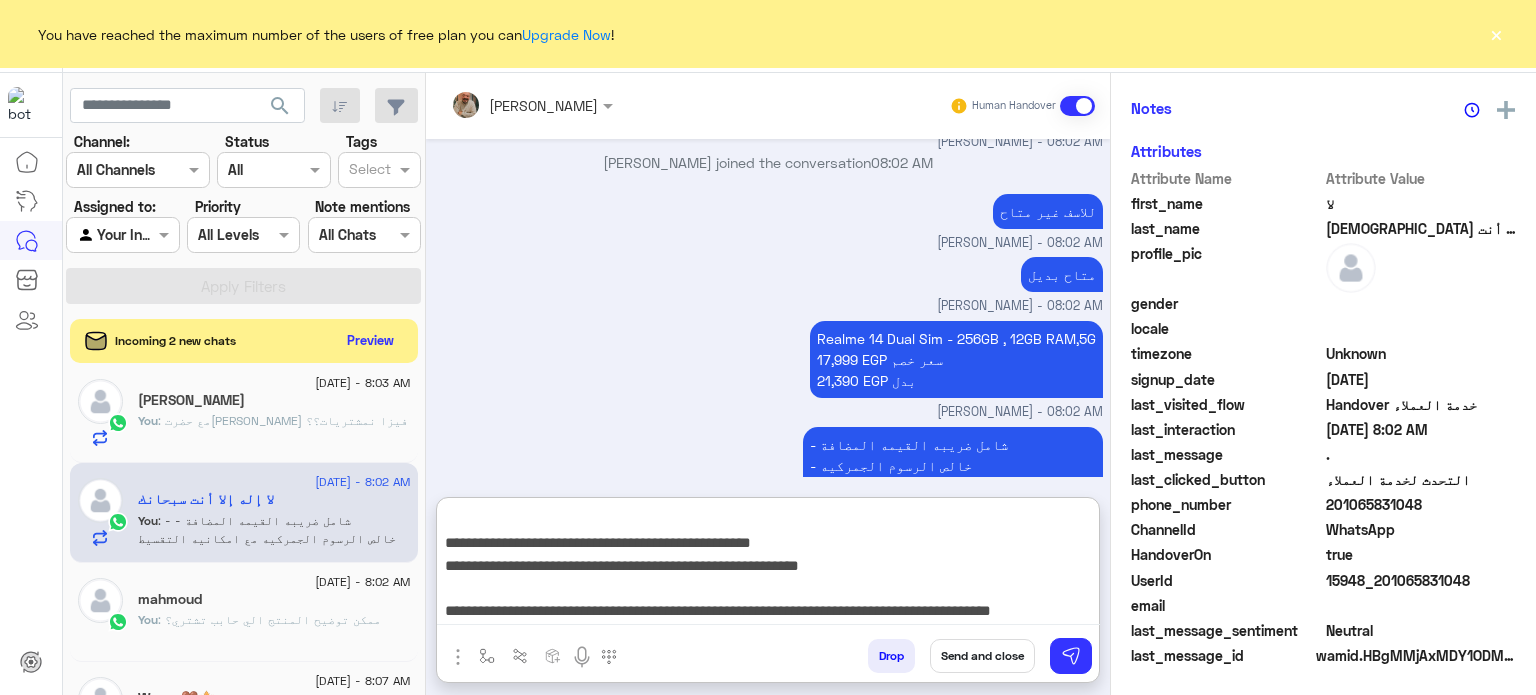 type on "**********" 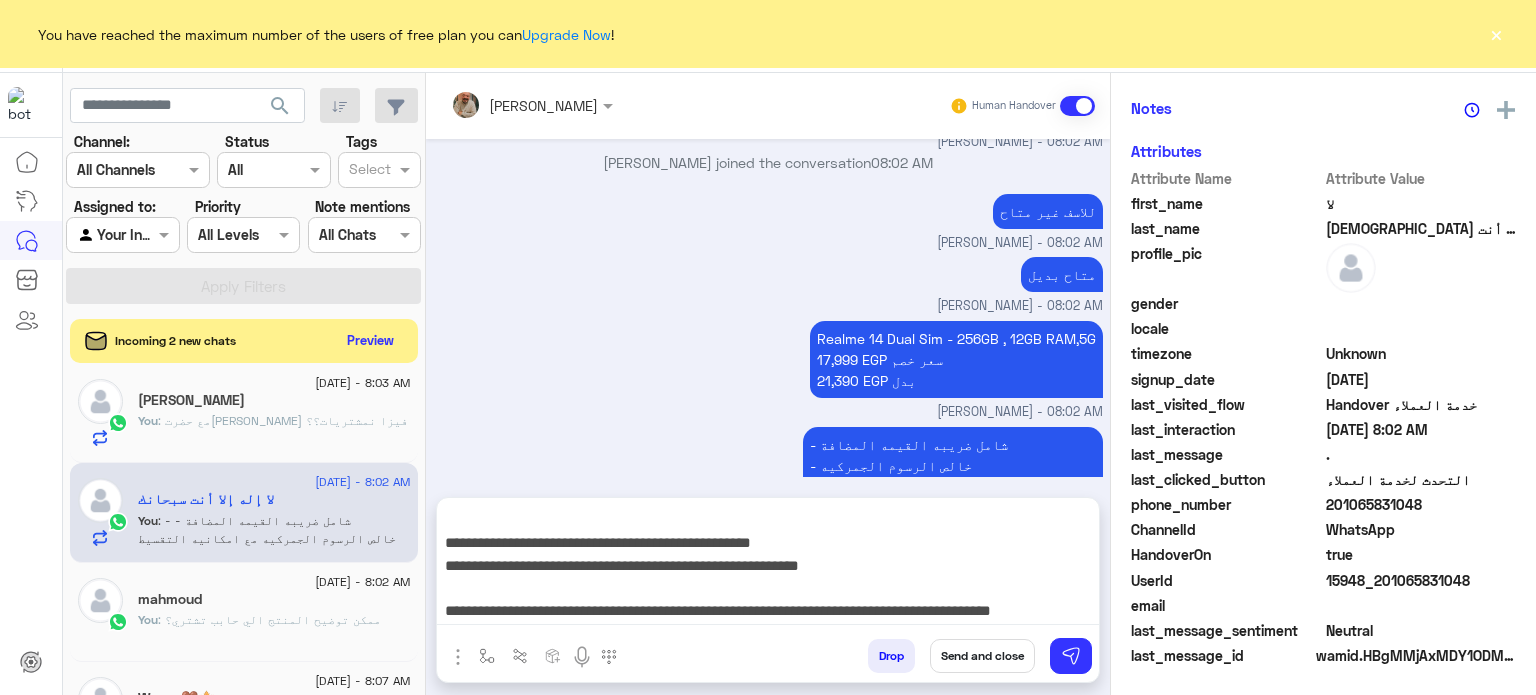 click on "Send and close" at bounding box center (982, 656) 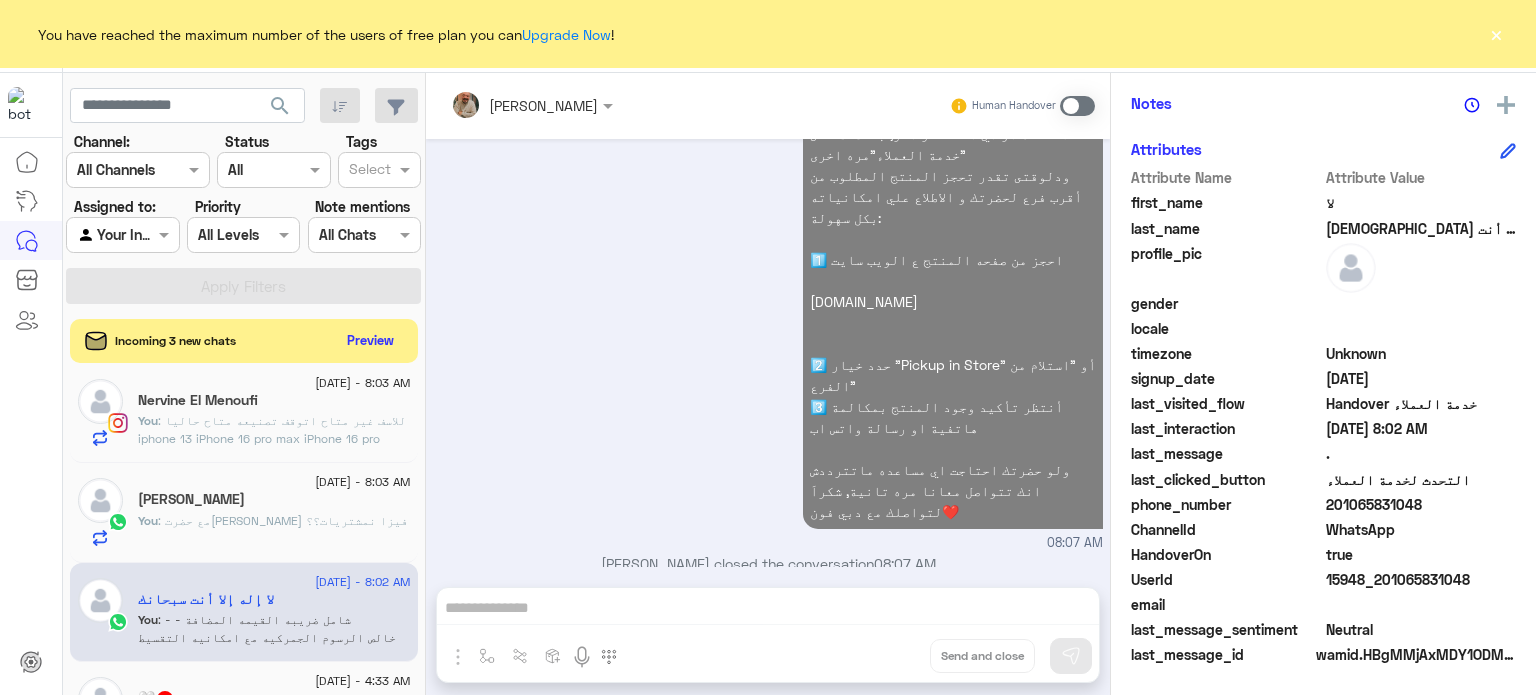 click on "You  : مع حضرتك فيزا نمشتريات؟؟" 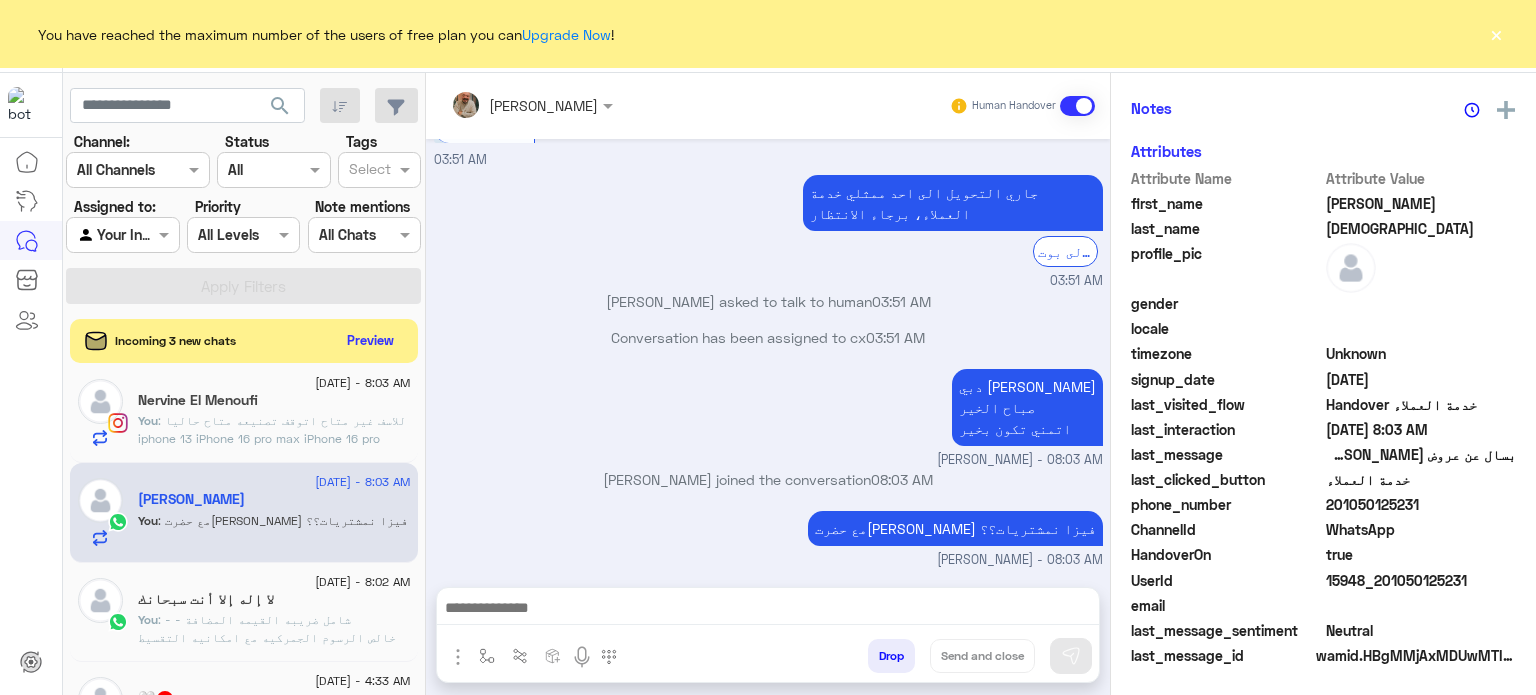 click at bounding box center (768, 613) 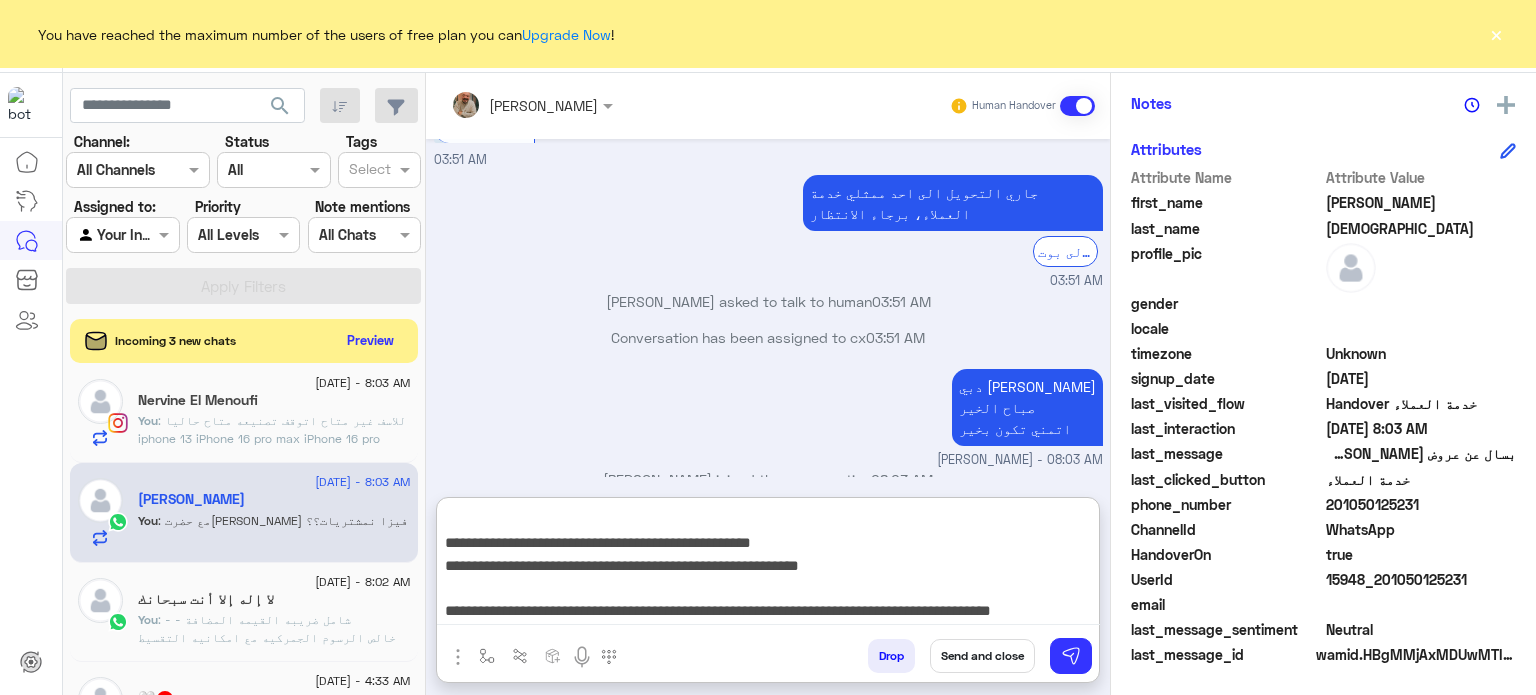 type on "**********" 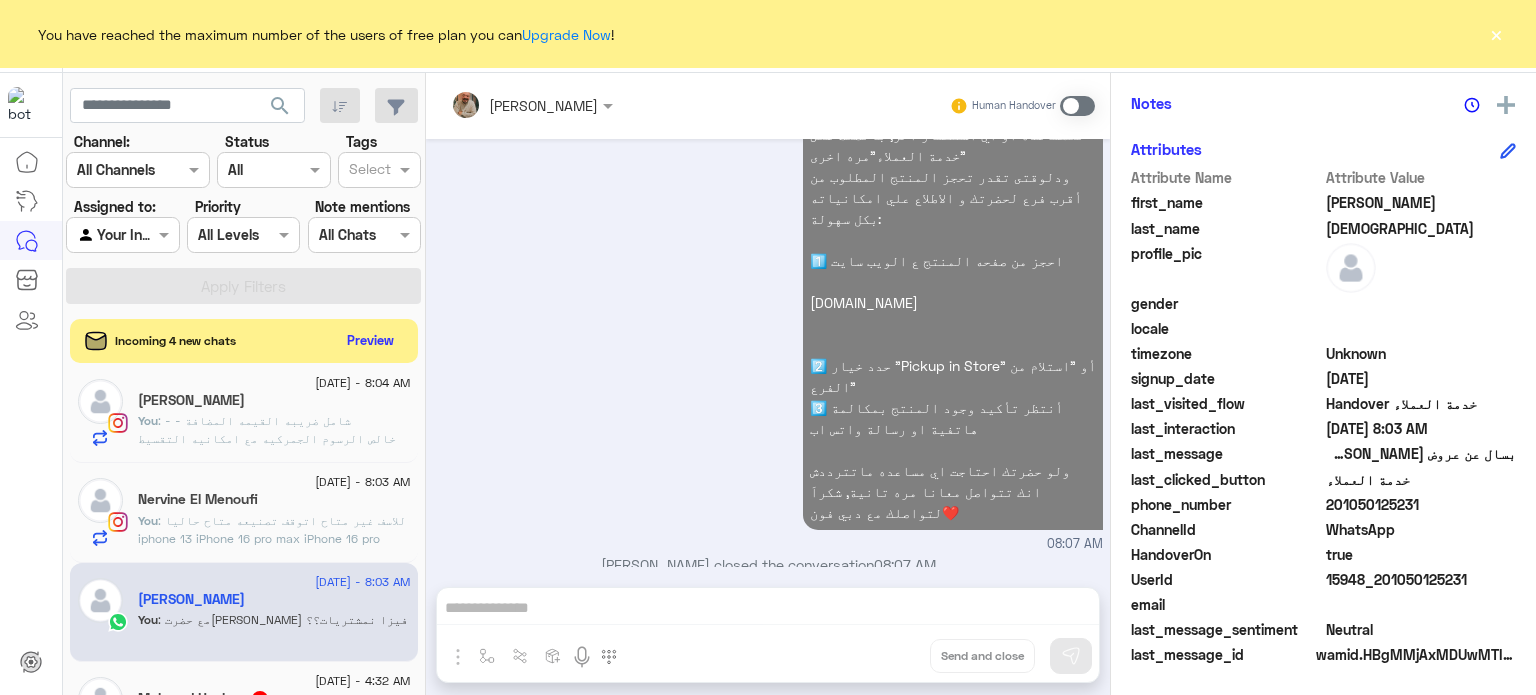 click on ": للاسف غير متاح اتوقف تصنيعه
متاح حاليا
iphone 13
iPhone 16 pro max
iPhone 16 pro
iPhone 16
iPhone 15 plus
ممكن توضيح الموديل الانسب لحضرتك؟" 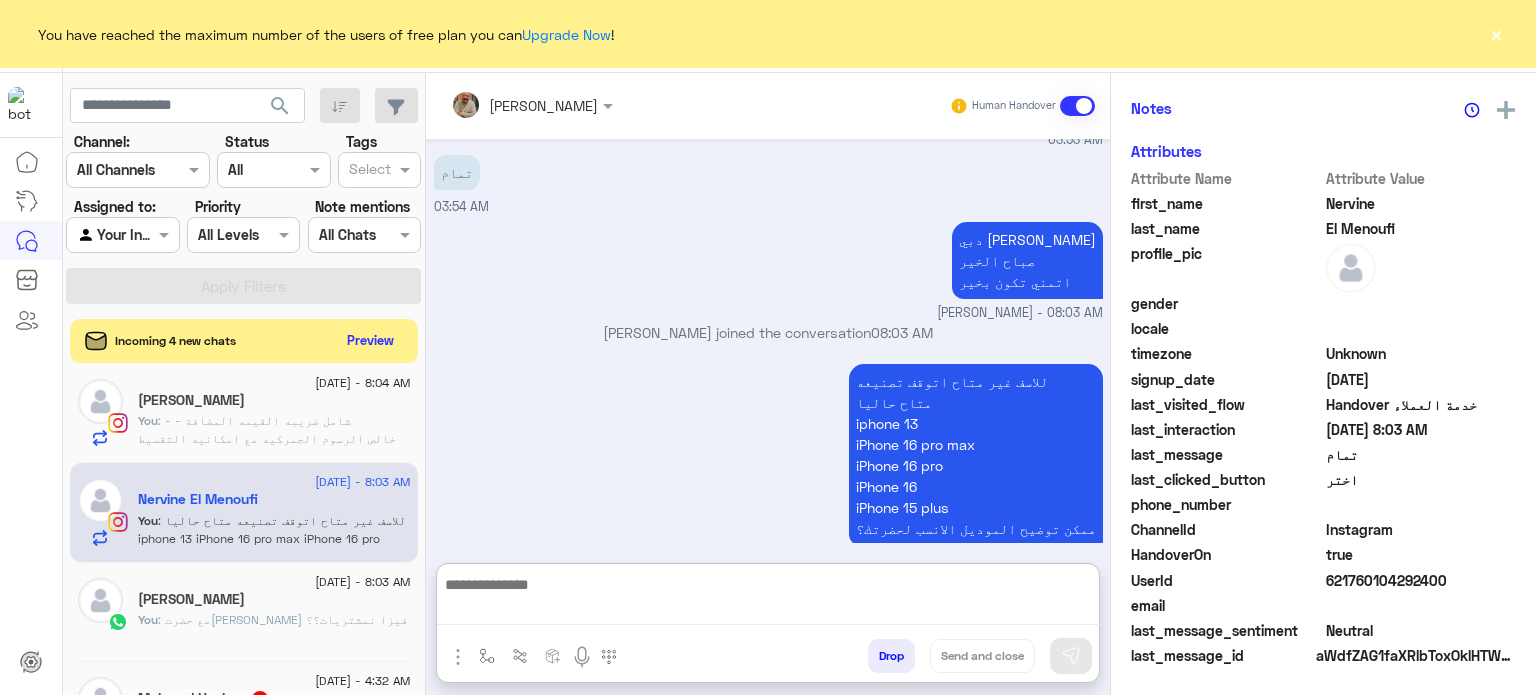 click at bounding box center [768, 598] 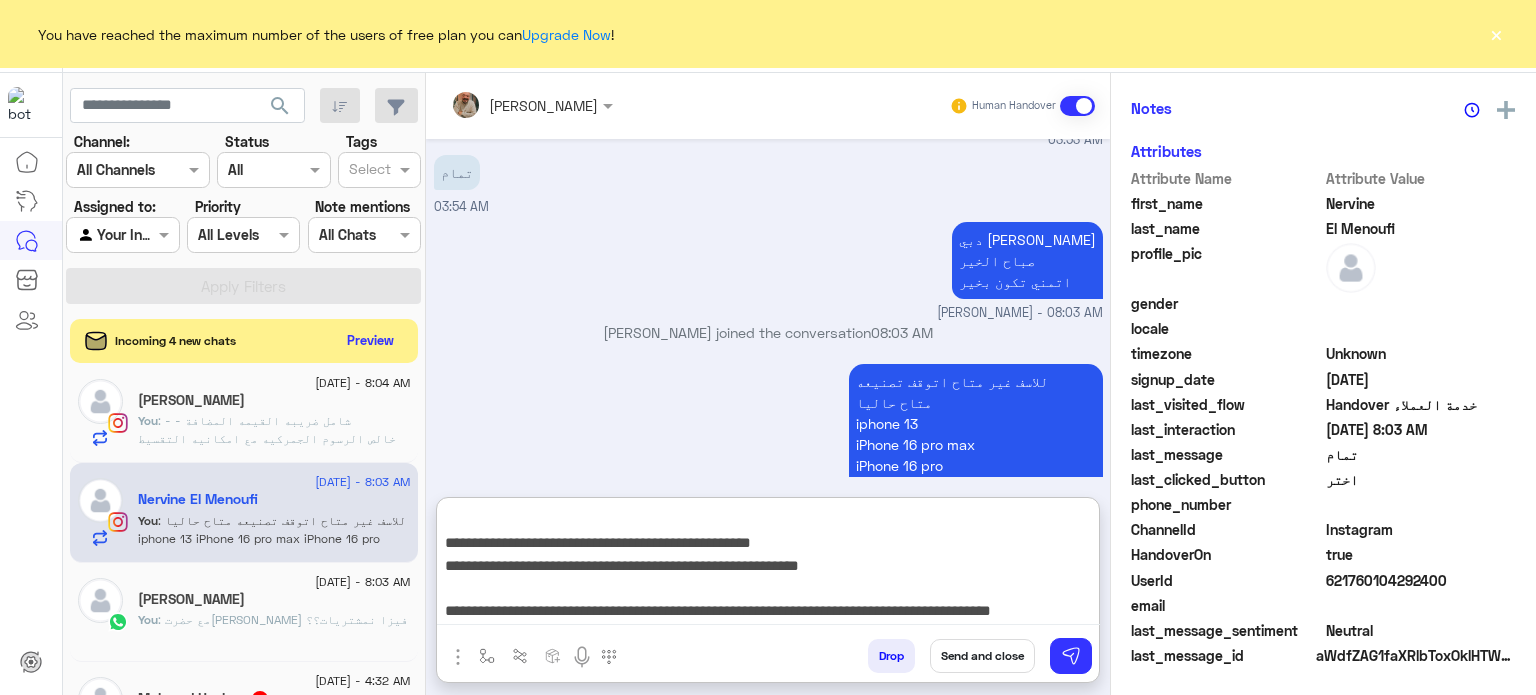 type on "**********" 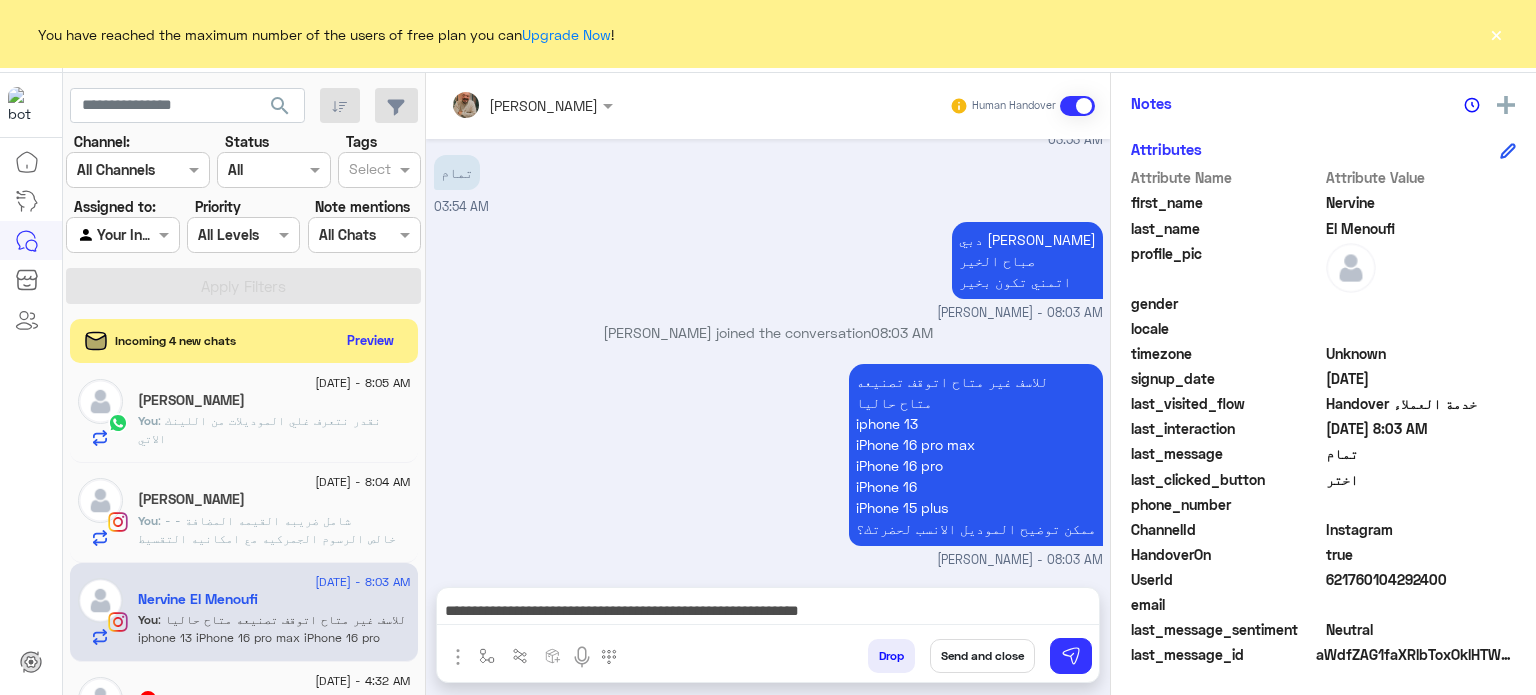 click on "Send and close" at bounding box center (982, 656) 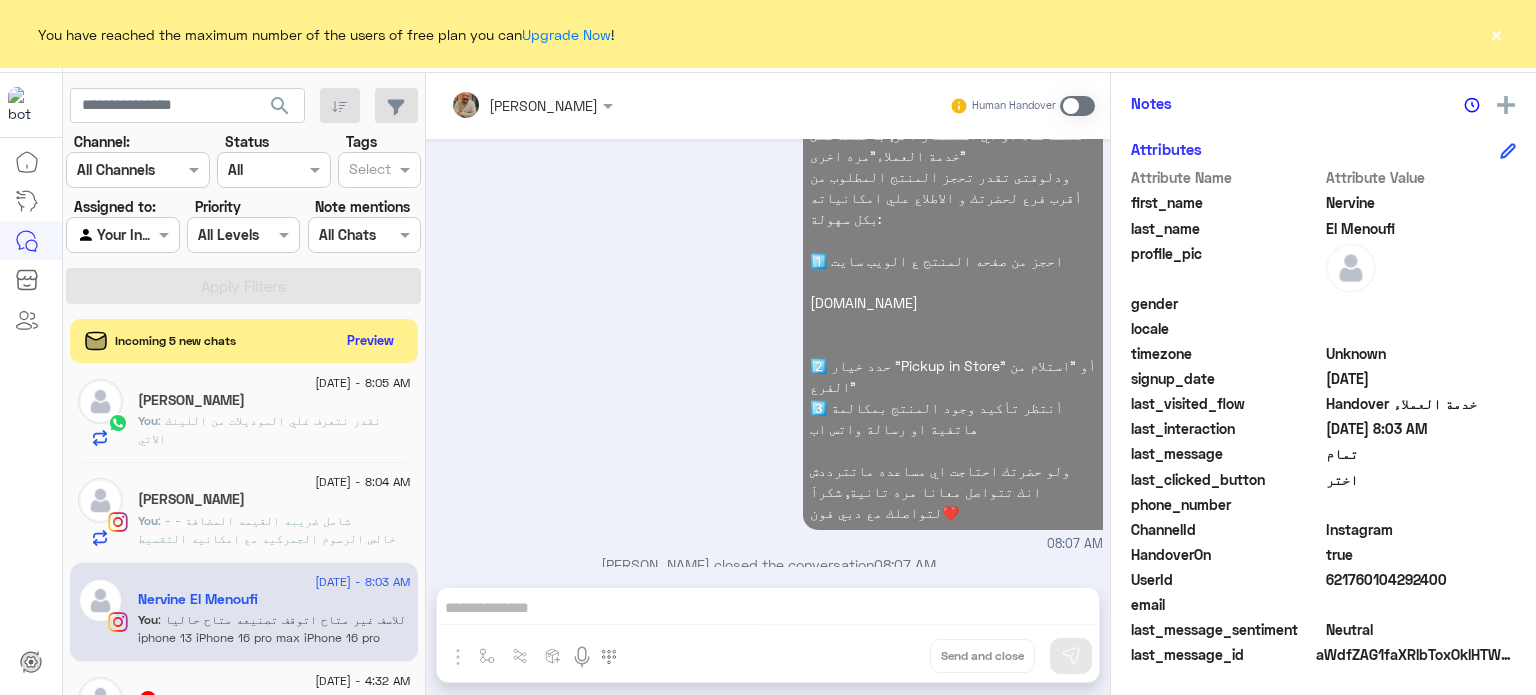 click on "[PERSON_NAME]" 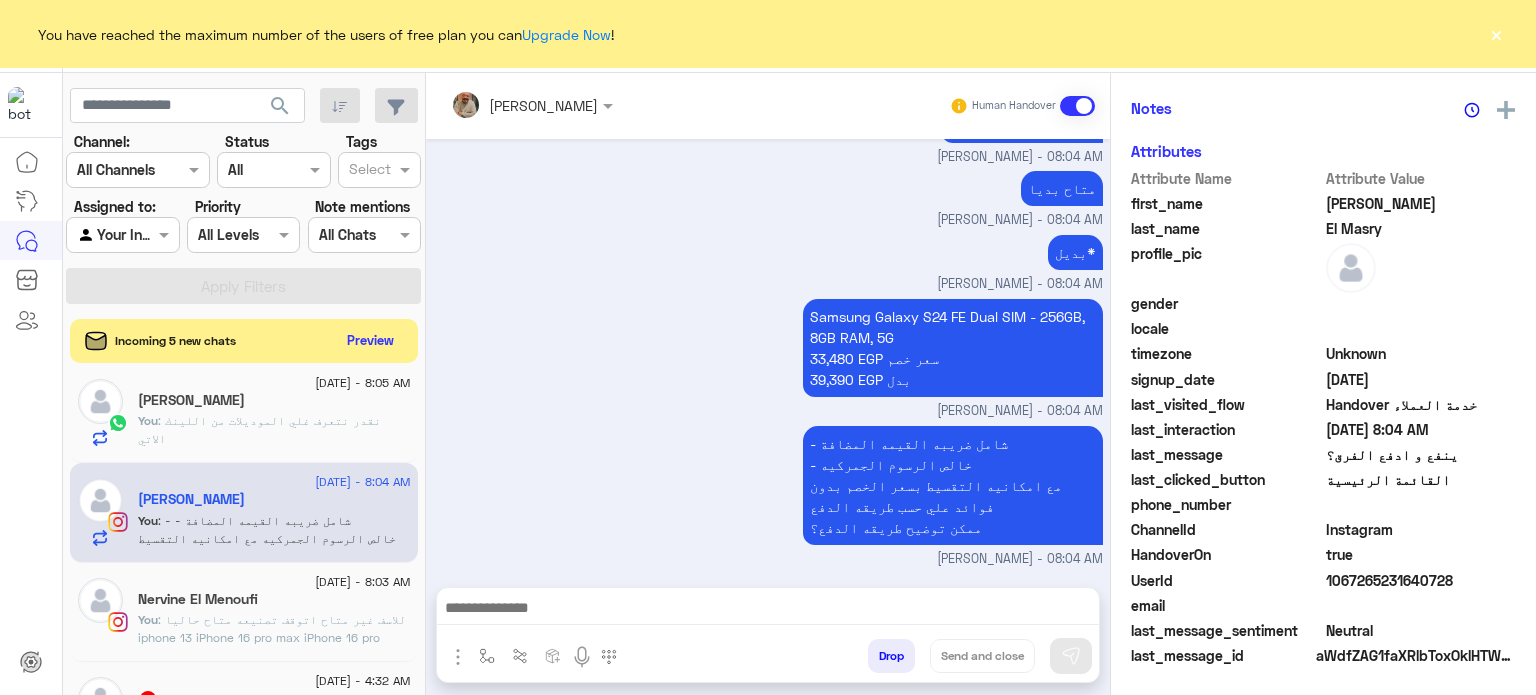 click at bounding box center [768, 610] 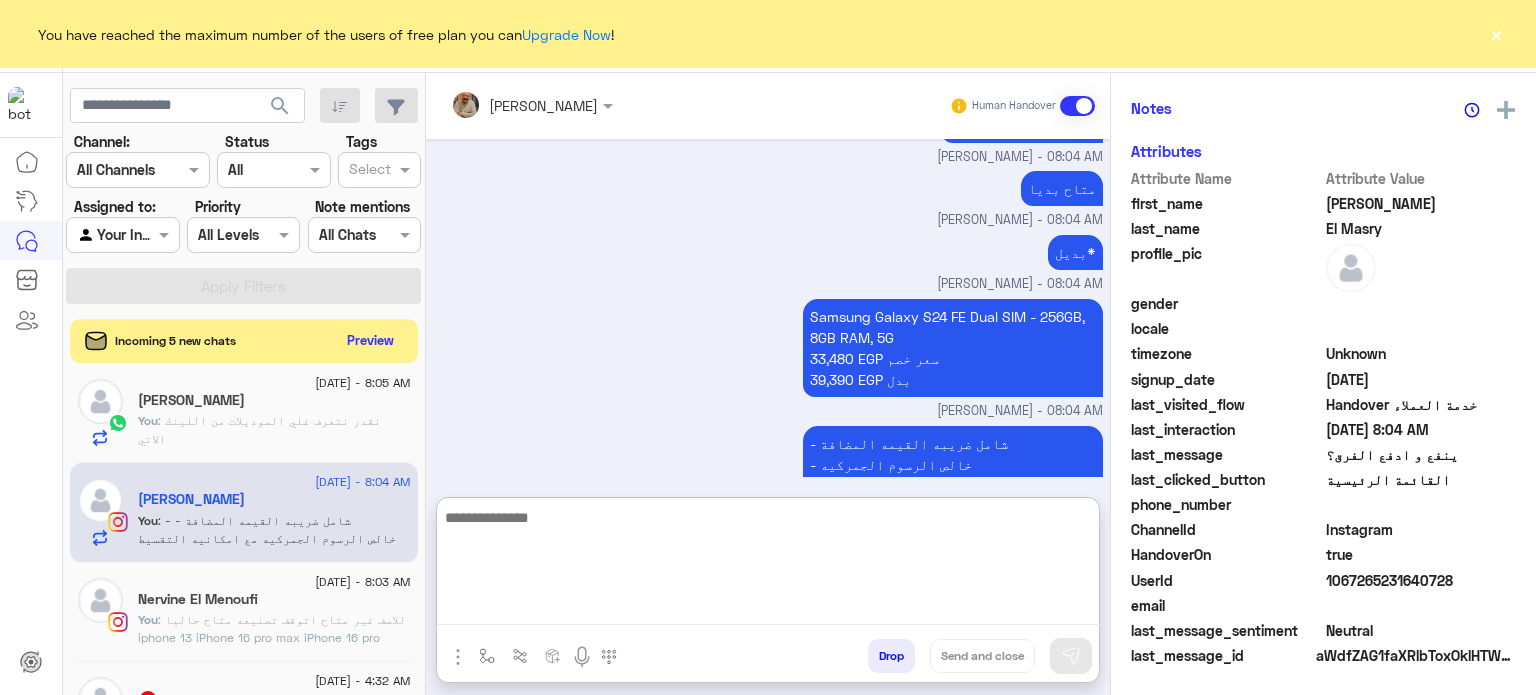 paste on "**********" 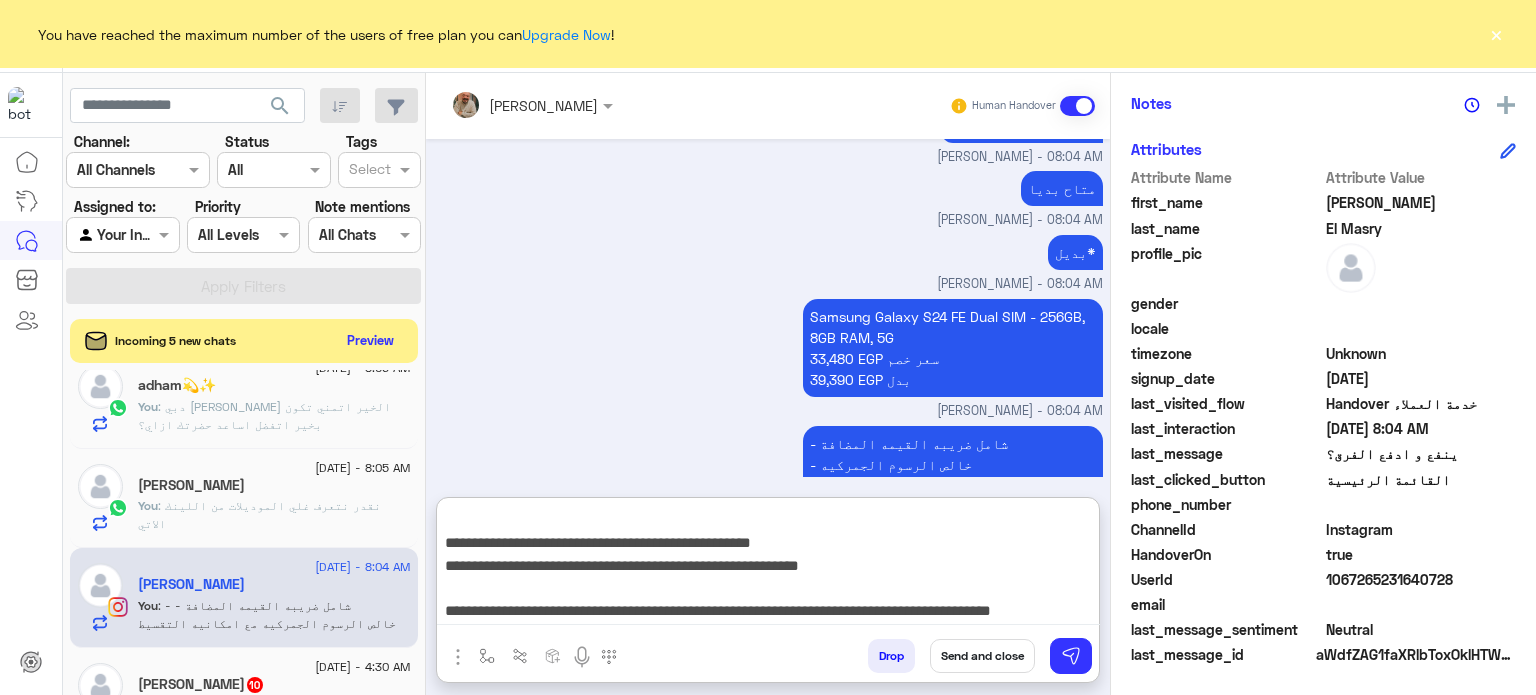 type on "**********" 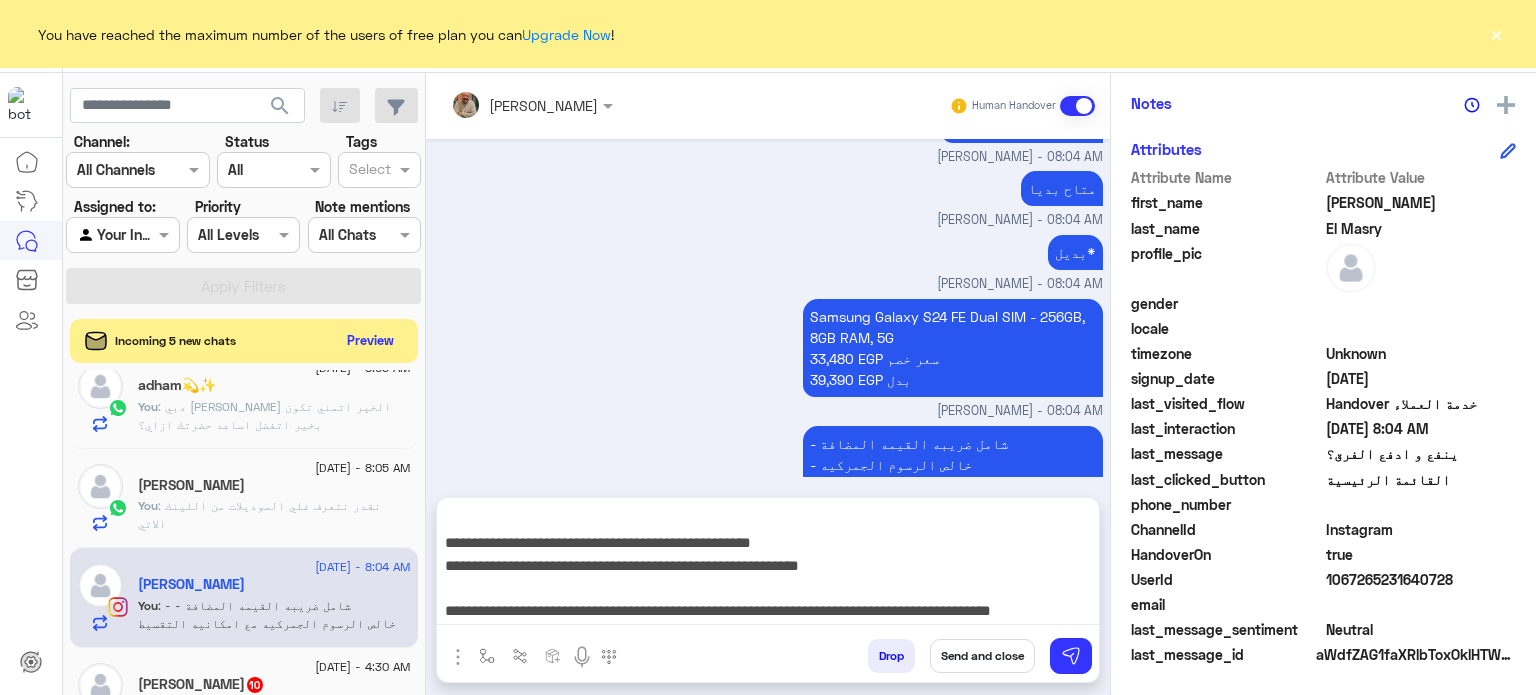 click on "Send and close" at bounding box center (982, 656) 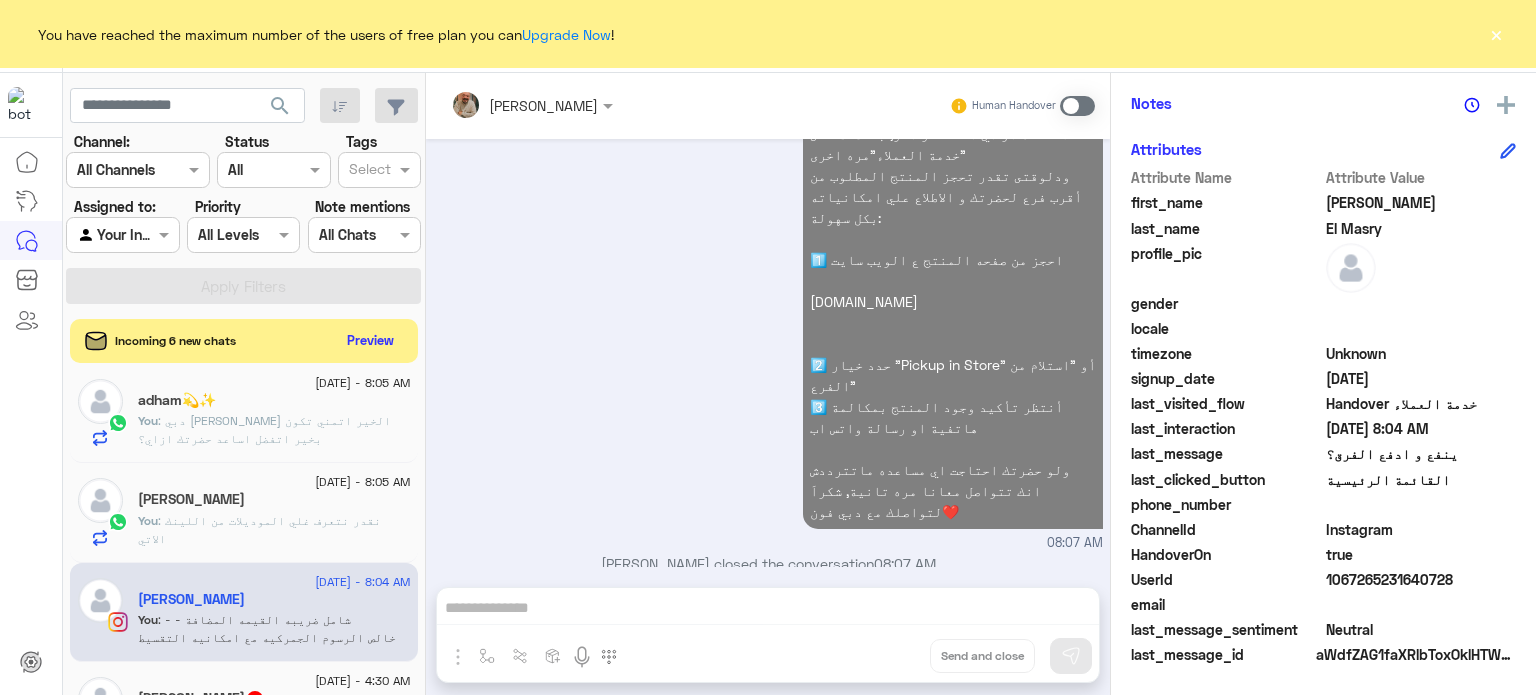 click on "[PERSON_NAME]" 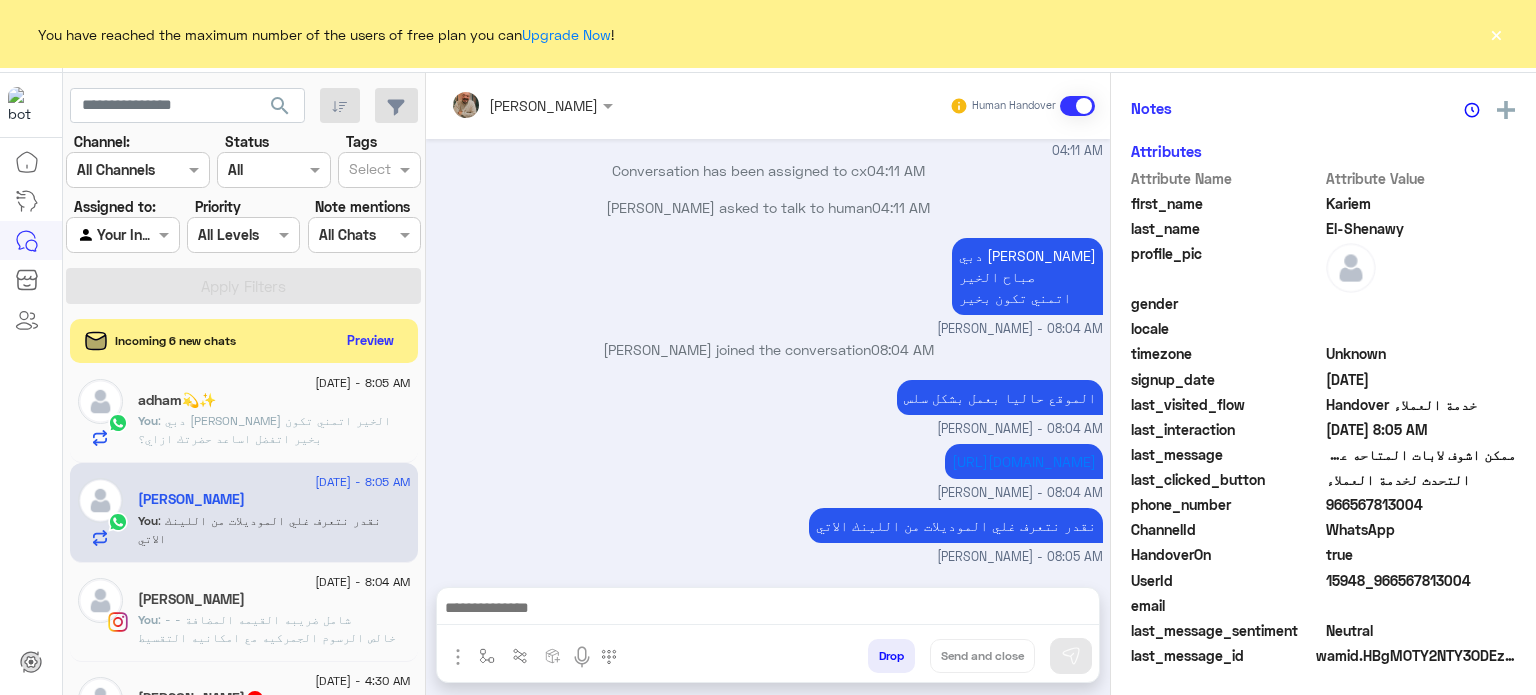 click at bounding box center [768, 610] 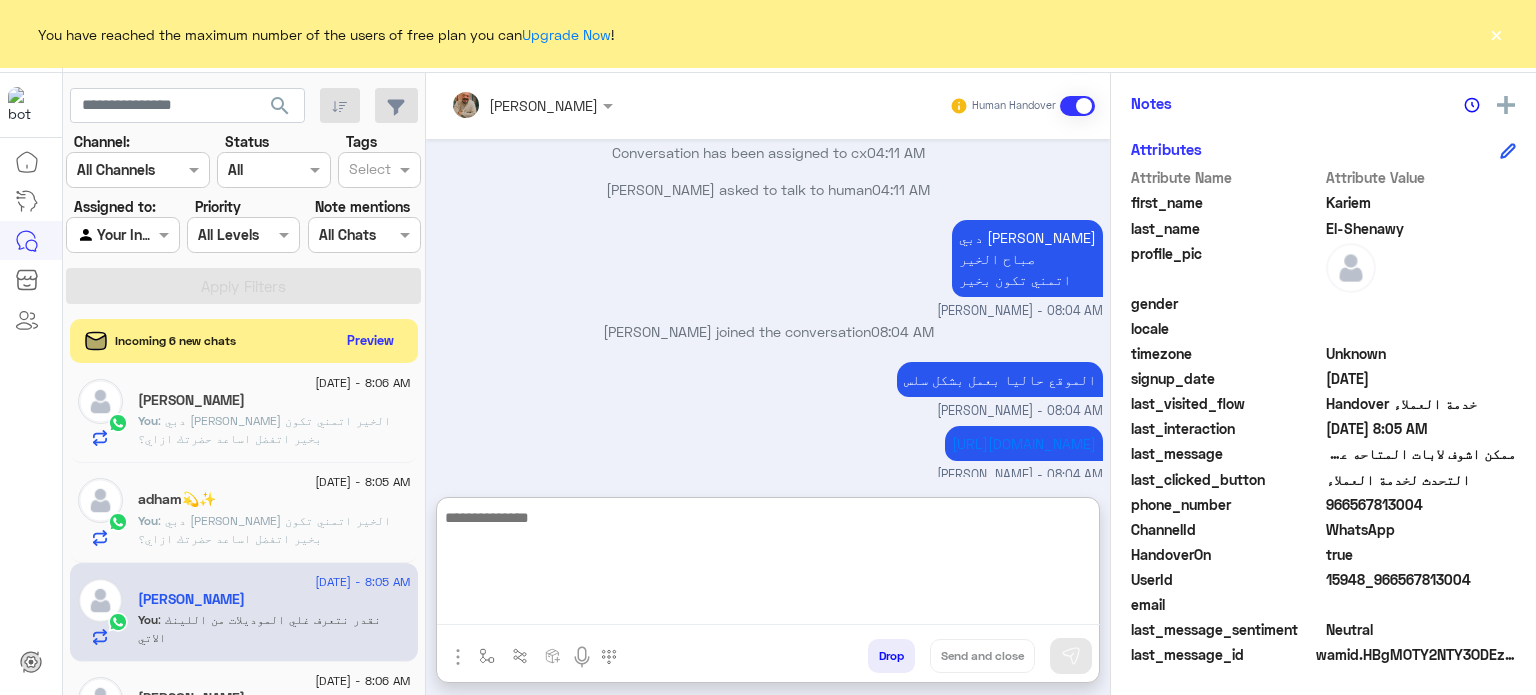 paste on "**********" 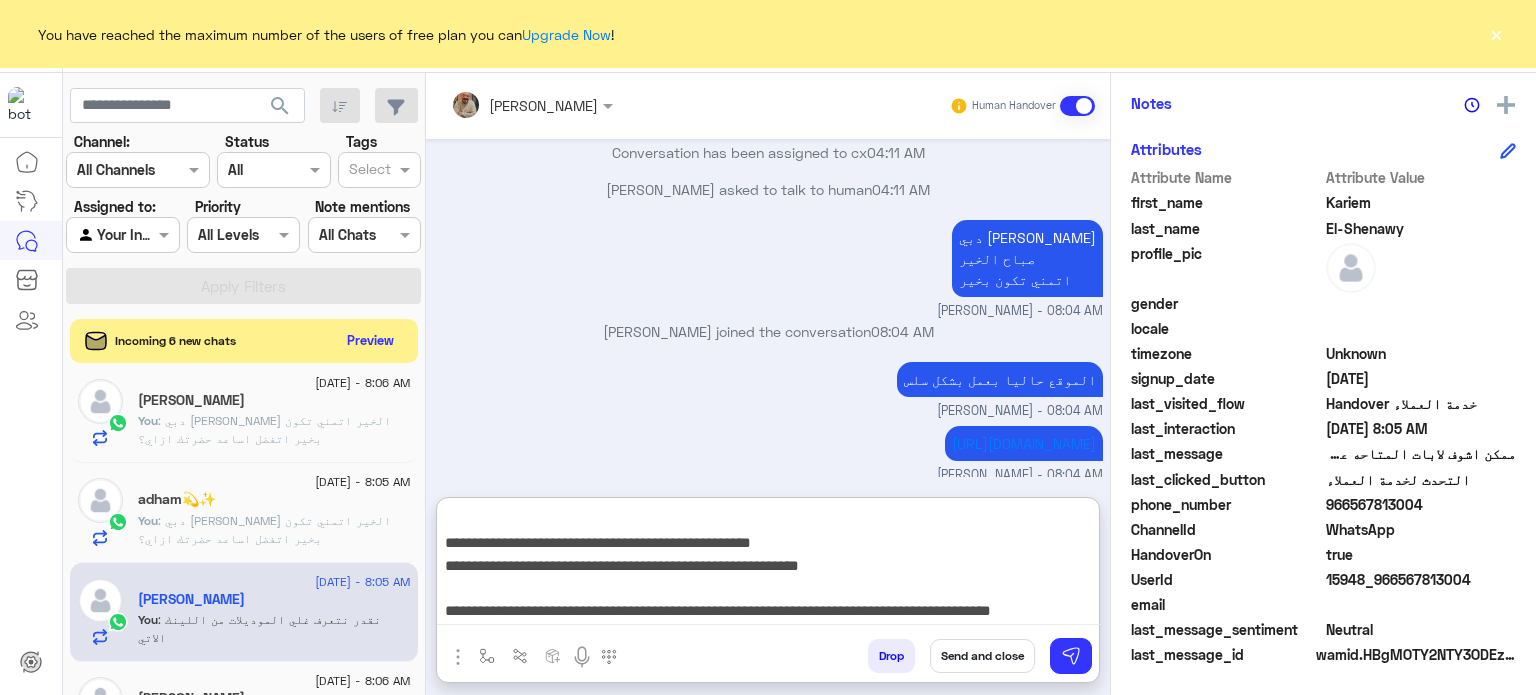 type on "**********" 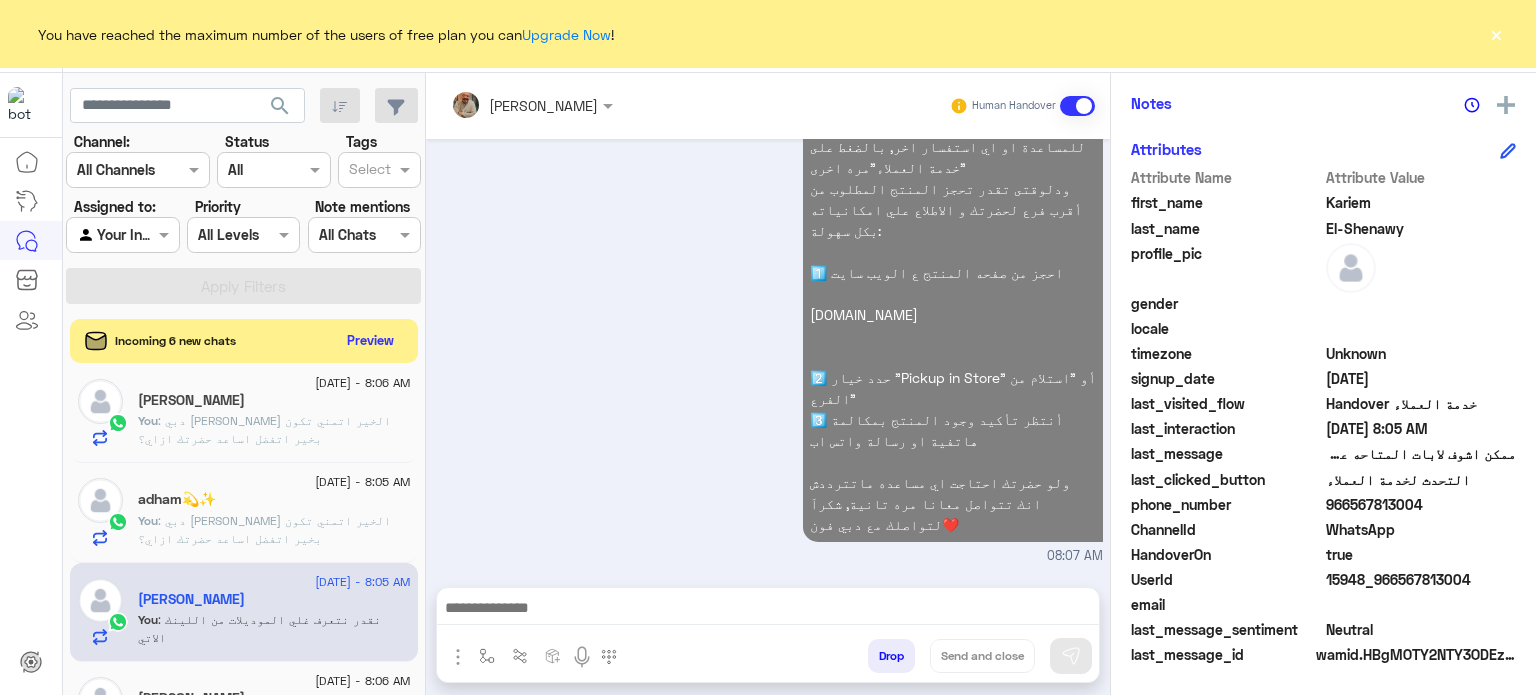 click on "adham💫✨" 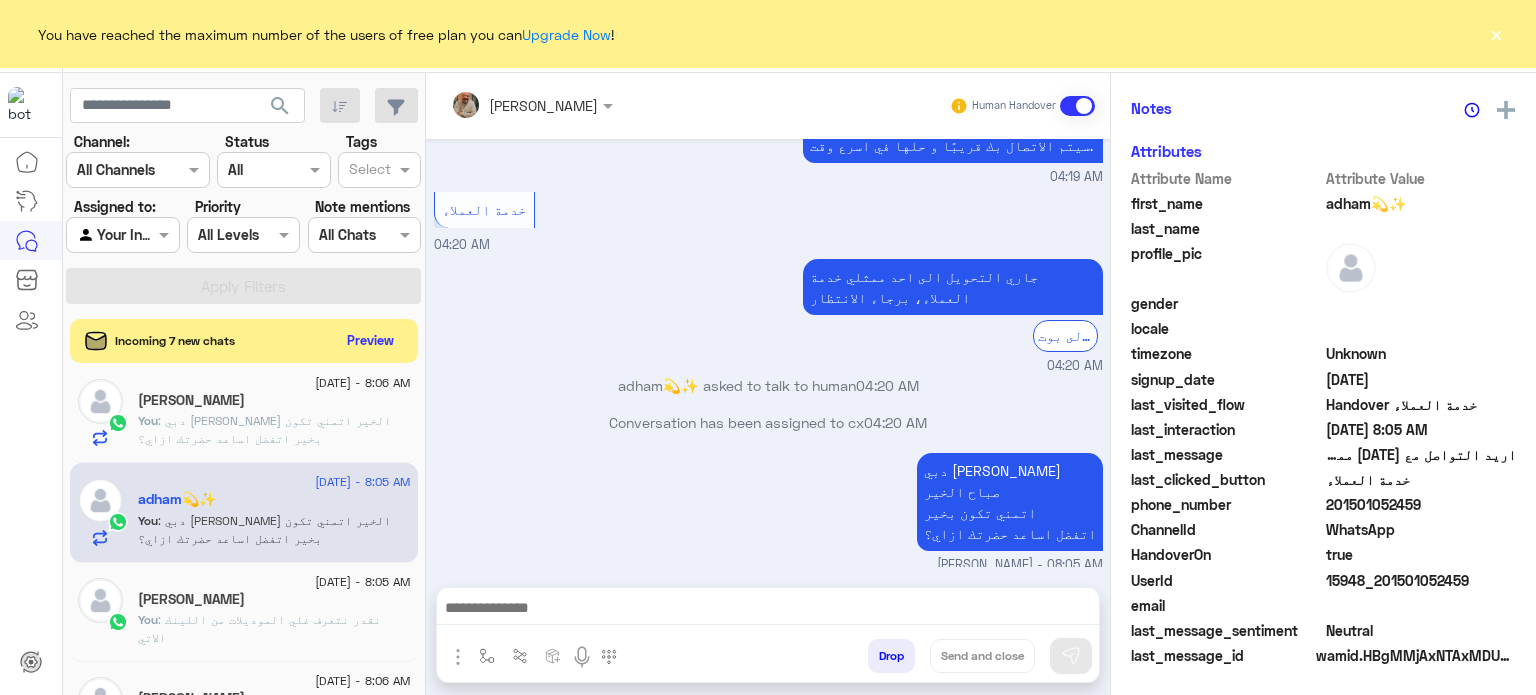 click at bounding box center (768, 610) 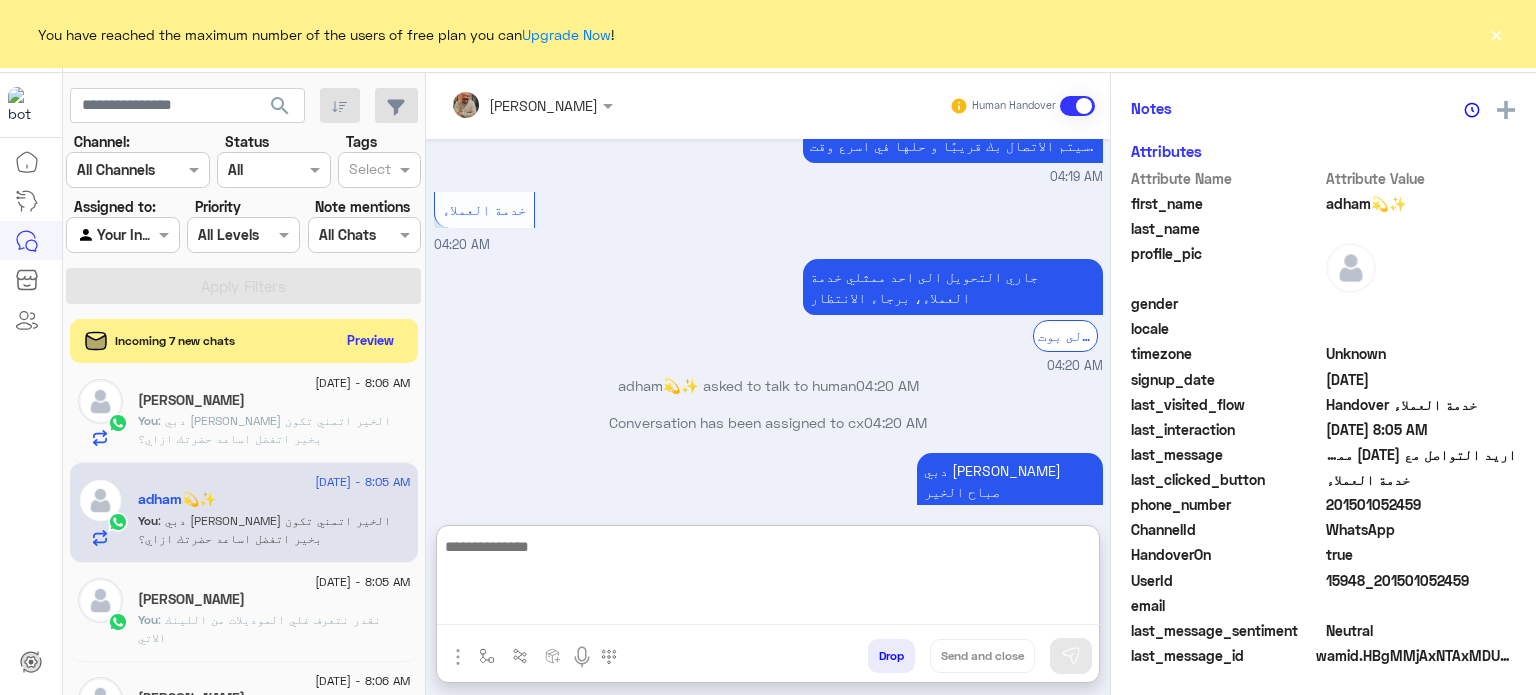paste on "**********" 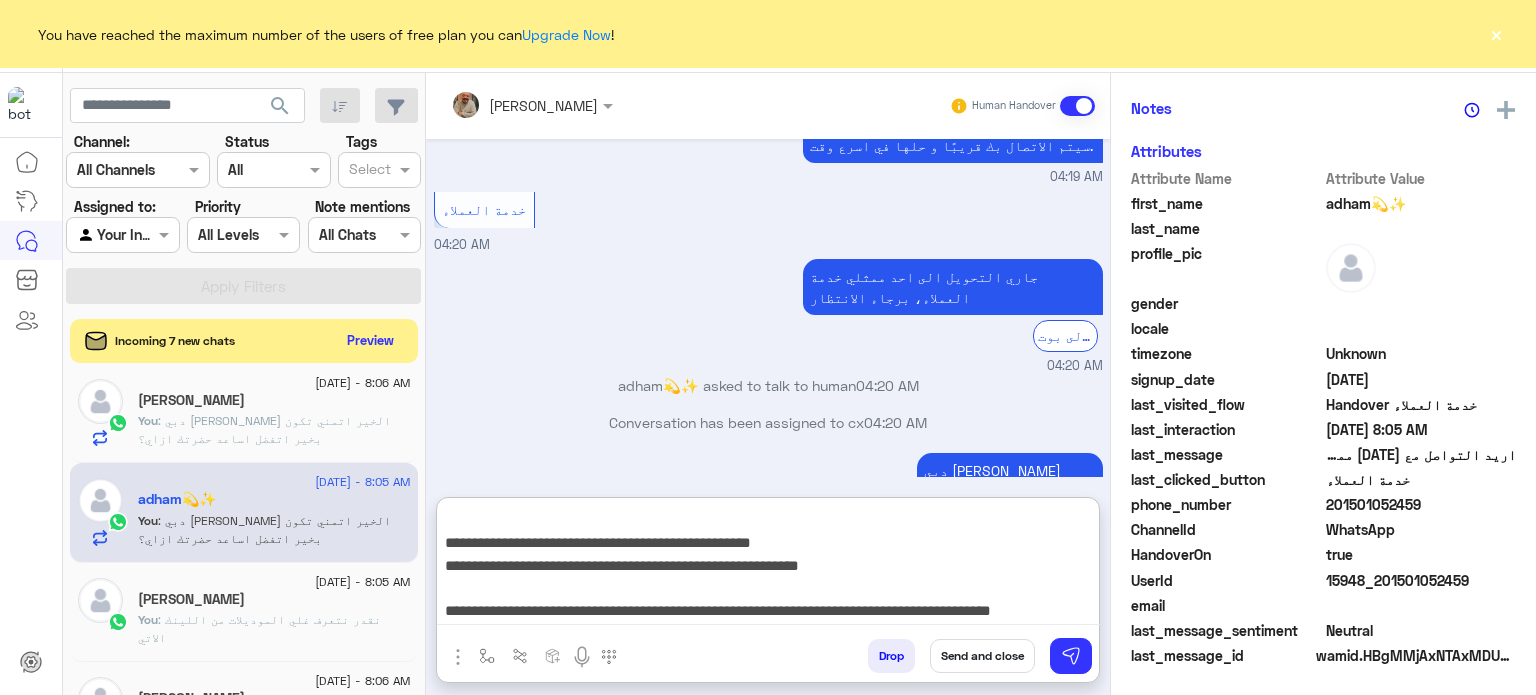 type on "**********" 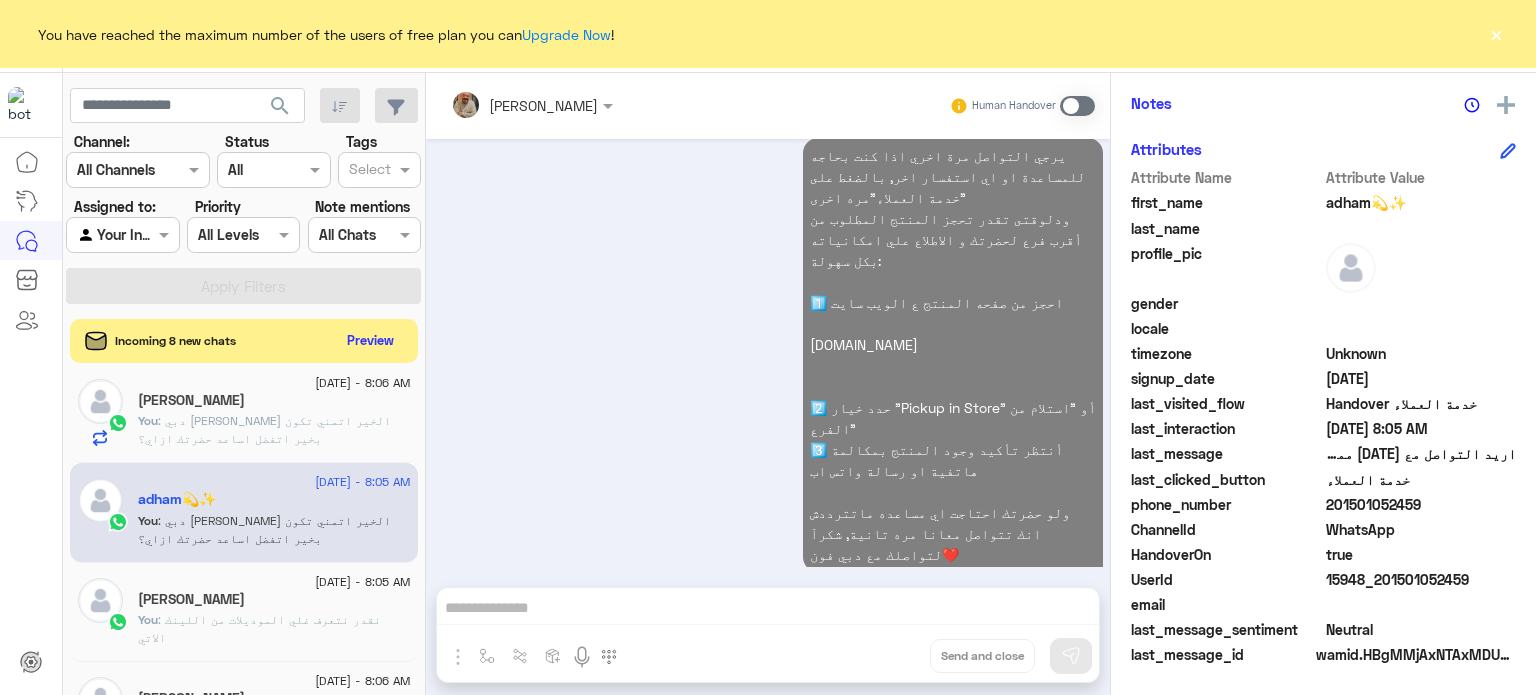 click on "You  : دبي فون عمر مهدي
صباح الخير
اتمني تكون بخير
اتفضل اساعد حضرتك ازاي؟" 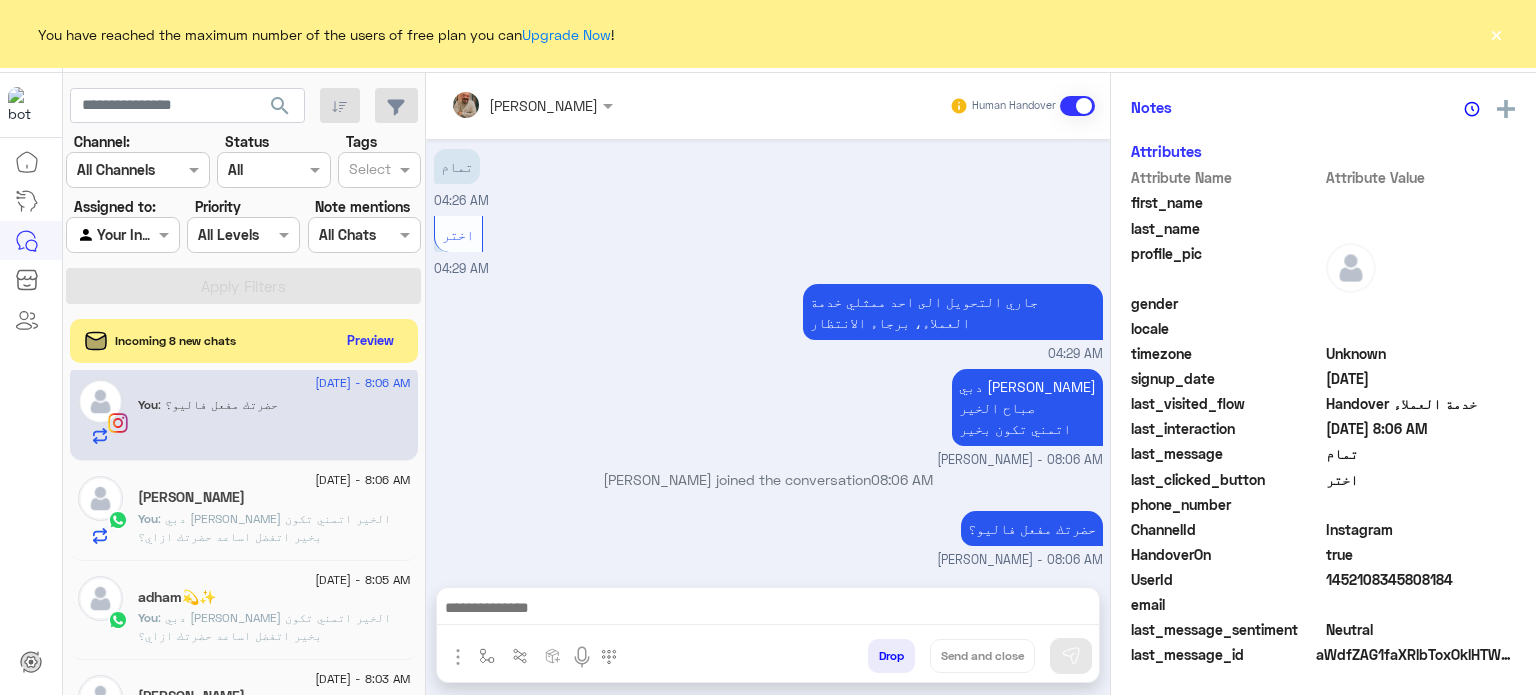 click at bounding box center (768, 610) 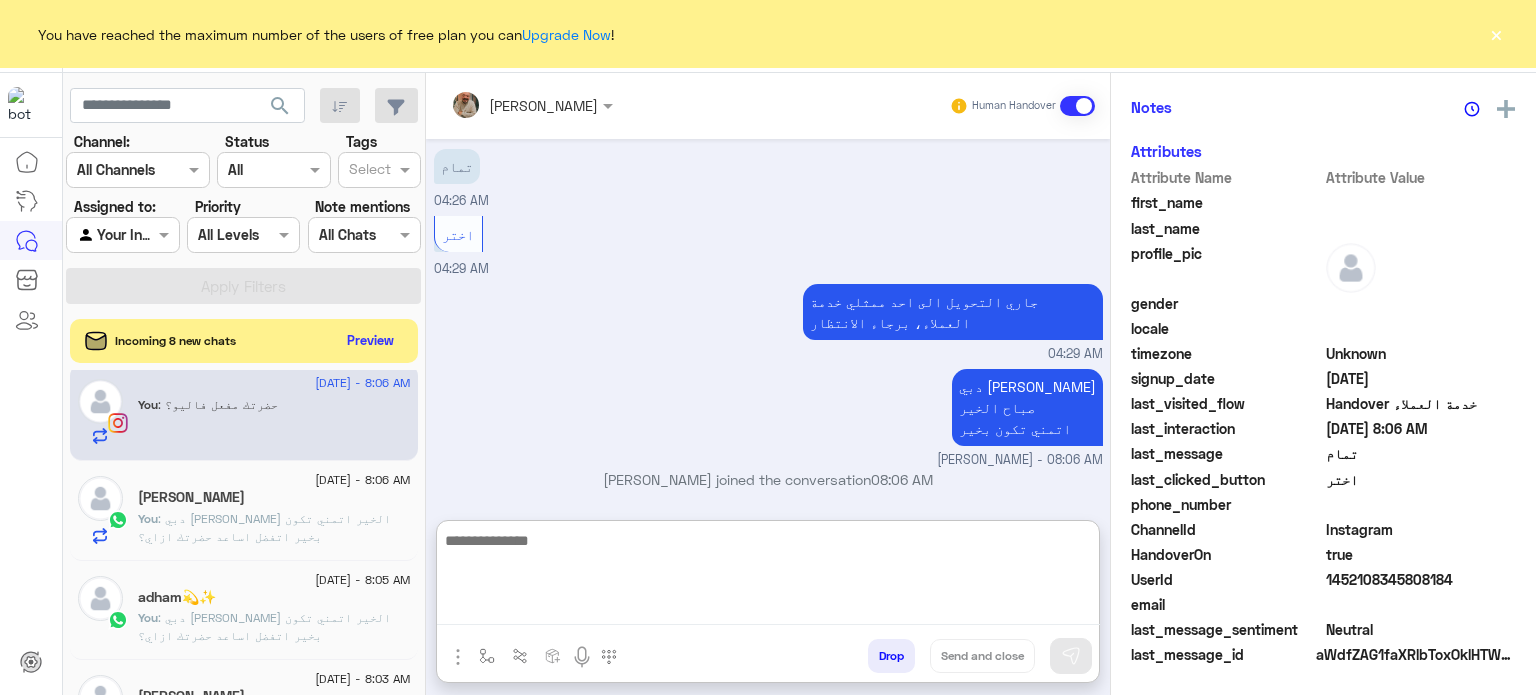 paste on "**********" 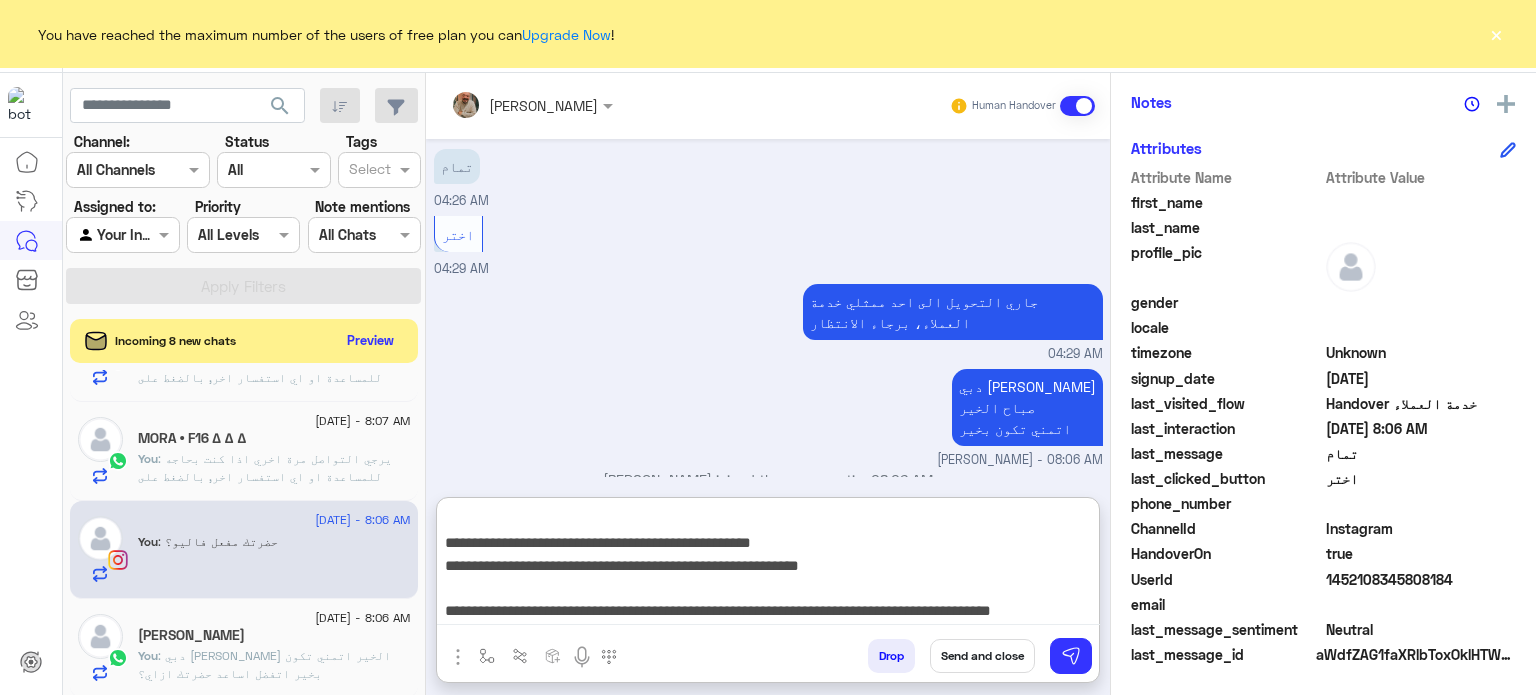 type on "**********" 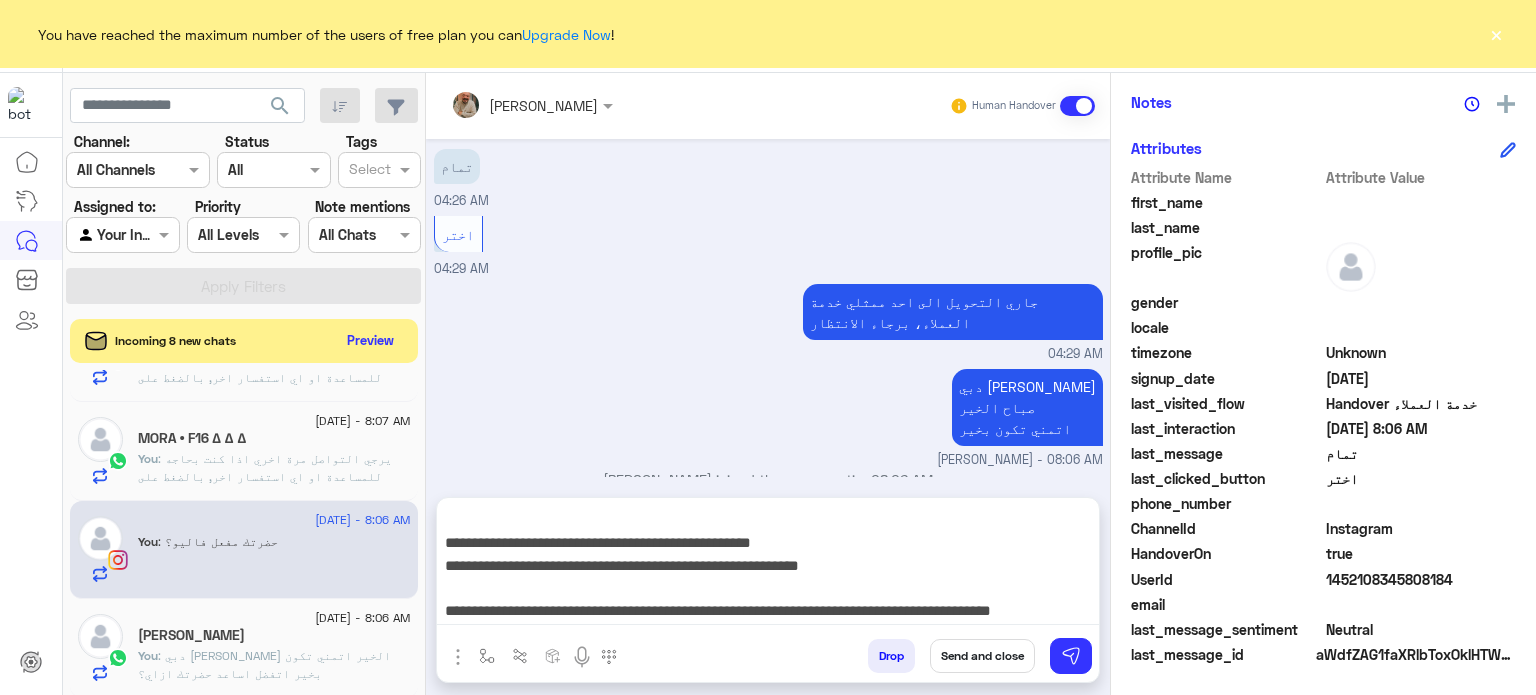 click on "Send and close" at bounding box center (982, 656) 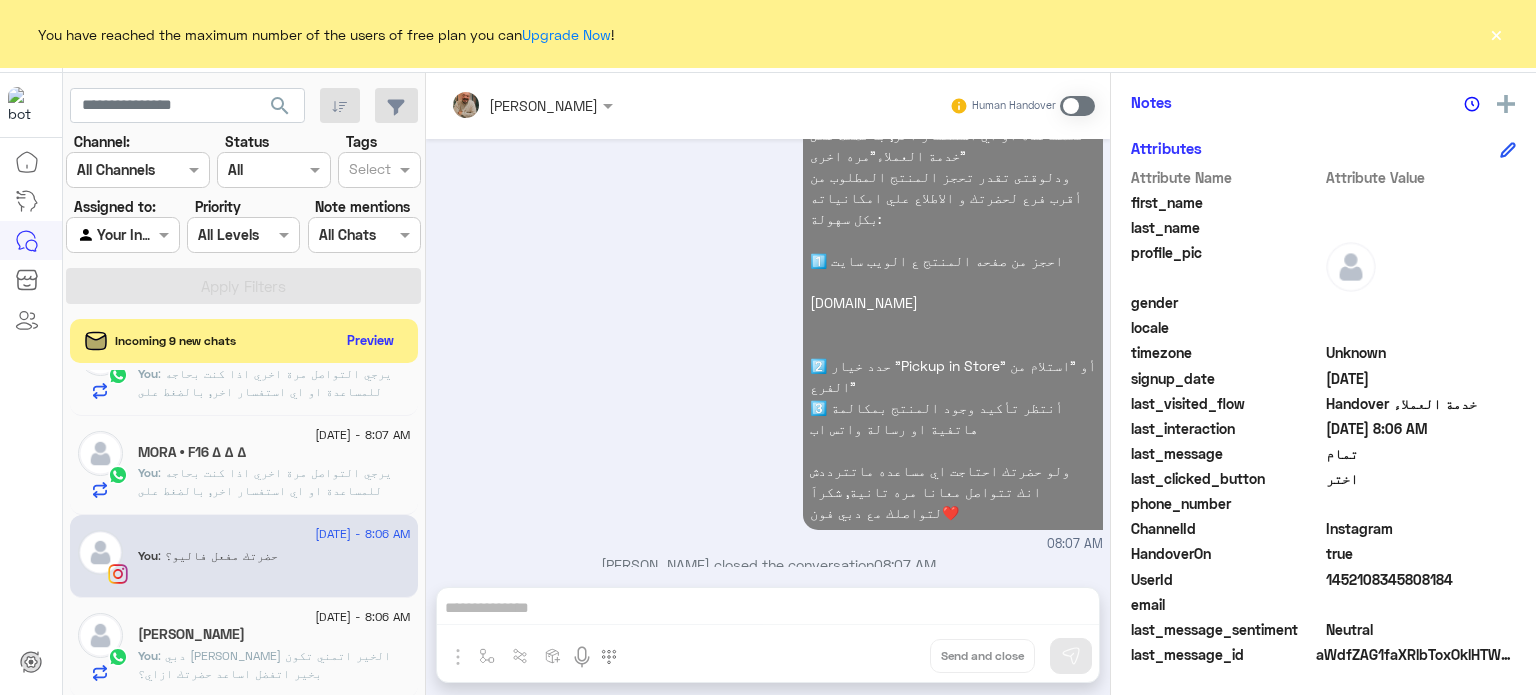 click on ": يرجي التواصل مرة اخري اذا كنت بحاجه للمساعدة او اي استفسار اخر, بالضغط على "خدمة العملاء"مره اخرى
ودلوقتى تقدر تحجز المنتج المطلوب من أقرب فرع لحضرتك و الاطلاع علي امكانياته بكل سهولة:
1️⃣ احجز من صفحه المنتج ع الويب سايت
Www.dubaiphone.net
2️⃣ حدد خيار "Pickup in Store" أو "استلام من الفرع"
3️⃣ أنتظر تأكيد وجود المنتج بمكالمة هاتفية او رسالة واتس اب
ولو حضرتك احتاجت اي مساعده ماتترددش انك تتواصل معانا مره تانية, شكراَ لتواصلك مع دبي فون❤️" 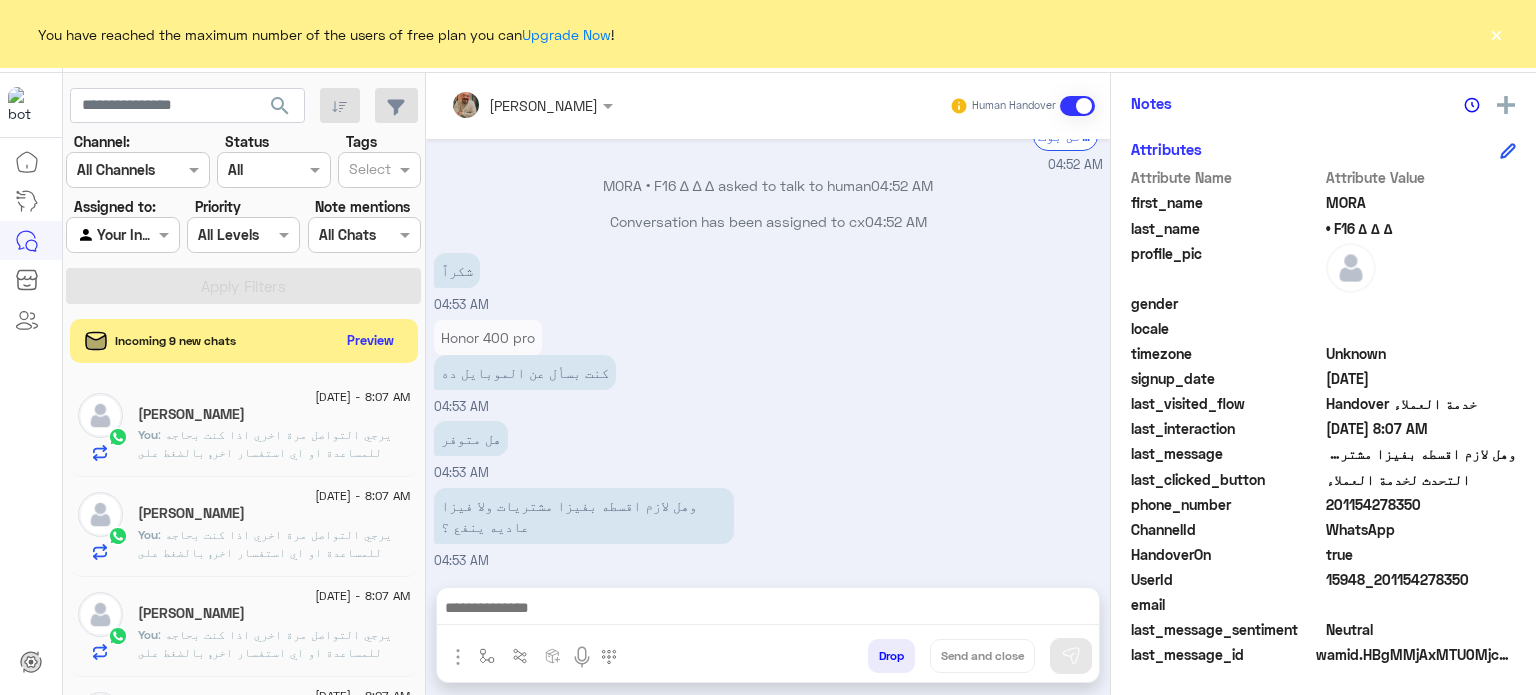 click on ": يرجي التواصل مرة اخري اذا كنت بحاجه للمساعدة او اي استفسار اخر, بالضغط على "خدمة العملاء"مره اخرى
ودلوقتى تقدر تحجز المنتج المطلوب من أقرب فرع لحضرتك و الاطلاع علي امكانياته بكل سهولة:
1️⃣ احجز من صفحه المنتج ع الويب سايت
Www.dubaiphone.net
2️⃣ حدد خيار "Pickup in Store" أو "استلام من الفرع"
3️⃣ أنتظر تأكيد وجود المنتج بمكالمة هاتفية او رسالة واتس اب
ولو حضرتك احتاجت اي مساعده ماتترددش انك تتواصل معانا مره تانية, شكراَ لتواصلك مع دبي فون❤️" 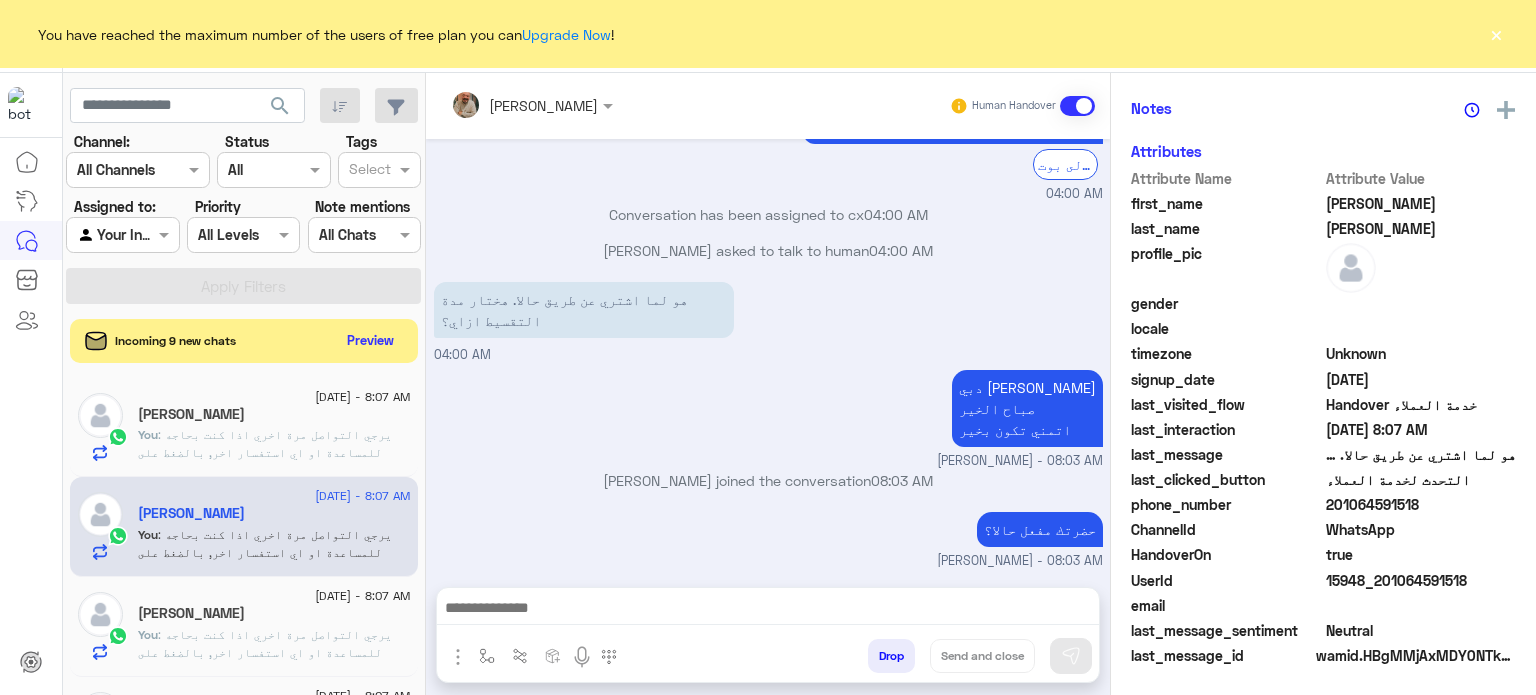 click at bounding box center (768, 610) 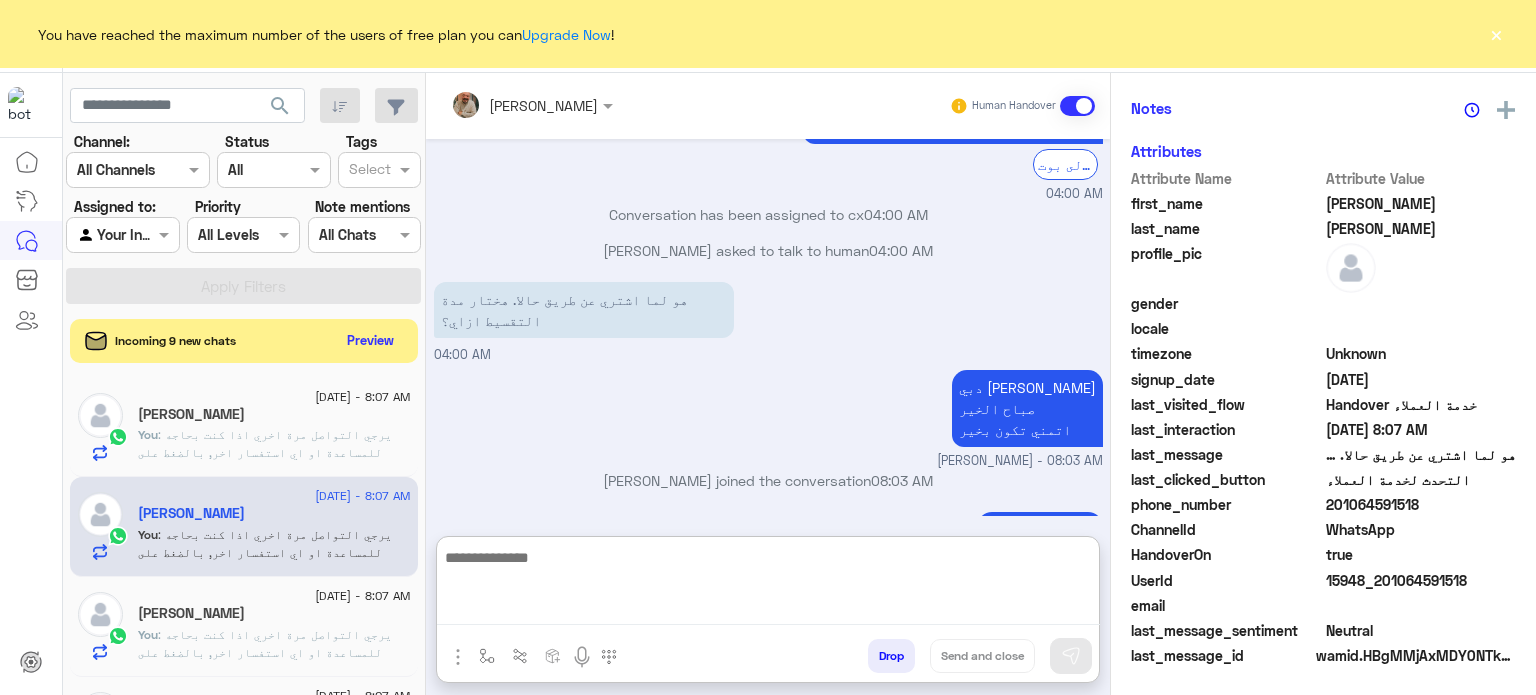 paste on "**********" 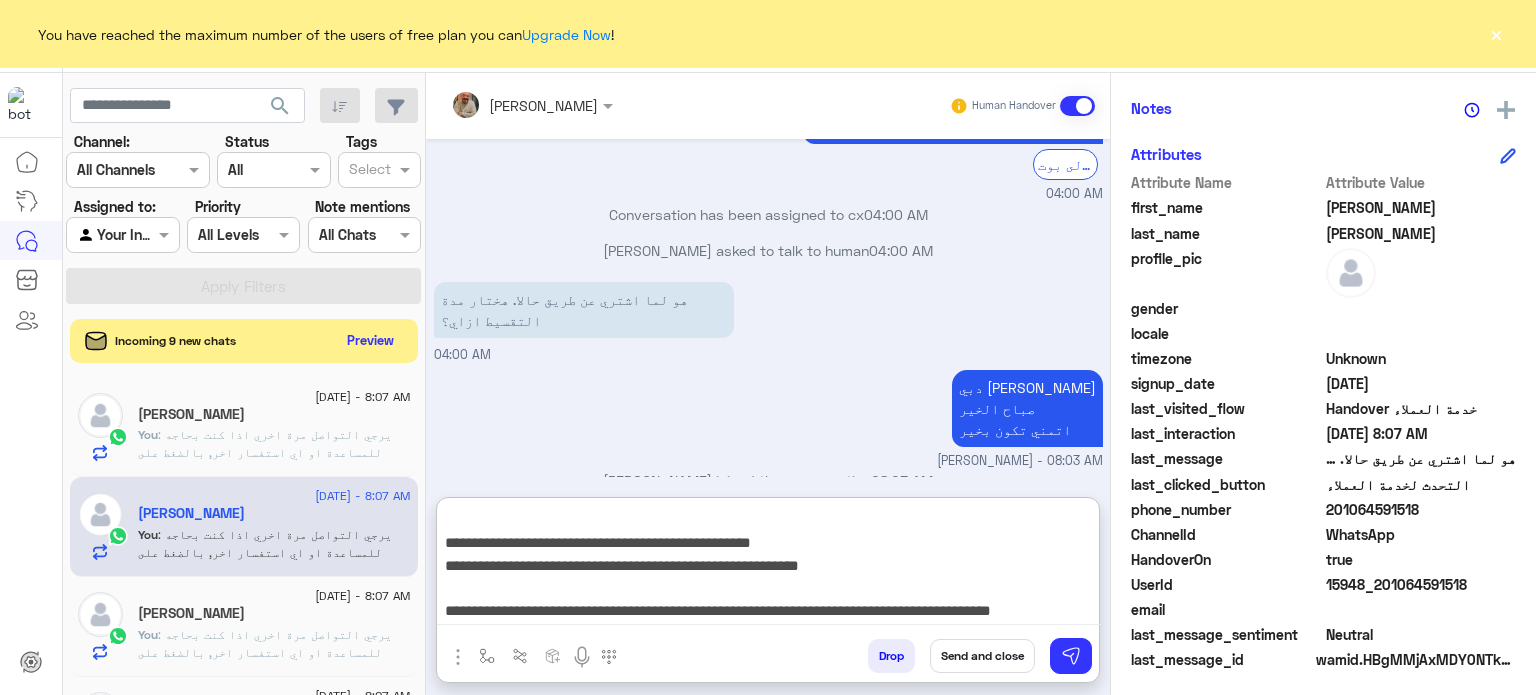 type on "**********" 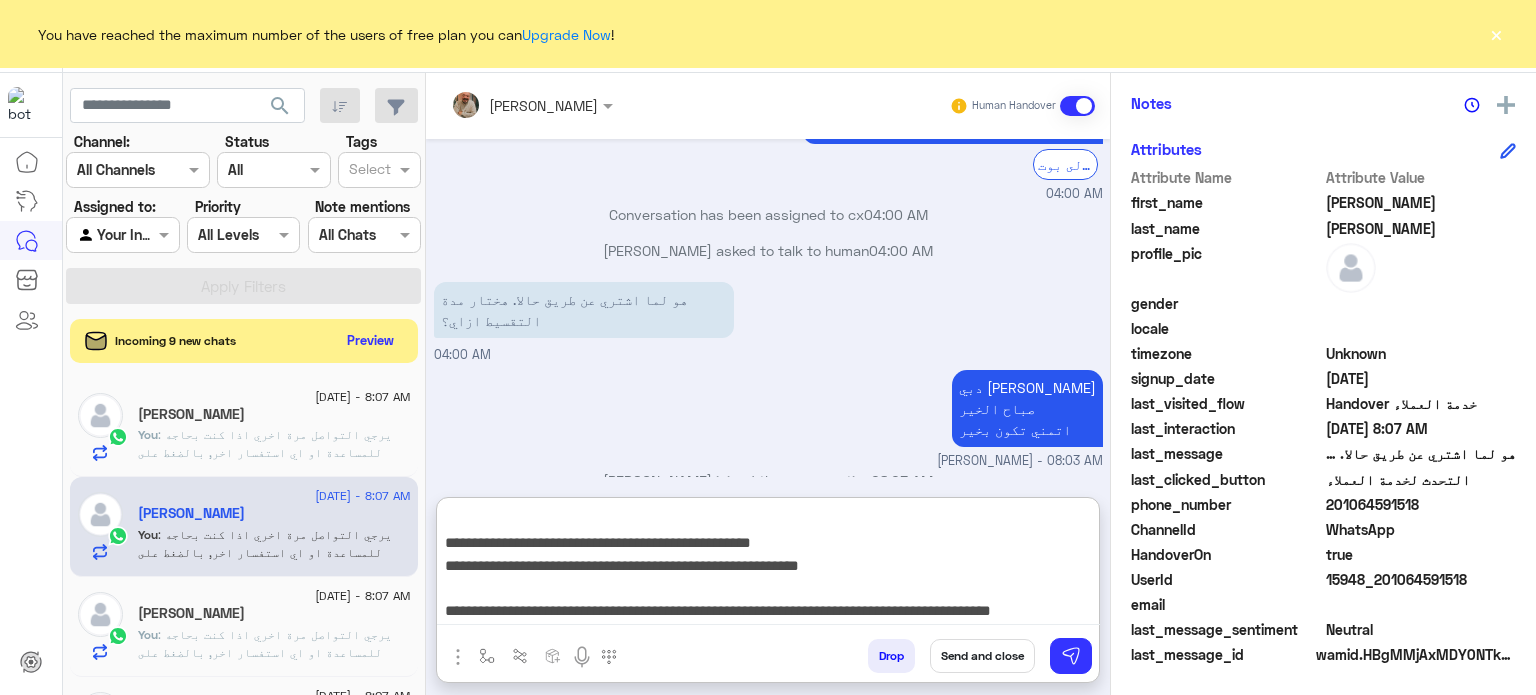 click on "Send and close" at bounding box center (982, 656) 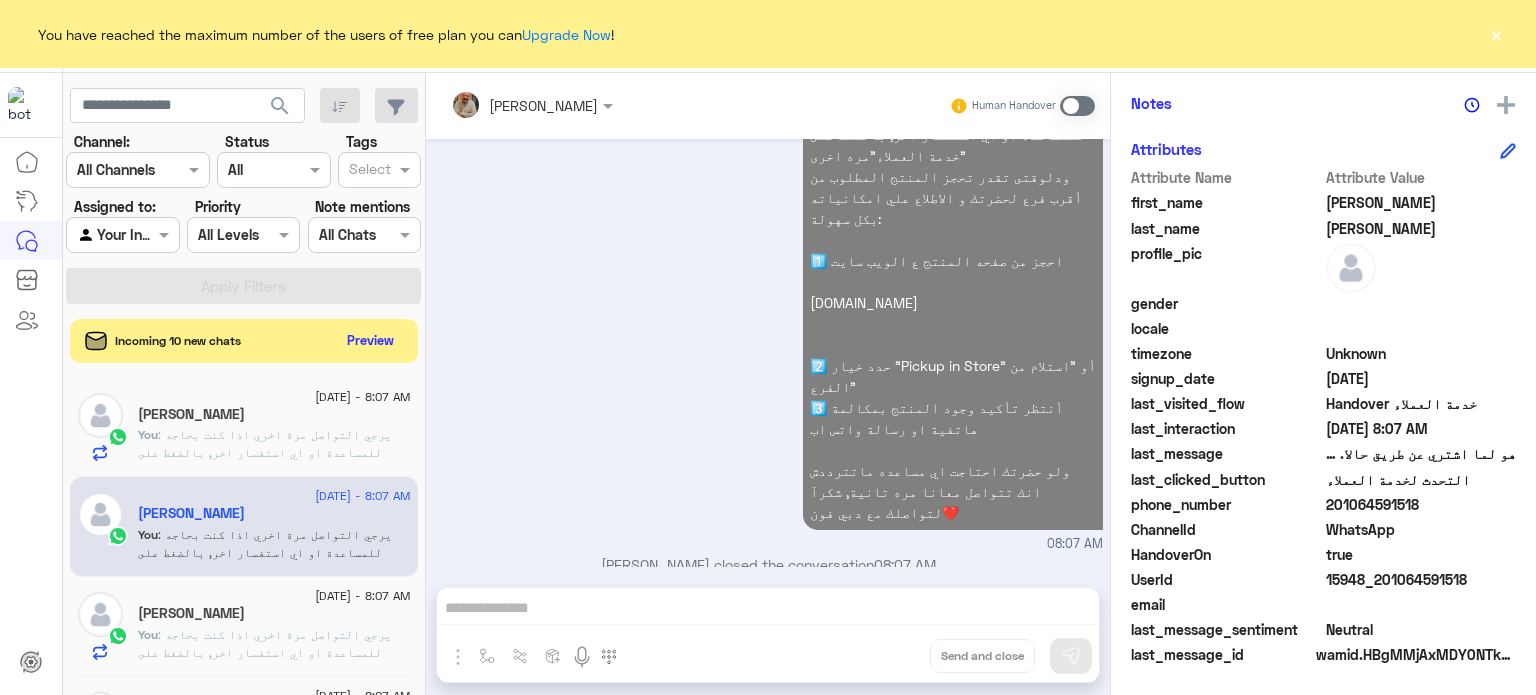 click on "You  : يرجي التواصل مرة اخري اذا كنت بحاجه للمساعدة او اي استفسار اخر, بالضغط على "خدمة العملاء"مره اخرى
ودلوقتى تقدر تحجز المنتج المطلوب من أقرب فرع لحضرتك و الاطلاع علي امكانياته بكل سهولة:
1️⃣ احجز من صفحه المنتج ع الويب سايت
Www.dubaiphone.net
2️⃣ حدد خيار "Pickup in Store" أو "استلام من الفرع"
3️⃣ أنتظر تأكيد وجود المنتج بمكالمة هاتفية او رسالة واتس اب
ولو حضرتك احتاجت اي مساعده ماتترددش انك تتواصل معانا مره تانية, شكراَ لتواصلك مع دبي فون❤️" 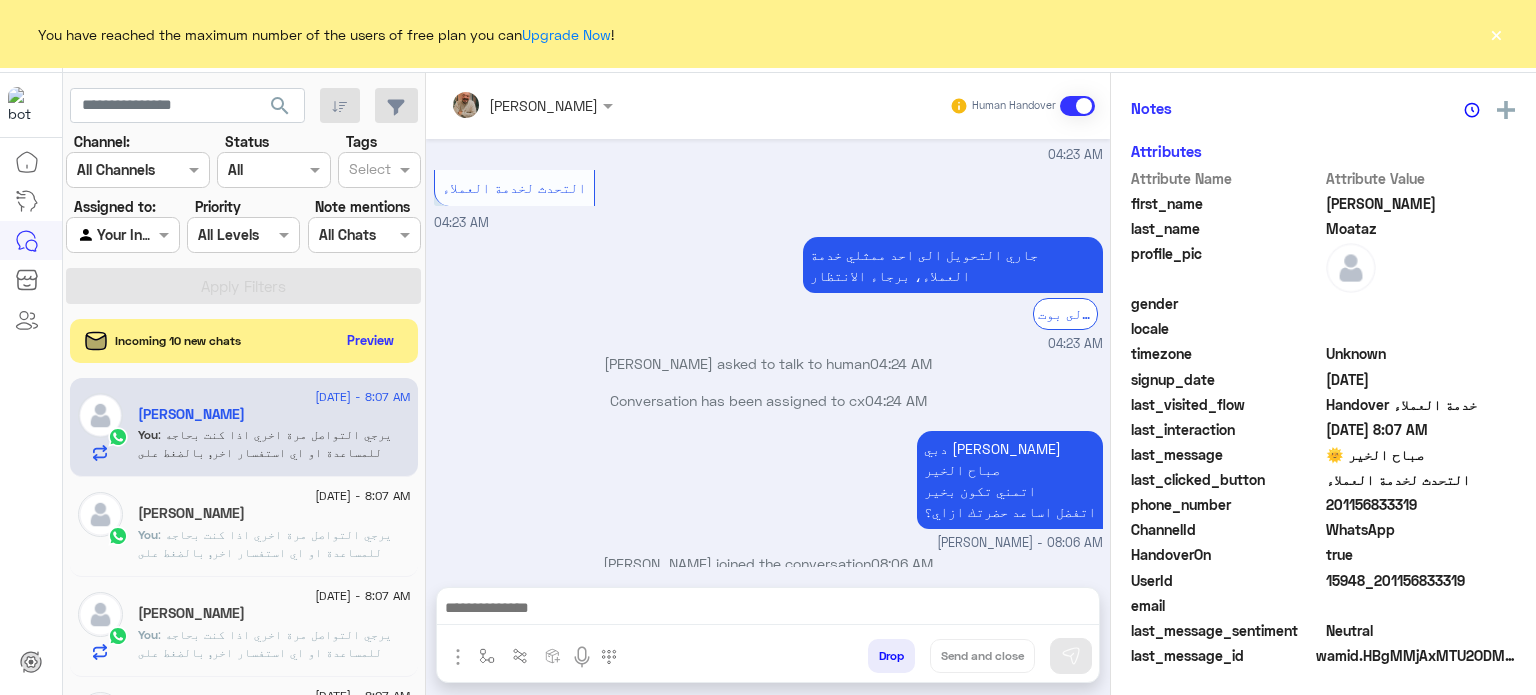 click at bounding box center [768, 610] 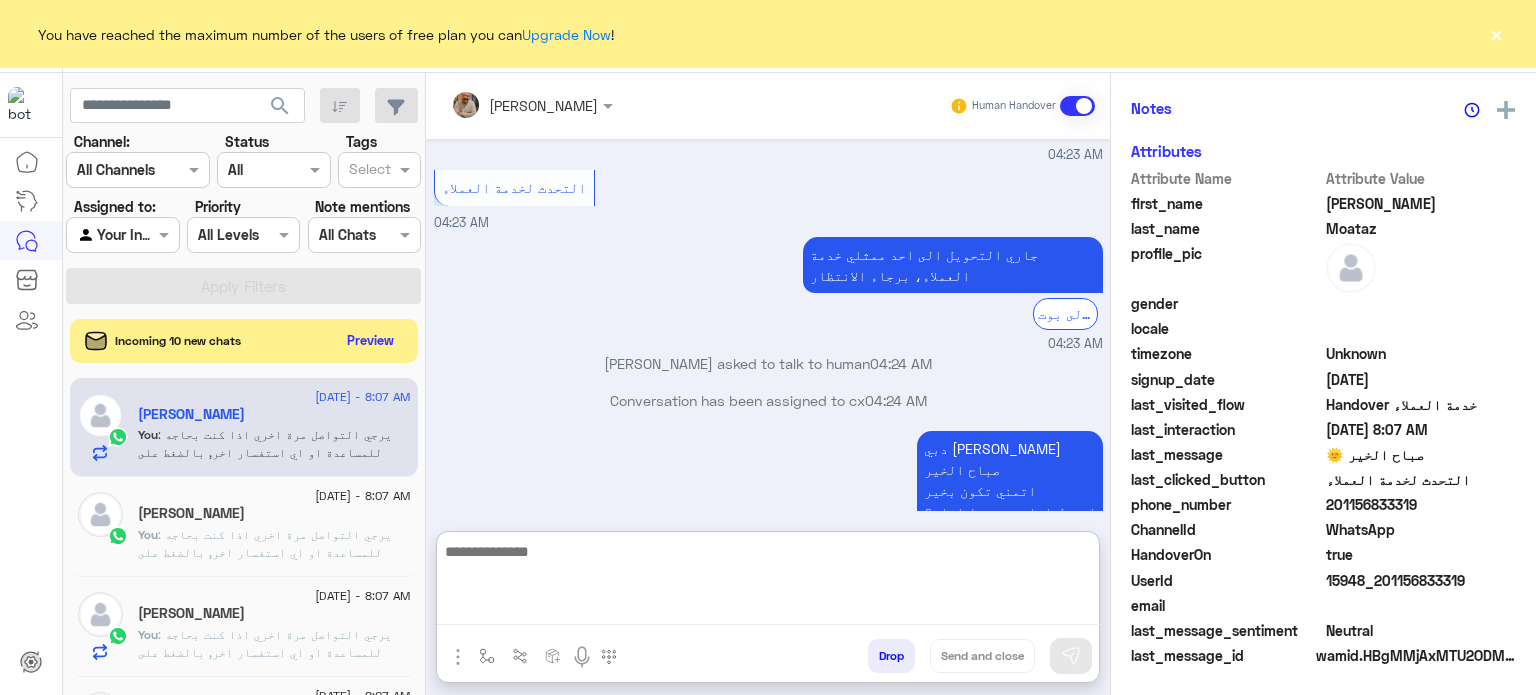 paste on "**********" 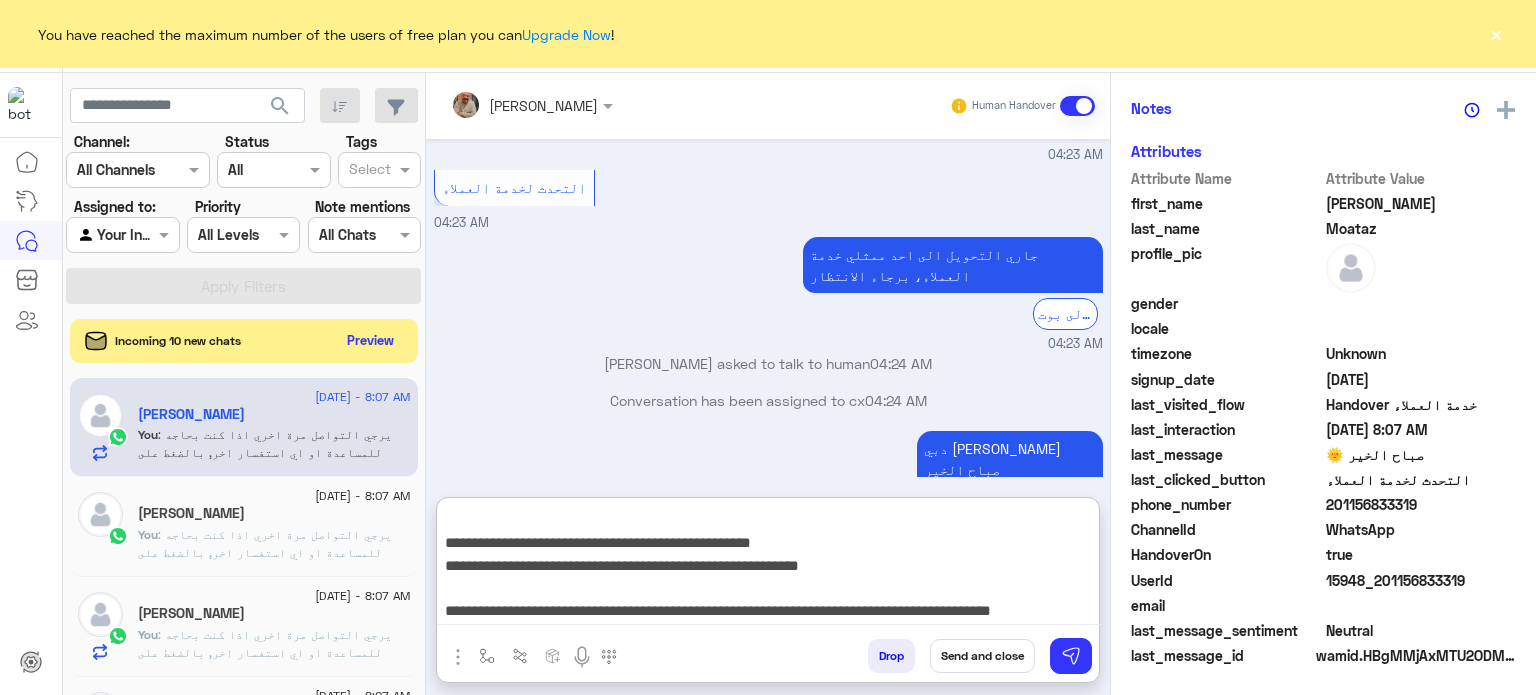 type on "**********" 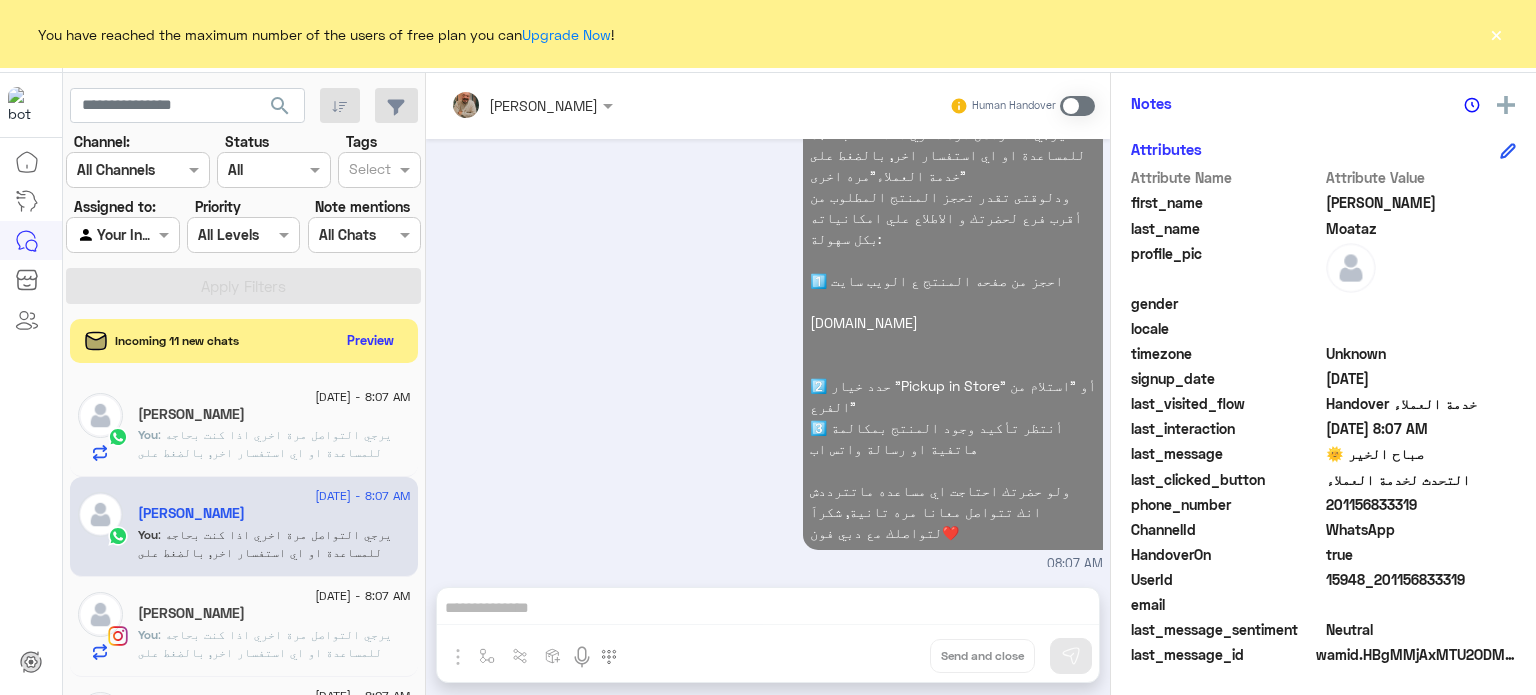 click on "5 July - 8:07 AM" 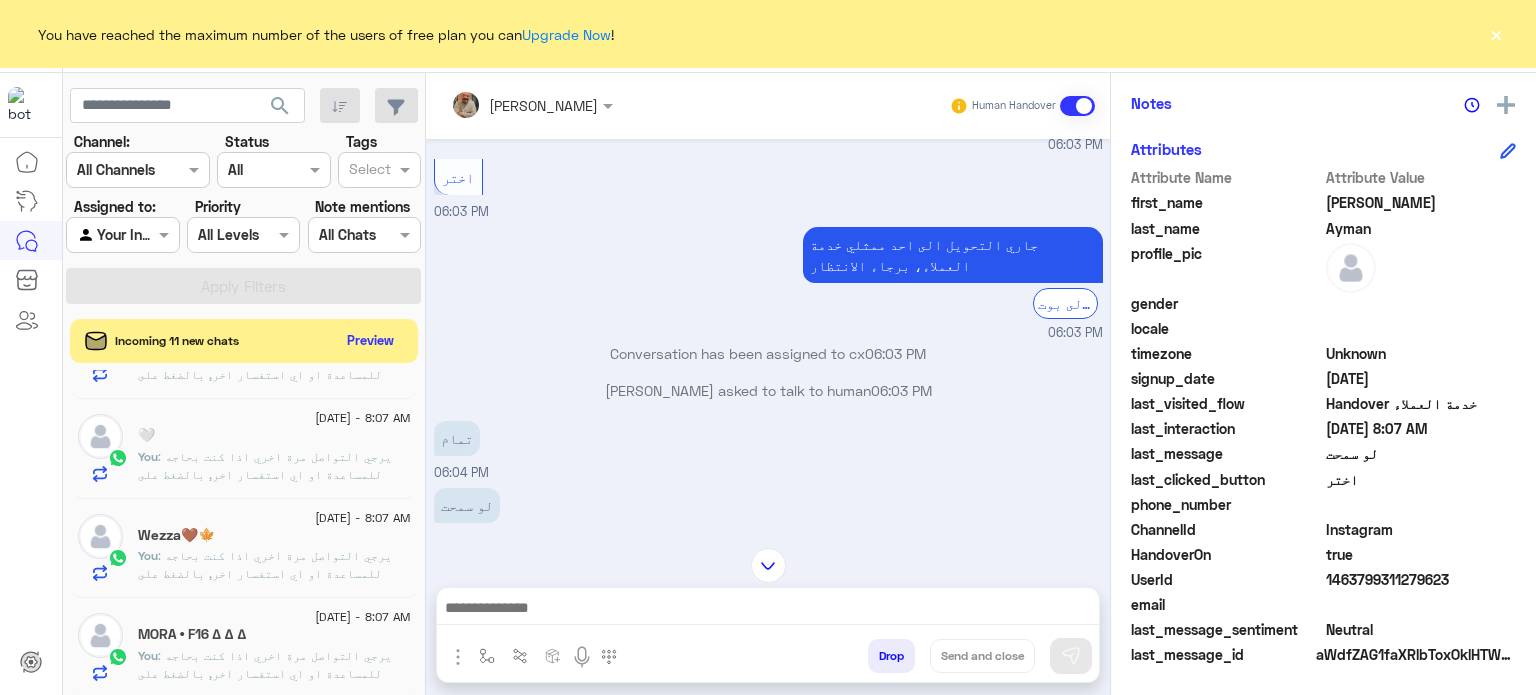 click on ": يرجي التواصل مرة اخري اذا كنت بحاجه للمساعدة او اي استفسار اخر, بالضغط على "خدمة العملاء"مره اخرى
ودلوقتى تقدر تحجز المنتج المطلوب من أقرب فرع لحضرتك و الاطلاع علي امكانياته بكل سهولة:
1️⃣ احجز من صفحه المنتج ع الويب سايت
Www.dubaiphone.net
2️⃣ حدد خيار "Pickup in Store" أو "استلام من الفرع"
3️⃣ أنتظر تأكيد وجود المنتج بمكالمة هاتفية او رسالة واتس اب
ولو حضرتك احتاجت اي مساعده ماتترددش انك تتواصل معانا مره تانية, شكراَ لتواصلك مع دبي فون❤️" 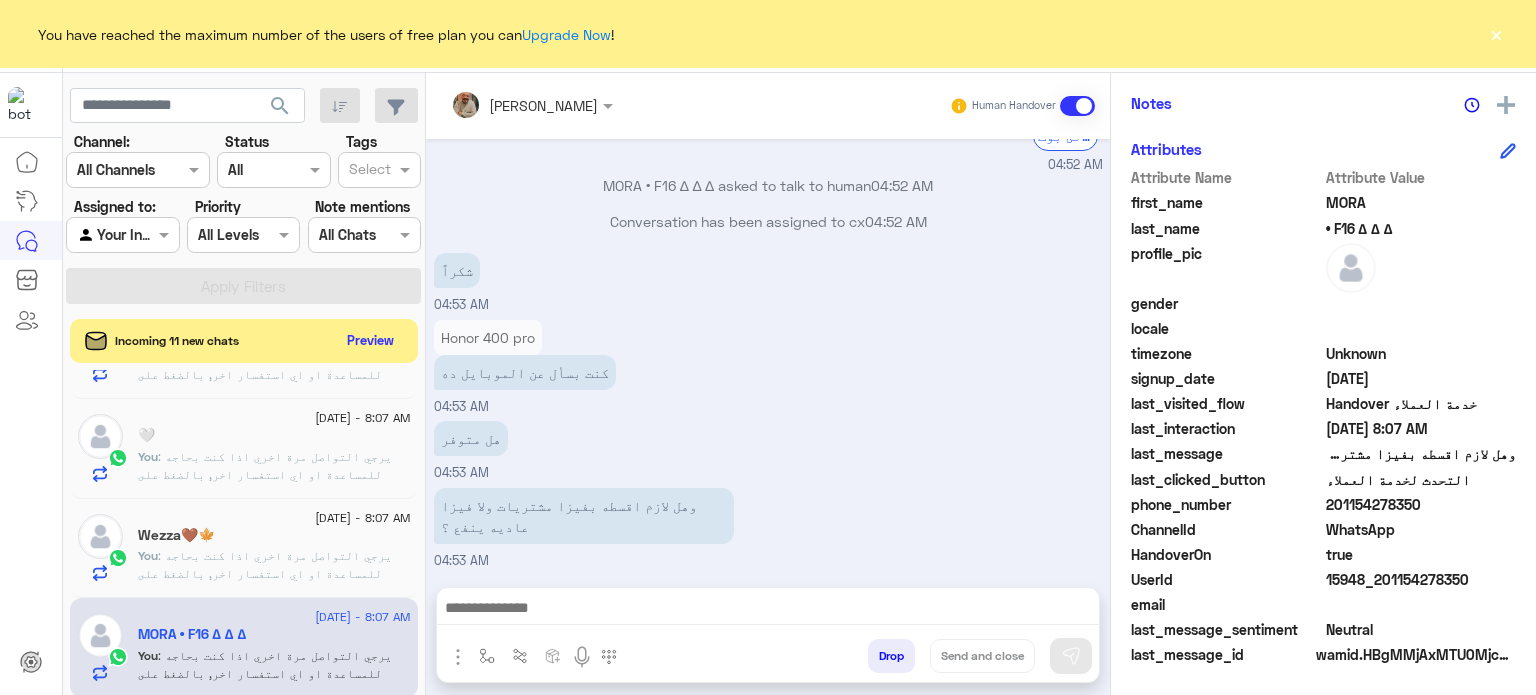 paste on "**********" 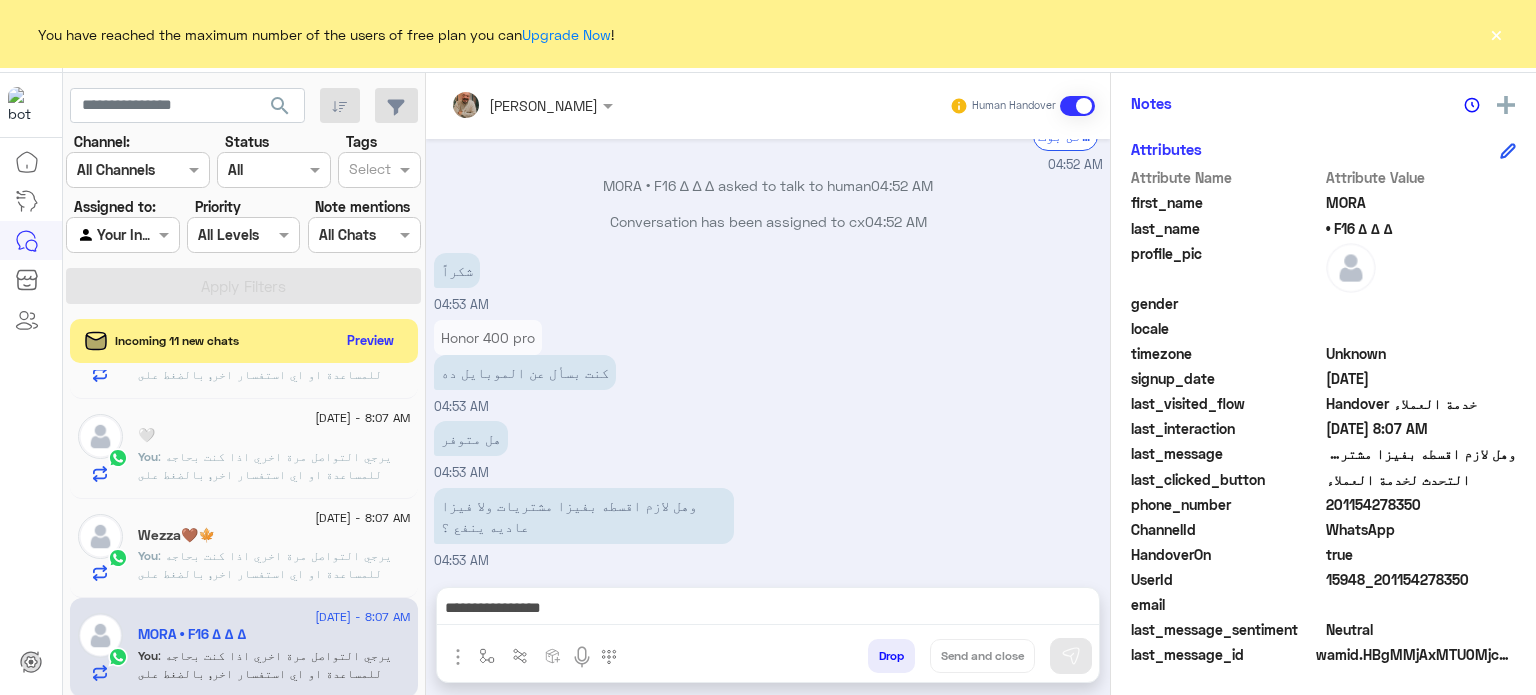 click on "**********" at bounding box center (768, 610) 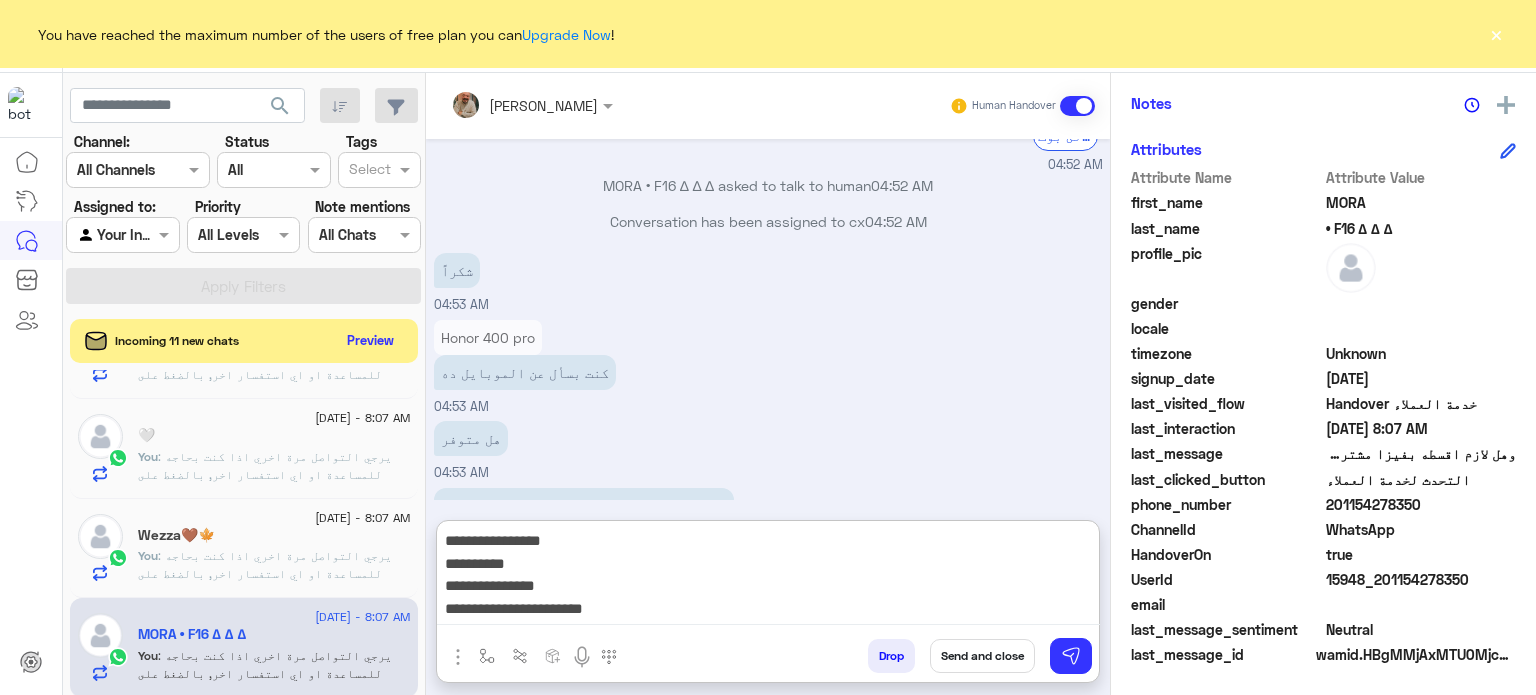 click on "**********" at bounding box center [768, 576] 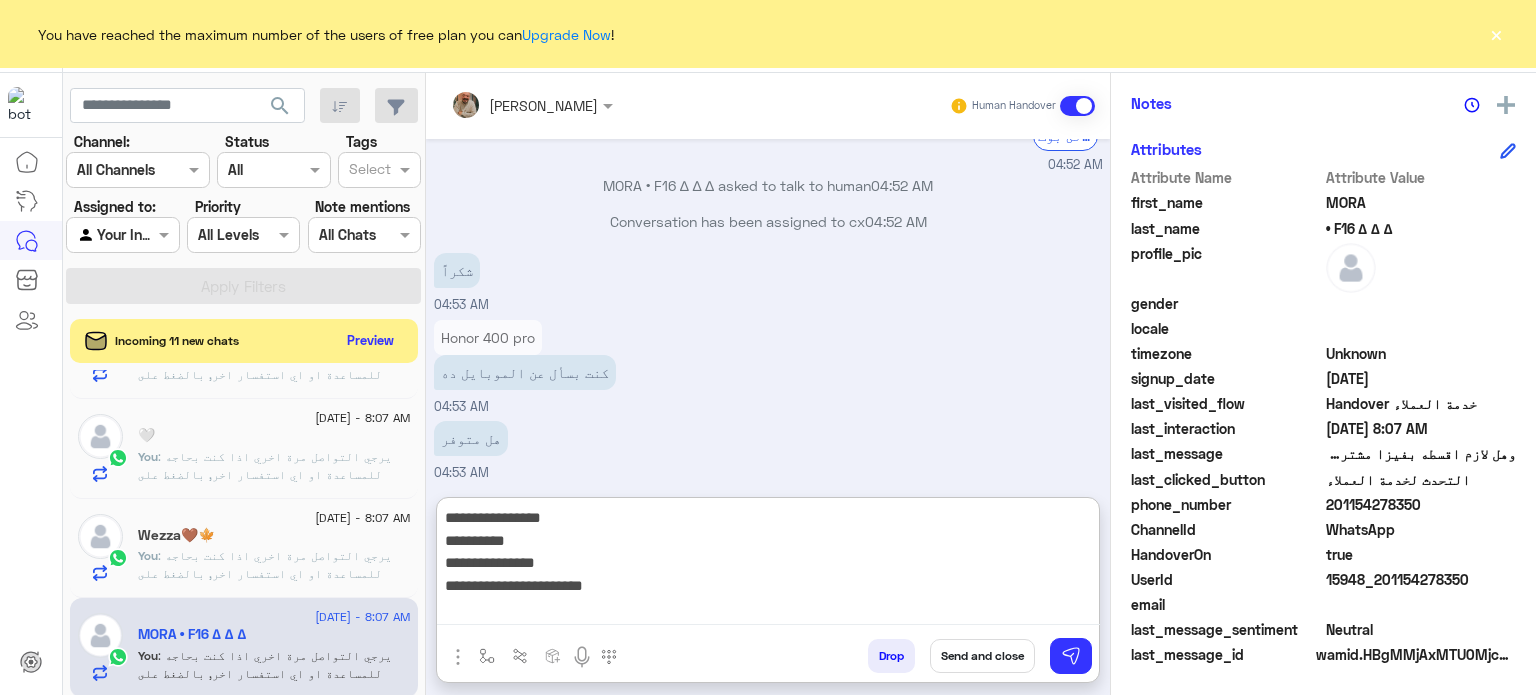 click on "**********" at bounding box center [768, 565] 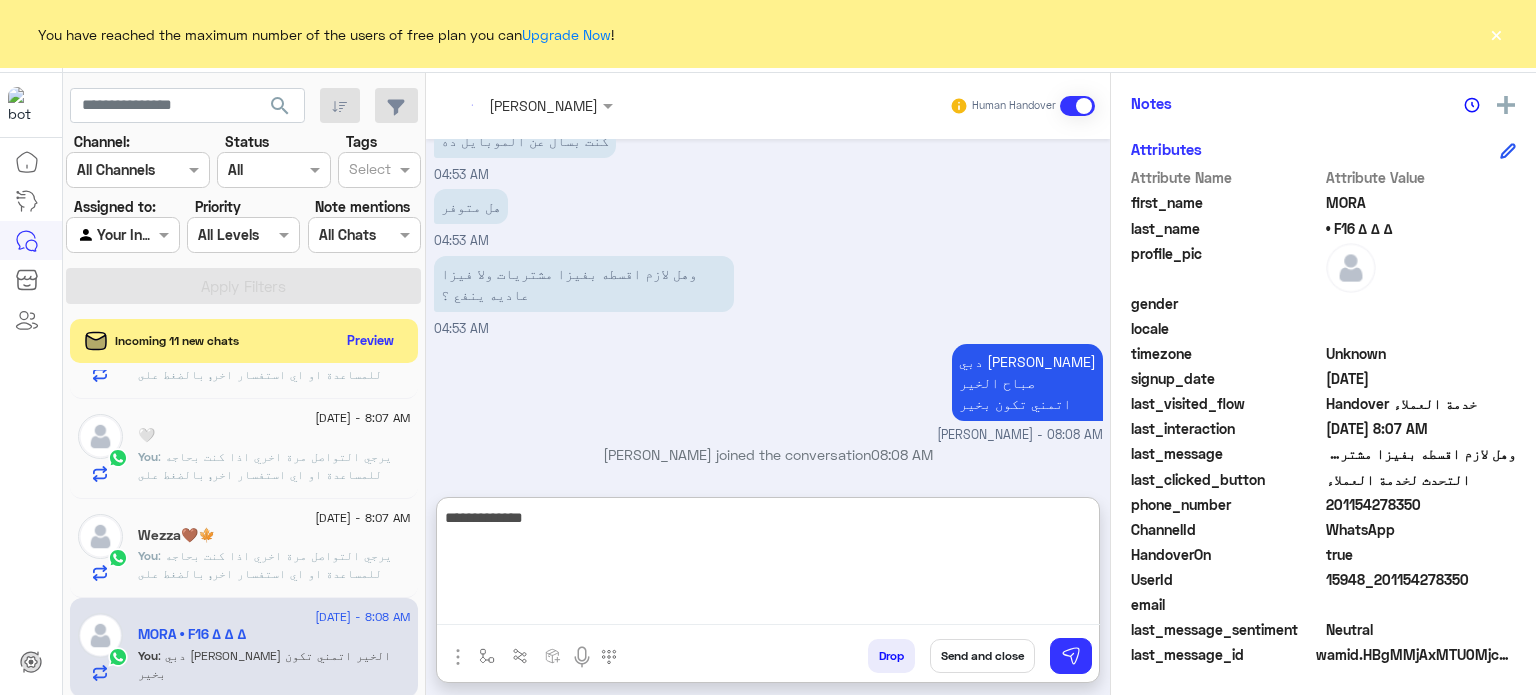 type on "**********" 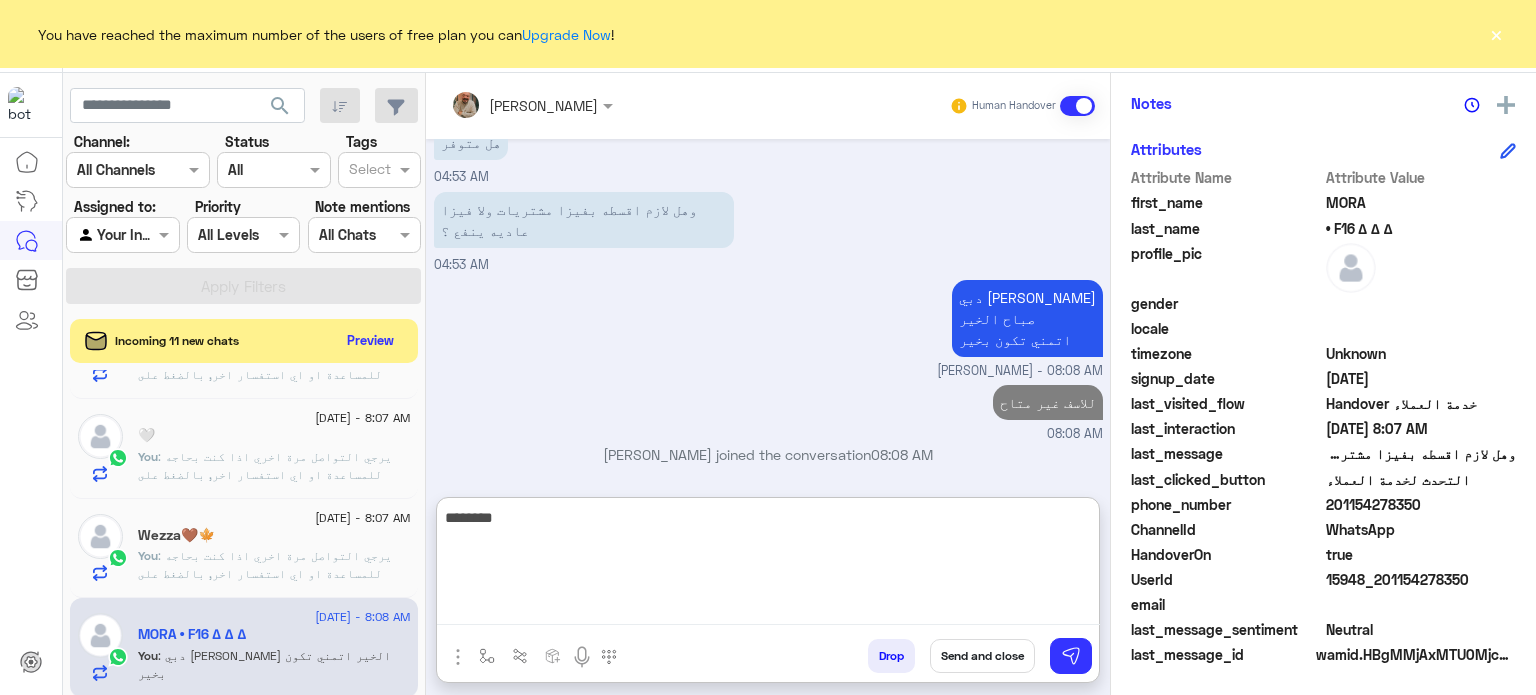 type on "*********" 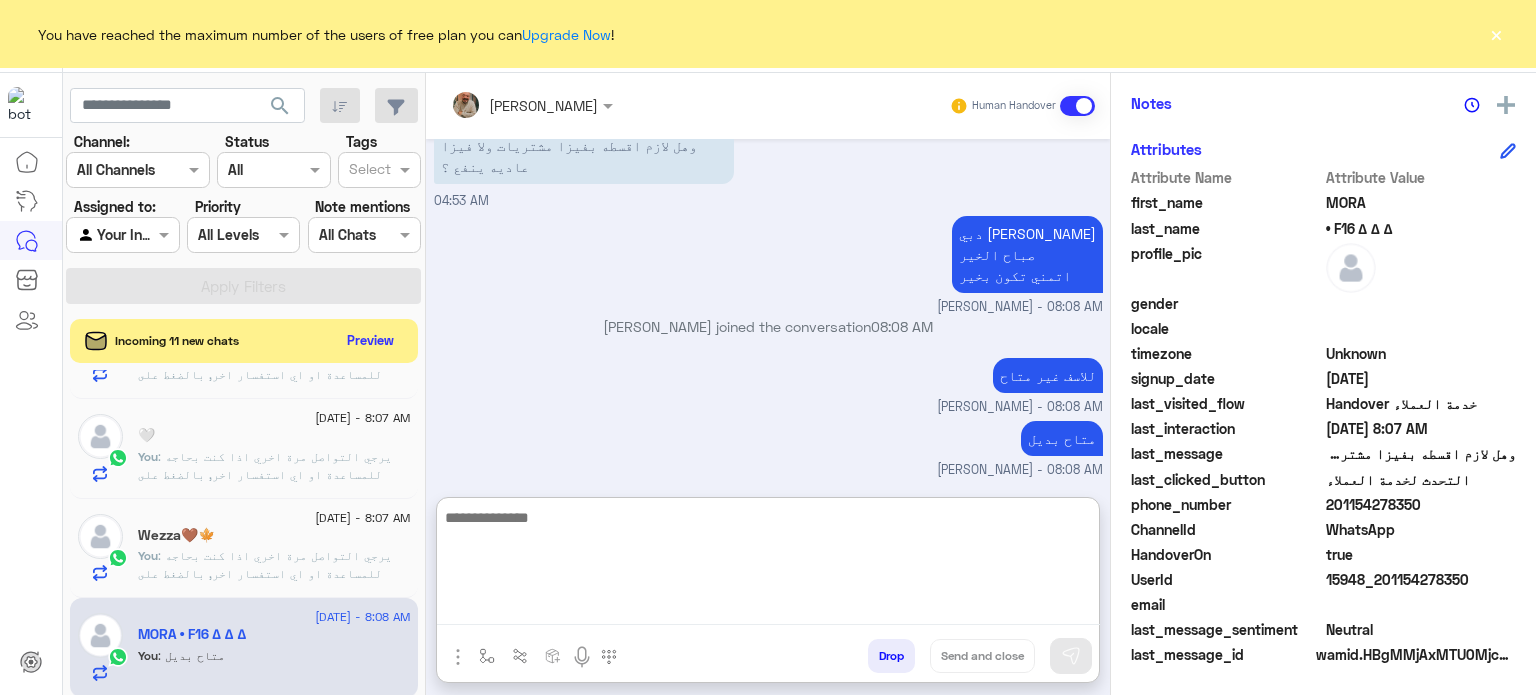 paste on "**********" 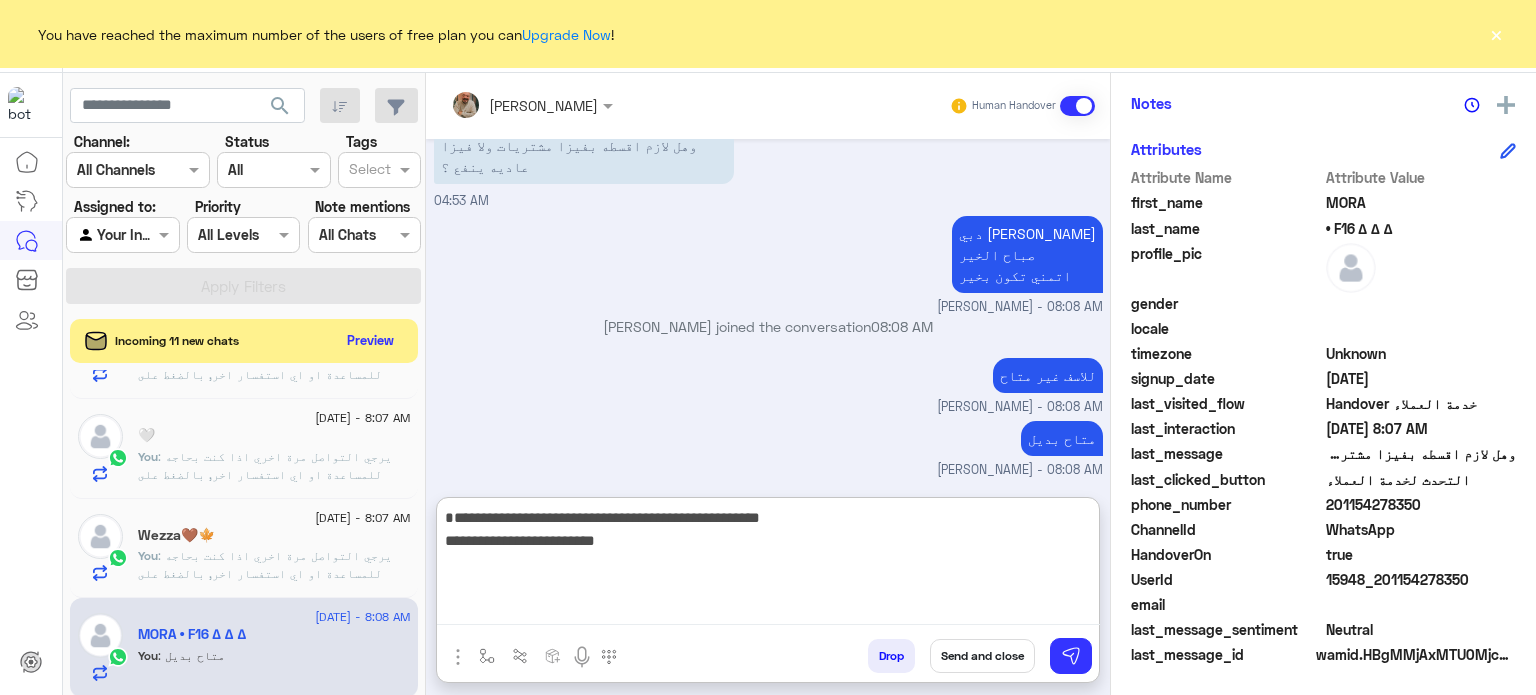 click on "**********" at bounding box center (768, 565) 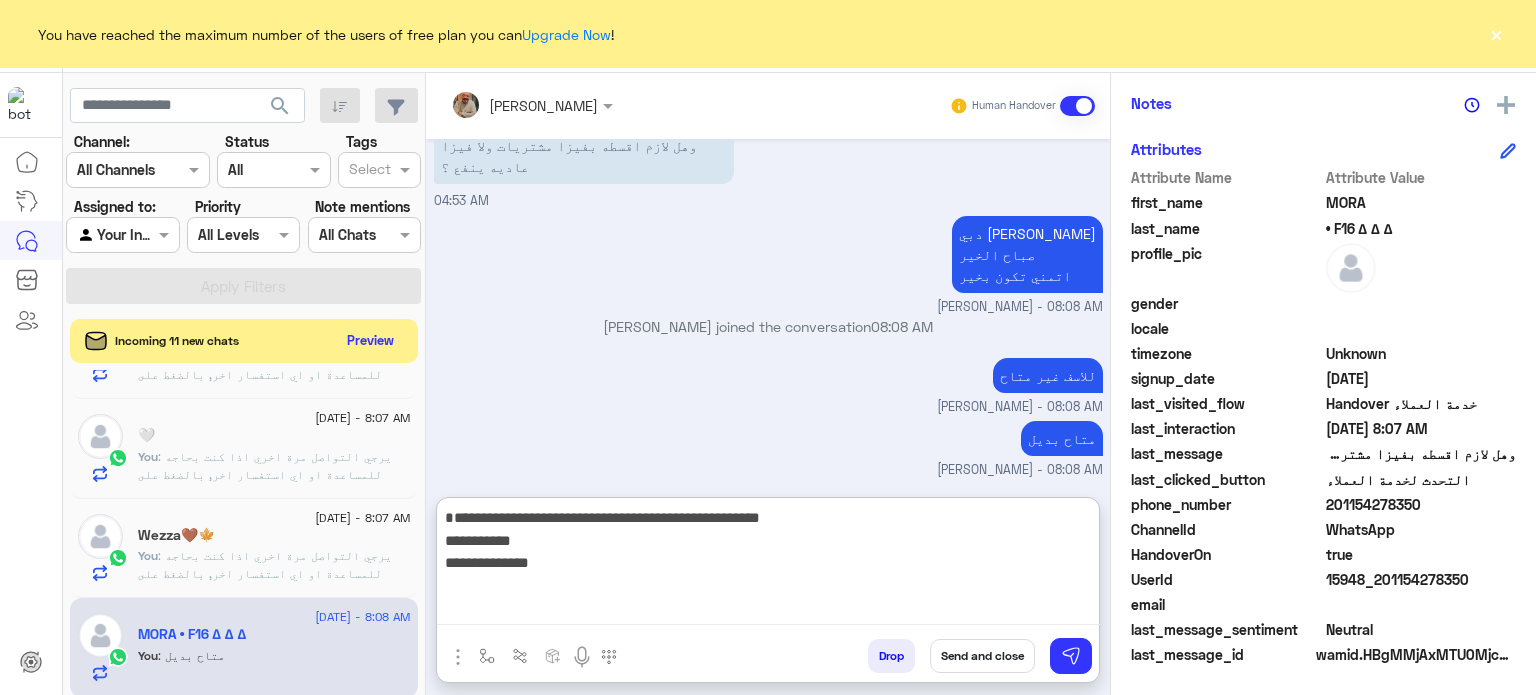 click on "**********" at bounding box center [768, 565] 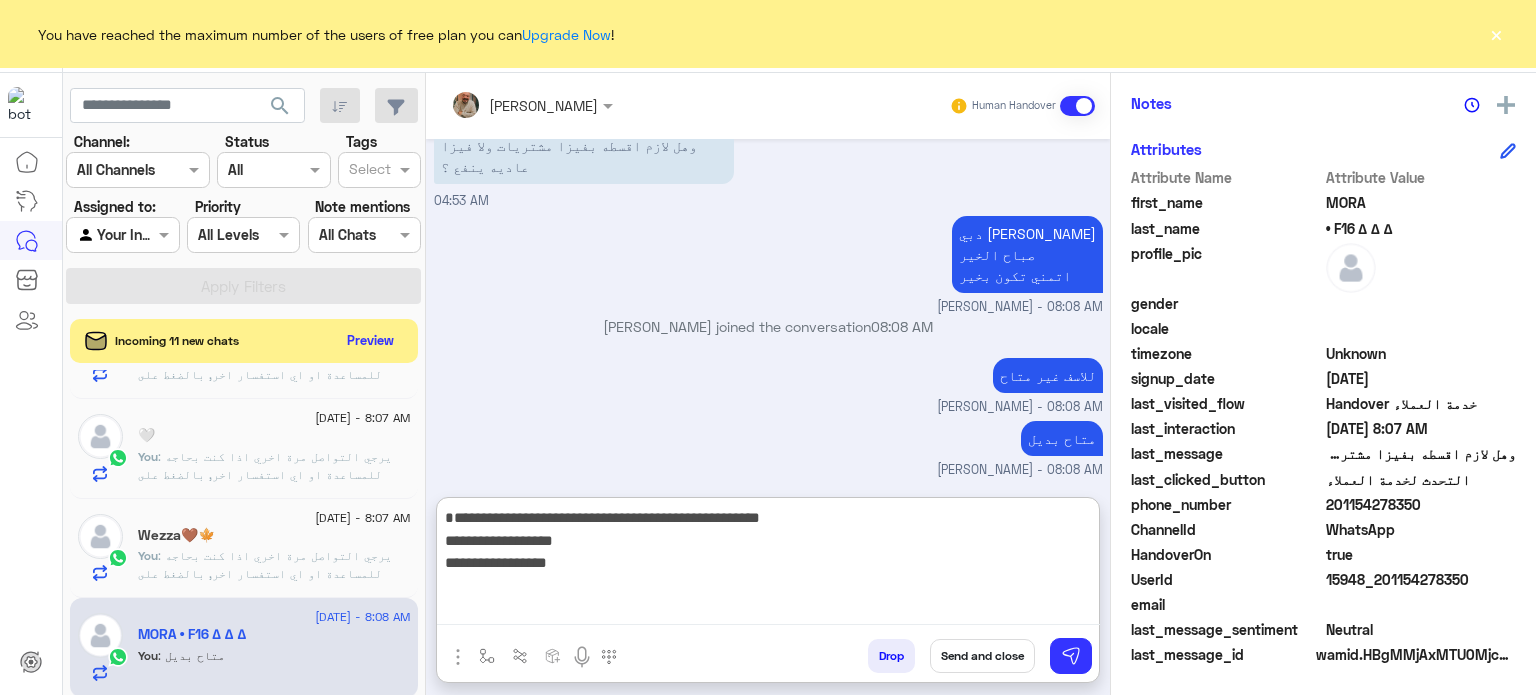 type on "**********" 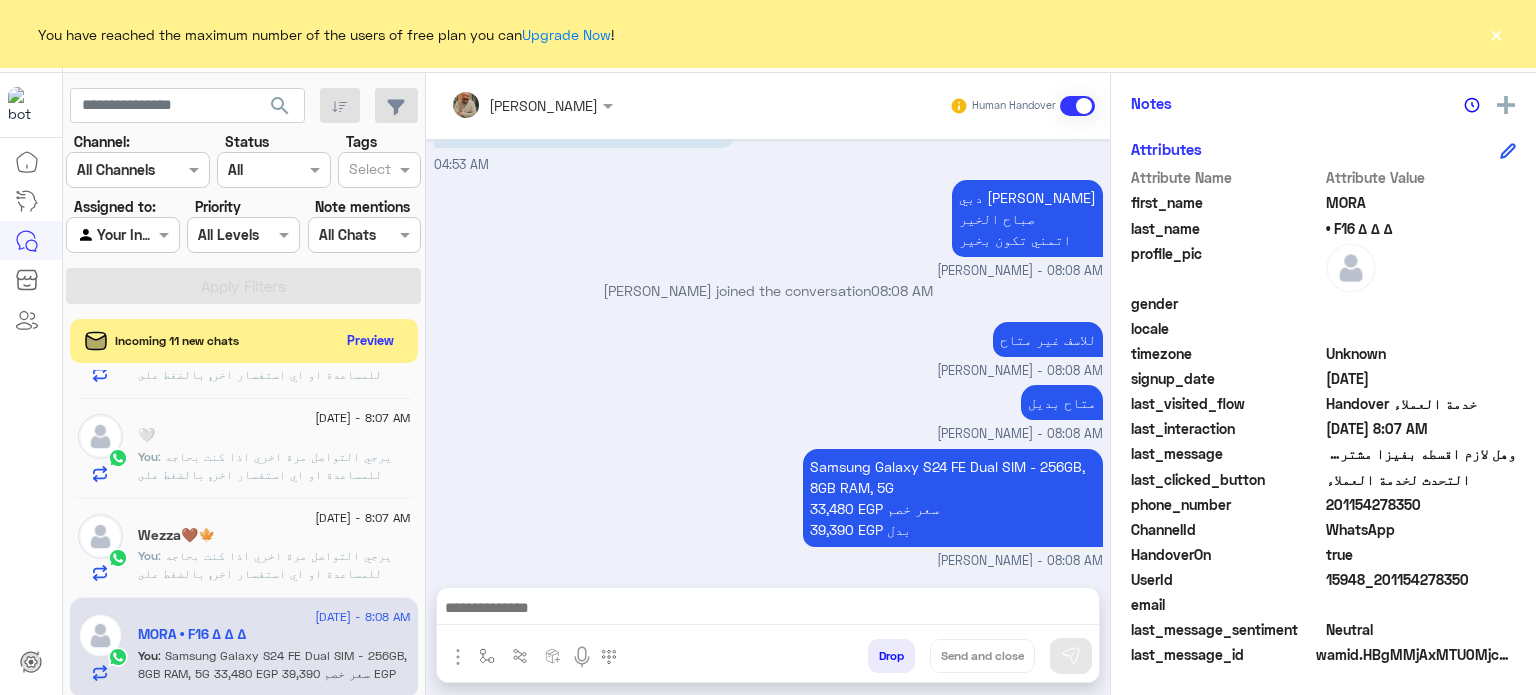 click at bounding box center [768, 610] 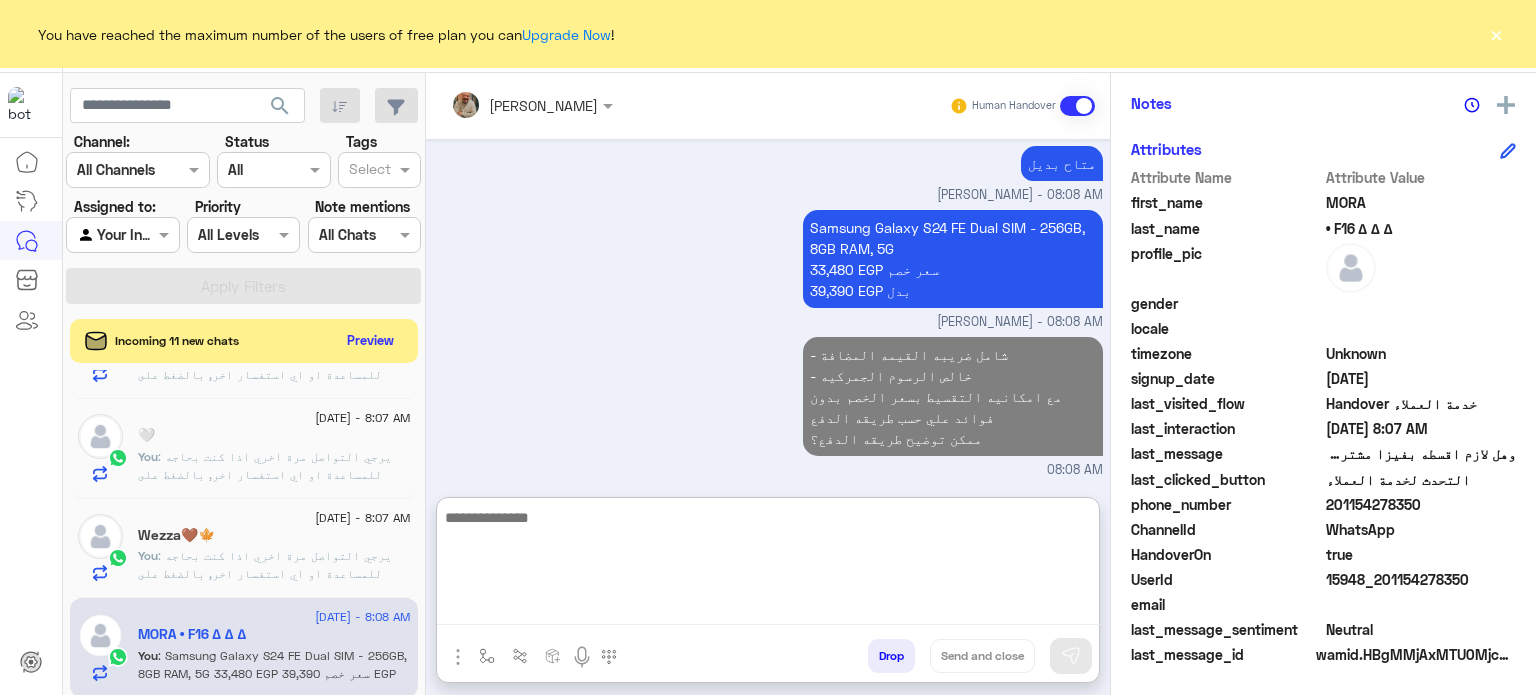 click on ": يرجي التواصل مرة اخري اذا كنت بحاجه للمساعدة او اي استفسار اخر, بالضغط على "خدمة العملاء"مره اخرى
ودلوقتى تقدر تحجز المنتج المطلوب من أقرب فرع لحضرتك و الاطلاع علي امكانياته بكل سهولة:
1️⃣ احجز من صفحه المنتج ع الويب سايت
Www.dubaiphone.net
2️⃣ حدد خيار "Pickup in Store" أو "استلام من الفرع"
3️⃣ أنتظر تأكيد وجود المنتج بمكالمة هاتفية او رسالة واتس اب
ولو حضرتك احتاجت اي مساعده ماتترددش انك تتواصل معانا مره تانية, شكراَ لتواصلك مع دبي فون❤️" 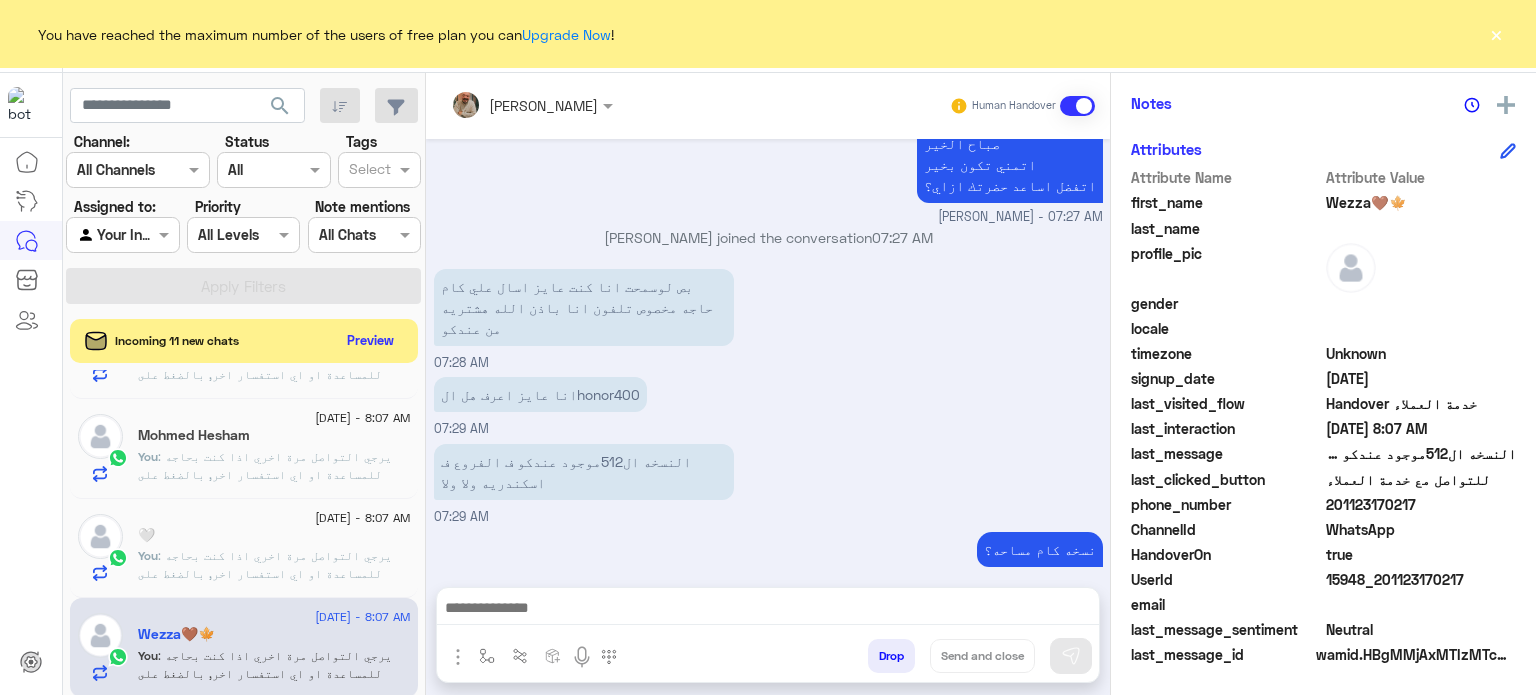 click at bounding box center [768, 610] 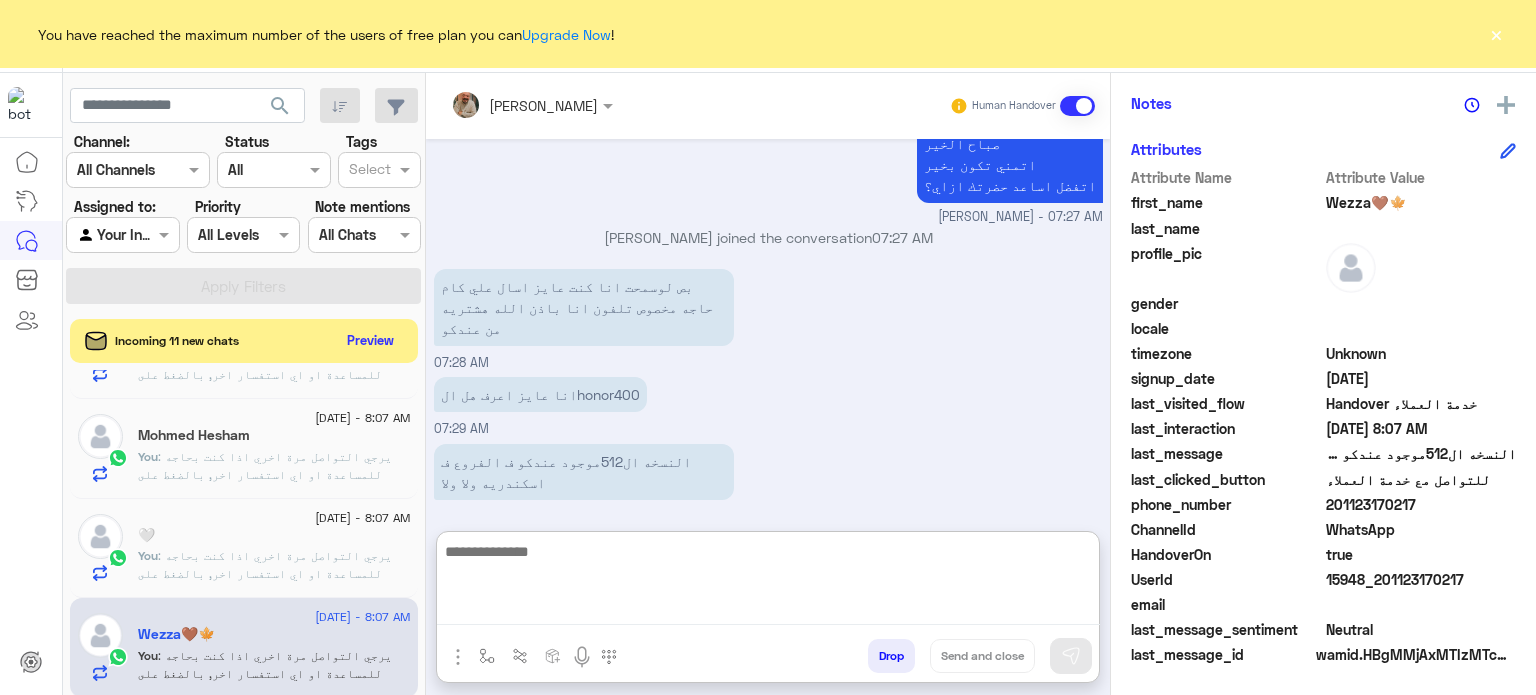 paste on "**********" 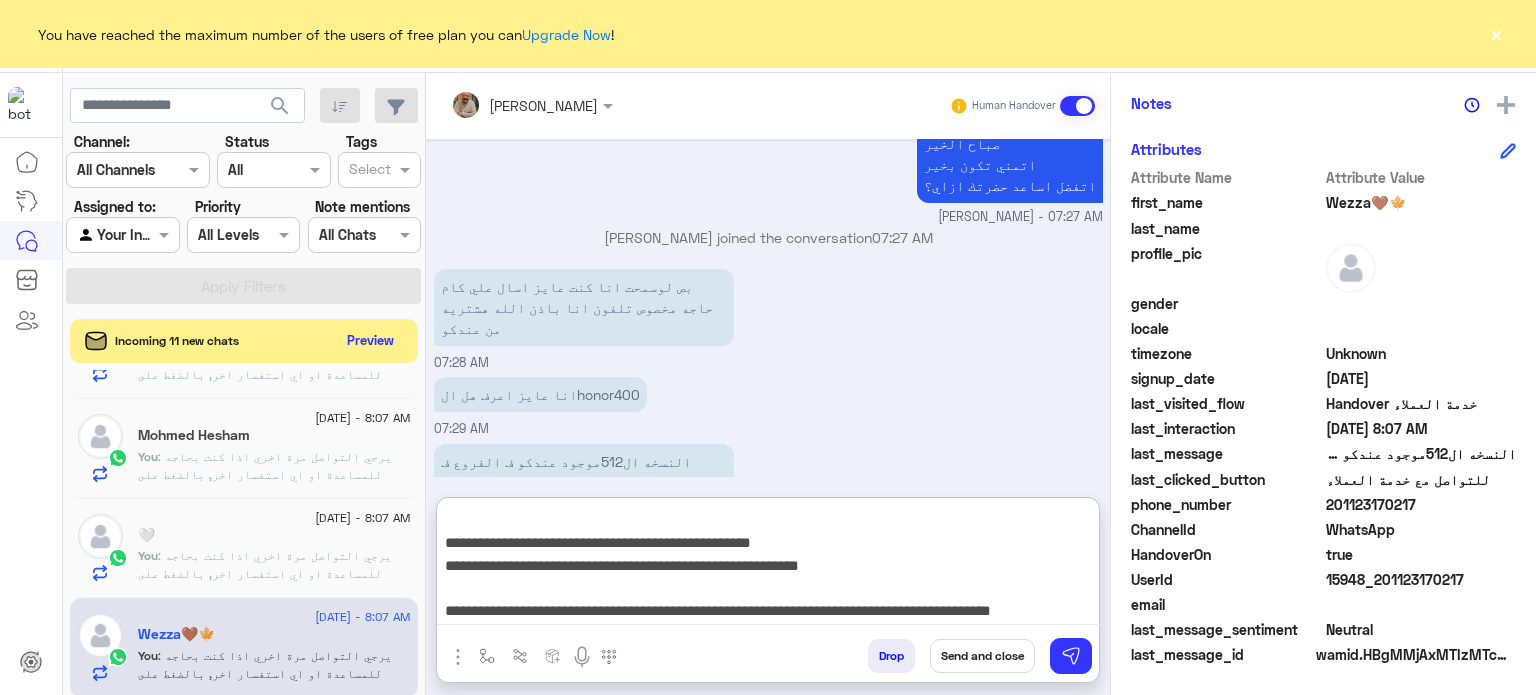 type on "**********" 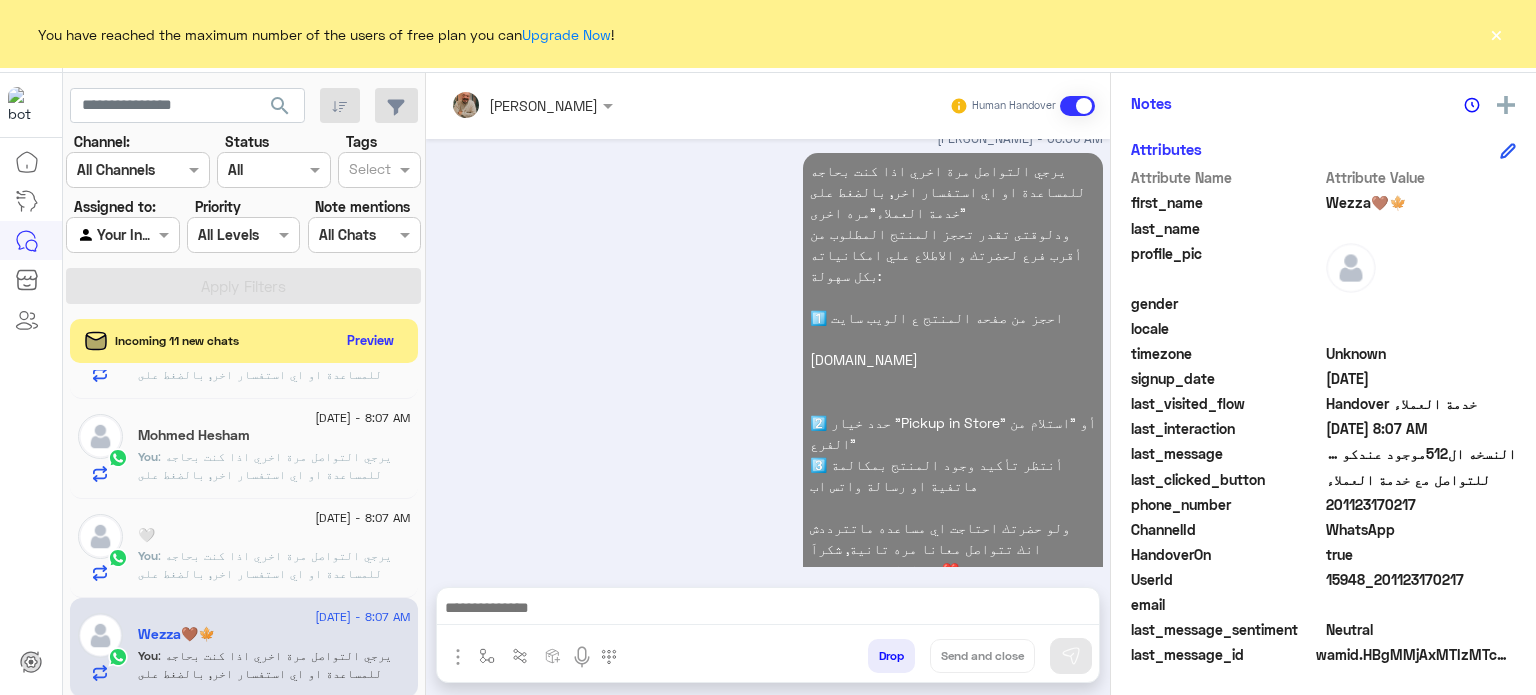 click on ": يرجي التواصل مرة اخري اذا كنت بحاجه للمساعدة او اي استفسار اخر, بالضغط على "خدمة العملاء"مره اخرى
ودلوقتى تقدر تحجز المنتج المطلوب من أقرب فرع لحضرتك و الاطلاع علي امكانياته بكل سهولة:
1️⃣ احجز من صفحه المنتج ع الويب سايت
Www.dubaiphone.net
2️⃣ حدد خيار "Pickup in Store" أو "استلام من الفرع"
3️⃣ أنتظر تأكيد وجود المنتج بمكالمة هاتفية او رسالة واتس اب
ولو حضرتك احتاجت اي مساعده ماتترددش انك تتواصل معانا مره تانية, شكراَ لتواصلك مع دبي فون❤️" 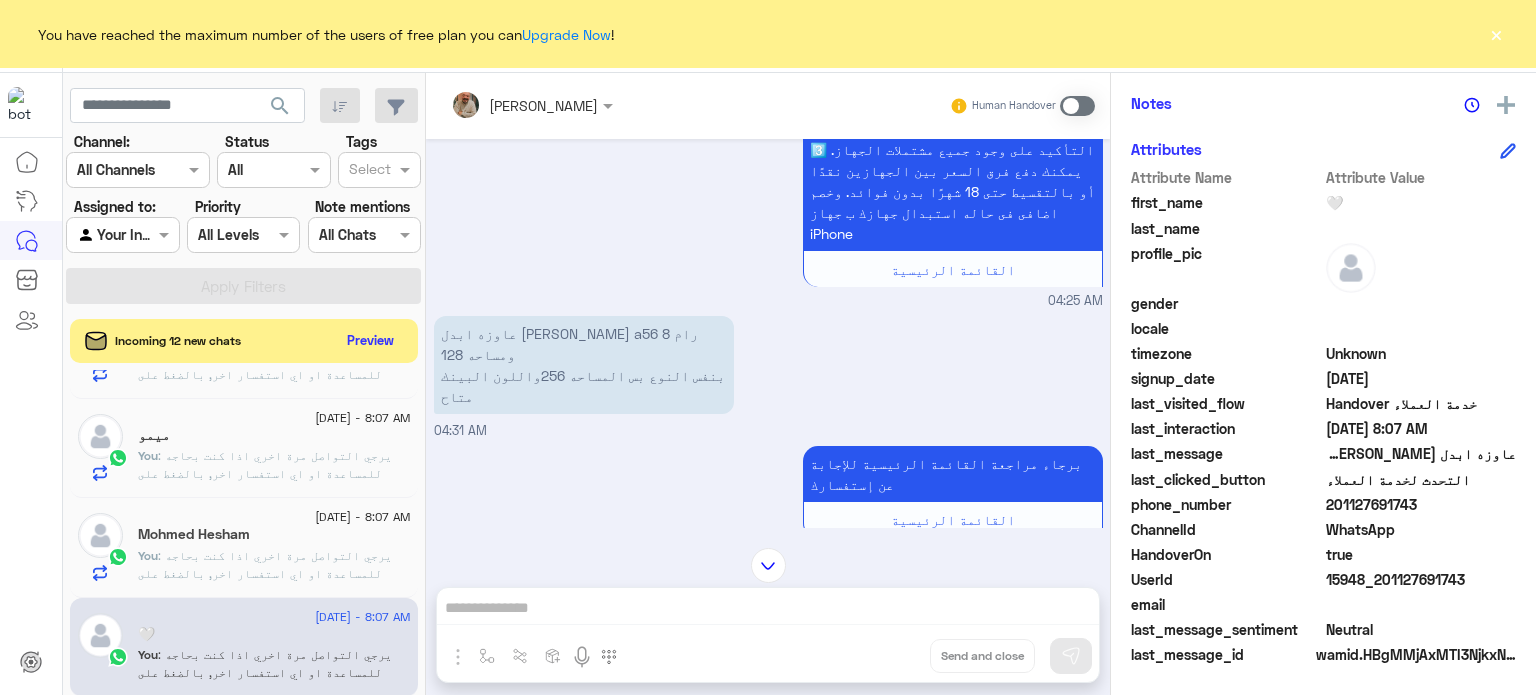 click on "Omar Mohamed Elmahdy Human Handover     May 11, 2025   مواعيد وأماكن الفروع    07:39 PM  تعمل جميع الفروع من الساعه 10 صباحاً حتى 11 مساءاً  قد تختلف مواعيد بعض الفروع على حسب مواعيد المولات 📌 جميع فروعنا في القاهرة و الجيزة و الاسكندريه للتعرف علي عناوين الفروع من خلال اللينك التالي :   https://www.dubaiphone.net/ar/store-locator/  القائمة الرئيسية     07:39 PM   Jul 5, 2025  سلام عليكم   04:24 AM  وعليكم السلام اهلا بك 🤍 فى Dubai Phone  📱
لتصفح الخدمات والمنتجات وأحدث العروض لدى دبى فون
برجاء الضغط على القائمة التالية.🤖🌐  القائمة الرئيسية     04:24 AM   القائمة الرئيسية    04:24 AM     04:24 AM   برامج الإستبدال    04:25 AM     القائمة الرئيسية" at bounding box center (768, 388) 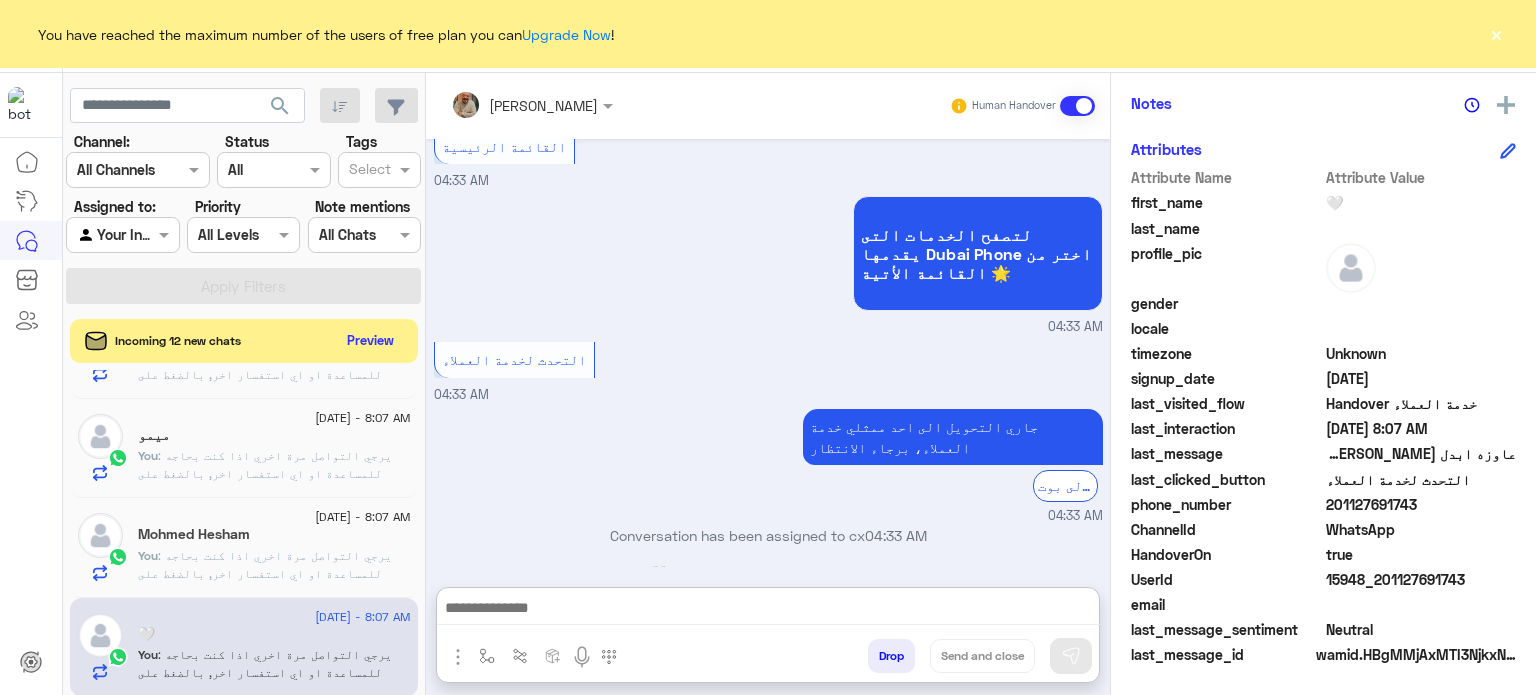 click at bounding box center [768, 610] 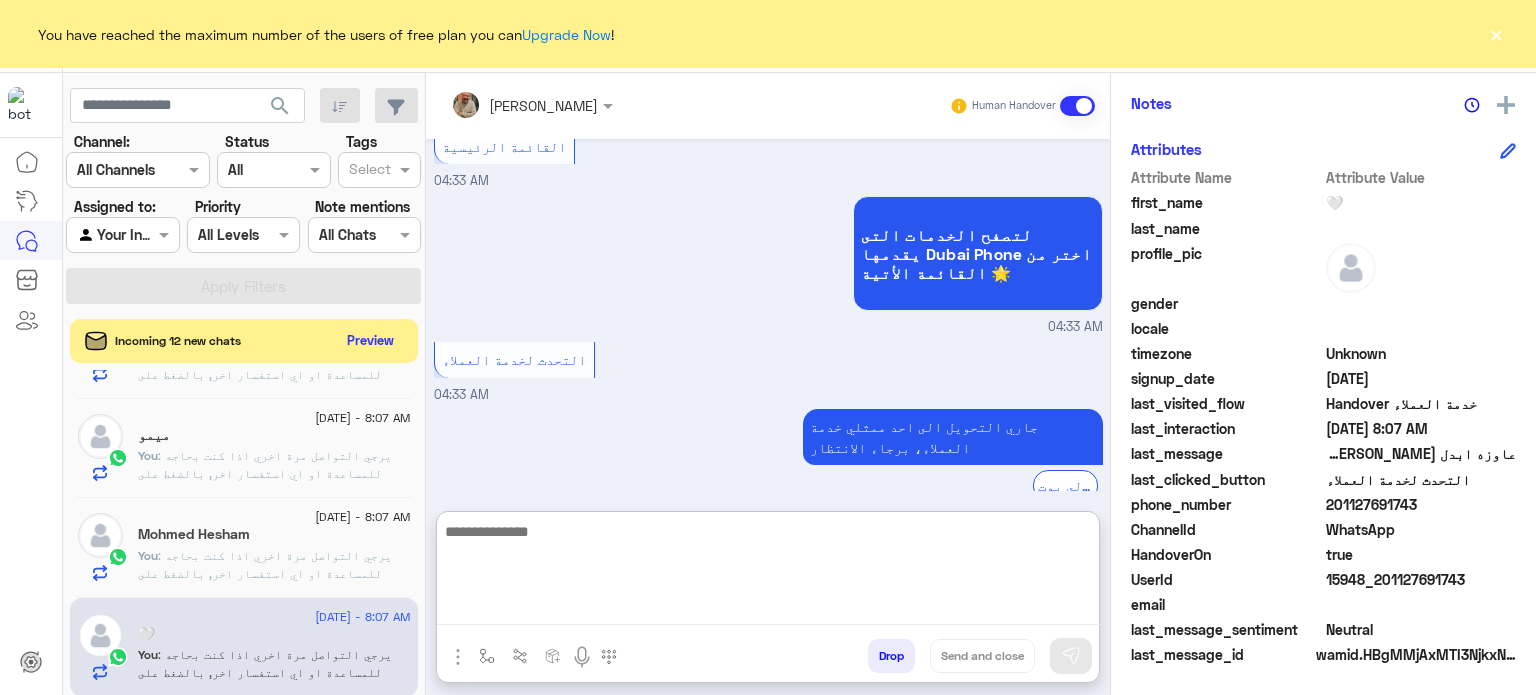 paste on "**********" 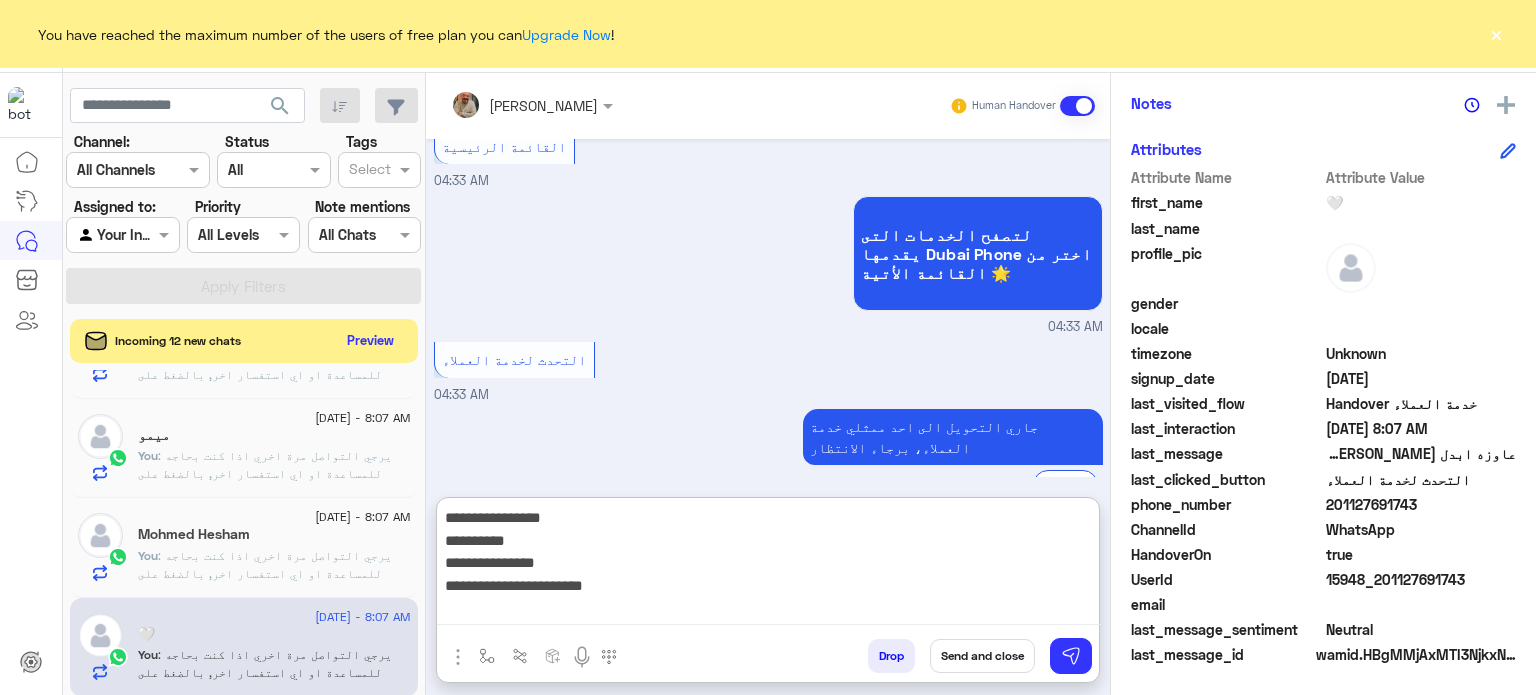 click on "**********" at bounding box center [768, 565] 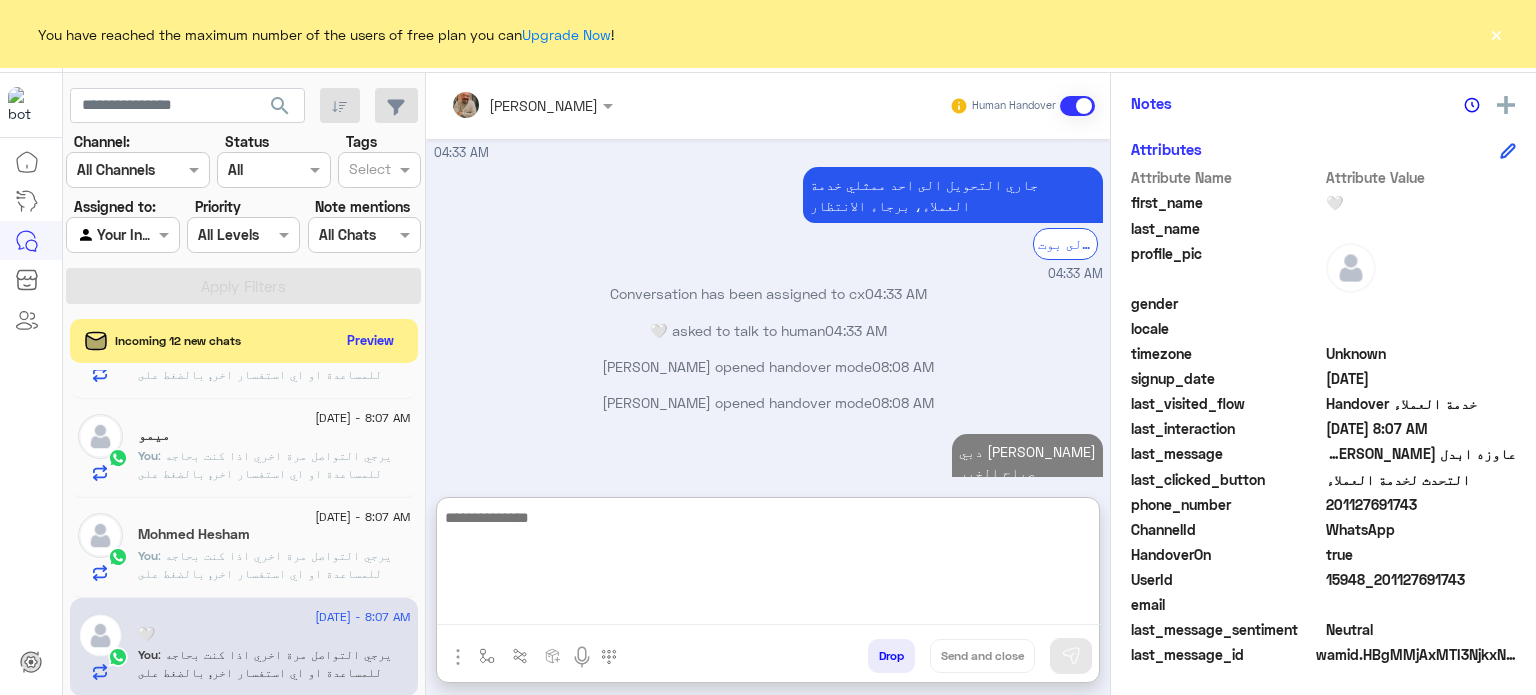 scroll, scrollTop: 2347, scrollLeft: 0, axis: vertical 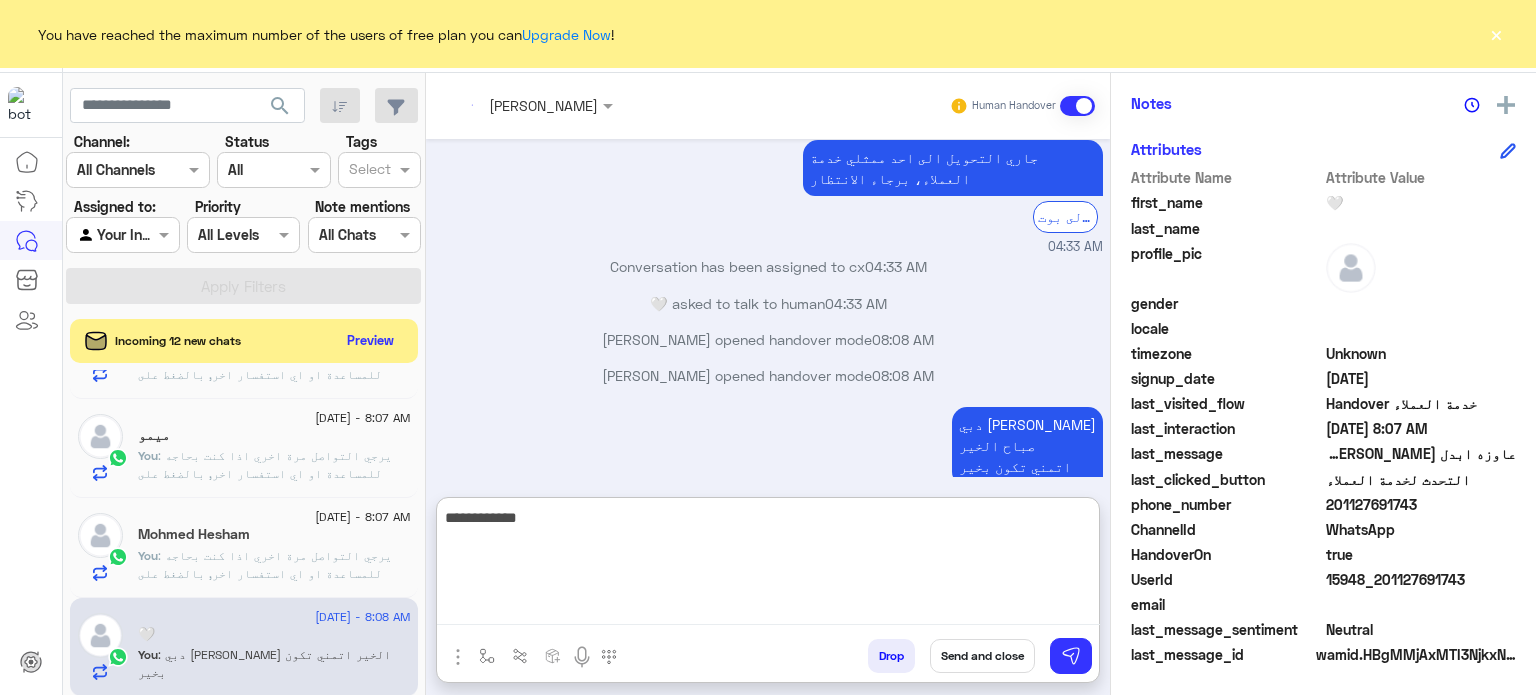 type on "**********" 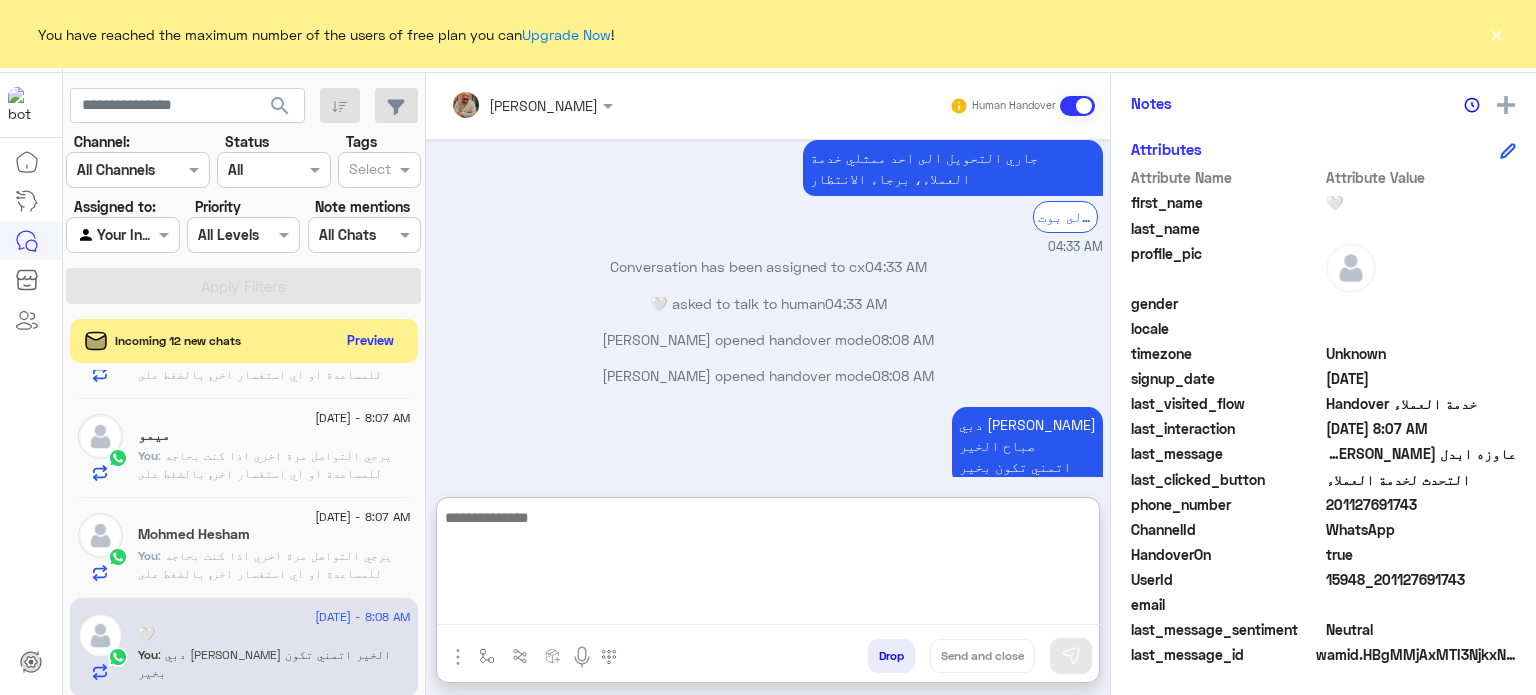 scroll, scrollTop: 2447, scrollLeft: 0, axis: vertical 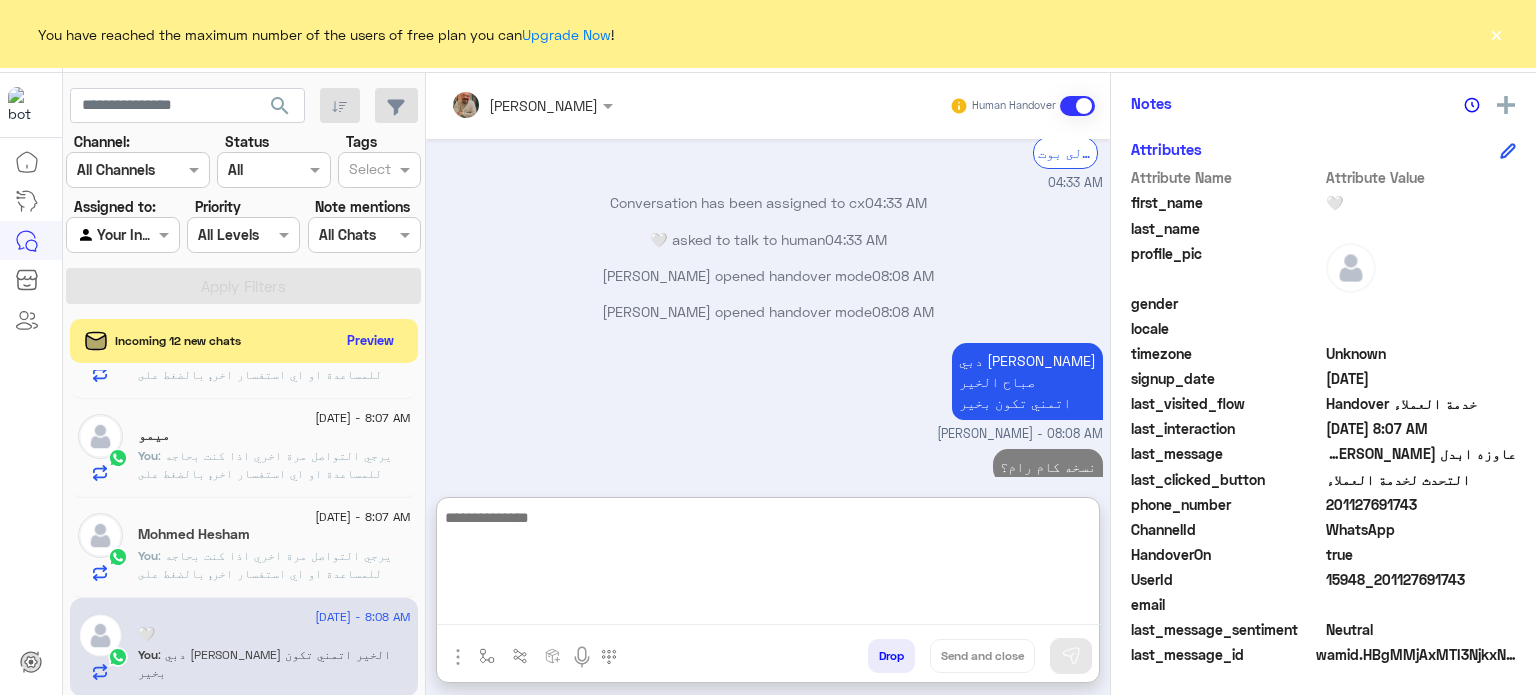 click on "5 July - 8:07 AM" 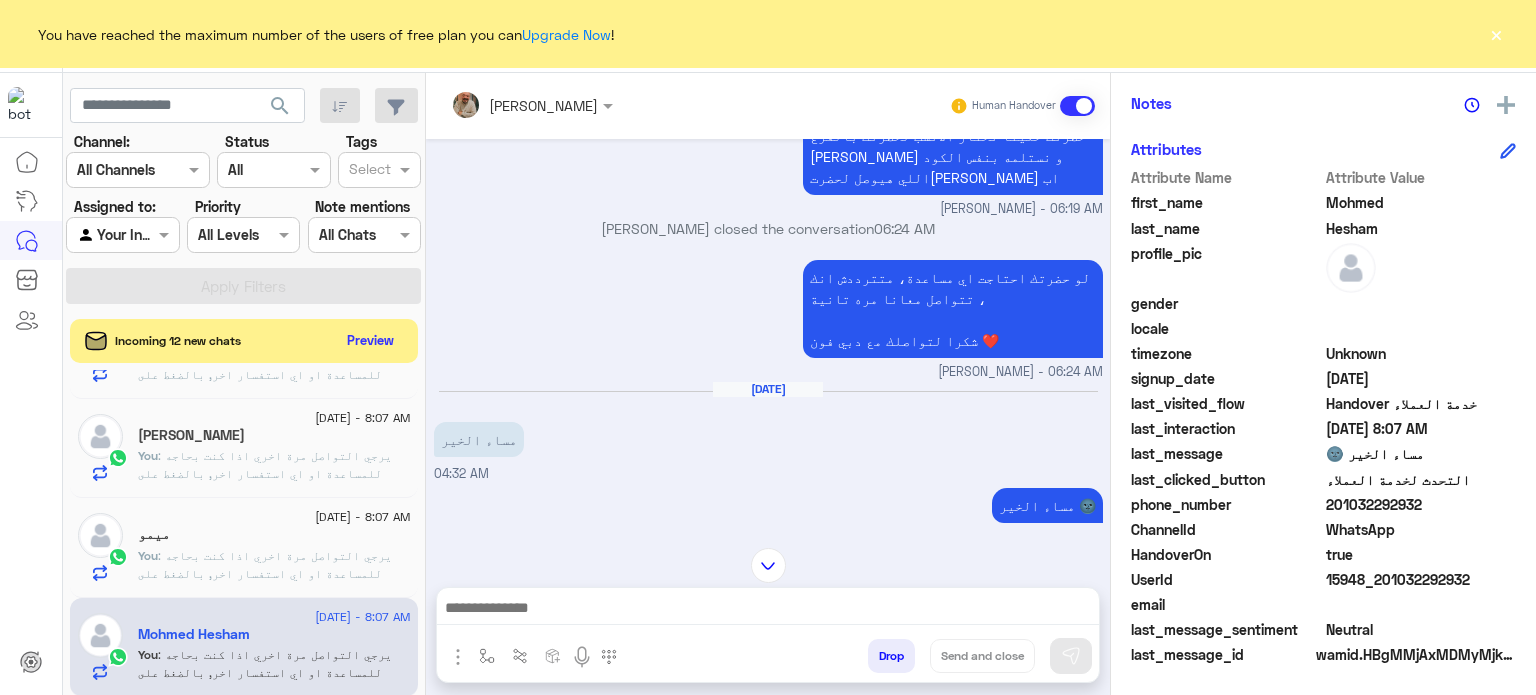 drag, startPoint x: 826, startPoint y: 587, endPoint x: 830, endPoint y: 605, distance: 18.439089 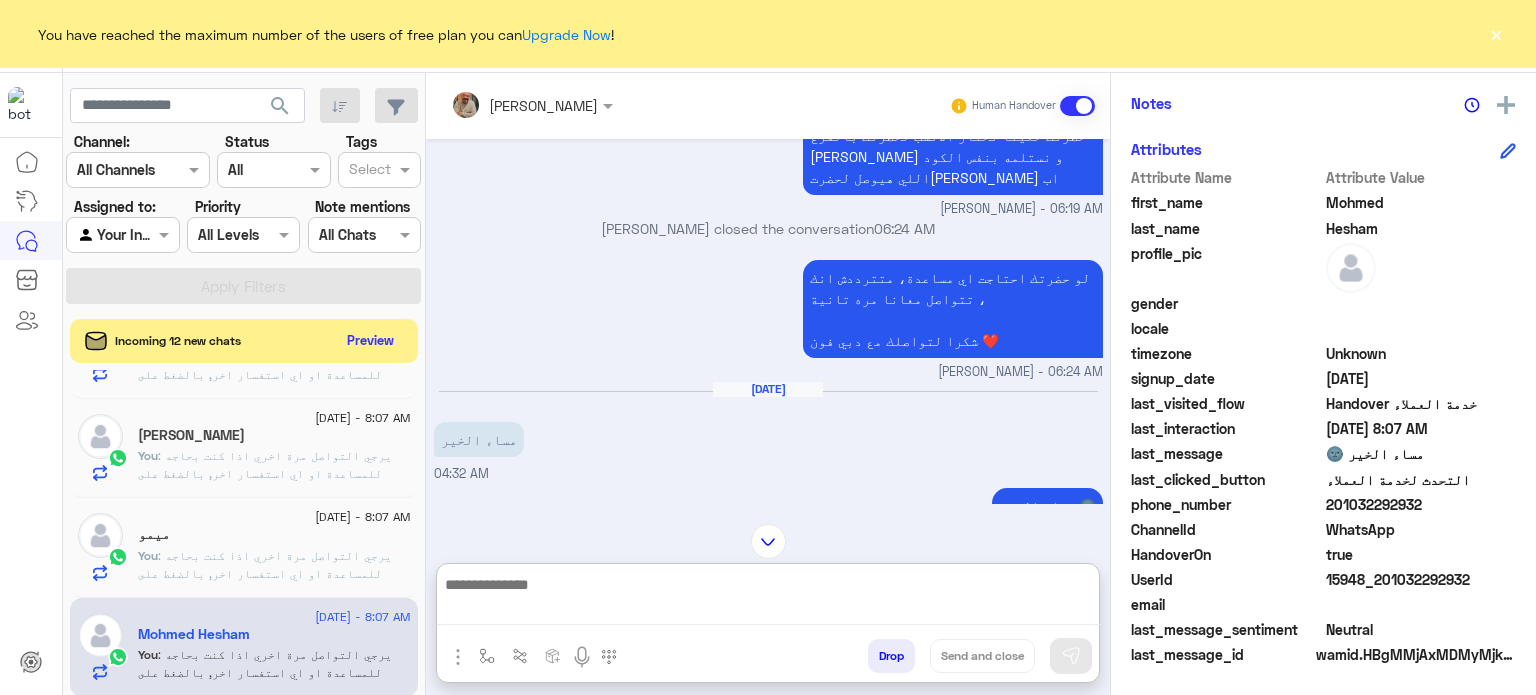 click at bounding box center [768, 599] 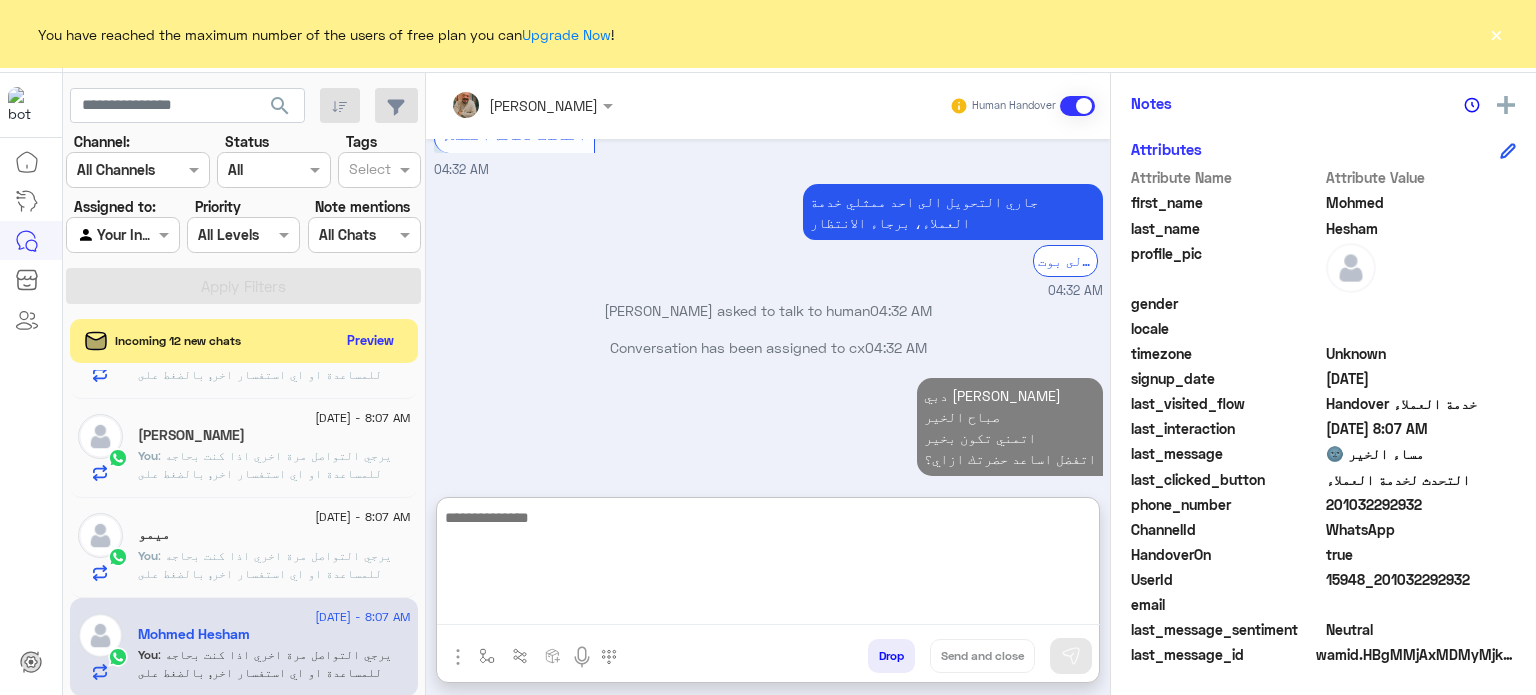 click on "ميمو" 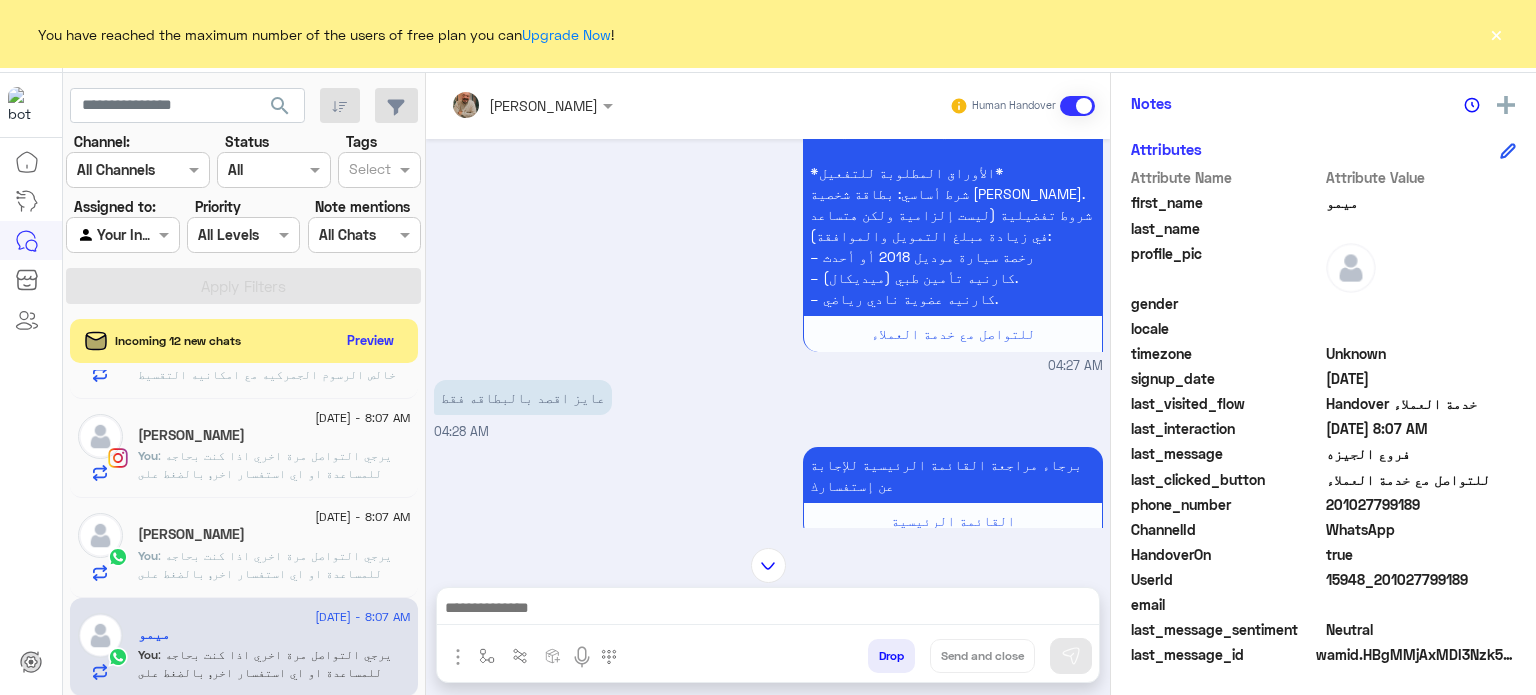 click at bounding box center [768, 613] 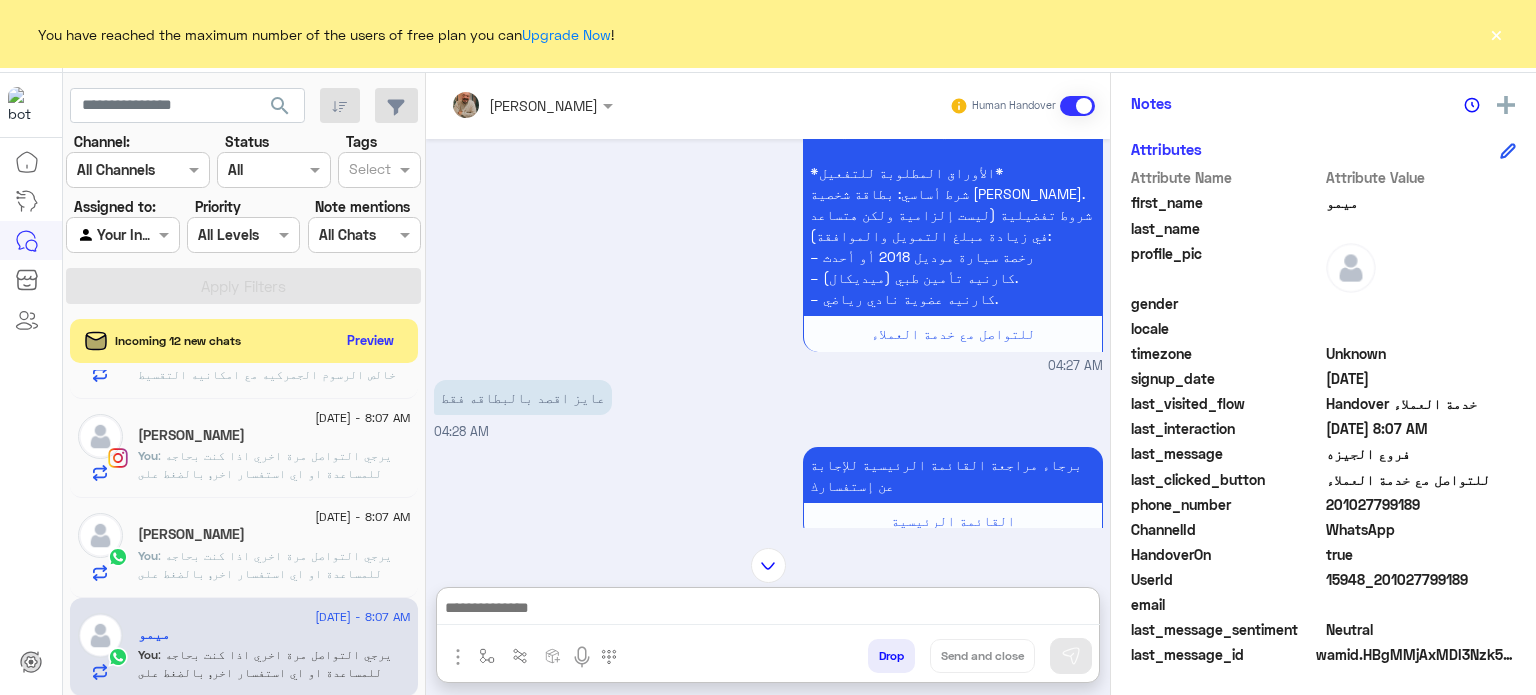 paste on "**********" 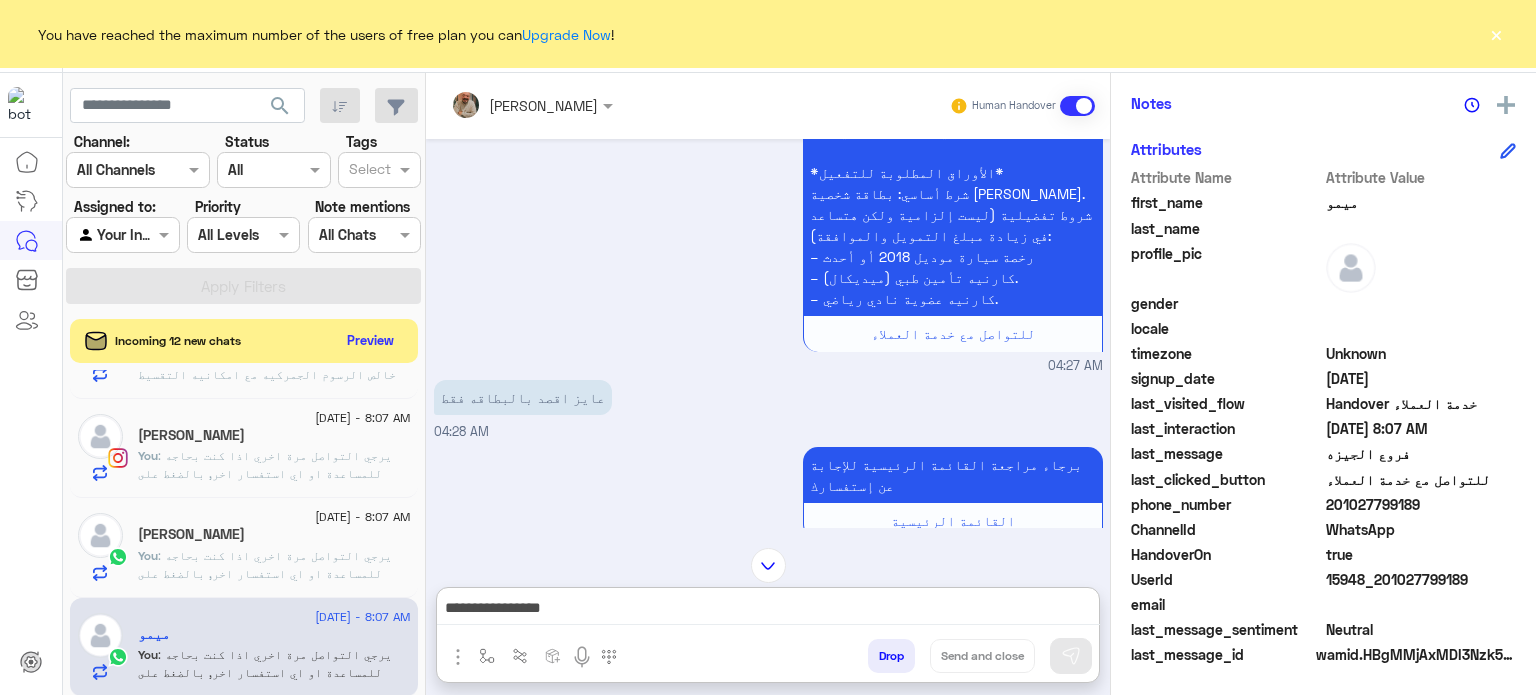 click on "**********" at bounding box center (768, 610) 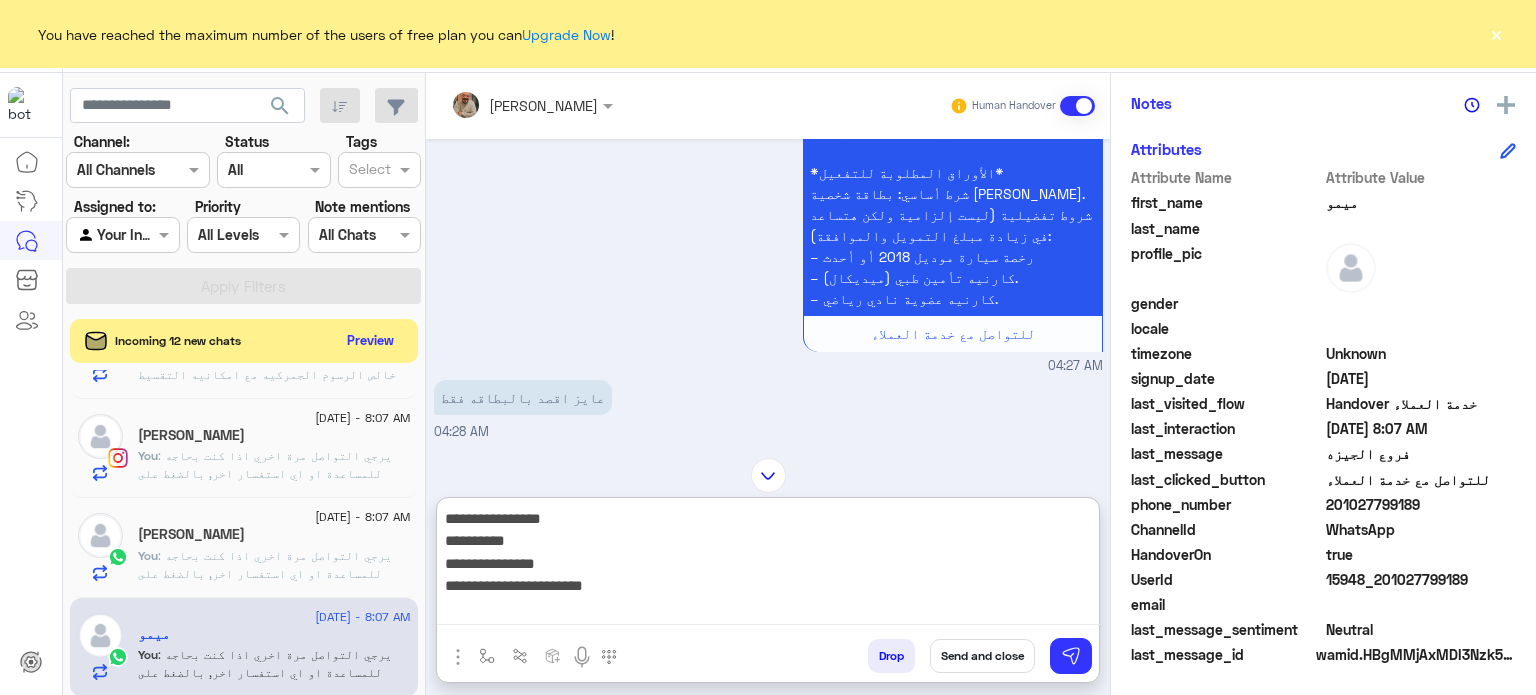 click on "**********" at bounding box center (768, 566) 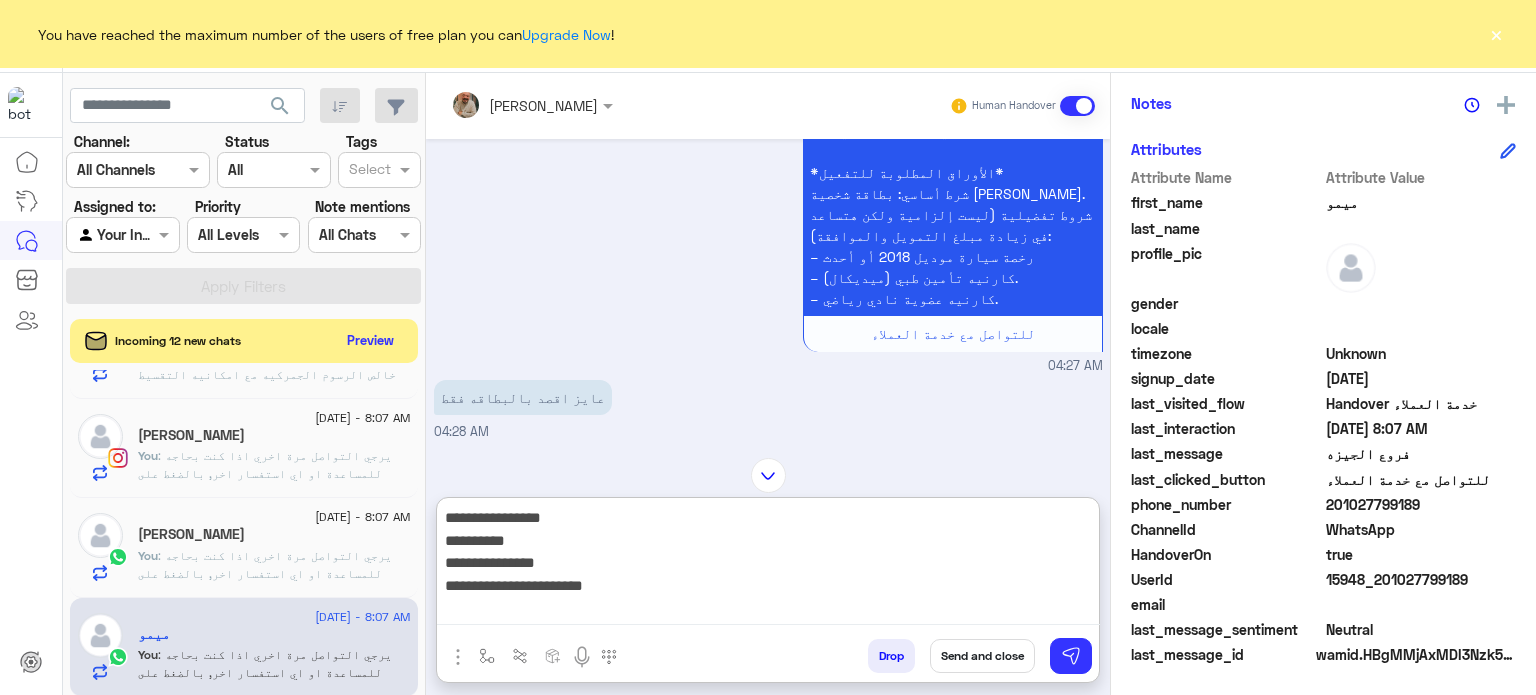 drag, startPoint x: 692, startPoint y: 621, endPoint x: 798, endPoint y: 667, distance: 115.55086 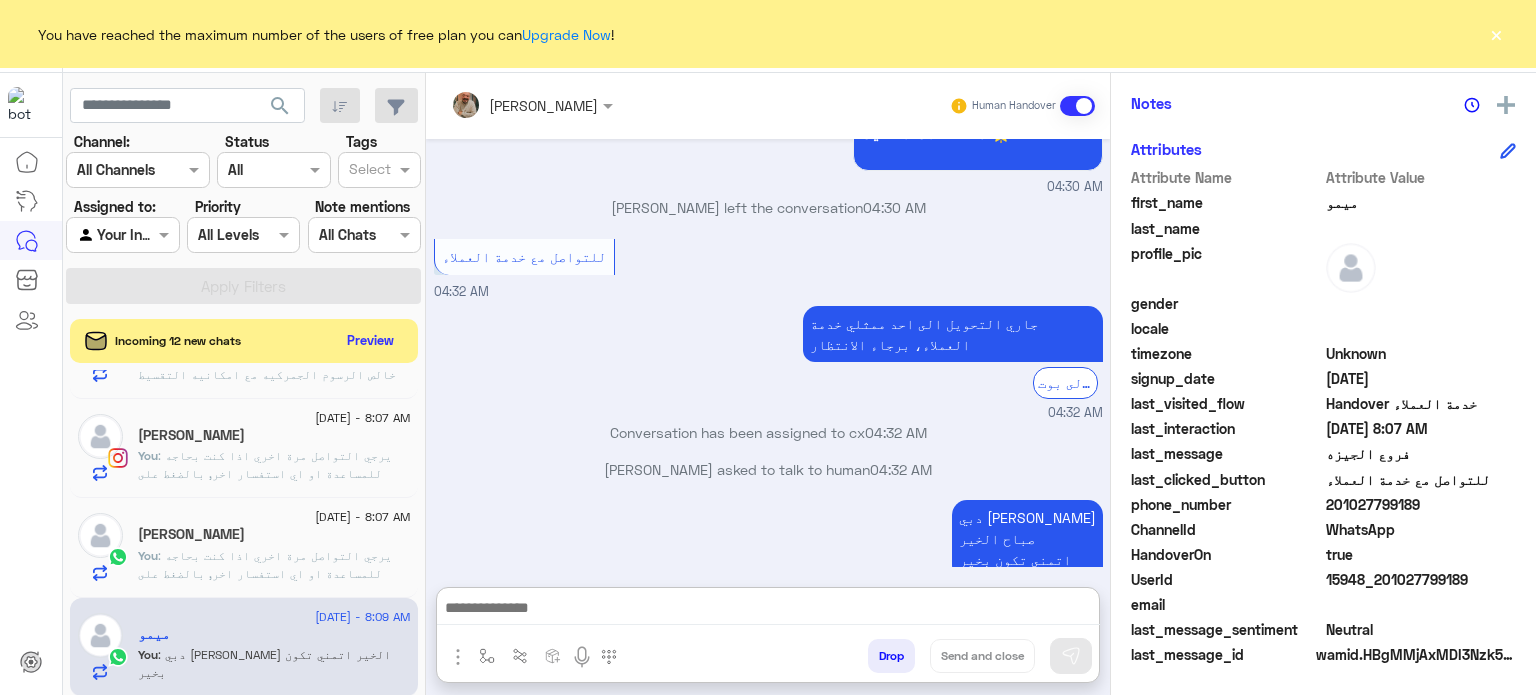 click at bounding box center [768, 610] 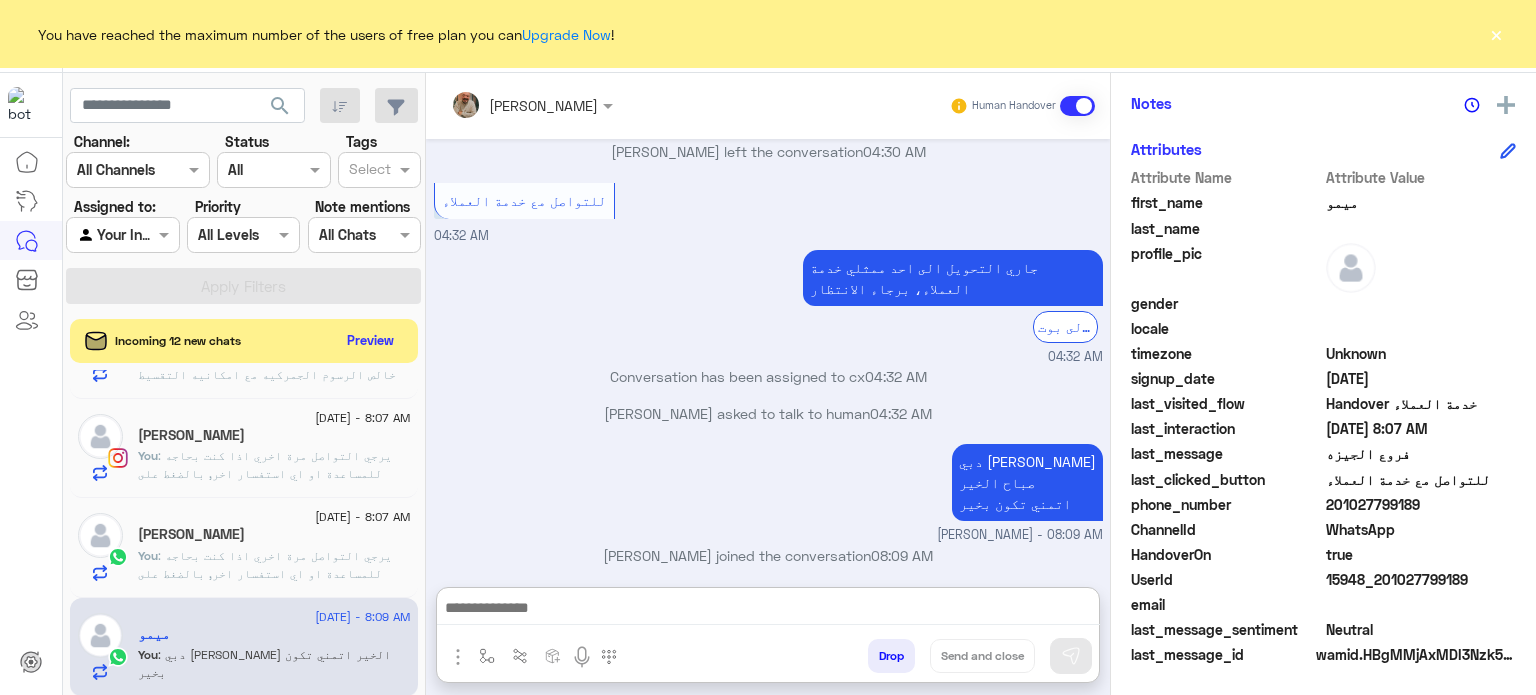 paste on "**********" 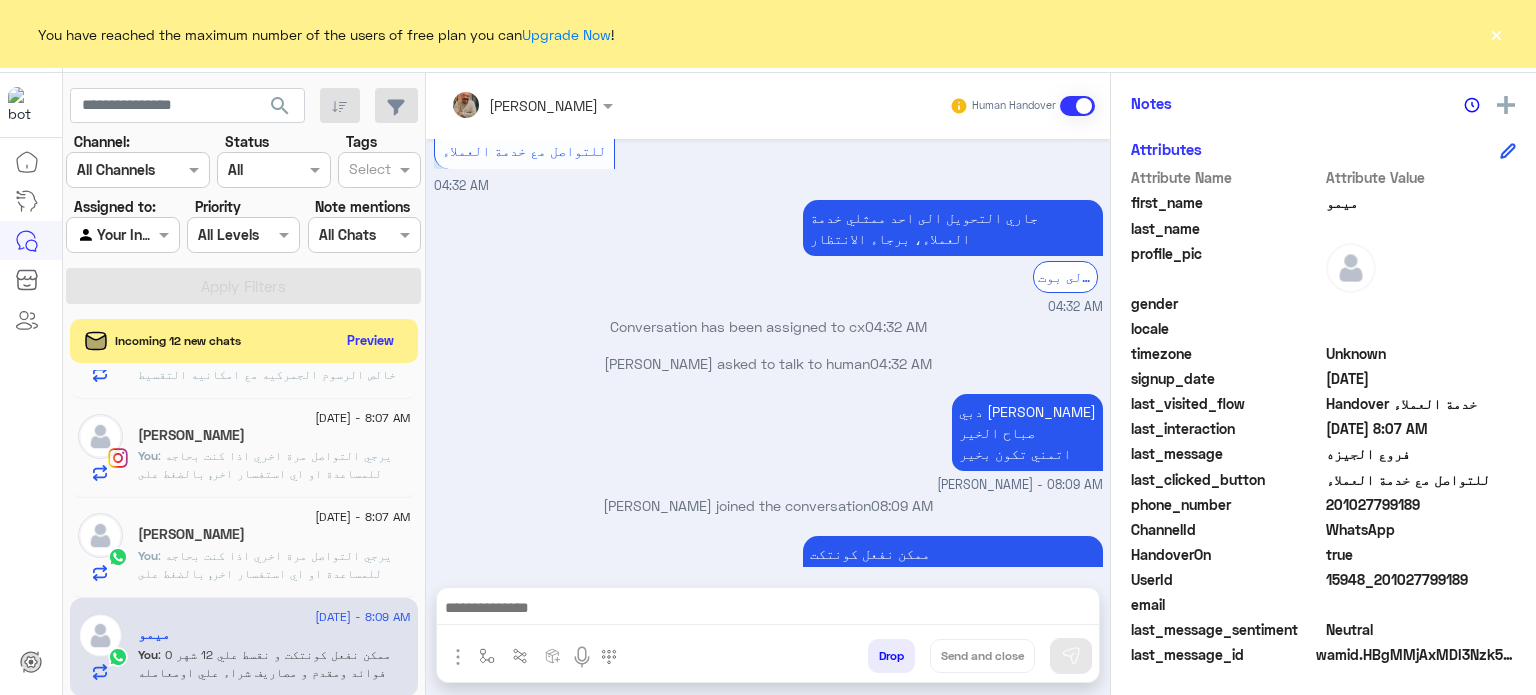 drag, startPoint x: 850, startPoint y: 629, endPoint x: 844, endPoint y: 619, distance: 11.661903 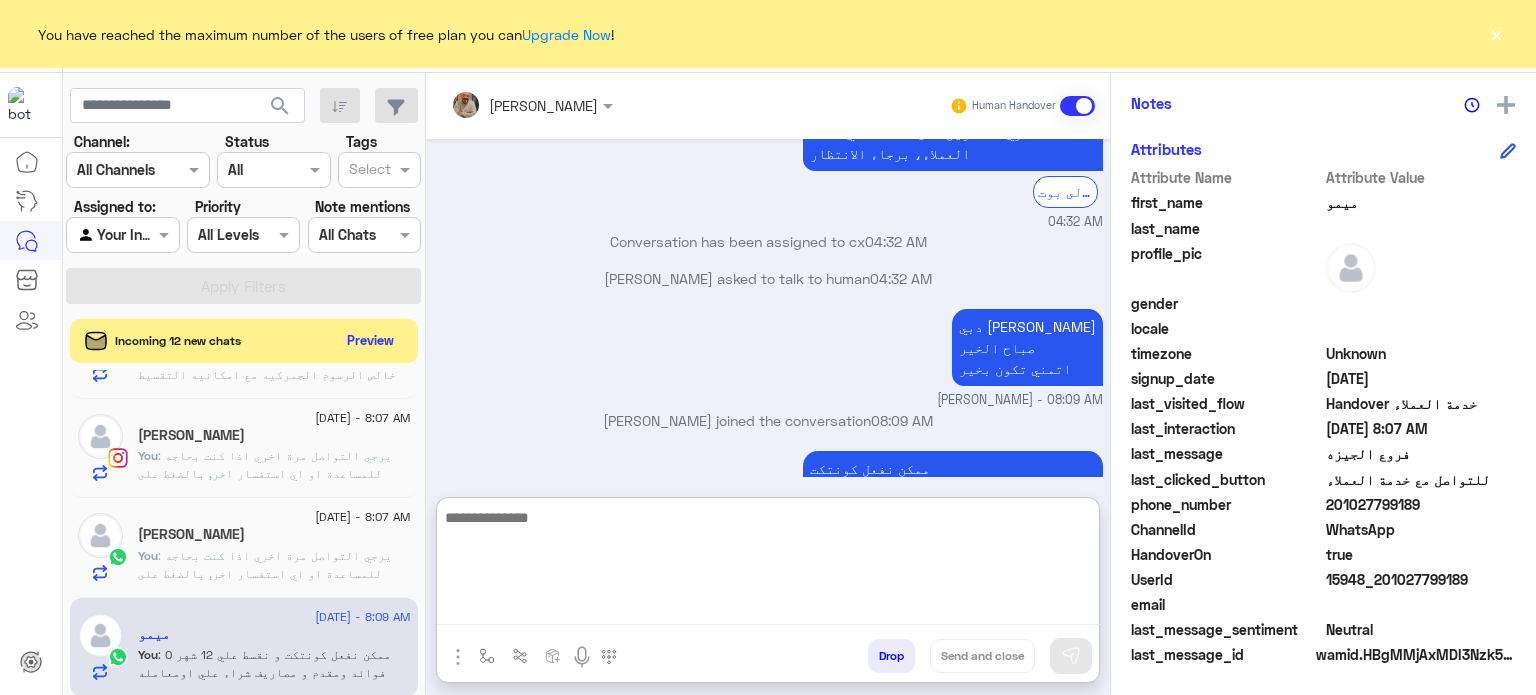 click at bounding box center [768, 565] 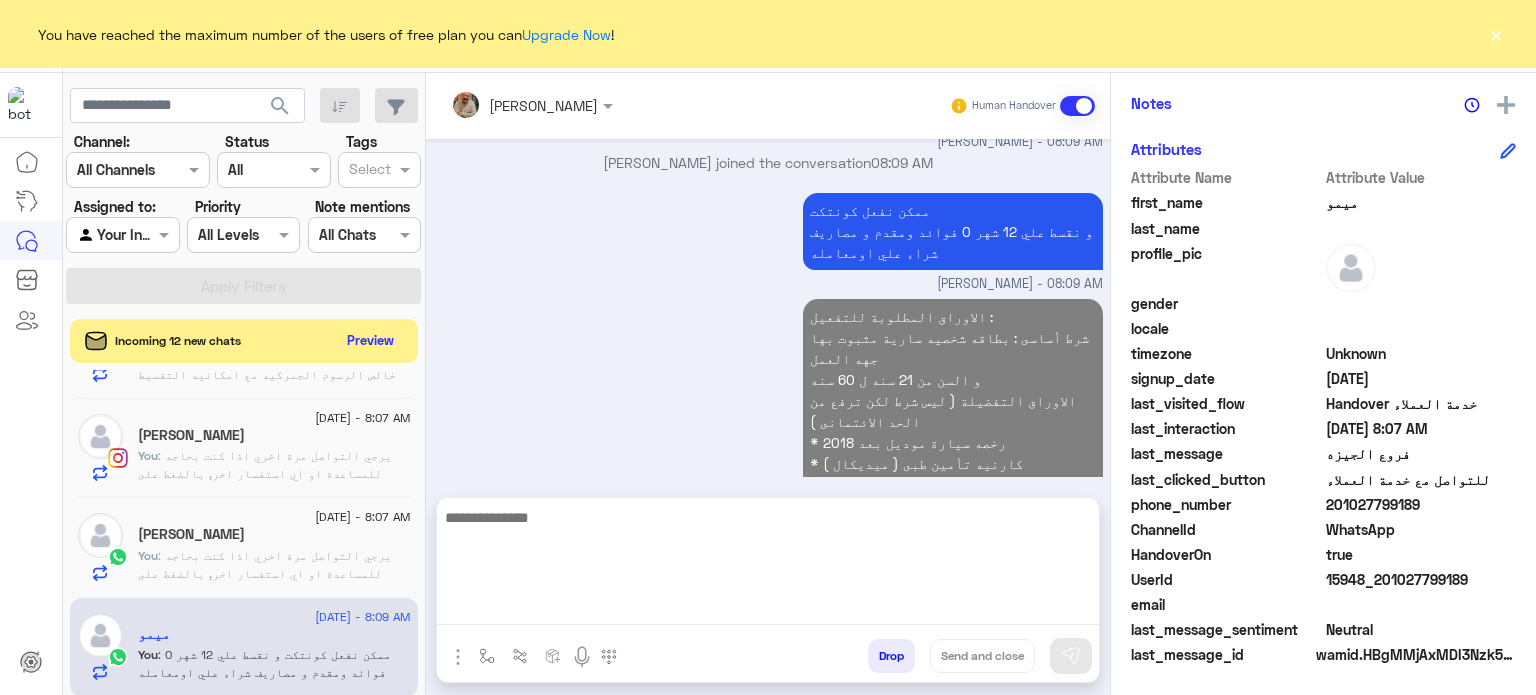 click on ": يرجي التواصل مرة اخري اذا كنت بحاجه للمساعدة او اي استفسار اخر, بالضغط على "خدمة العملاء"مره اخرى
ودلوقتى تقدر تحجز المنتج المطلوب من أقرب فرع لحضرتك و الاطلاع علي امكانياته بكل سهولة:
1️⃣ احجز من صفحه المنتج ع الويب سايت
Www.dubaiphone.net
2️⃣ حدد خيار "Pickup in Store" أو "استلام من الفرع"
3️⃣ أنتظر تأكيد وجود المنتج بمكالمة هاتفية او رسالة واتس اب
ولو حضرتك احتاجت اي مساعده ماتترددش انك تتواصل معانا مره تانية, شكراَ لتواصلك مع دبي فون❤️" 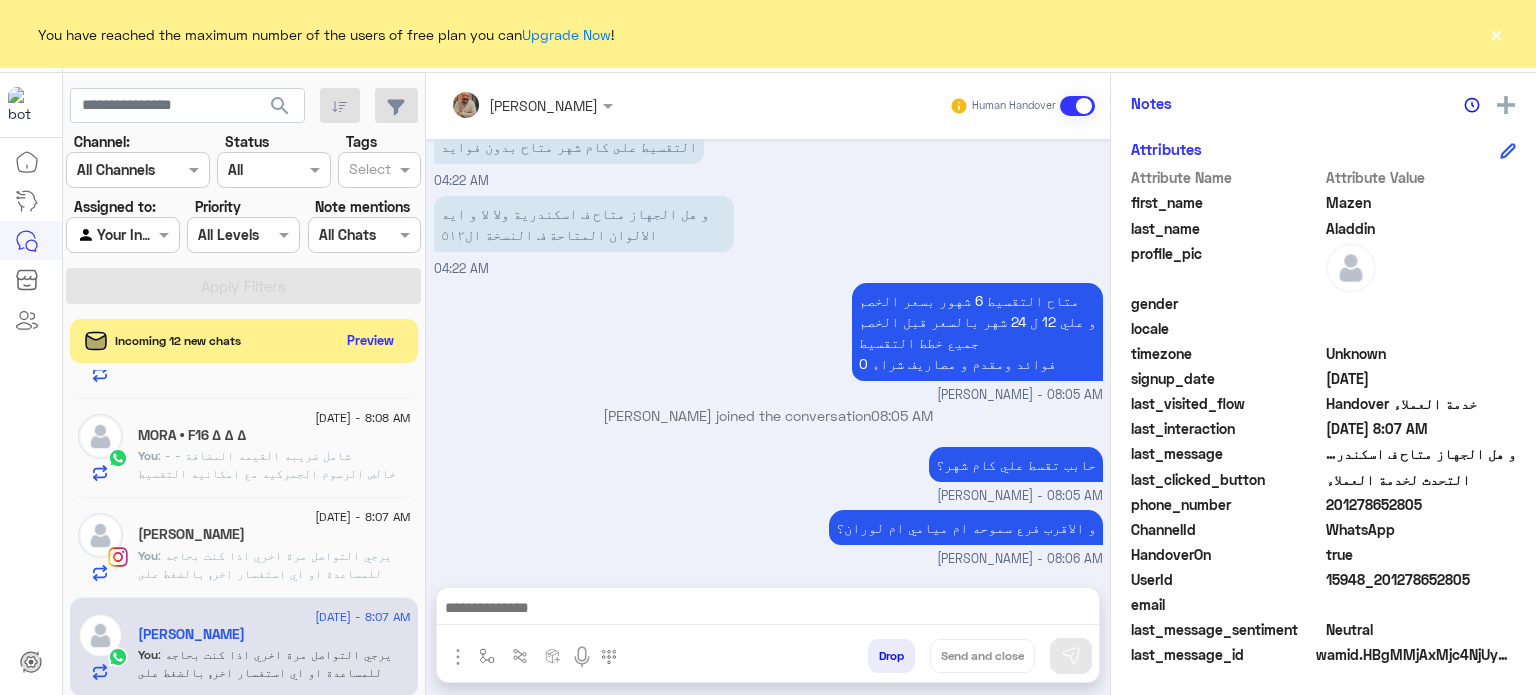 drag, startPoint x: 831, startPoint y: 617, endPoint x: 944, endPoint y: 635, distance: 114.424644 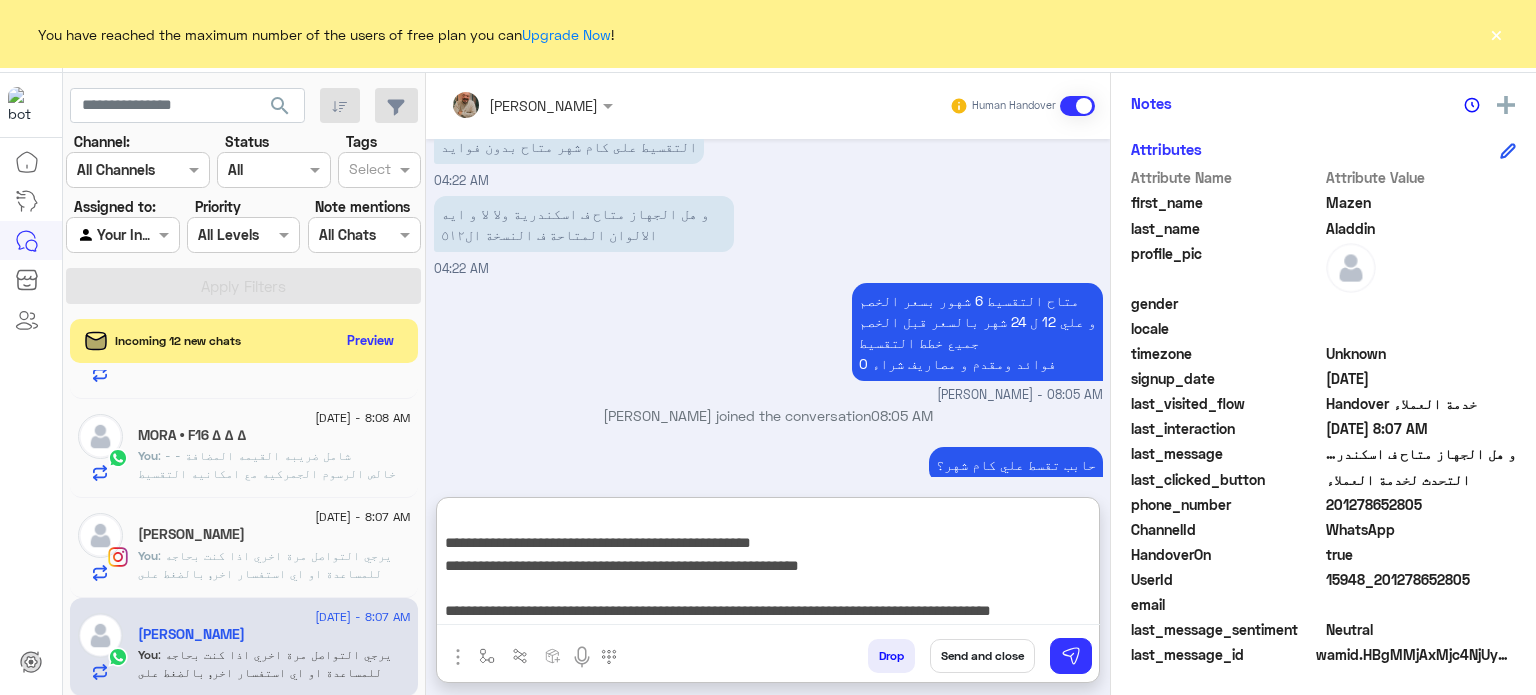 type on "**********" 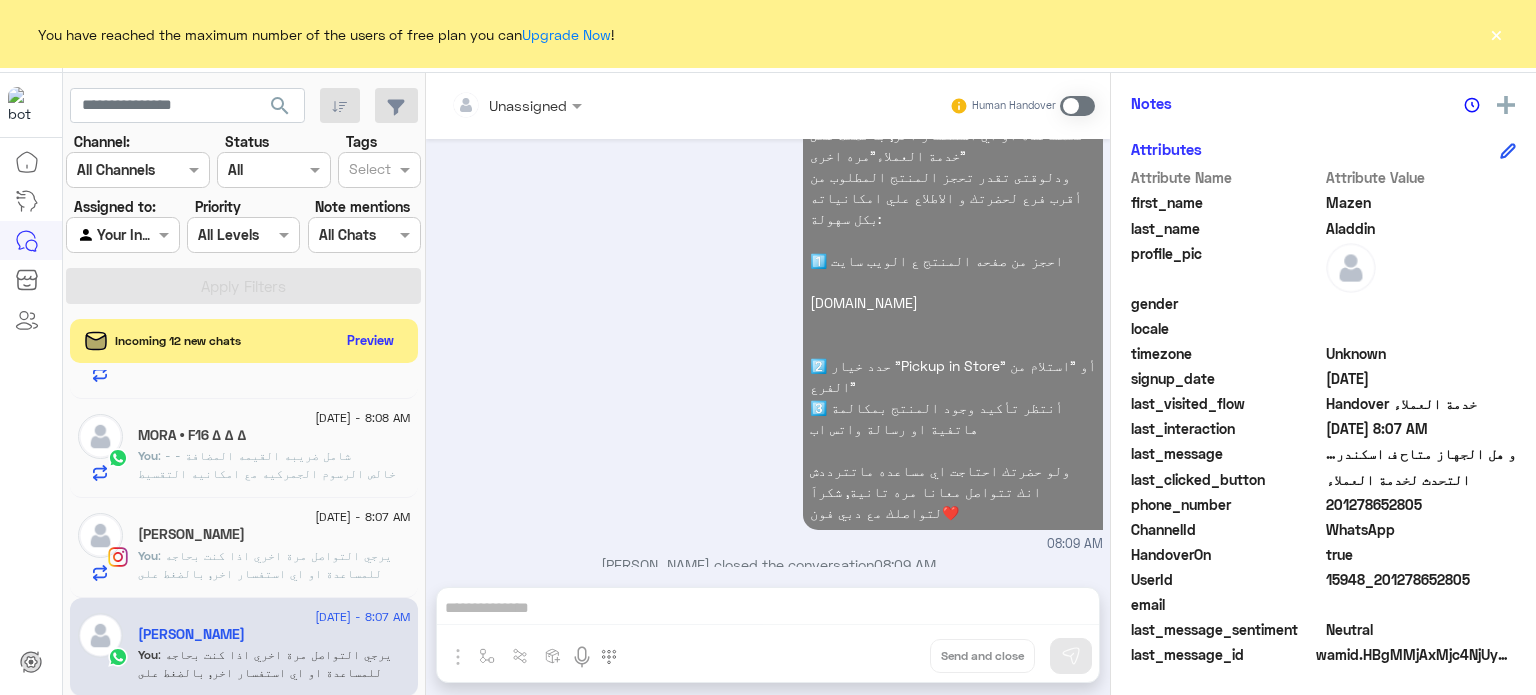 click on "[PERSON_NAME]" 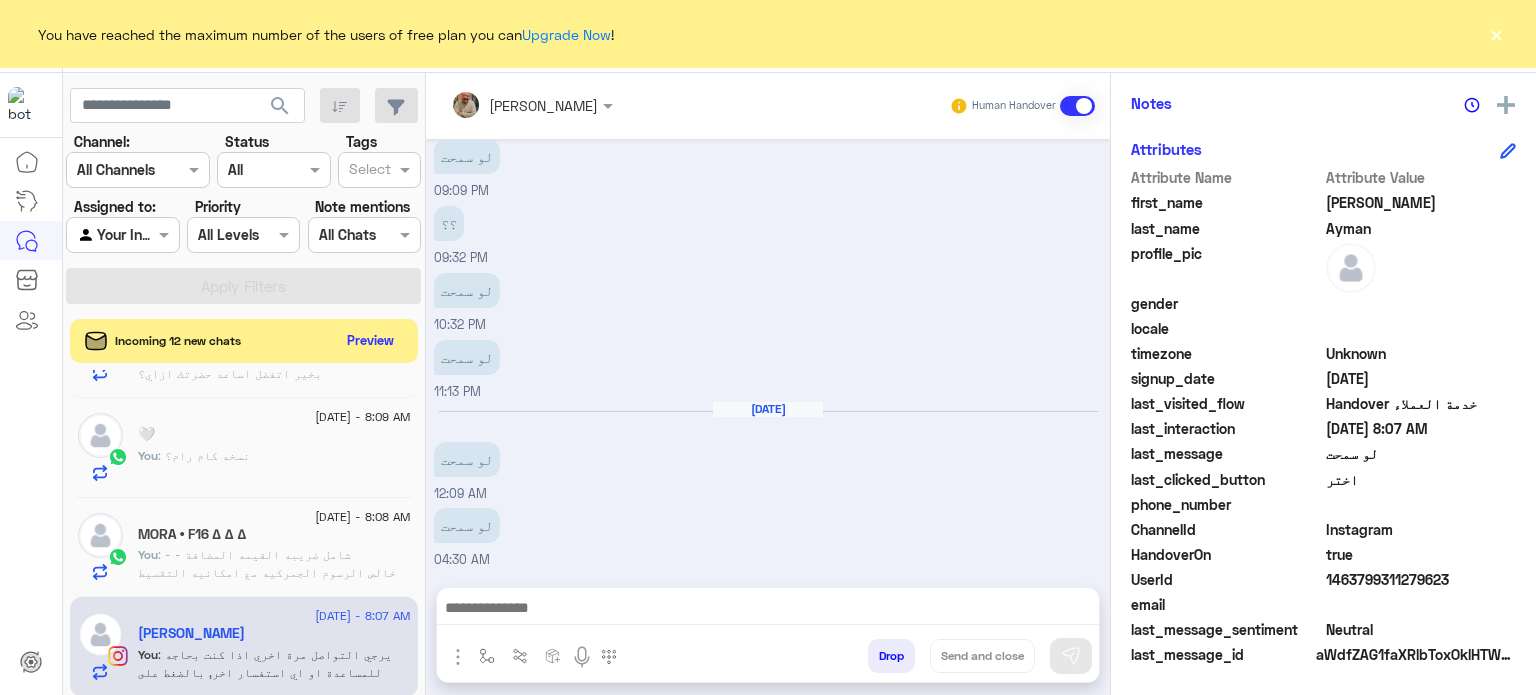 click at bounding box center (768, 613) 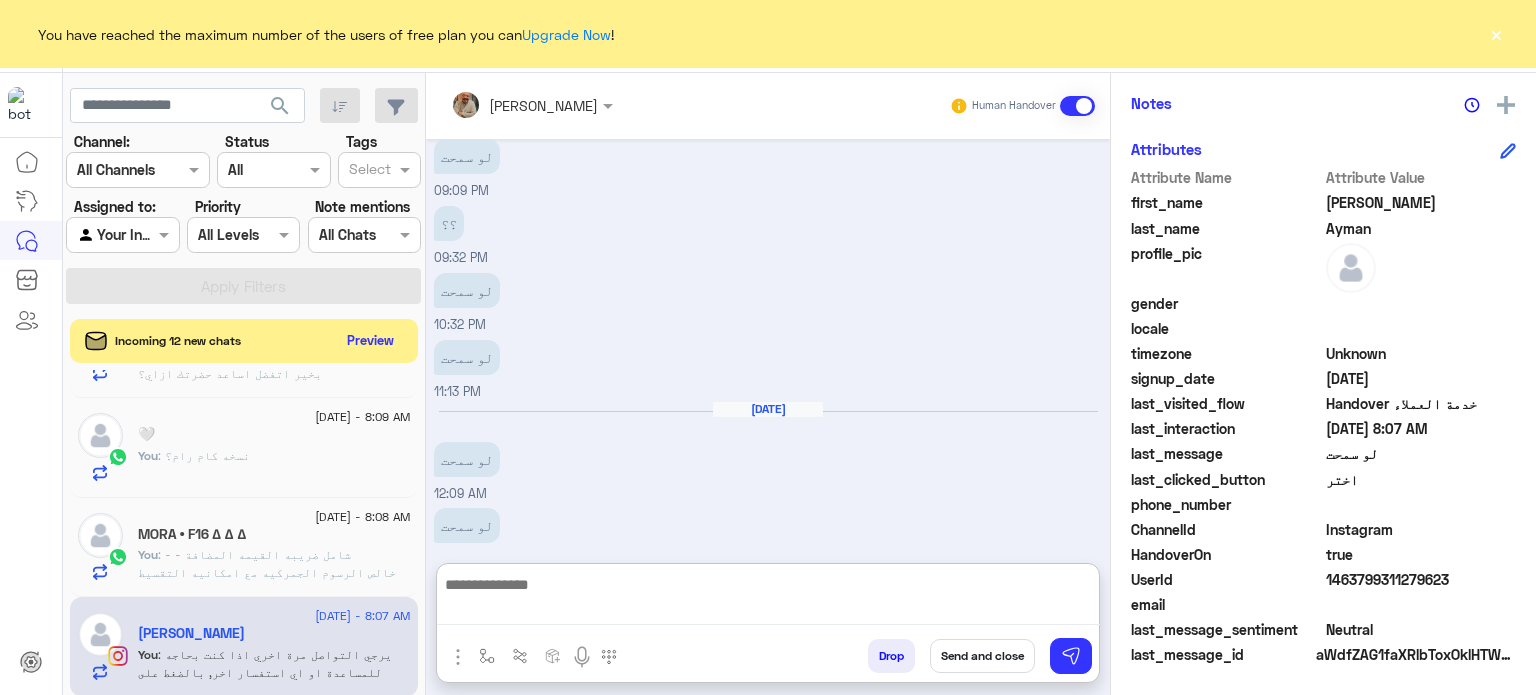 type on "**********" 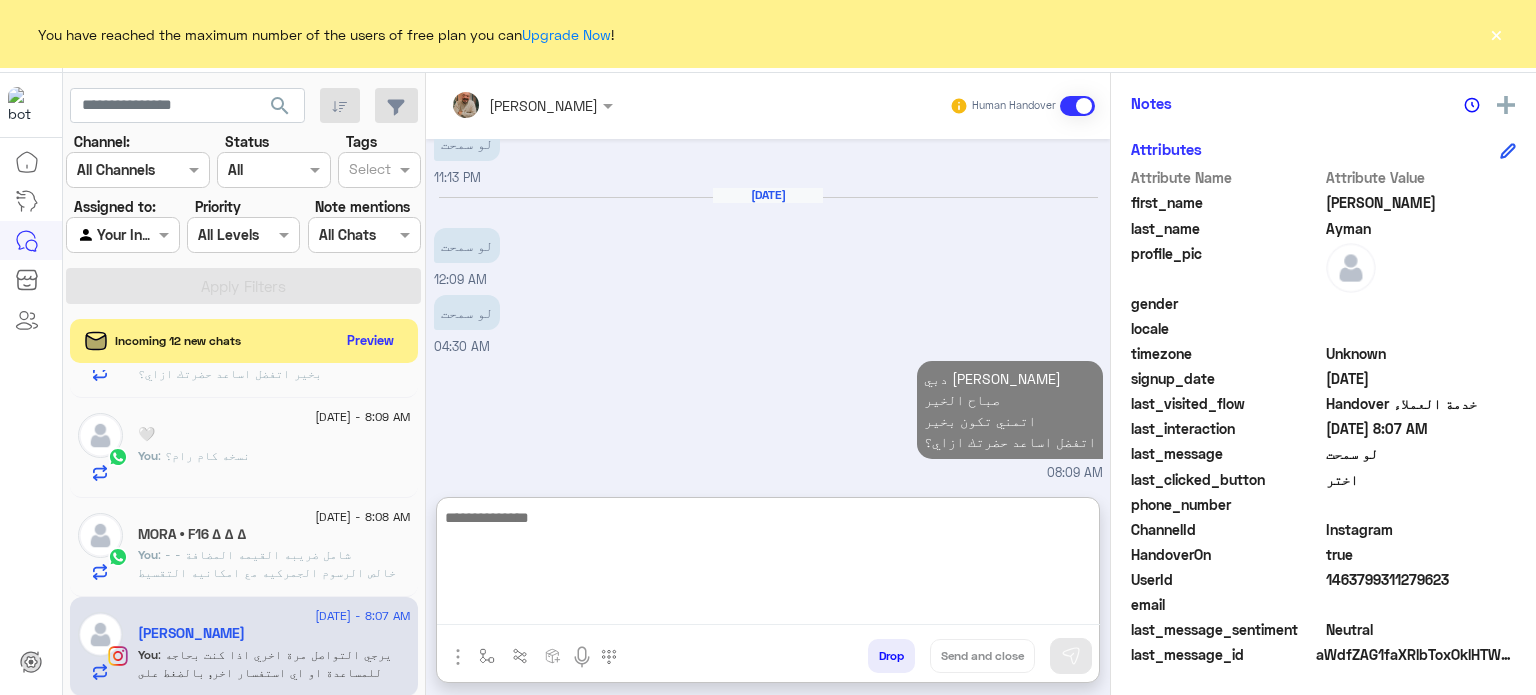 click on "You  : - شامل ضريبه القيمه المضافة
- خالص الرسوم الجمركيه
مع امكانيه التقسيط بسعر الخصم بدون فوائد علي حسب طريقه الدفع
ممكن توضيح طريقه الدفع؟" 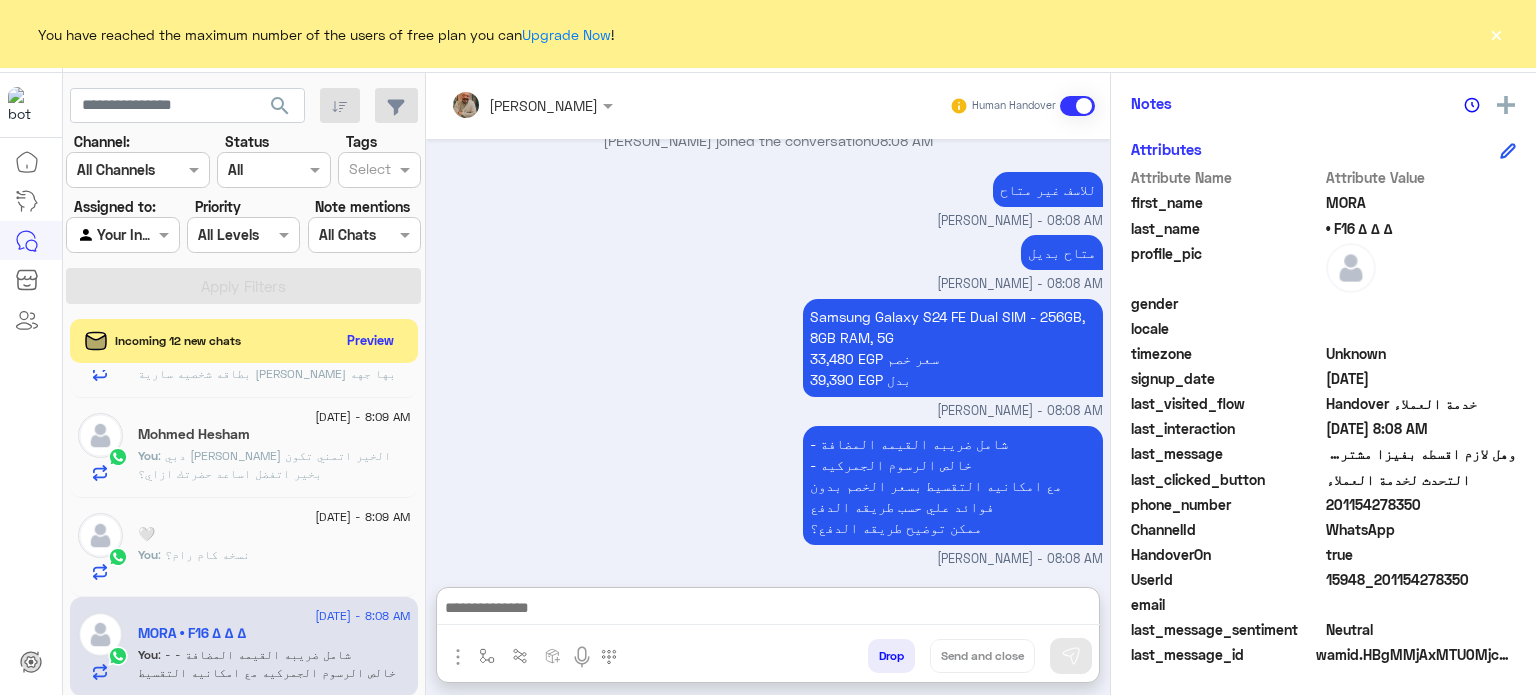 drag, startPoint x: 768, startPoint y: 616, endPoint x: 929, endPoint y: 656, distance: 165.89455 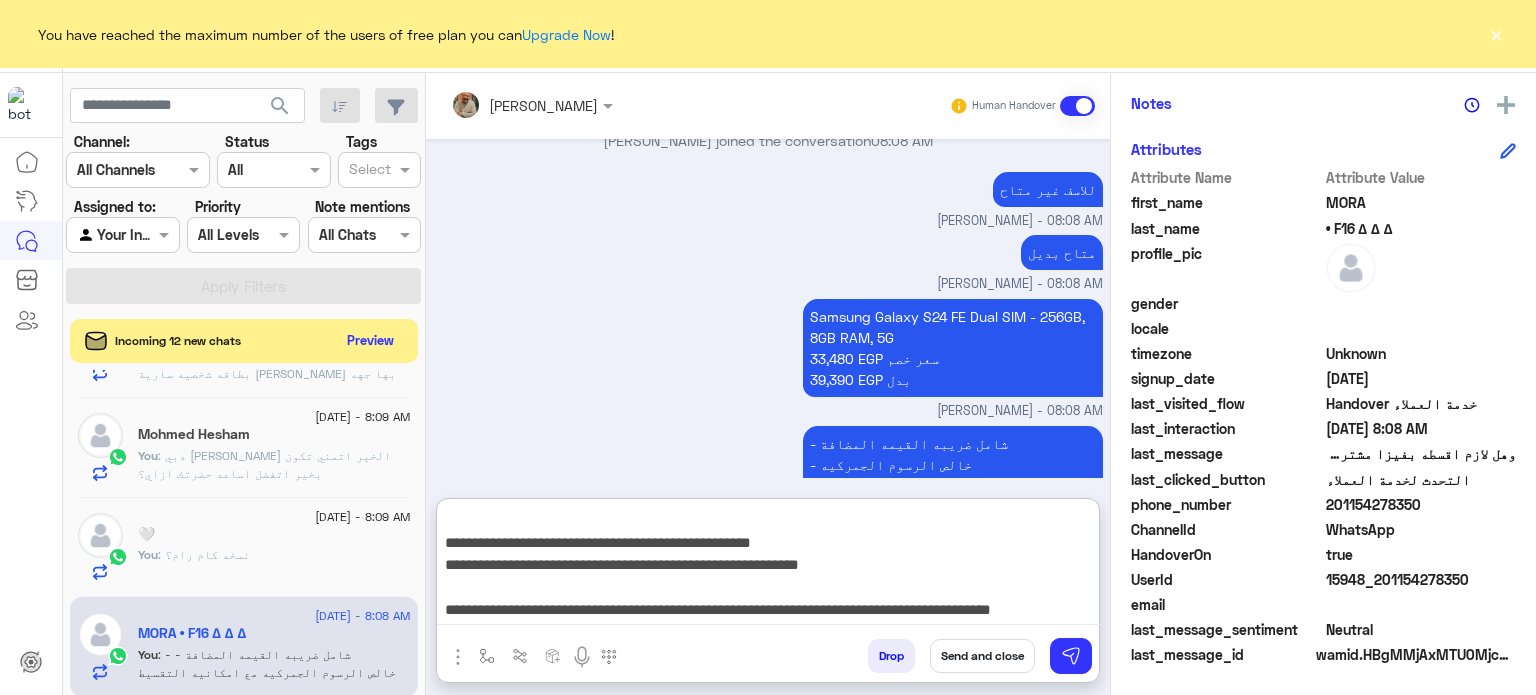 type on "**********" 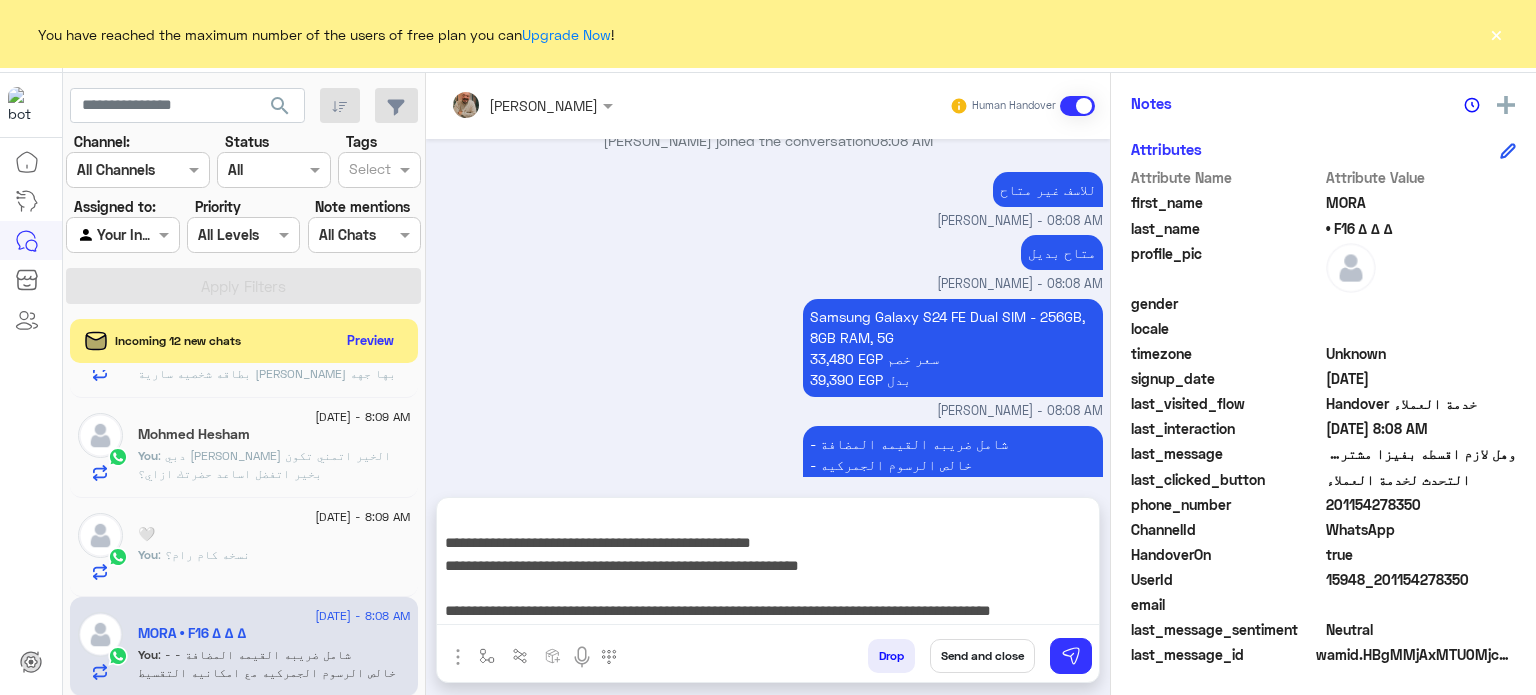 click on "Send and close" at bounding box center (982, 656) 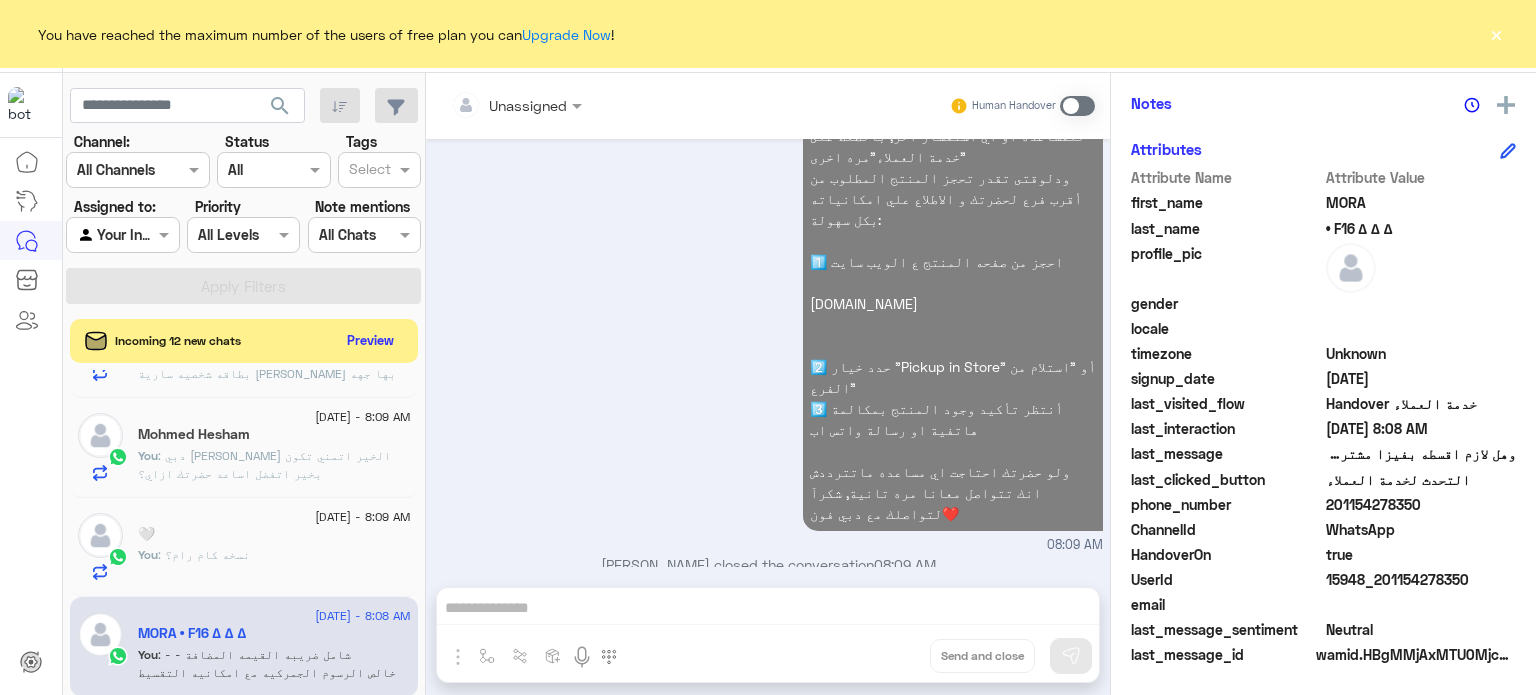 click on "You  : نسخه كام رام؟" 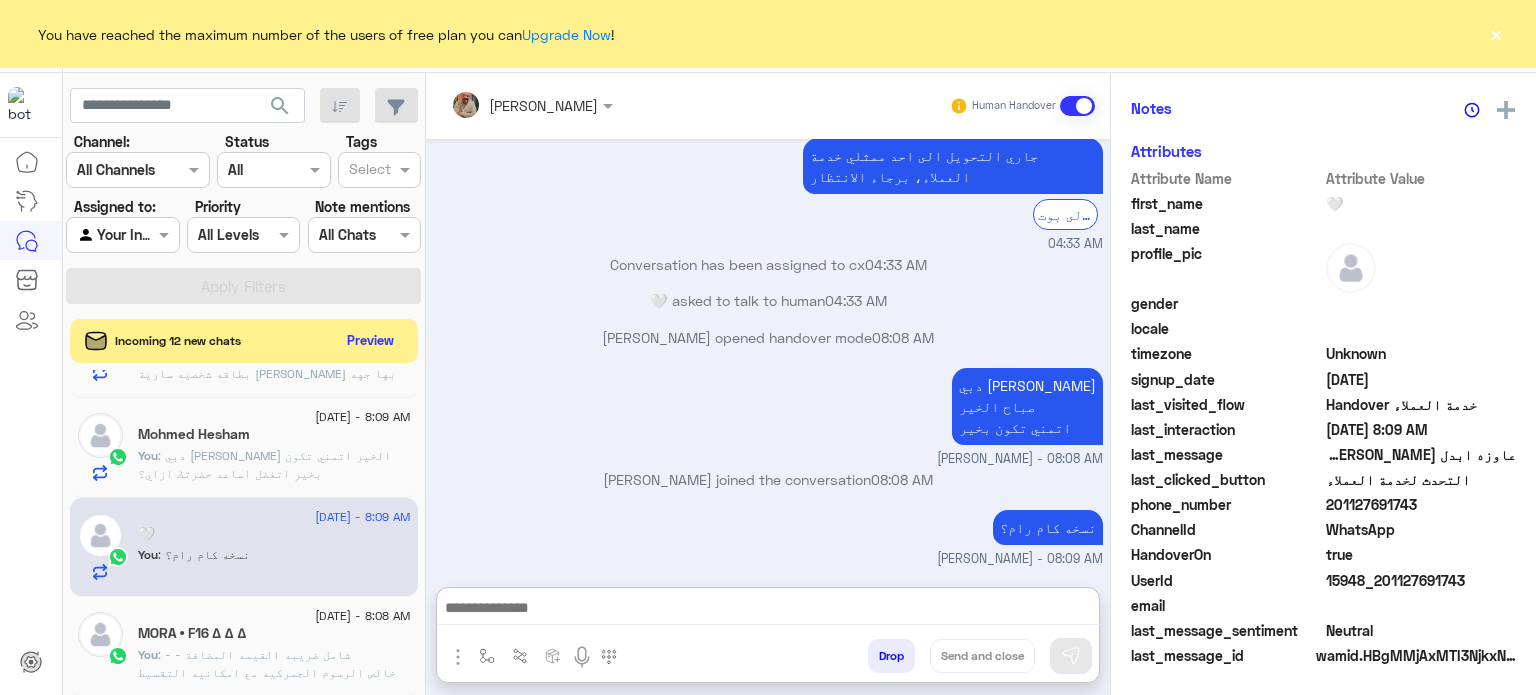 click at bounding box center (768, 610) 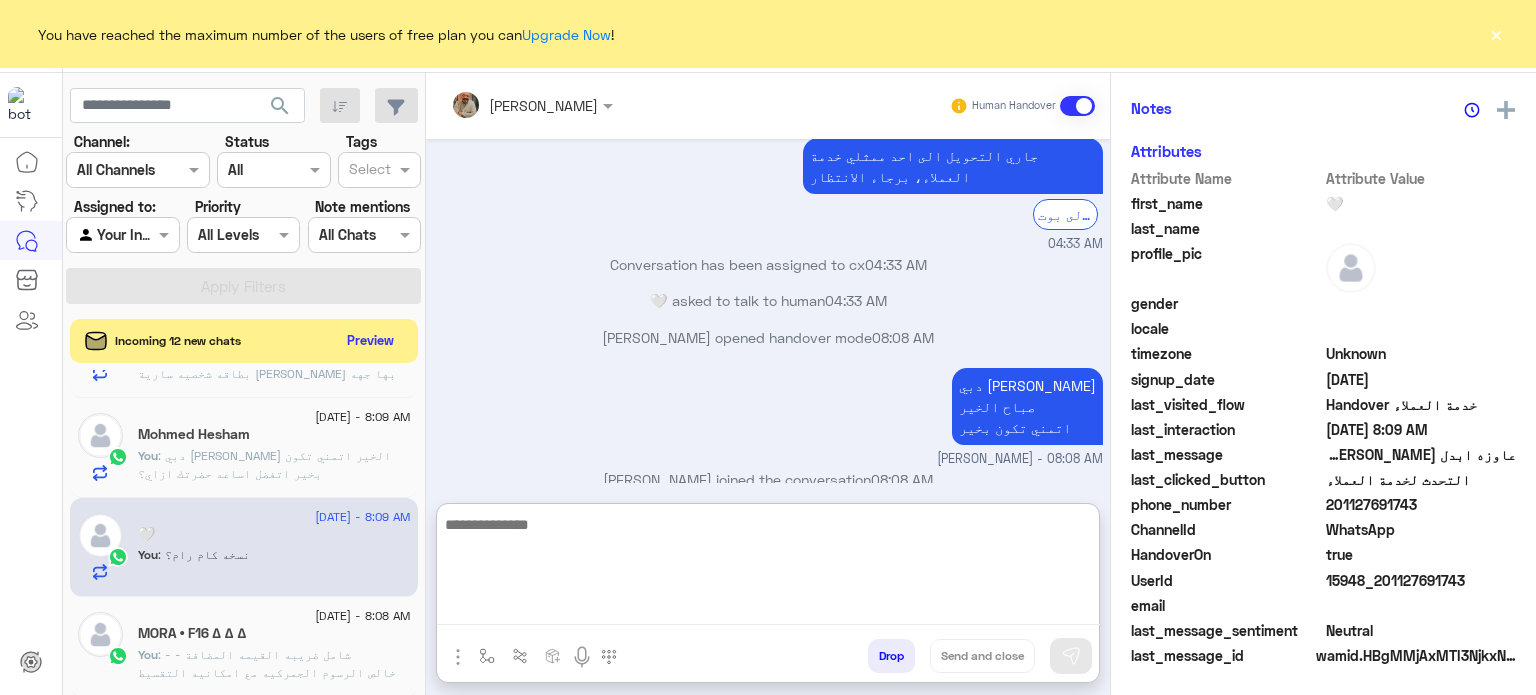 paste on "**********" 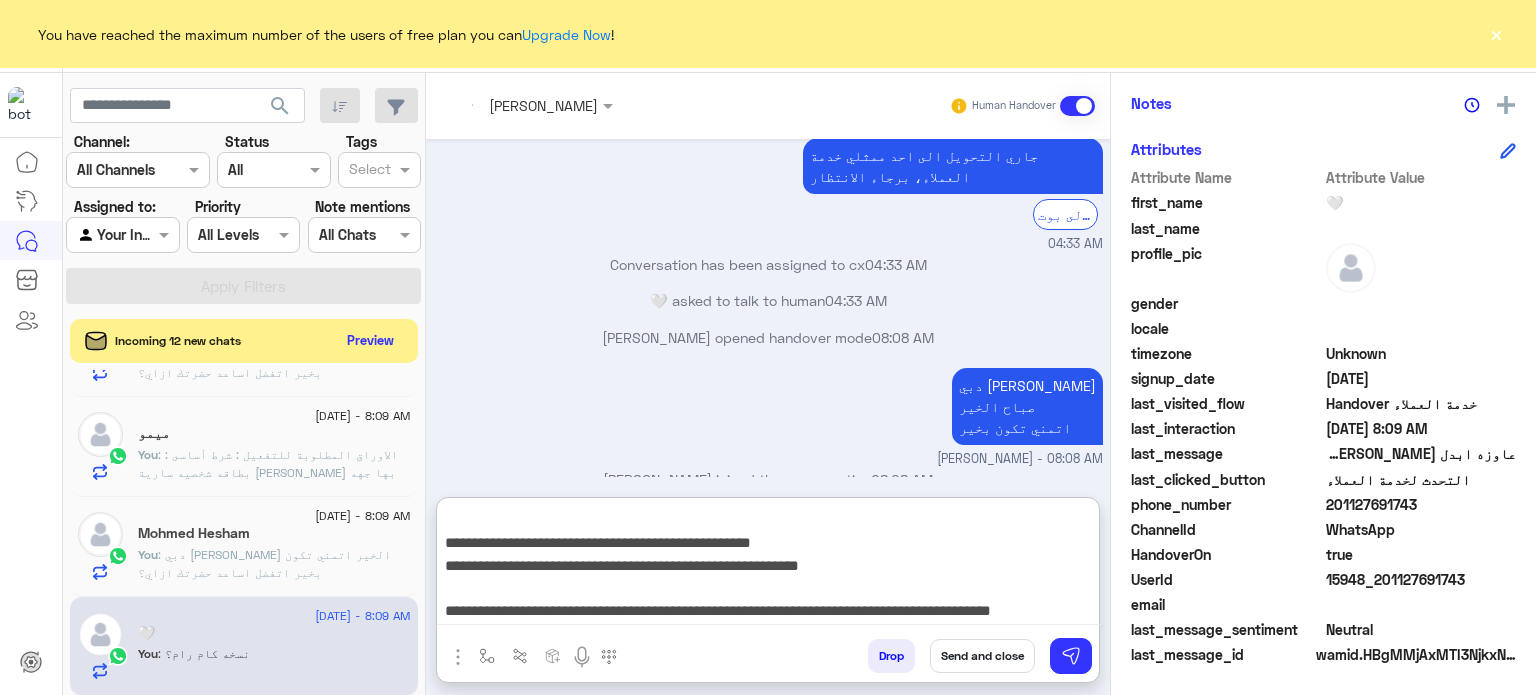 type on "**********" 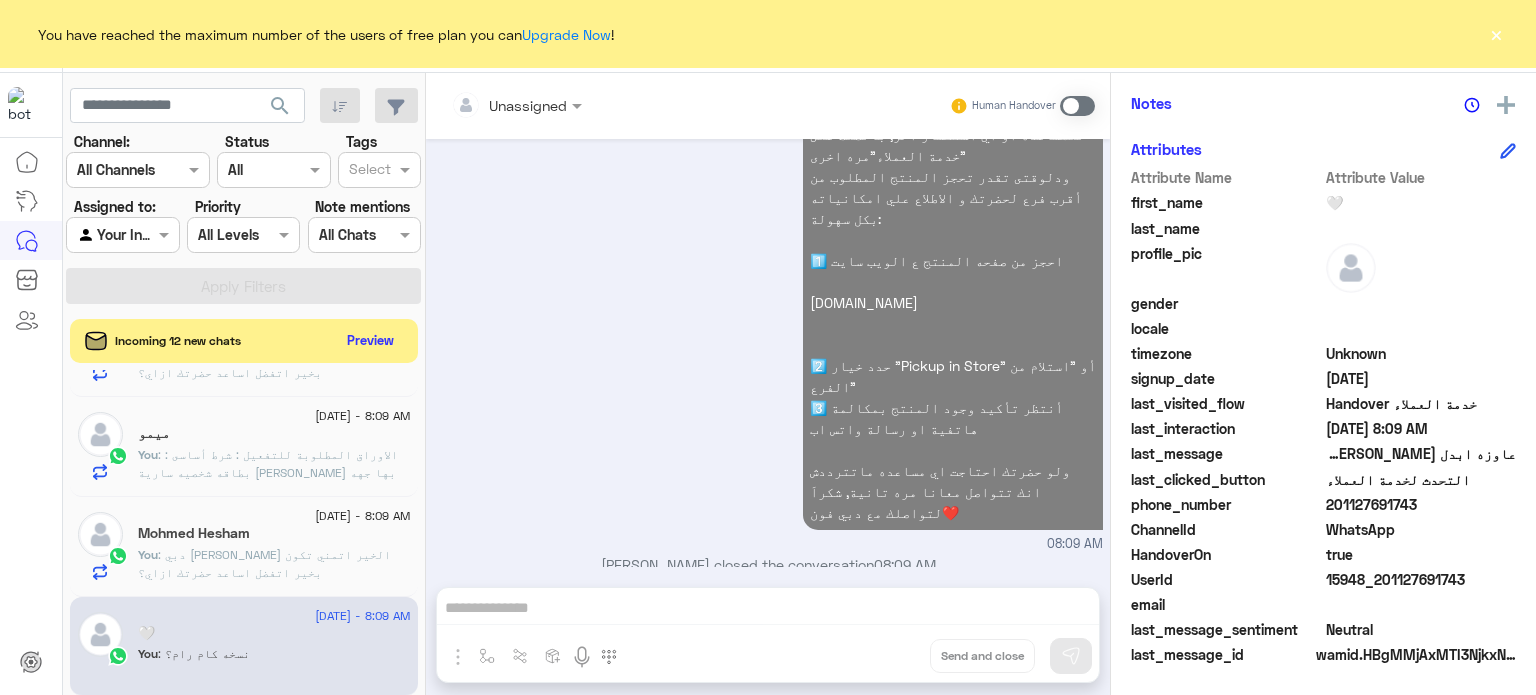 click on "Mohmed Hesham" 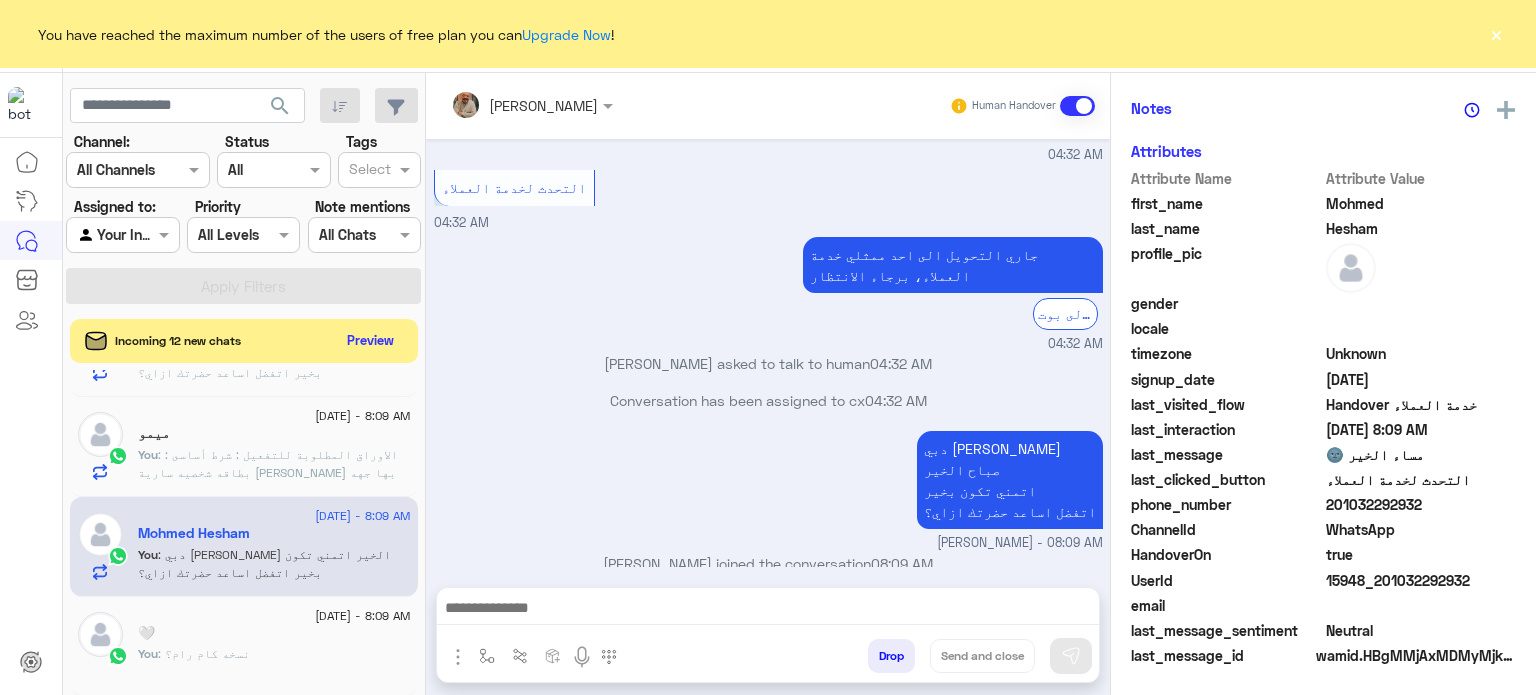 click on "Drop   Send and close" at bounding box center (865, 660) 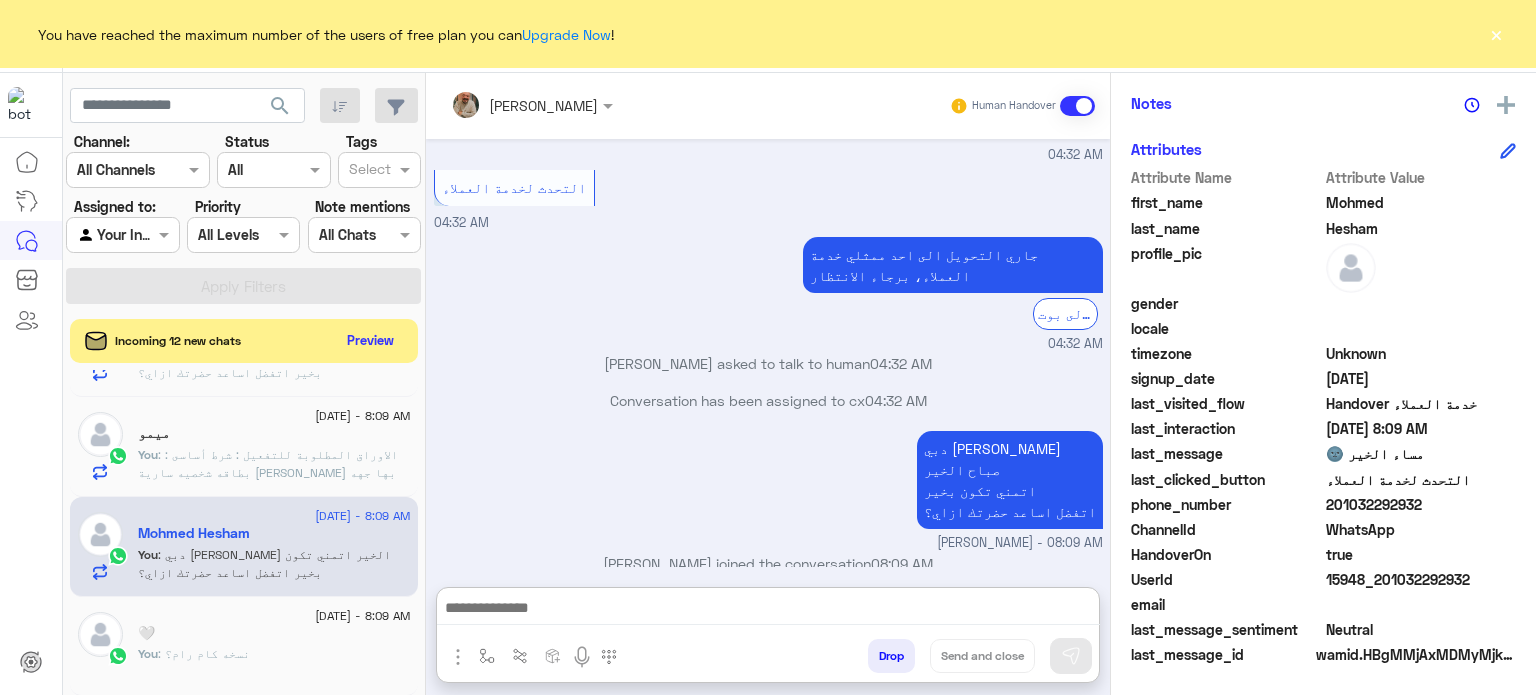 click at bounding box center (768, 610) 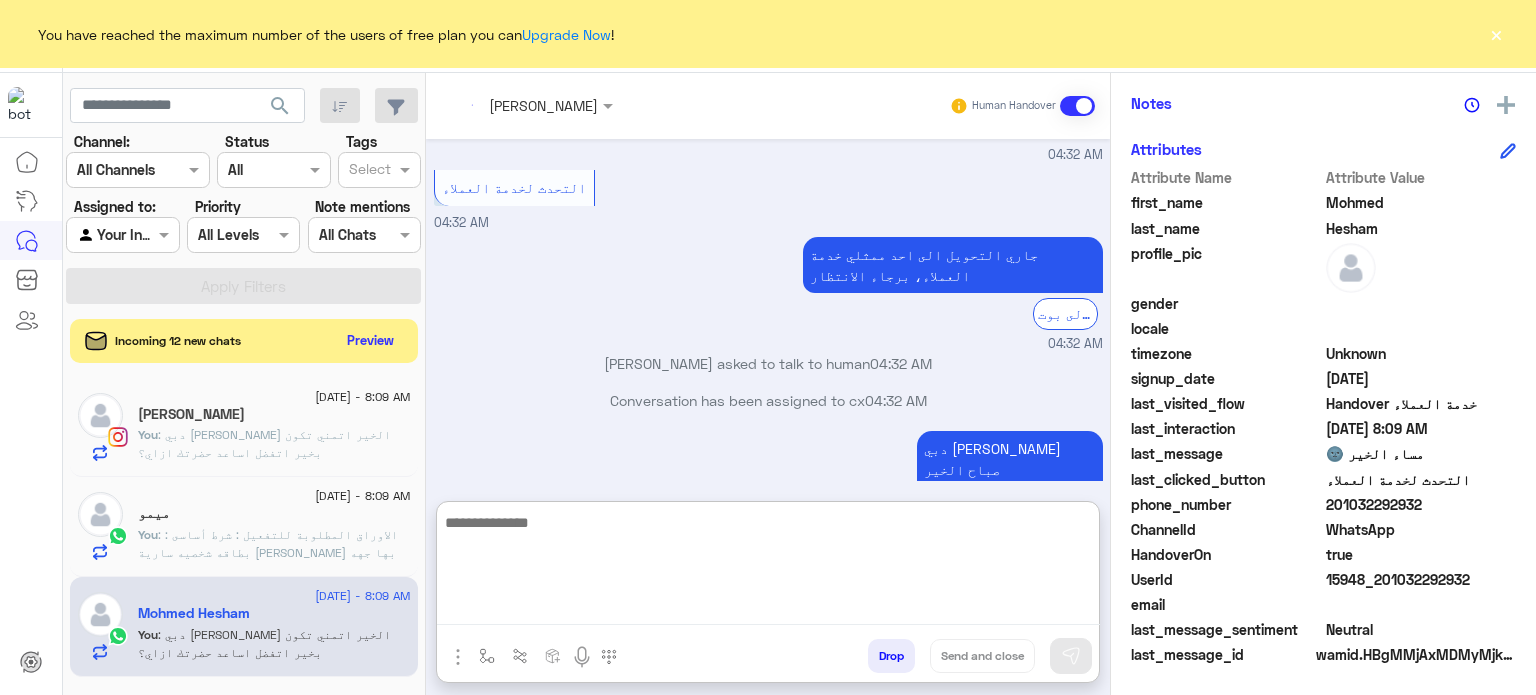 paste on "**********" 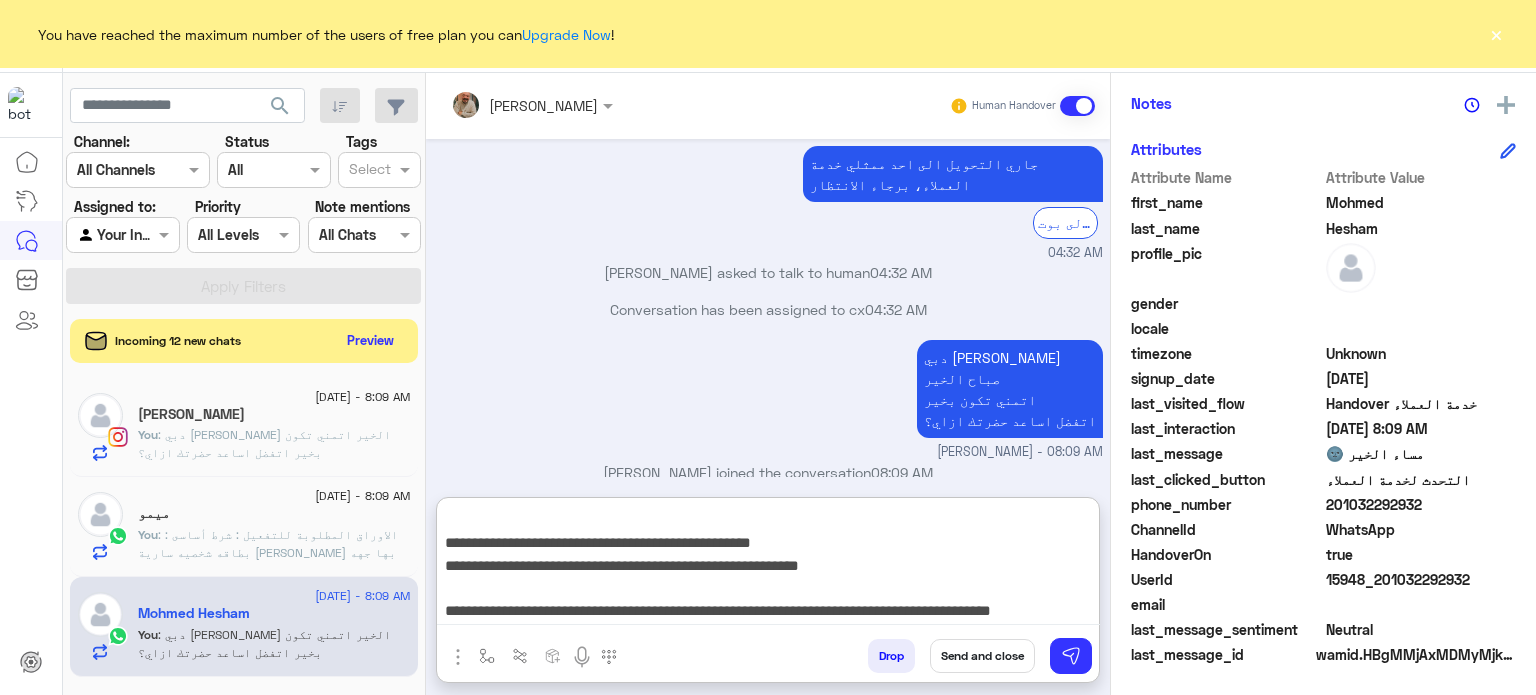 type on "**********" 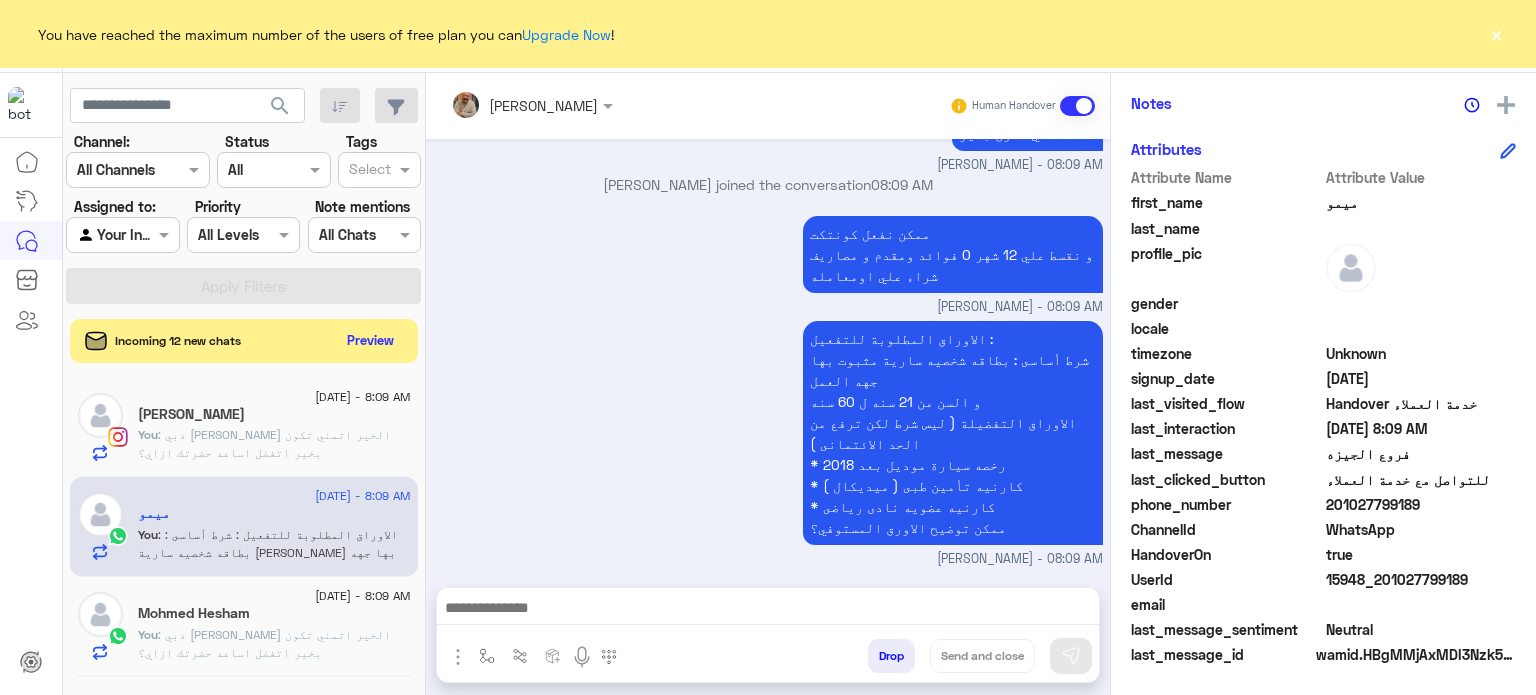 click at bounding box center (768, 610) 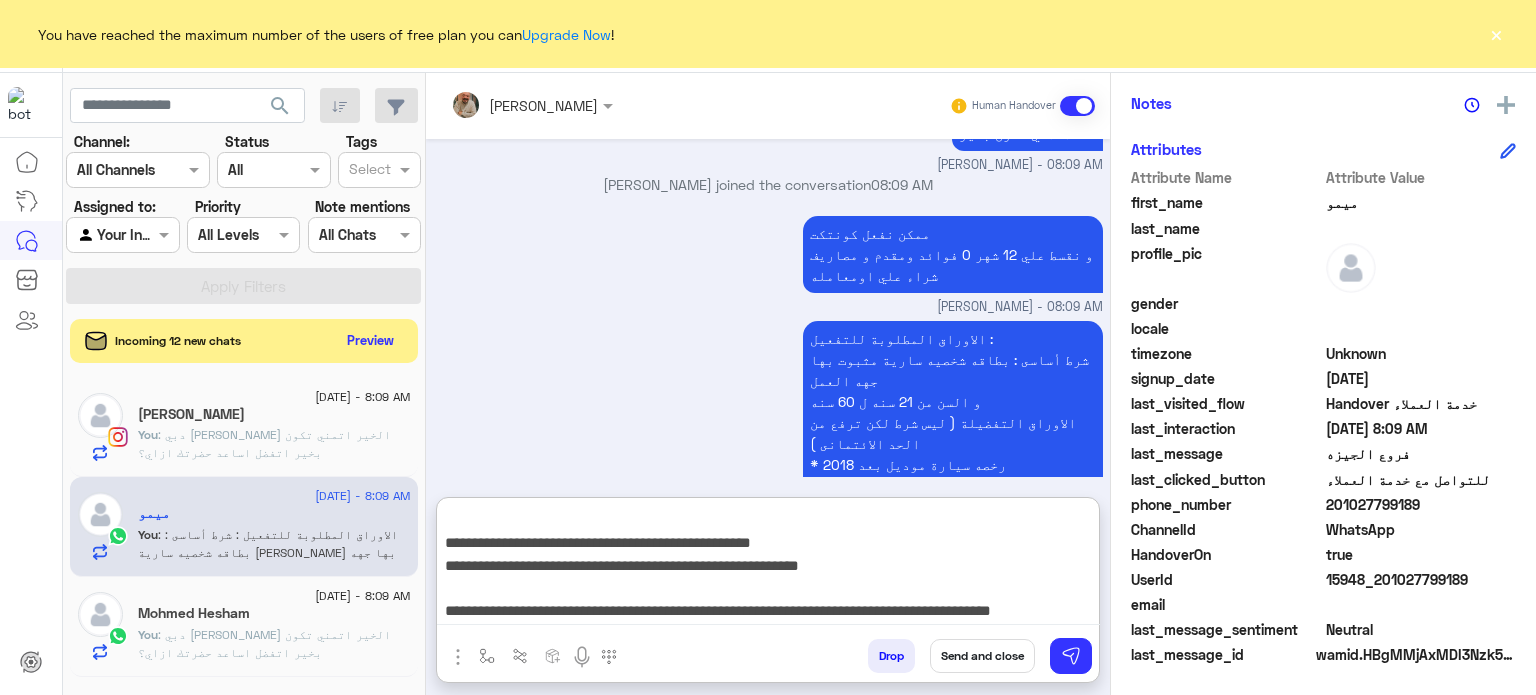 type on "**********" 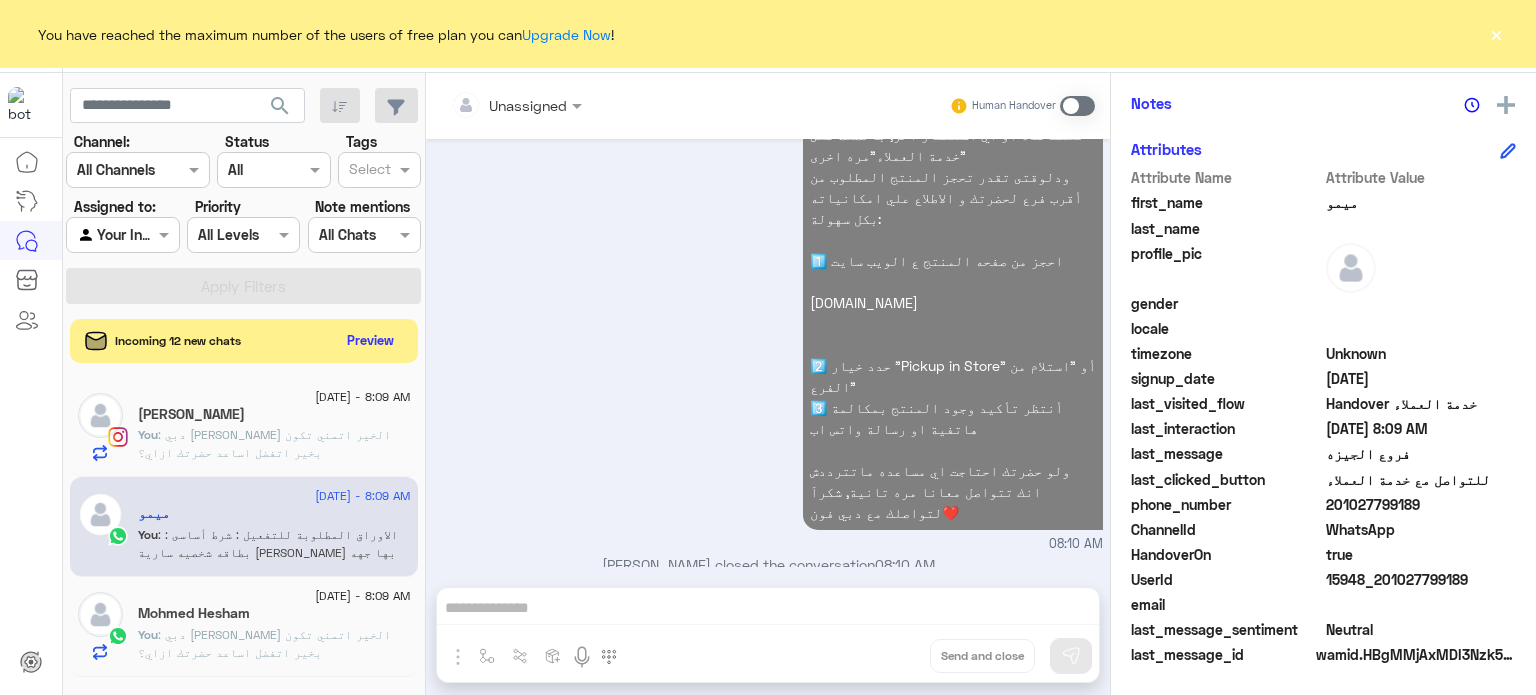 click on ": دبي [PERSON_NAME] الخير
اتمني تكون بخير
اتفضل اساعد حضرتك ازاي؟" 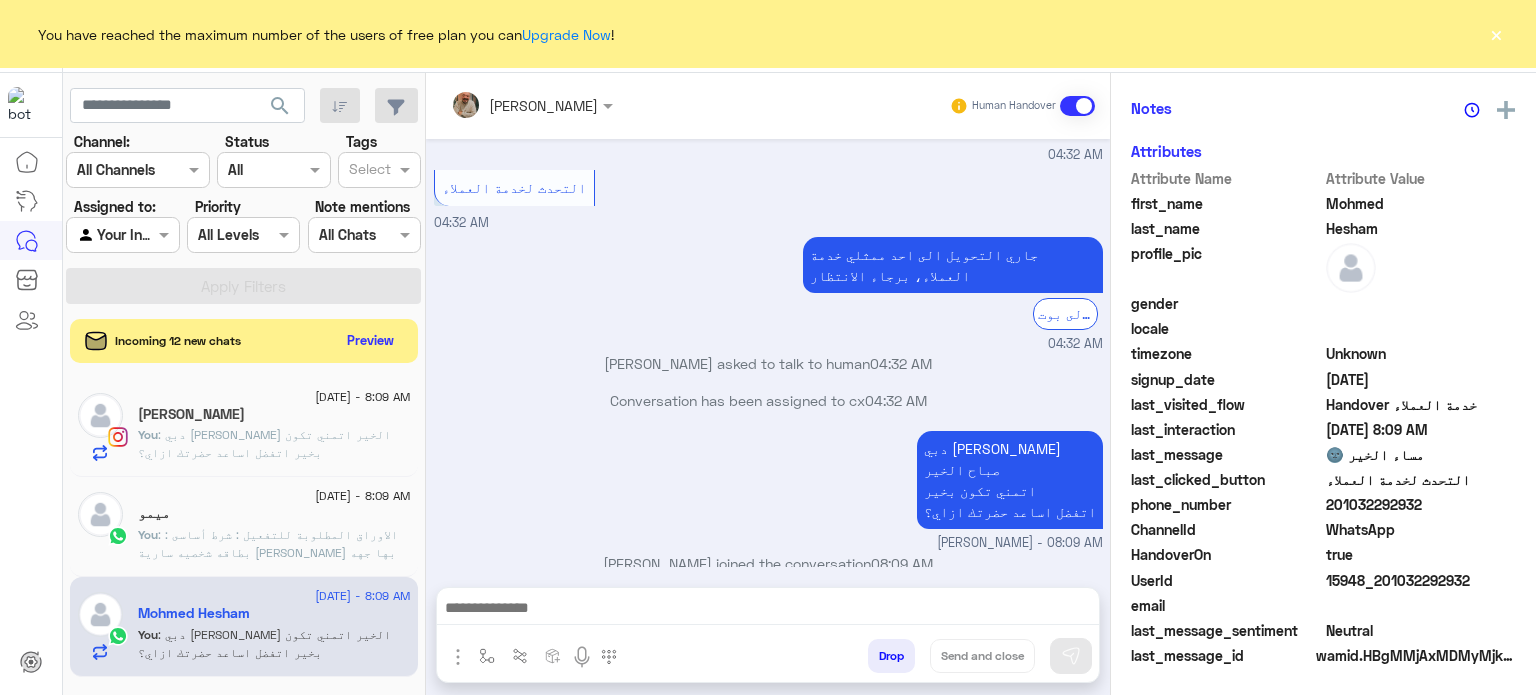 click at bounding box center [768, 610] 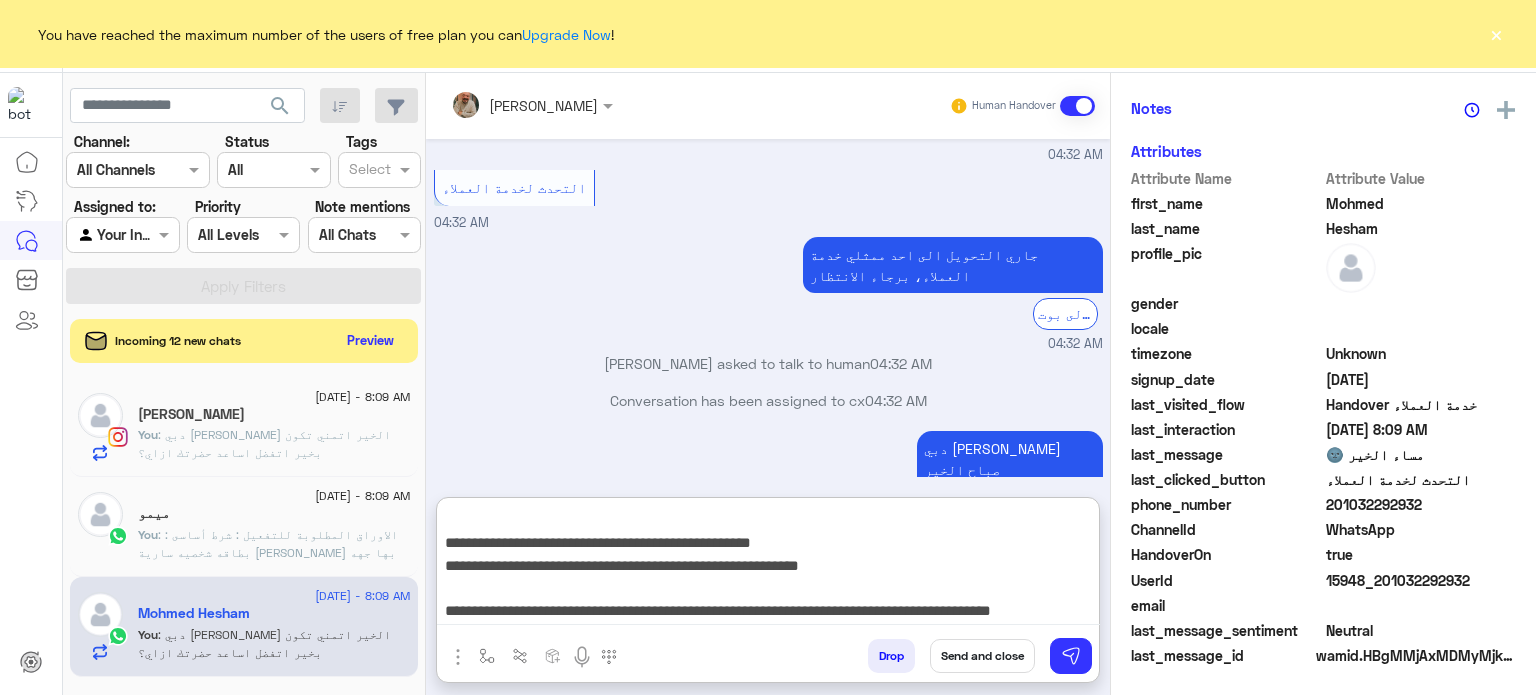 type on "**********" 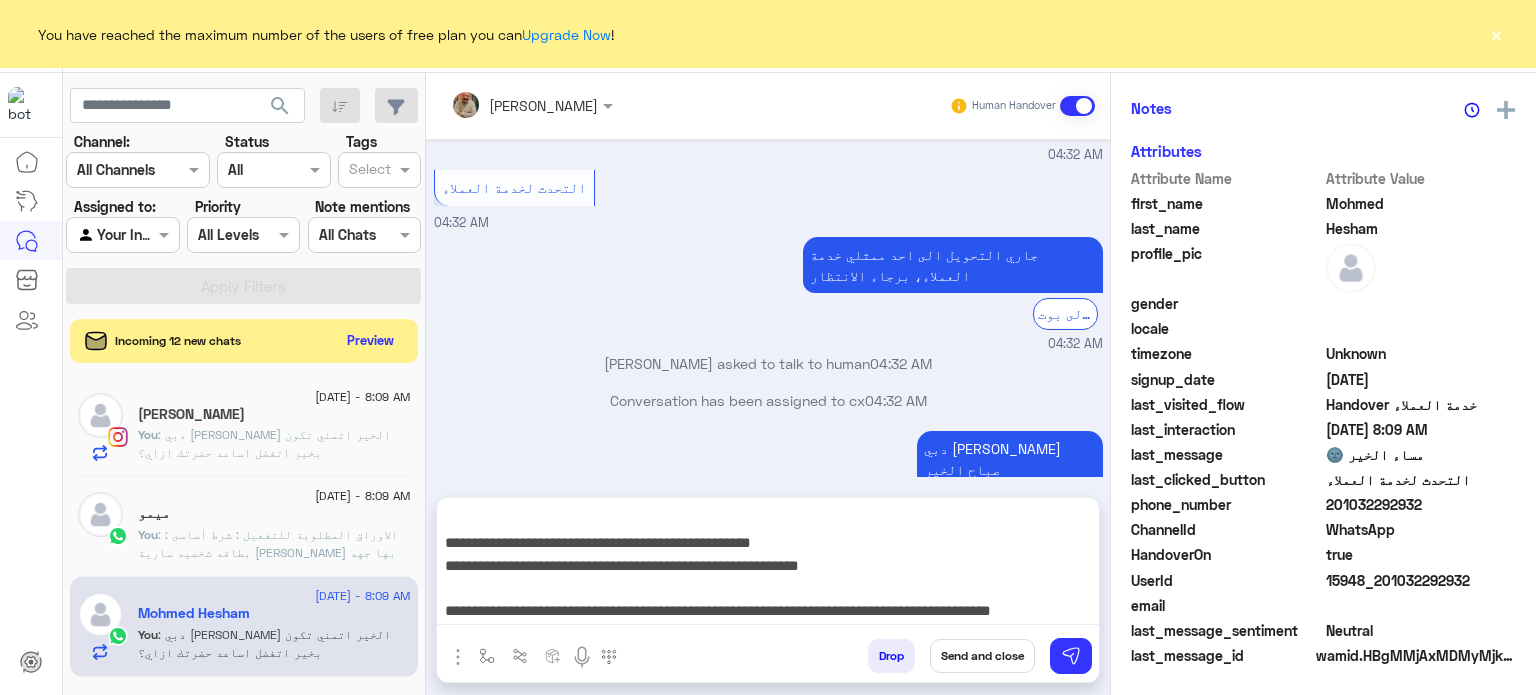 click on "Send and close" at bounding box center (982, 656) 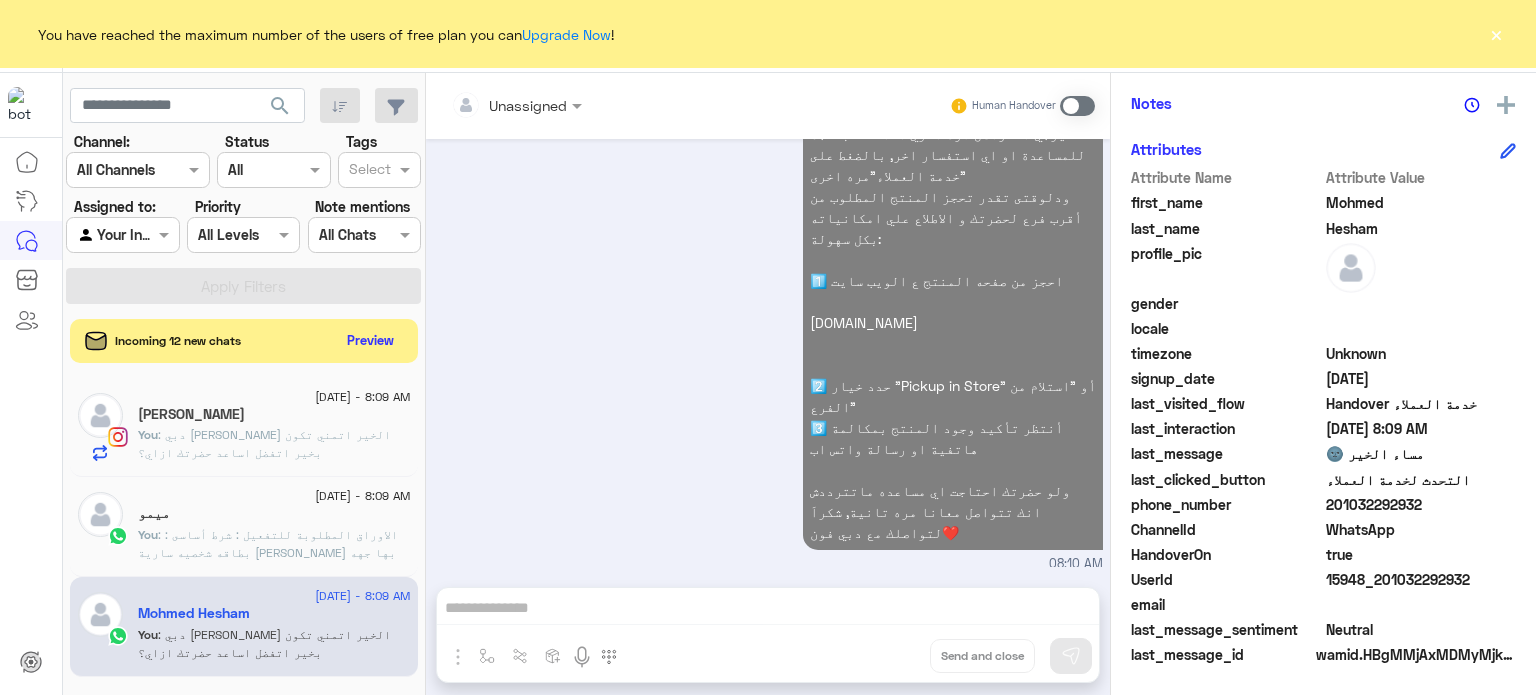 click on "You  : دبي فون عمر مهدي
صباح الخير
اتمني تكون بخير
اتفضل اساعد حضرتك ازاي؟" 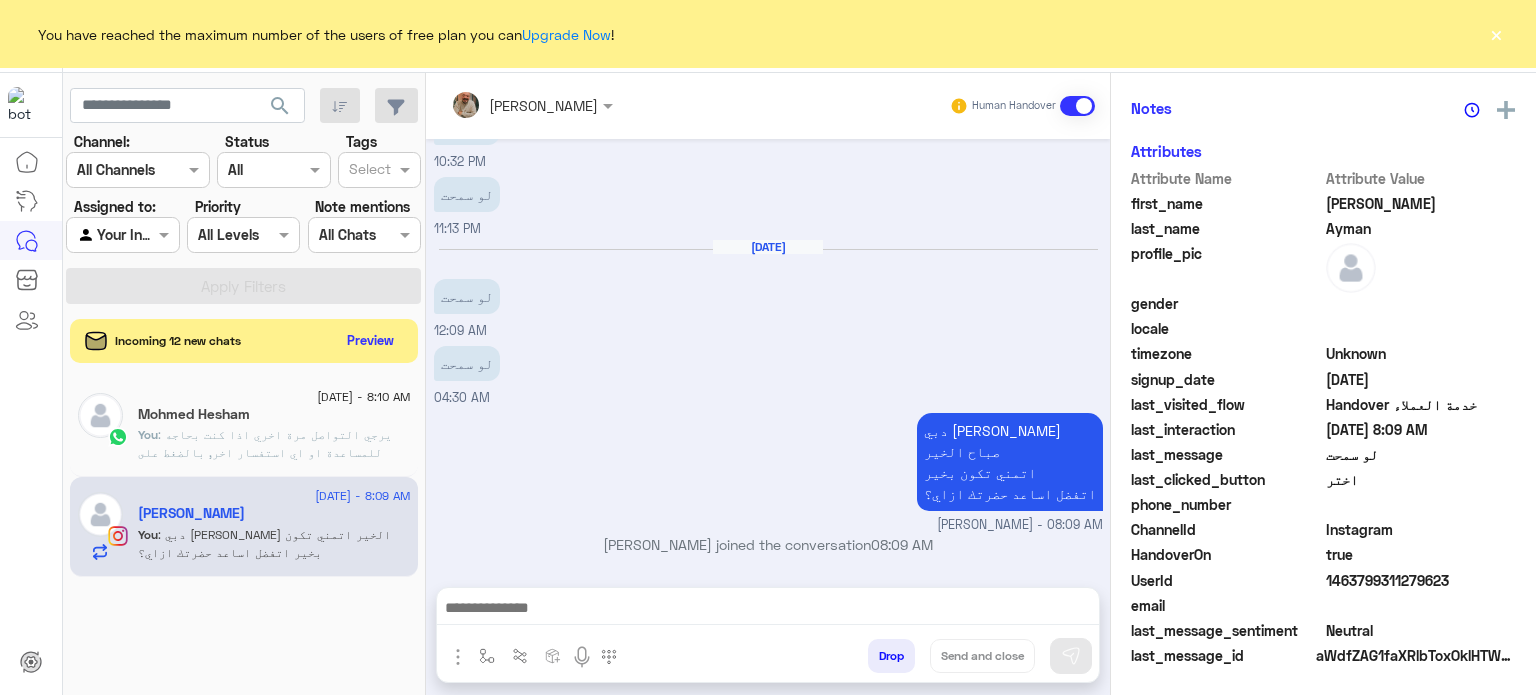 click on "Omar Mohamed Elmahdy Human Handover     Jul 4, 2025   Judy Ayman asked to talk to human   06:03 PM      تمام   06:04 PM  لو سمحت   09:09 PM  ؟؟   09:32 PM  لو سمحت   10:32 PM  لو سمحت   11:13 PM   Jul 5, 2025  لو سمحت   12:09 AM  لو سمحت   04:30 AM  دبي فون عمر مهدي صباح الخير اتمني تكون بخير اتفضل اساعد حضرتك ازاي؟  Omar Mohamed Elmahdy -  08:09 AM   Omar Mohamed Elmahdy joined the conversation   08:09 AM       Drop   Send and close" at bounding box center (768, 388) 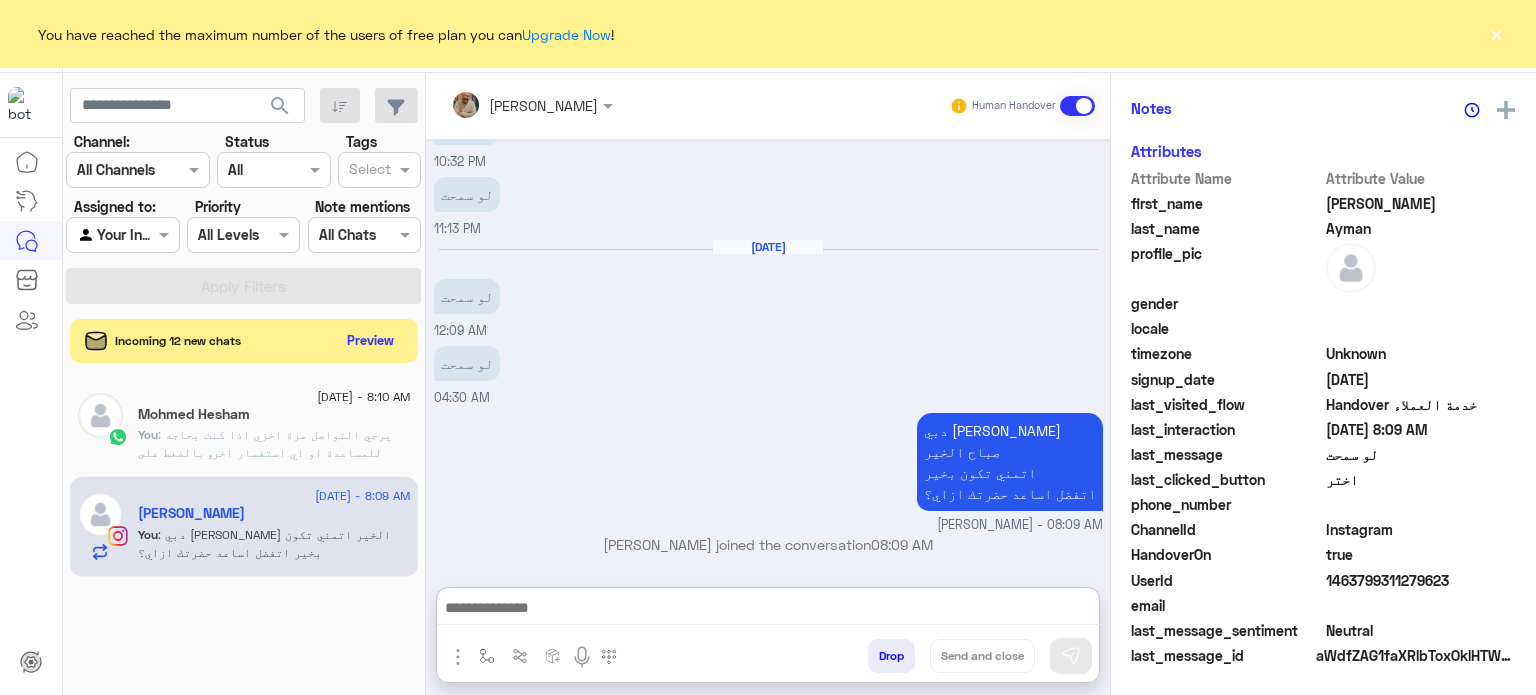 drag, startPoint x: 728, startPoint y: 597, endPoint x: 726, endPoint y: 607, distance: 10.198039 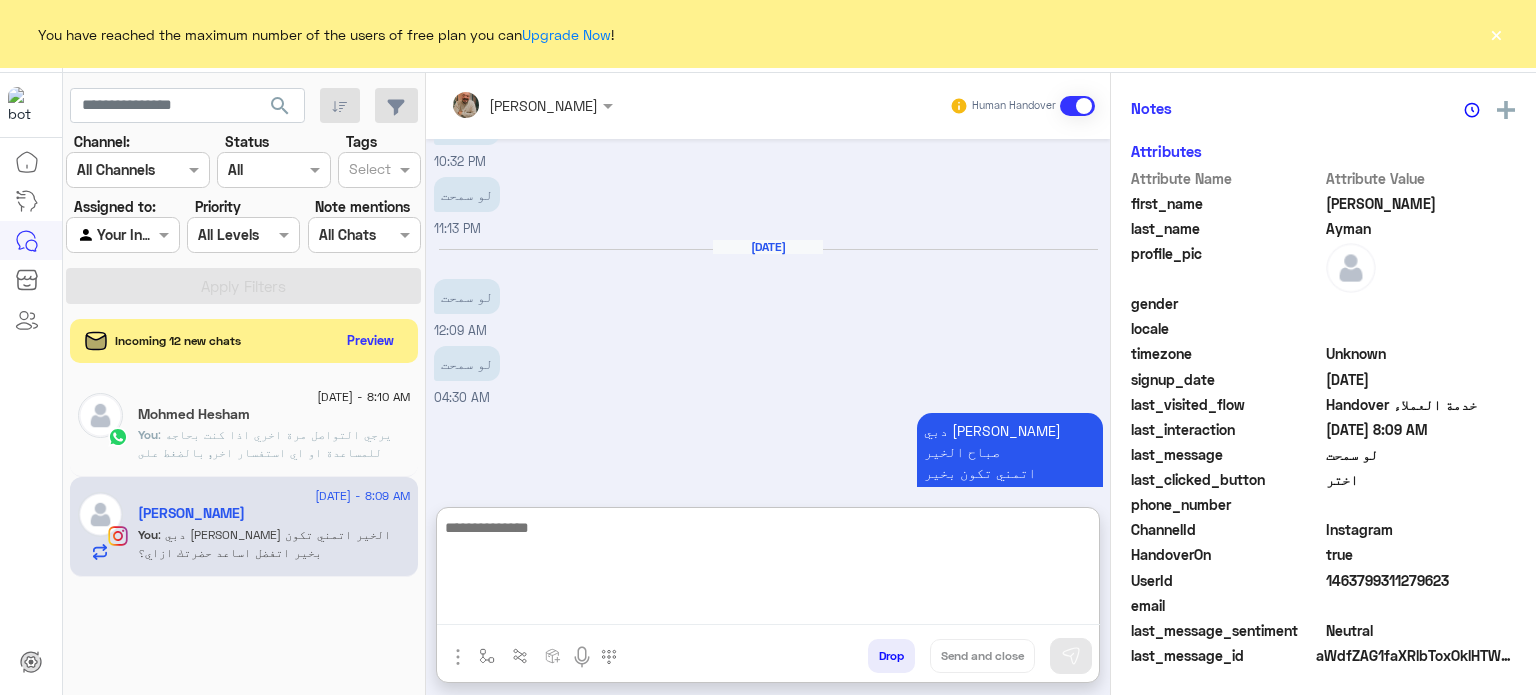 paste on "**********" 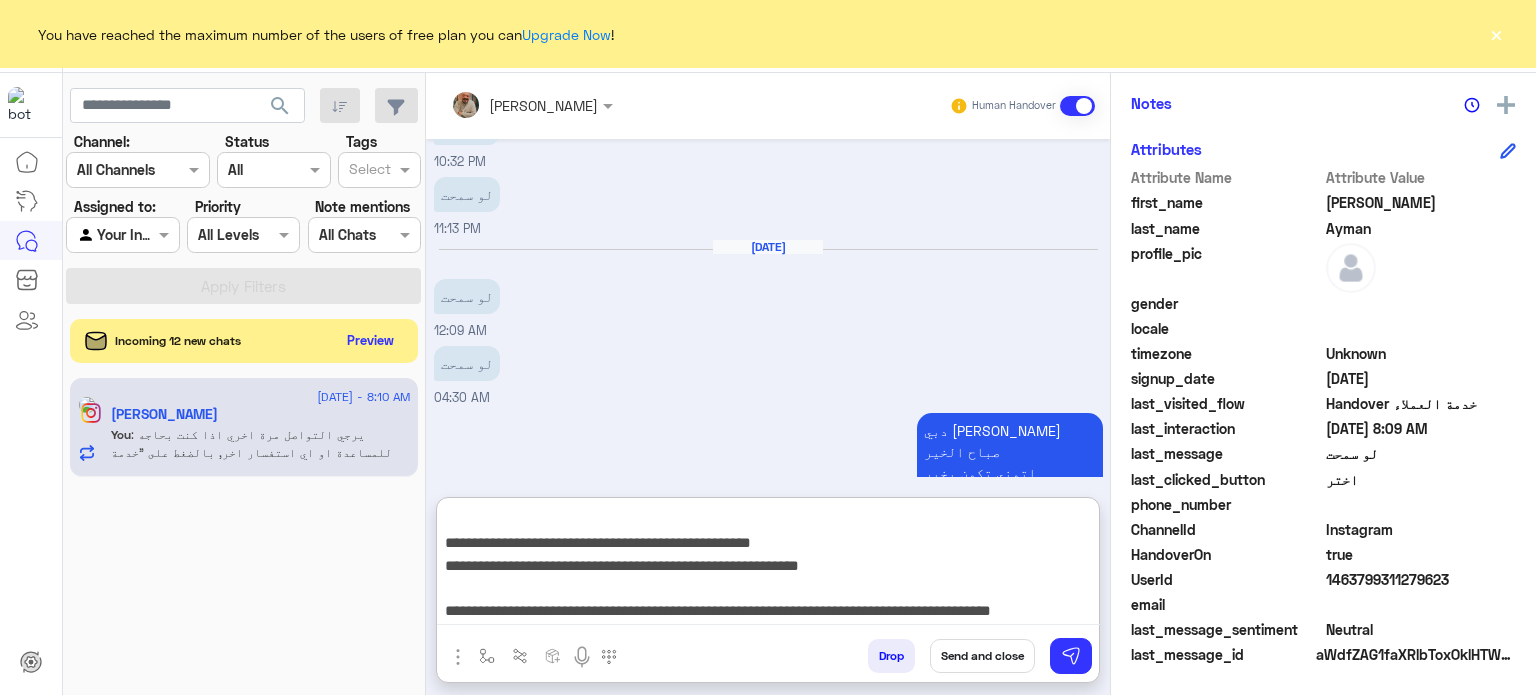 type on "**********" 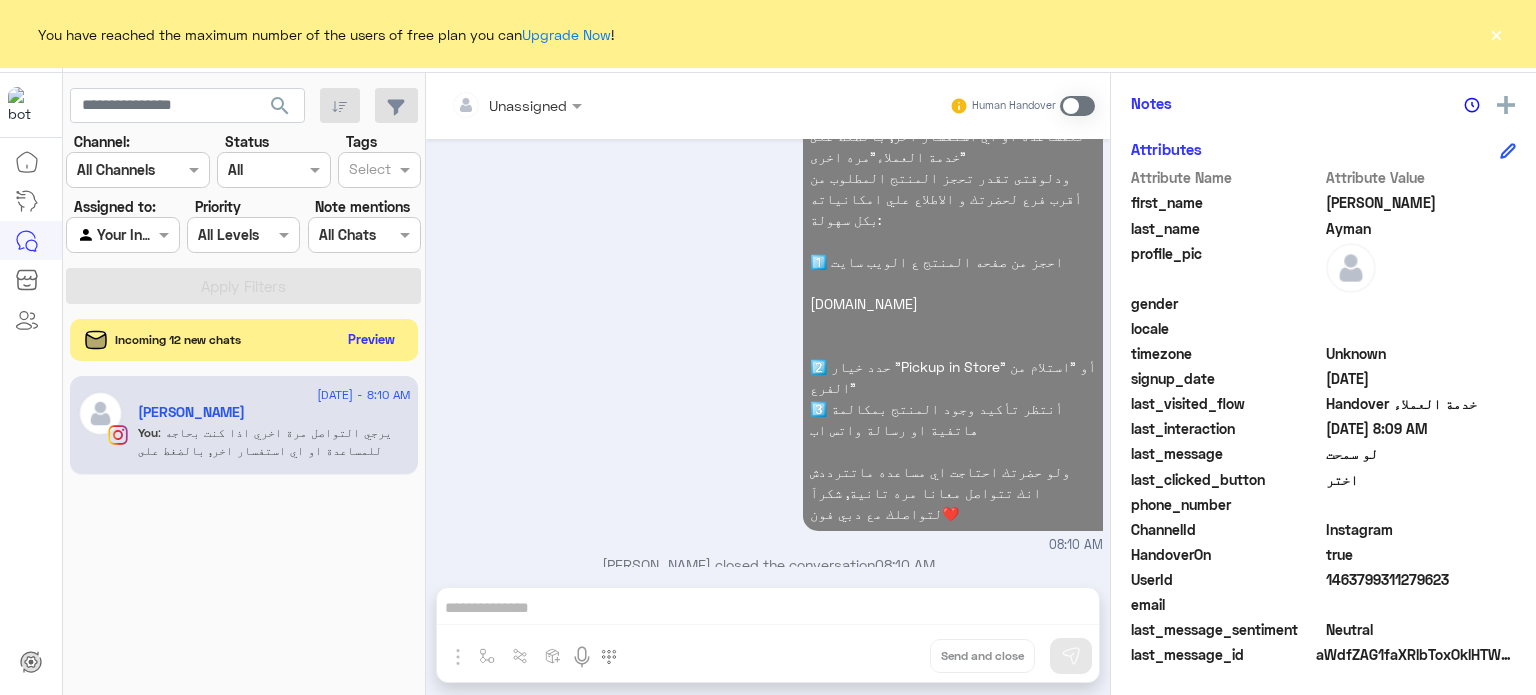 click on "Preview" 